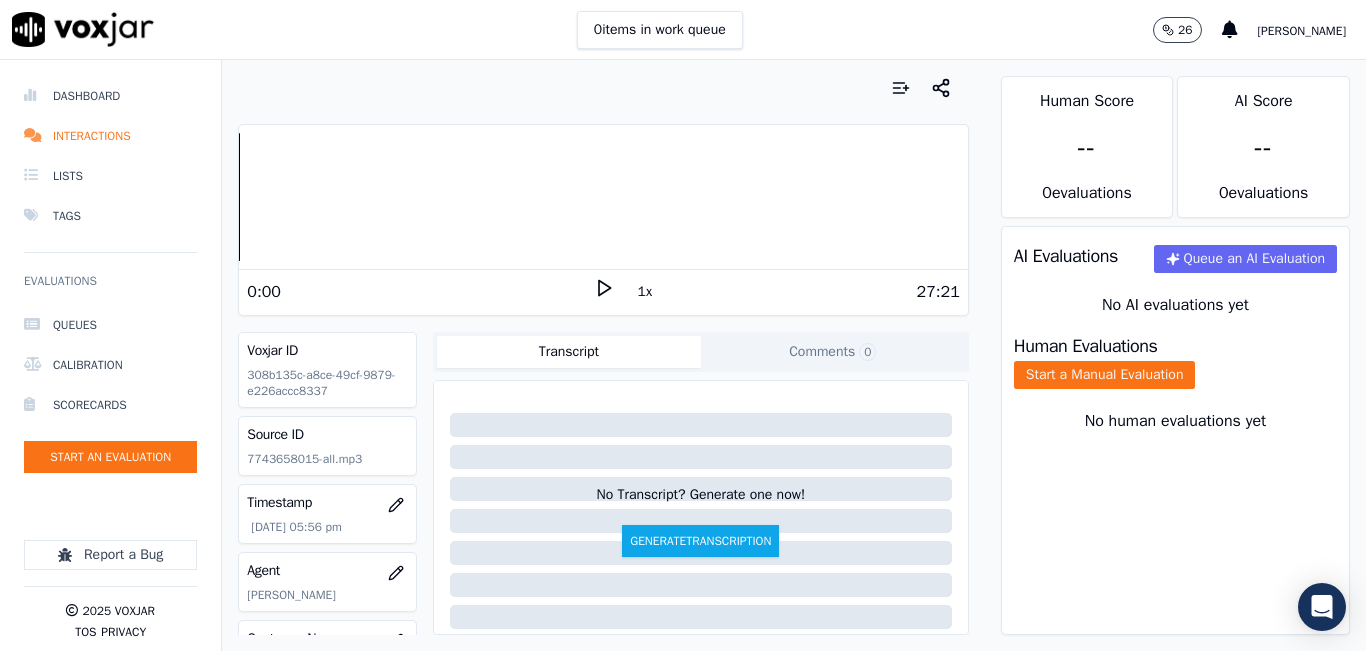 scroll, scrollTop: 0, scrollLeft: 0, axis: both 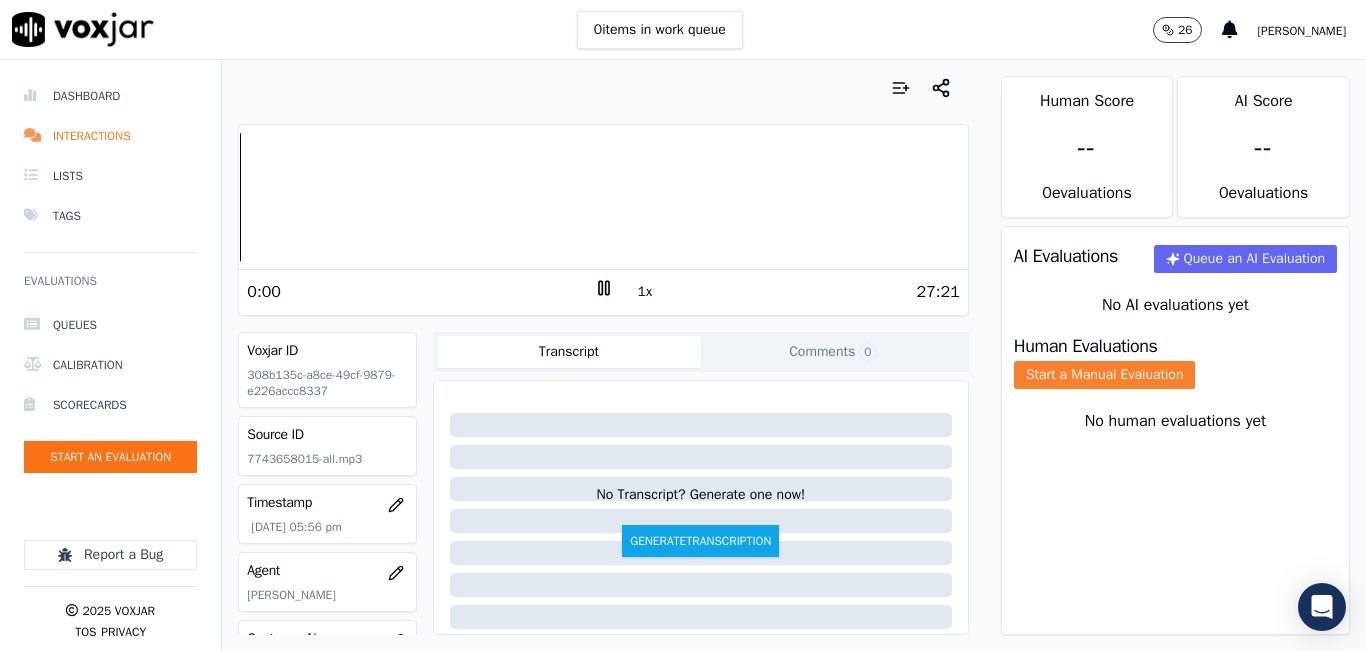 click on "Start a Manual Evaluation" 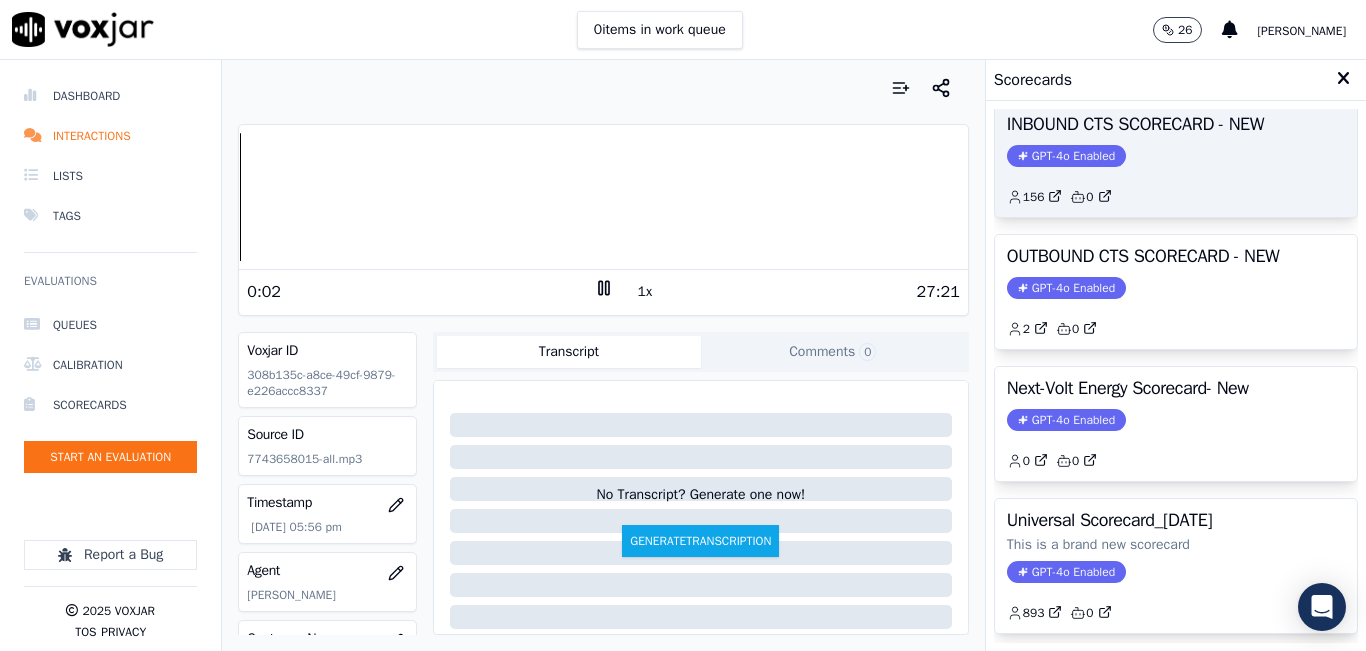 scroll, scrollTop: 227, scrollLeft: 0, axis: vertical 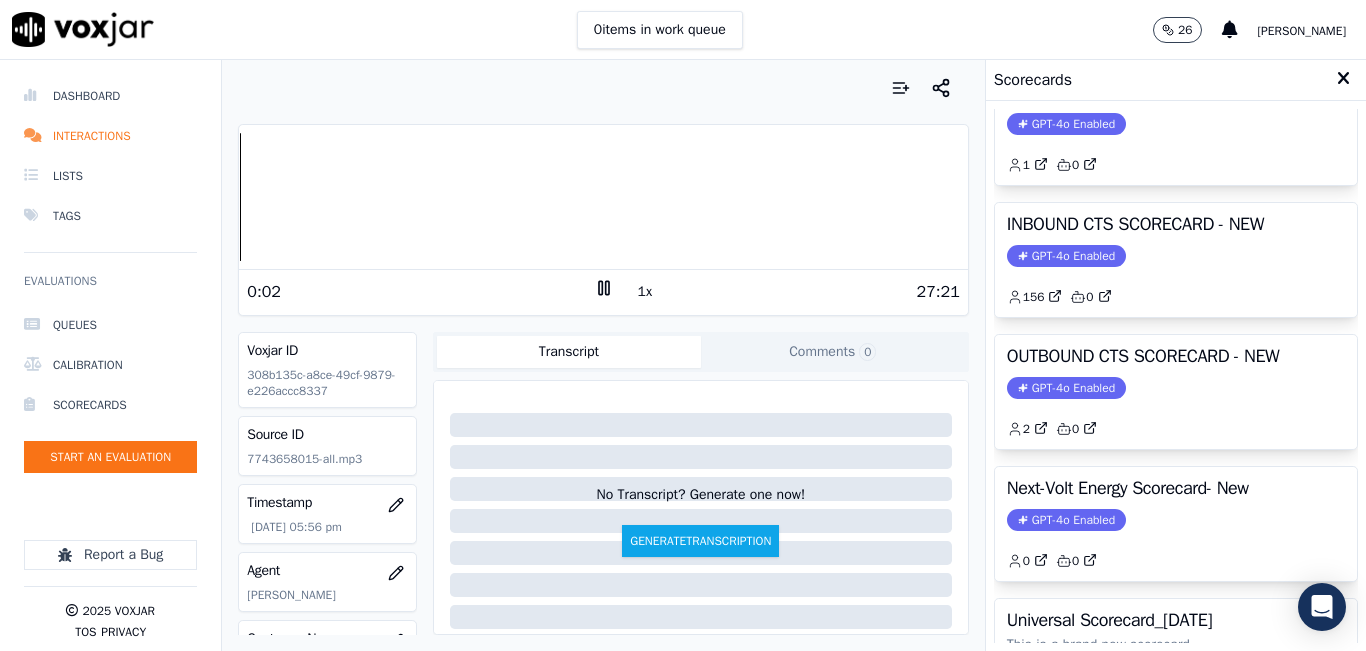 click 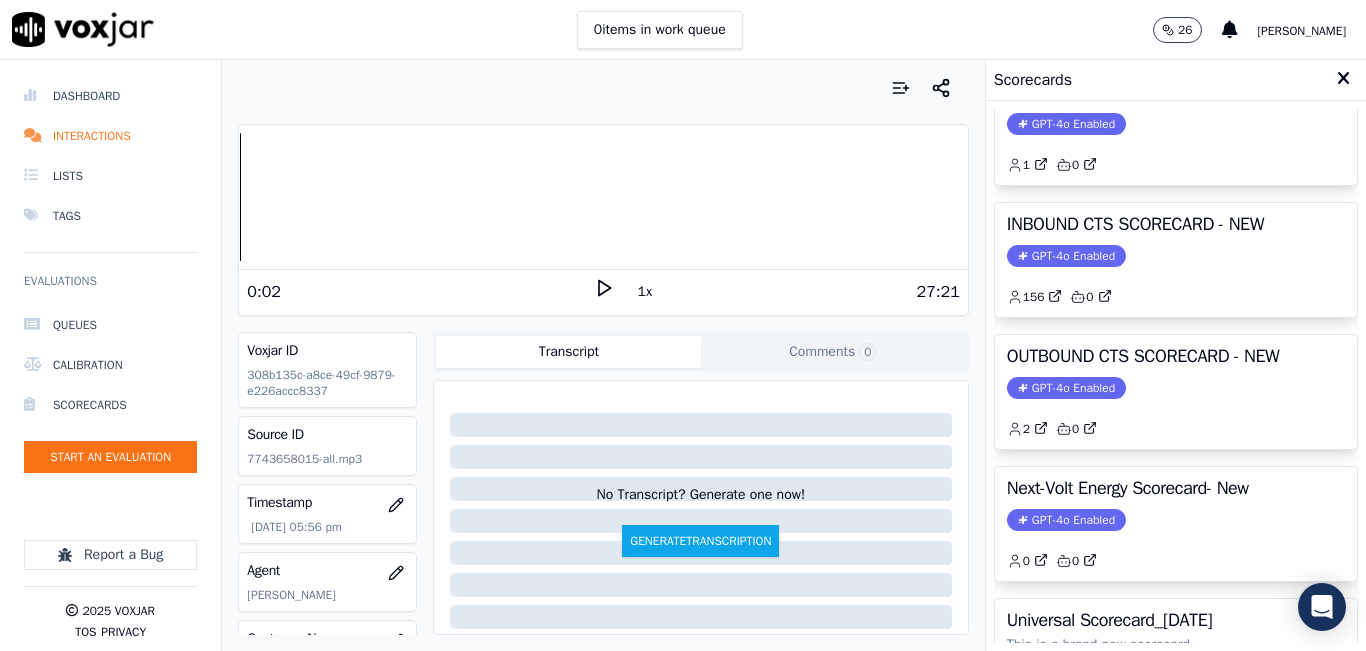click 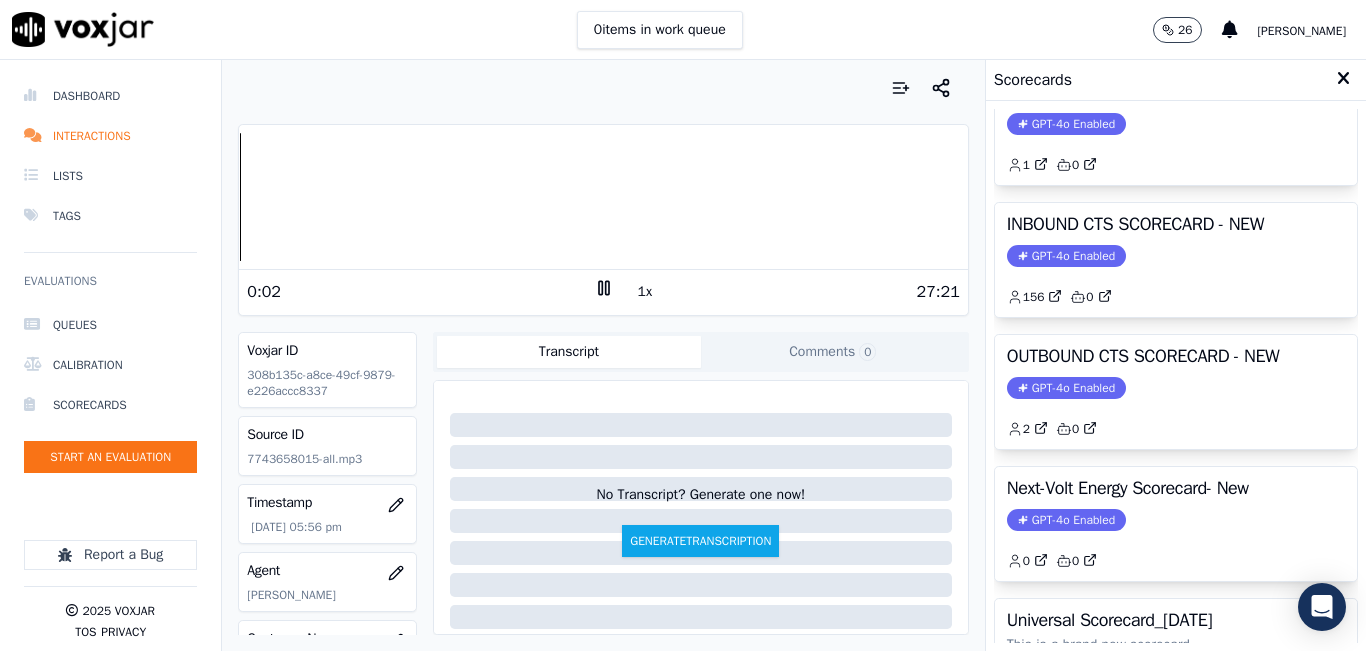 click on "Scorecards" at bounding box center (1176, 80) 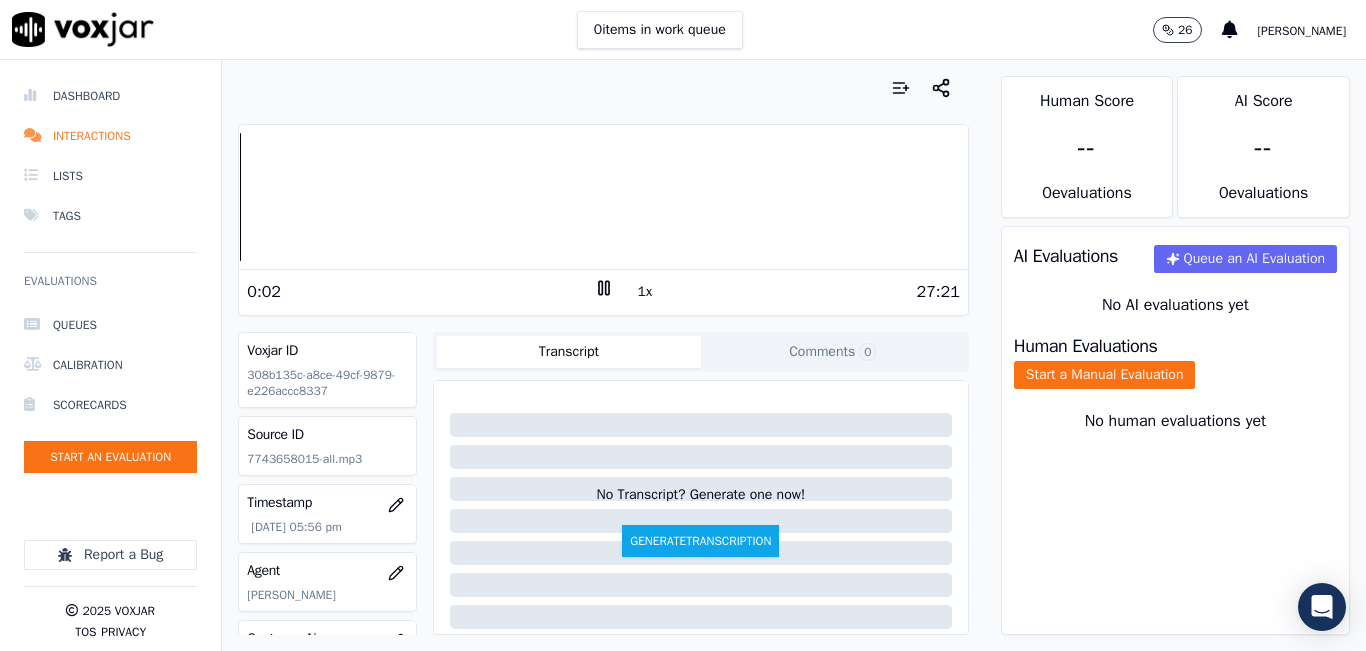 click 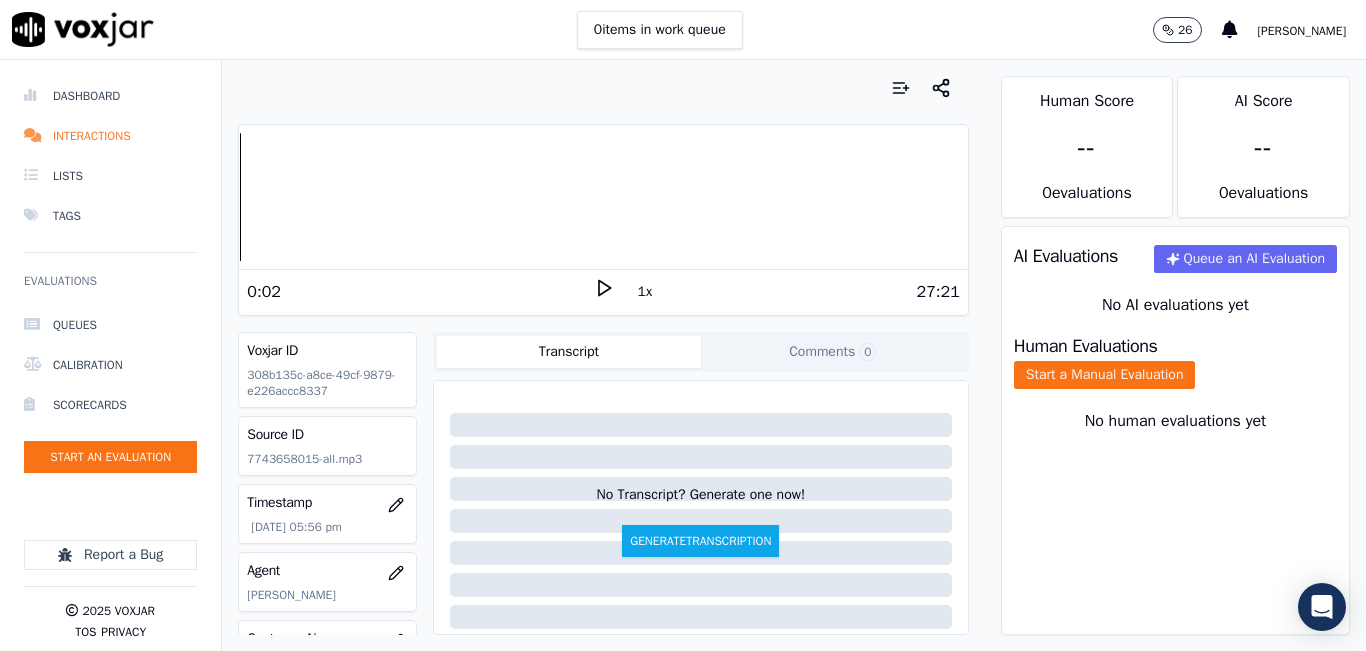 click 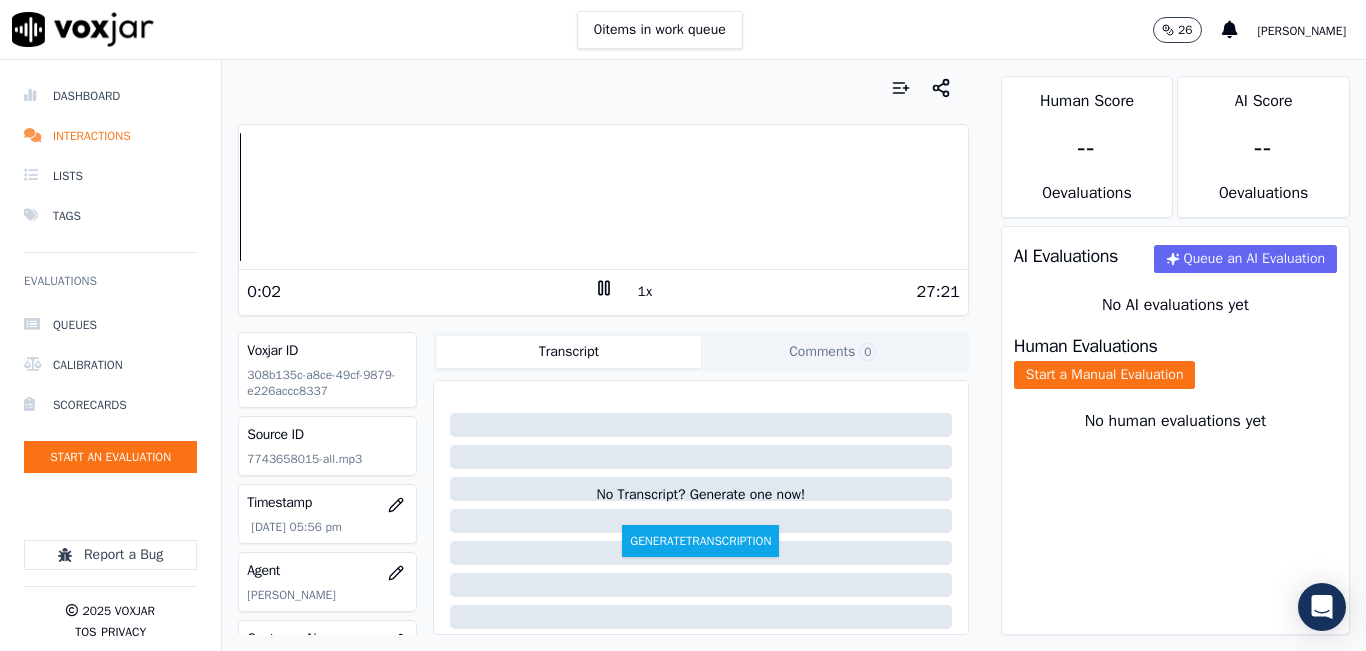 click on "1x" at bounding box center (645, 292) 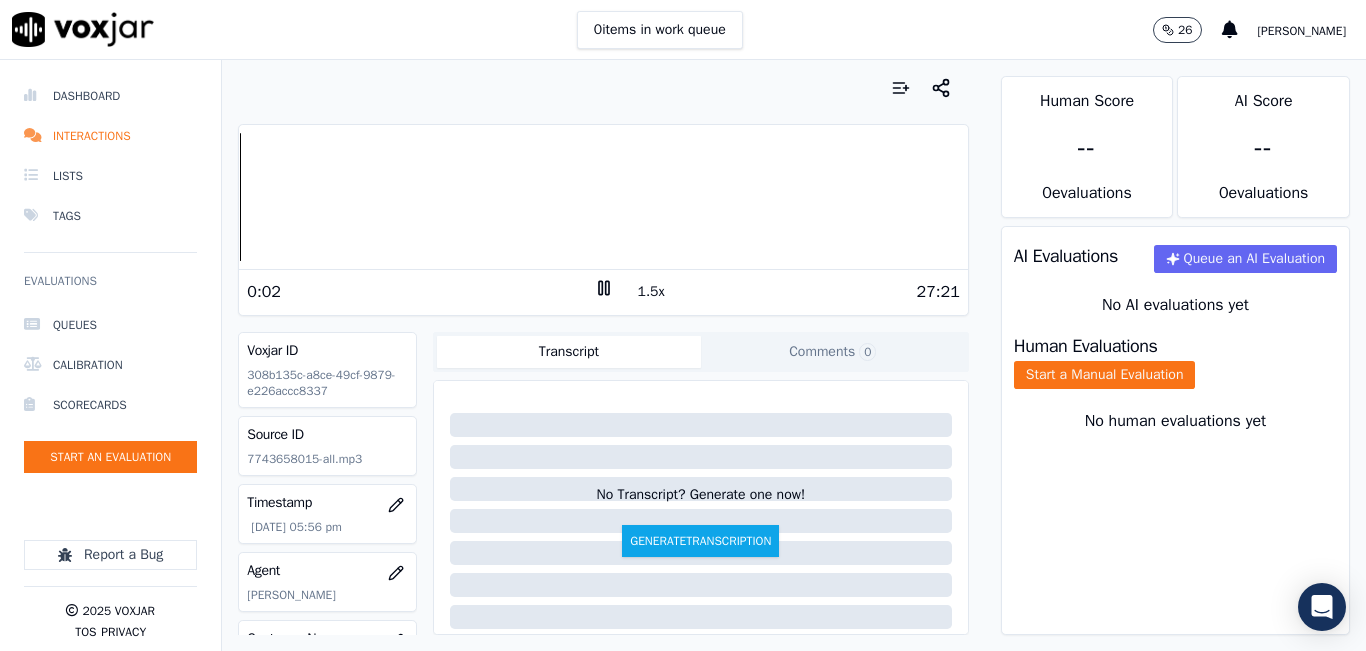 click on "1.5x" at bounding box center [651, 292] 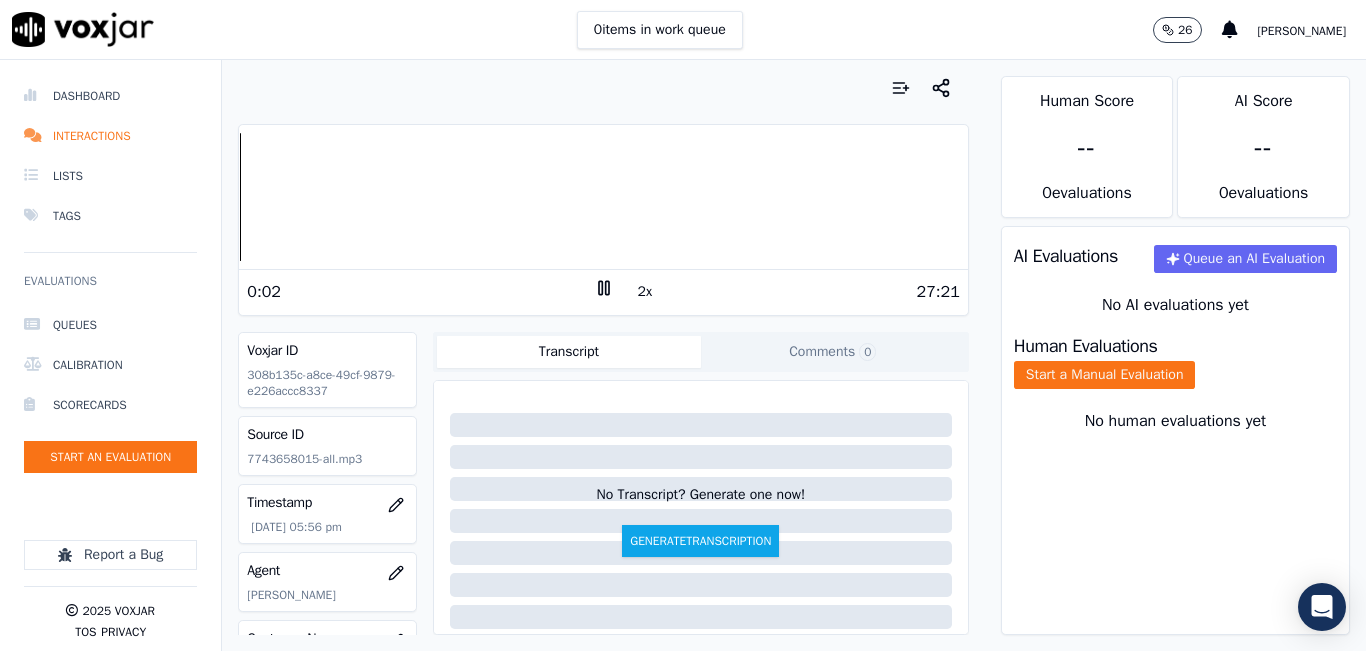 click 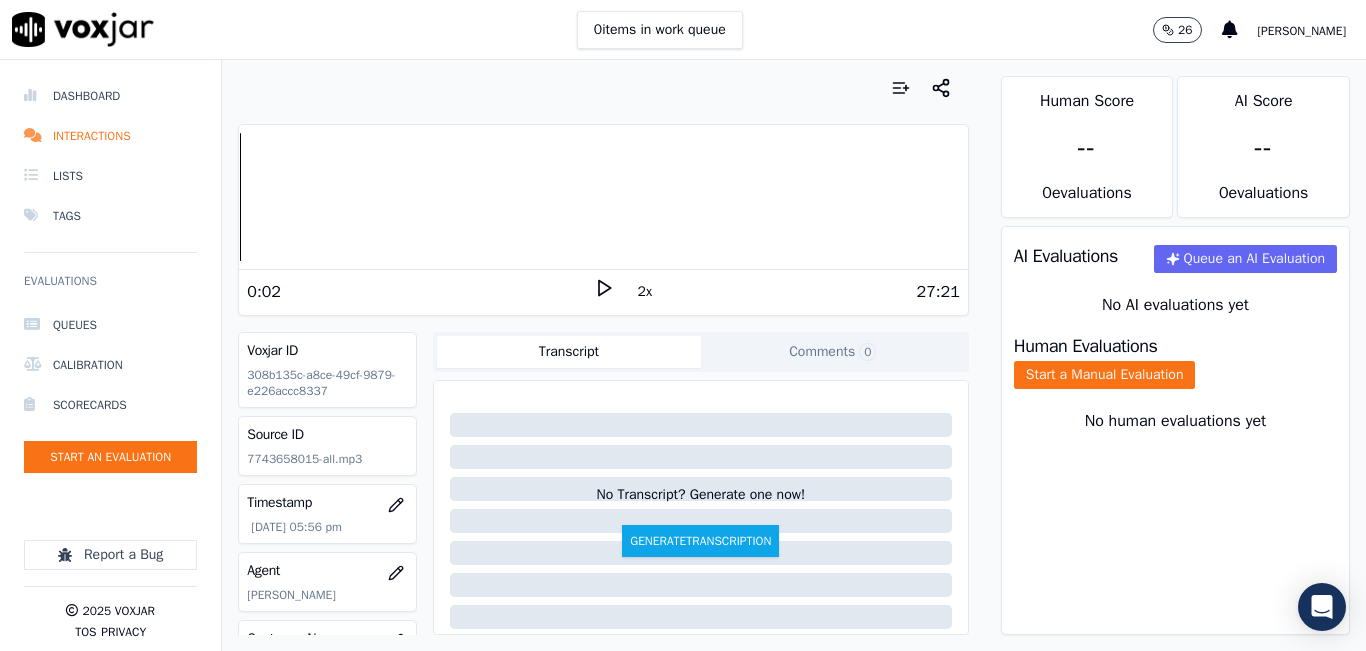 click 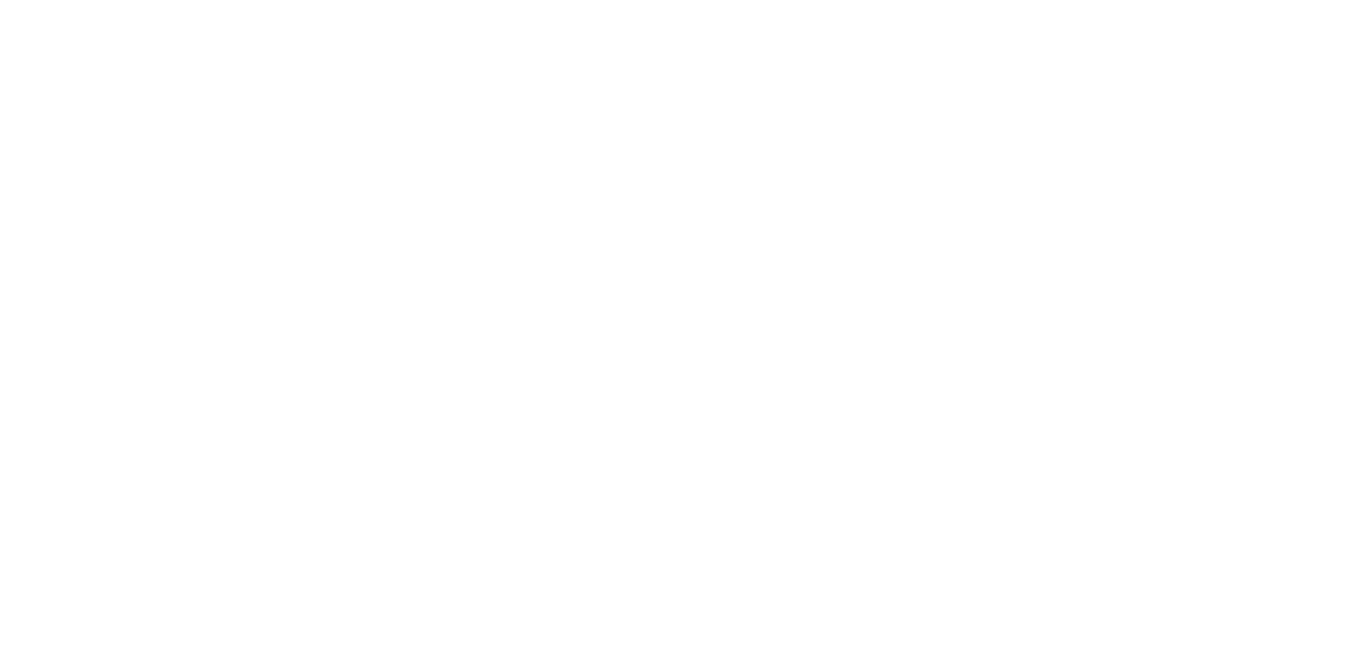 scroll, scrollTop: 0, scrollLeft: 0, axis: both 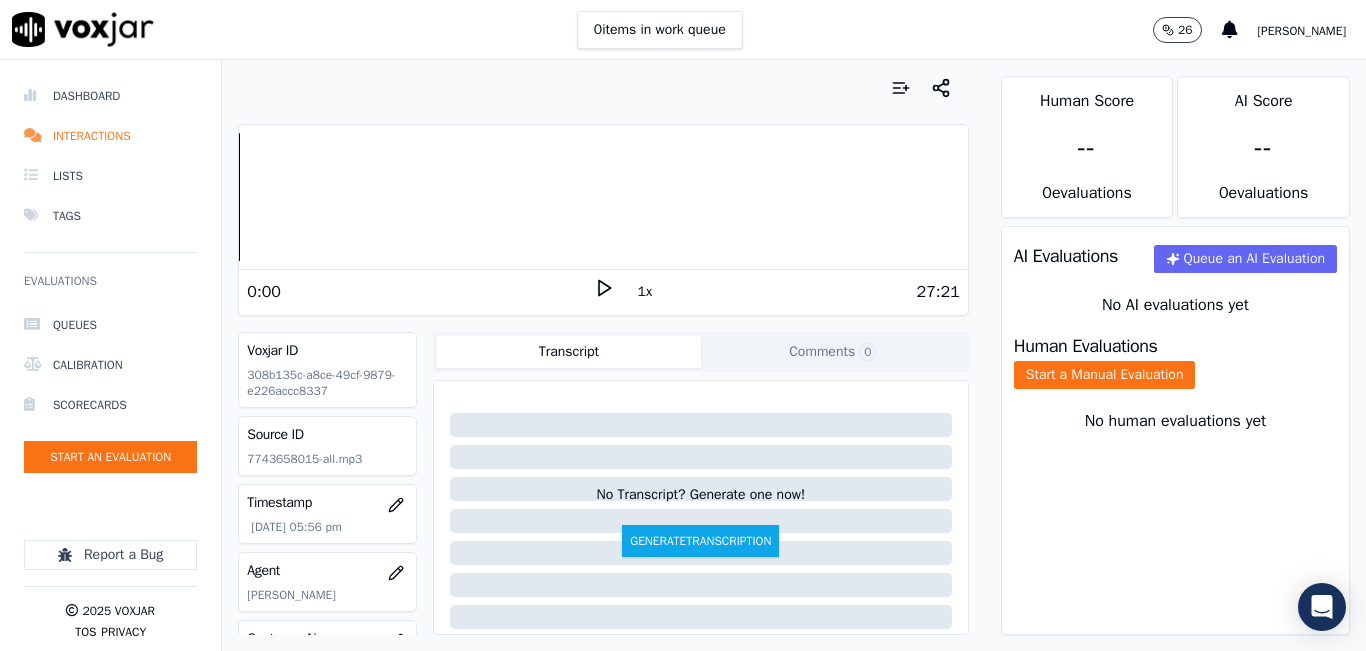 click at bounding box center (83, 29) 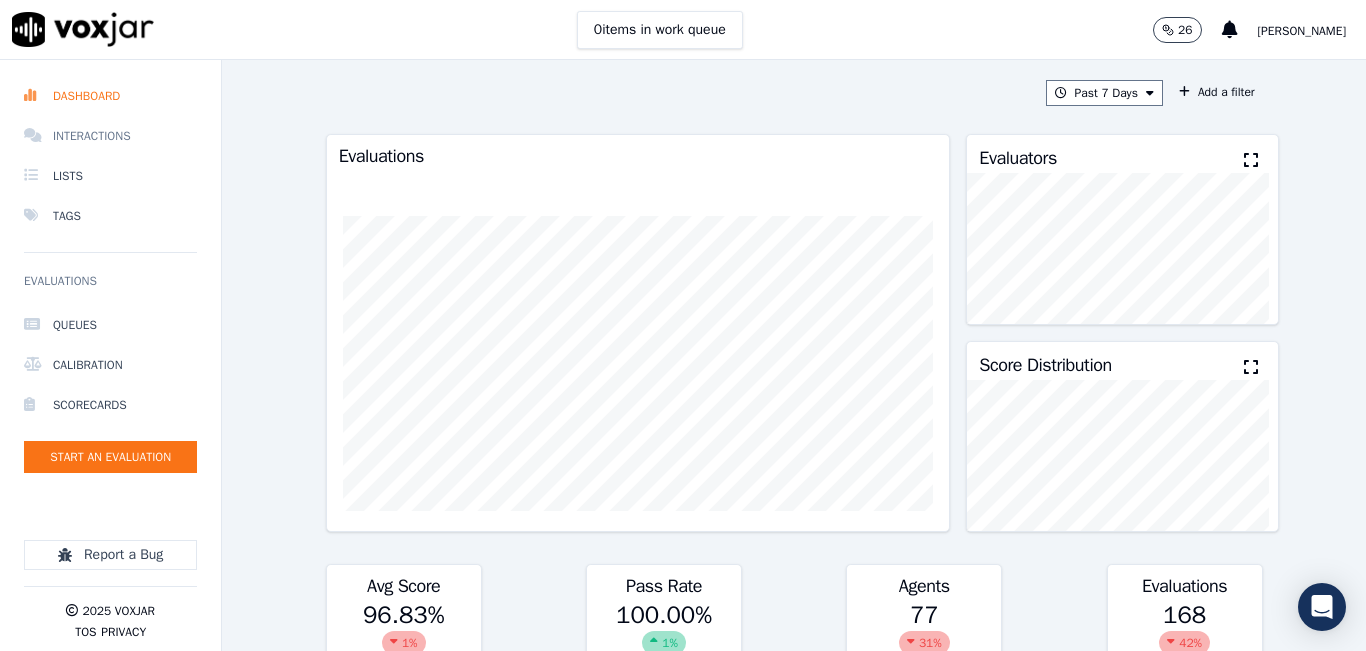 click on "Interactions" at bounding box center [110, 136] 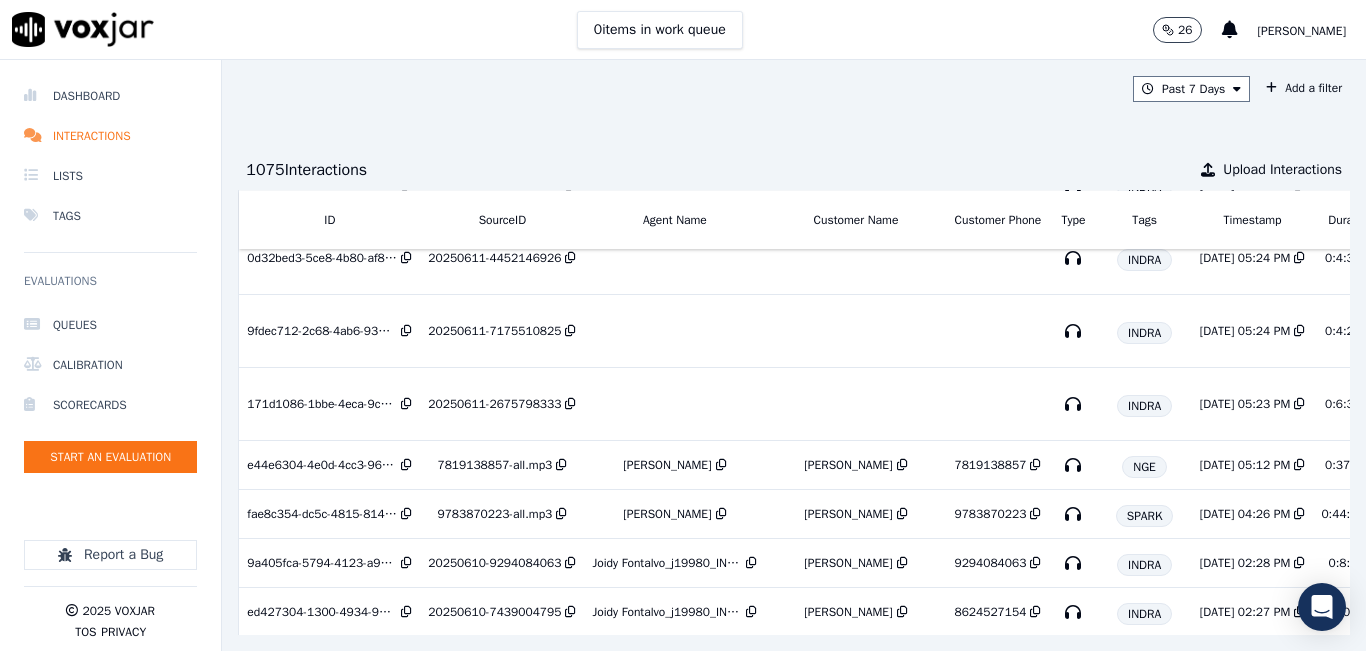 scroll, scrollTop: 0, scrollLeft: 0, axis: both 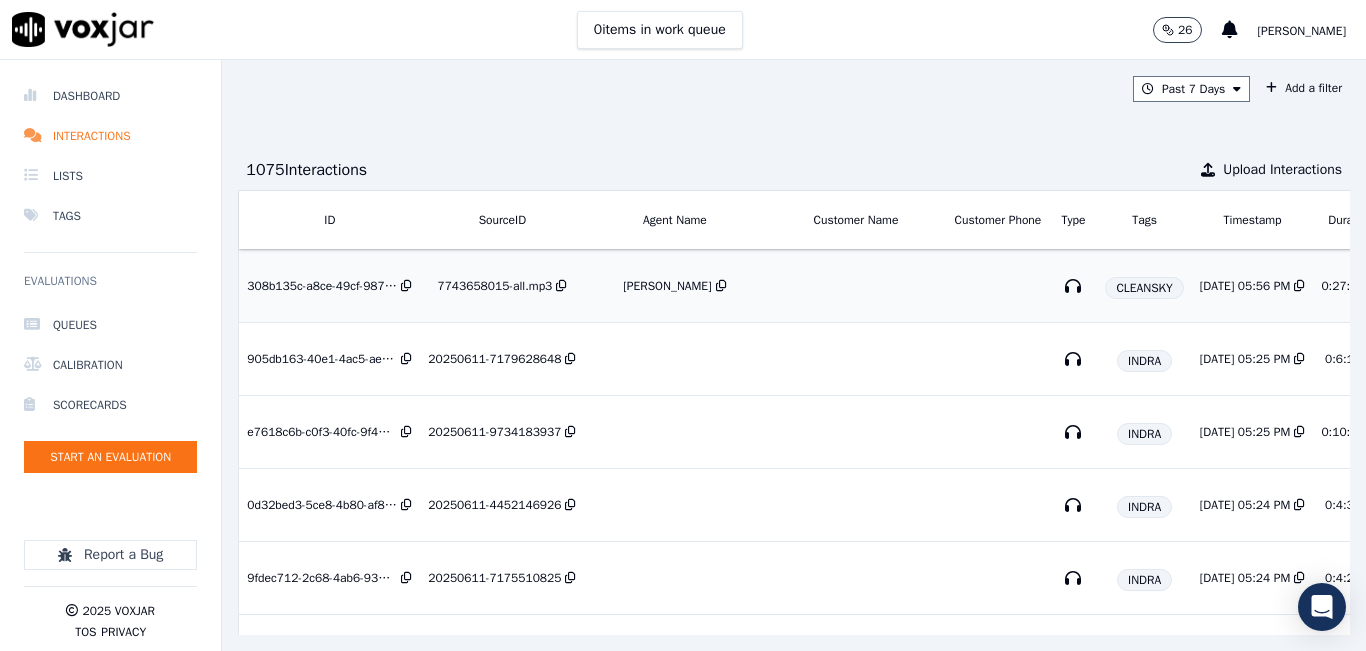 click at bounding box center (855, 286) 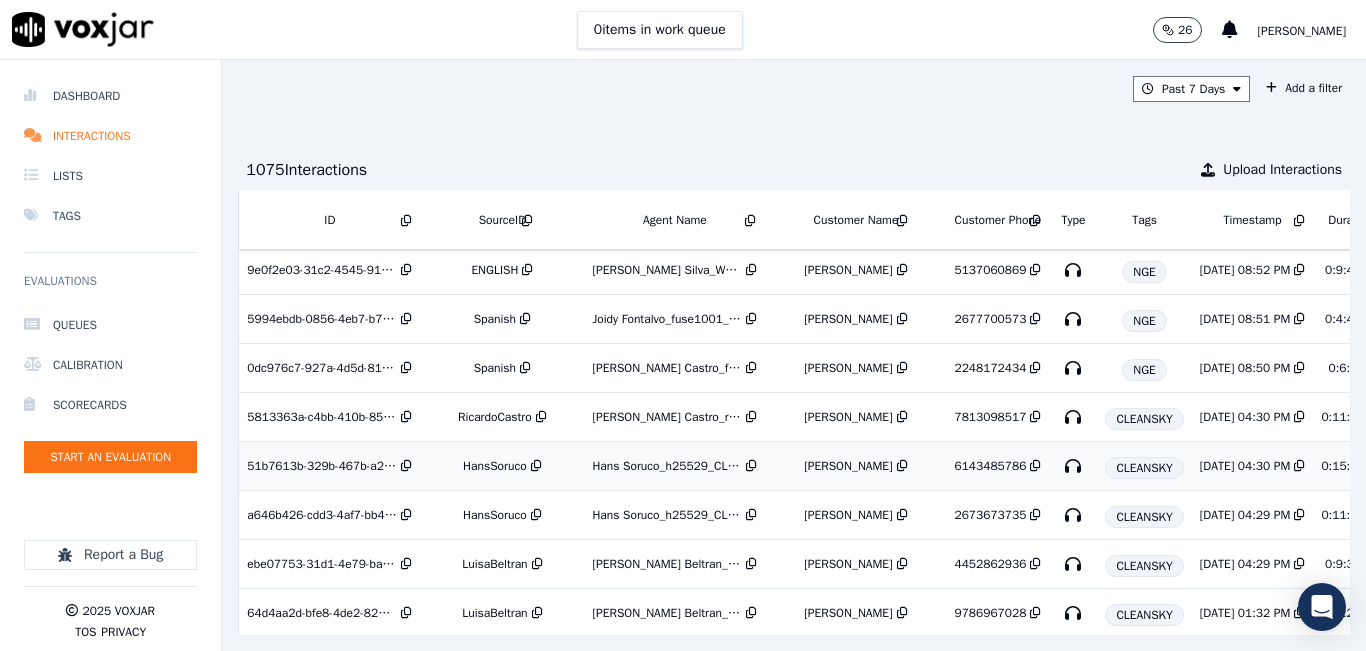 scroll, scrollTop: 5025, scrollLeft: 0, axis: vertical 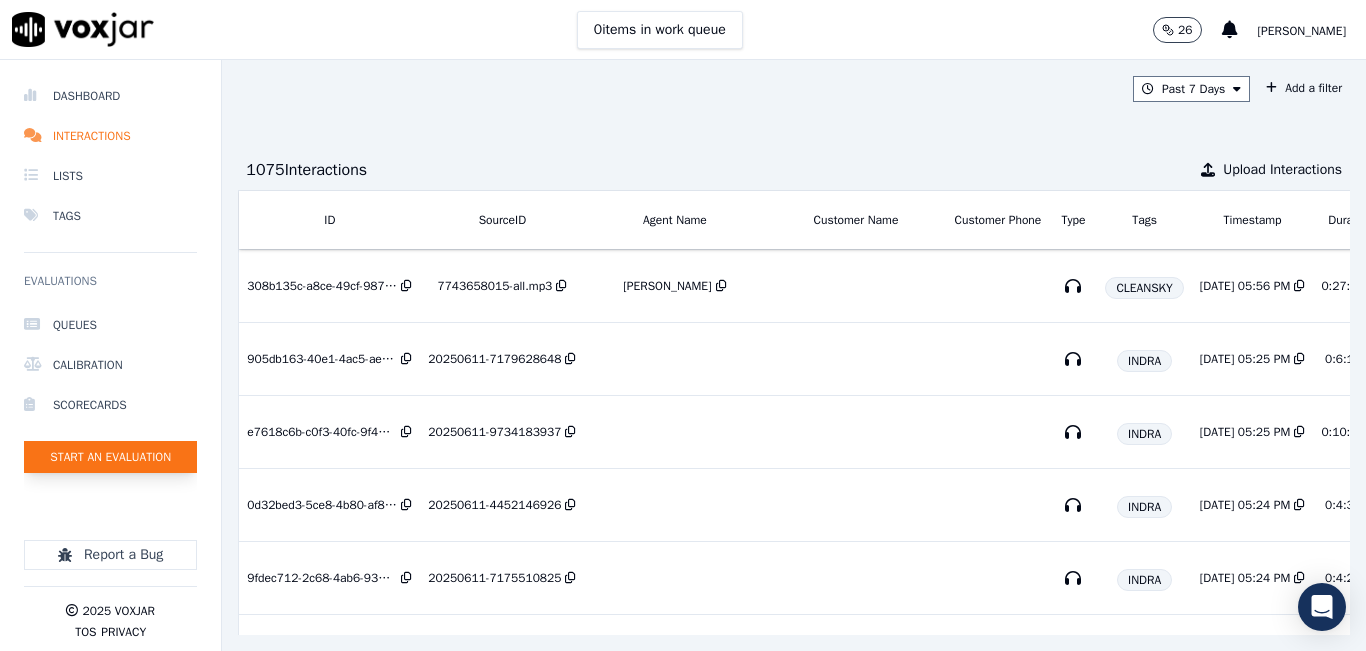 click on "Start an Evaluation" 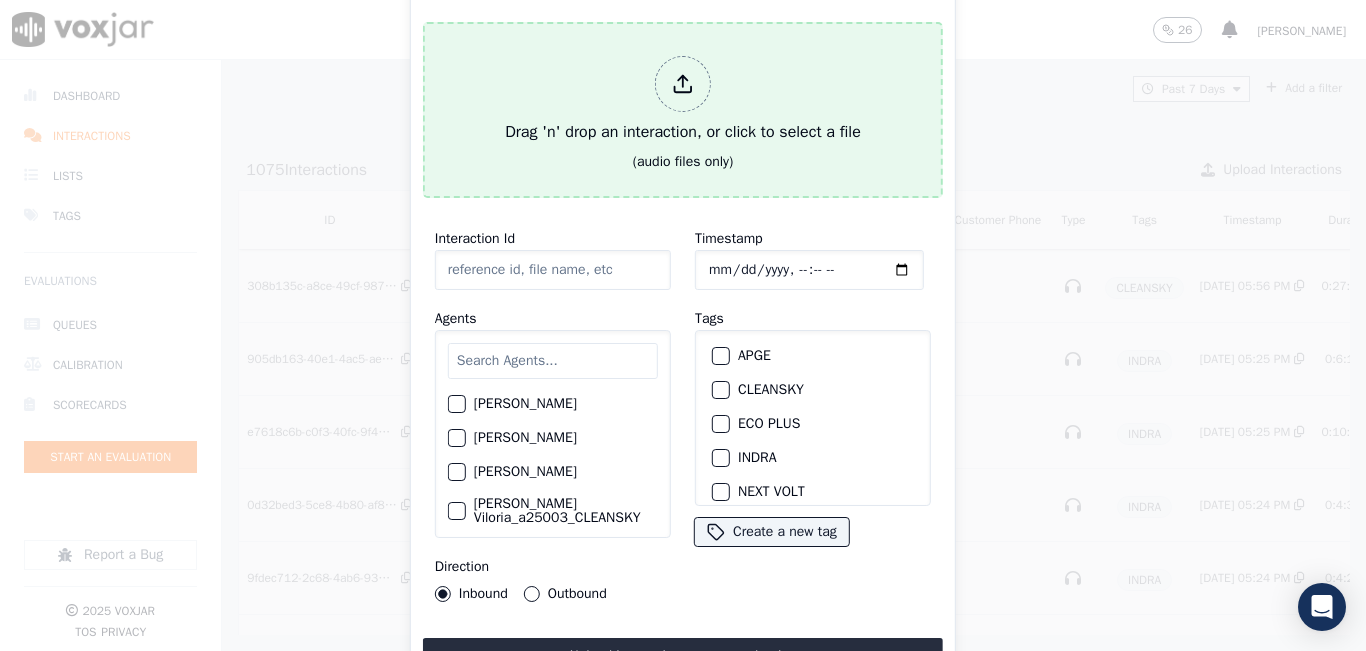 drag, startPoint x: 571, startPoint y: 108, endPoint x: 519, endPoint y: 106, distance: 52.03845 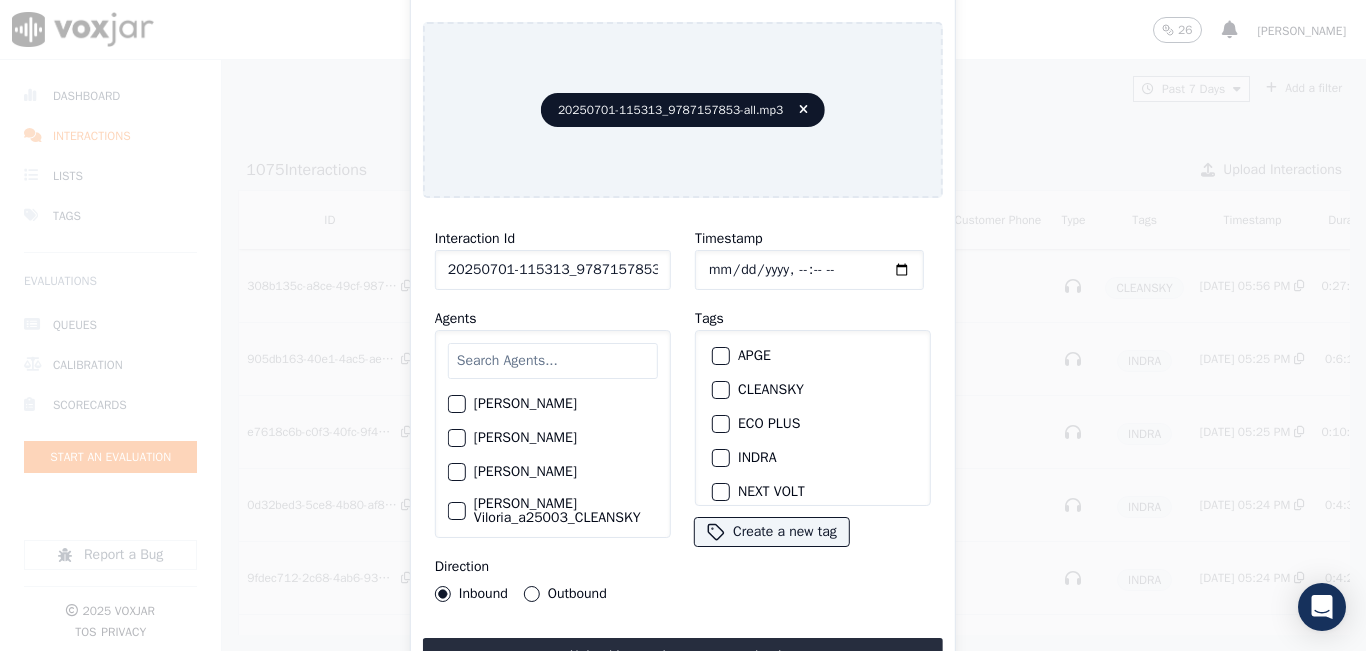 click at bounding box center [553, 361] 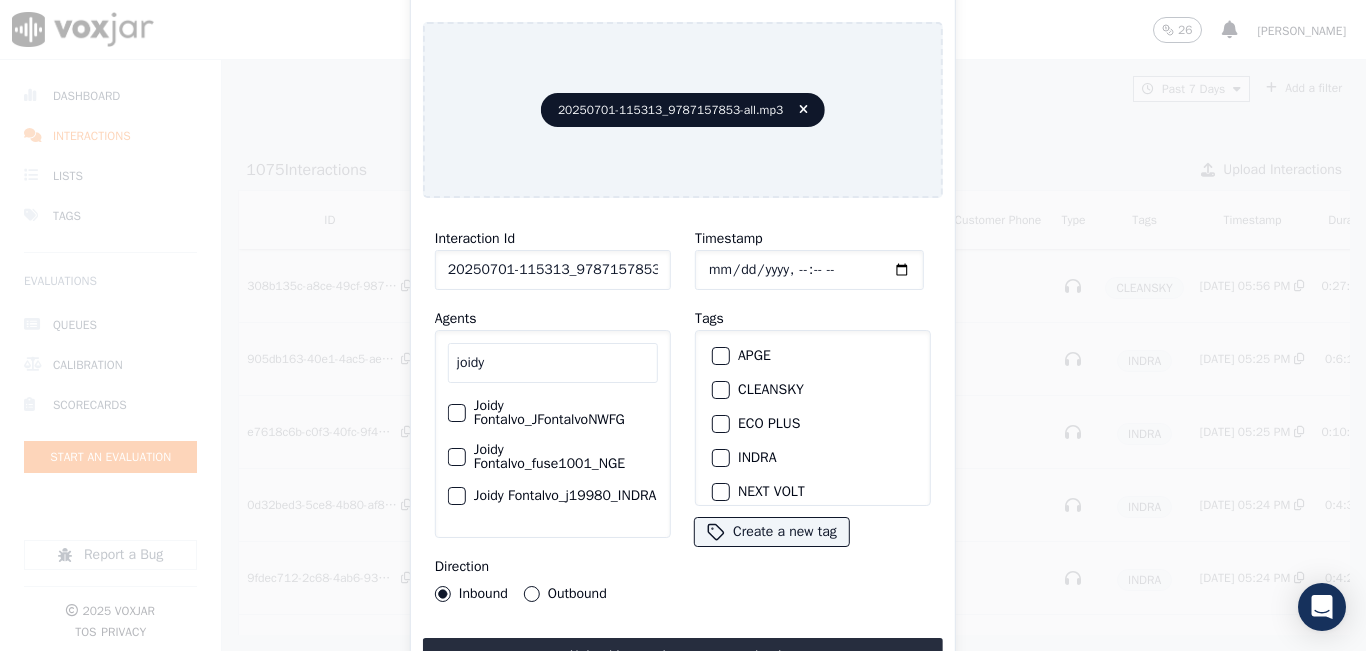 type on "joidy" 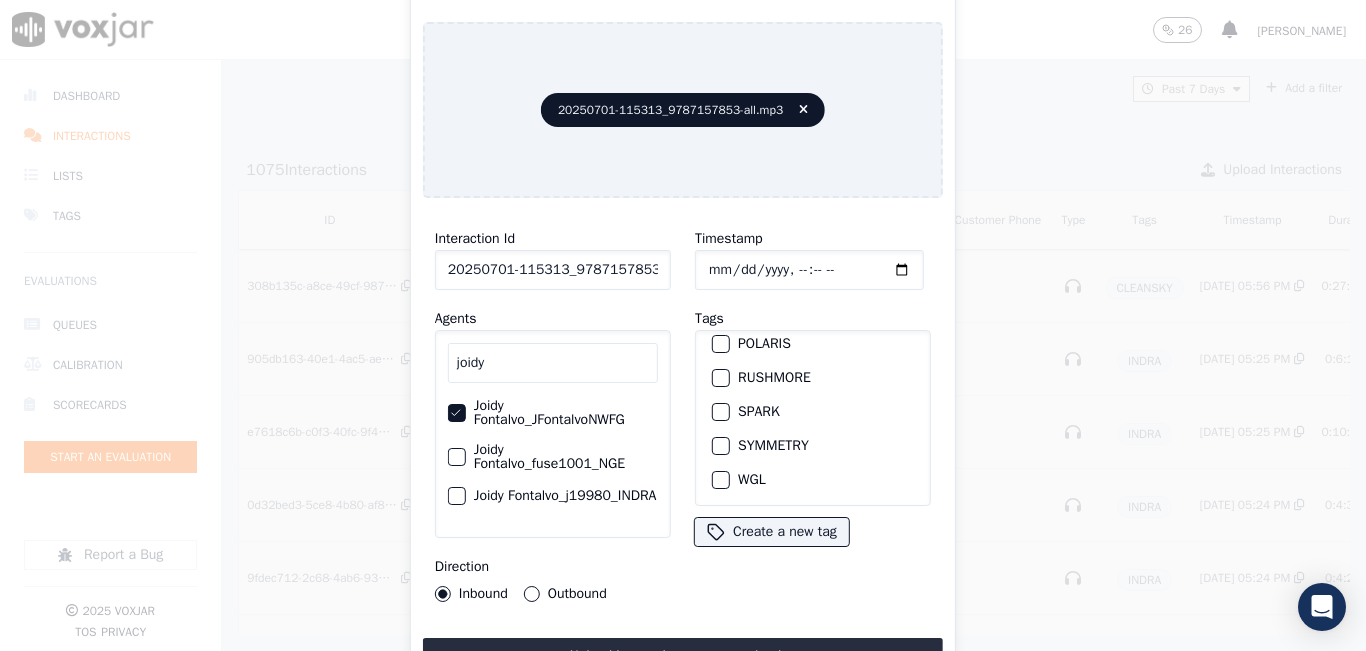 scroll, scrollTop: 275, scrollLeft: 0, axis: vertical 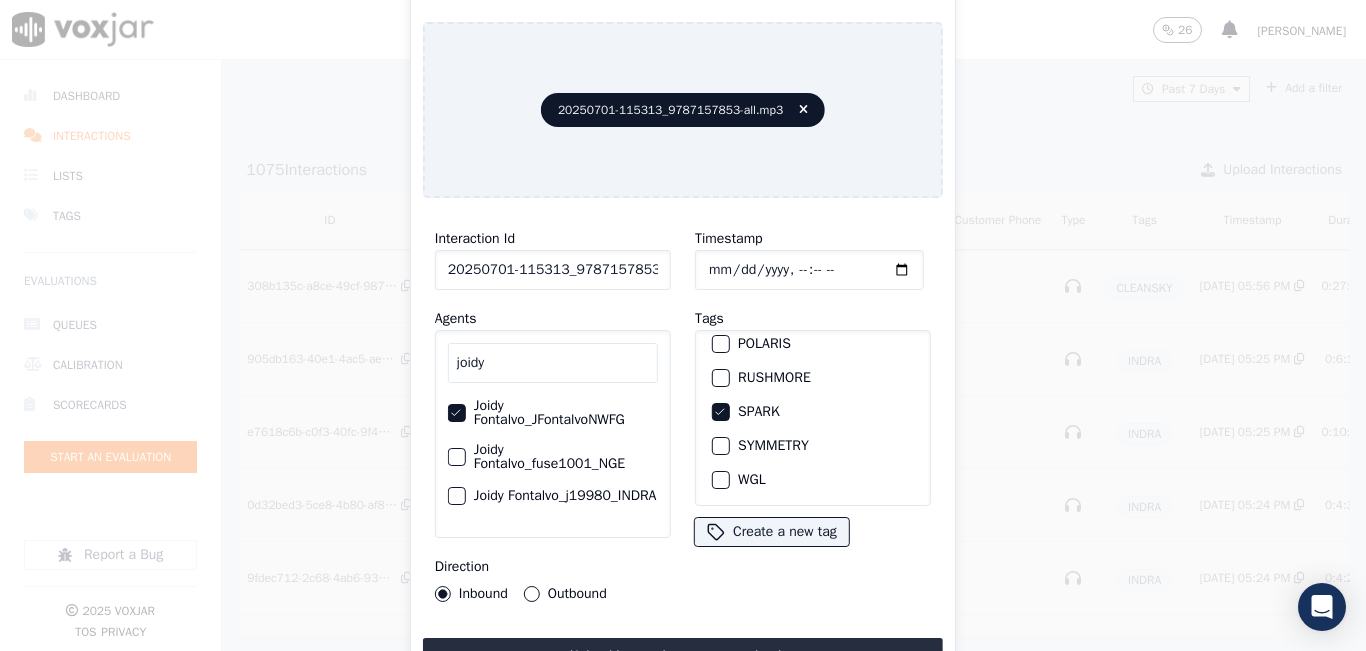 click on "Outbound" at bounding box center [532, 594] 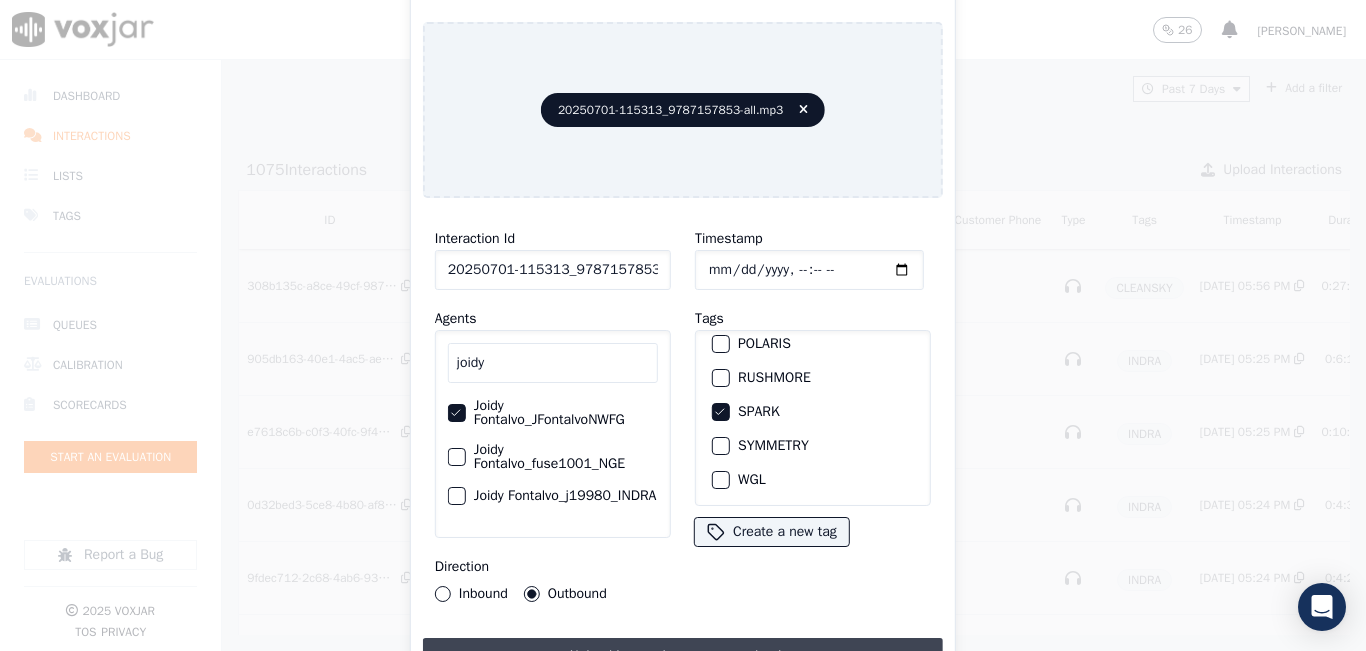 click on "Upload interaction to start evaluation" at bounding box center (683, 656) 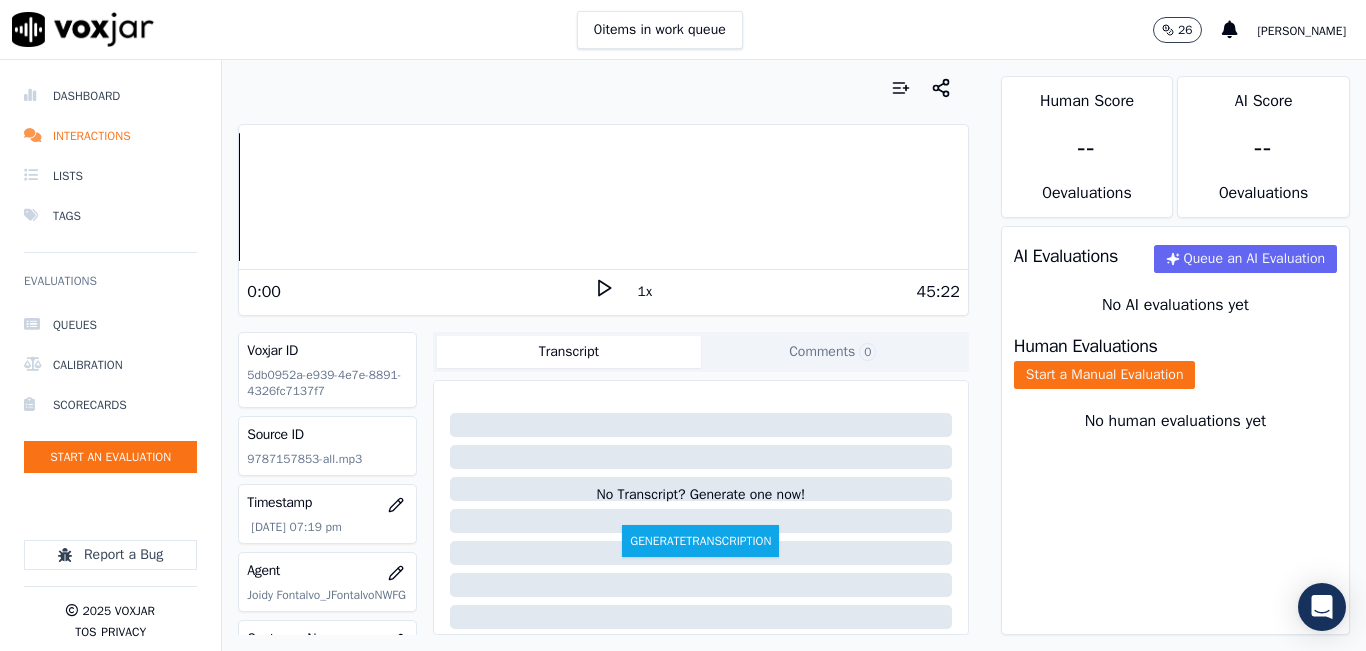click 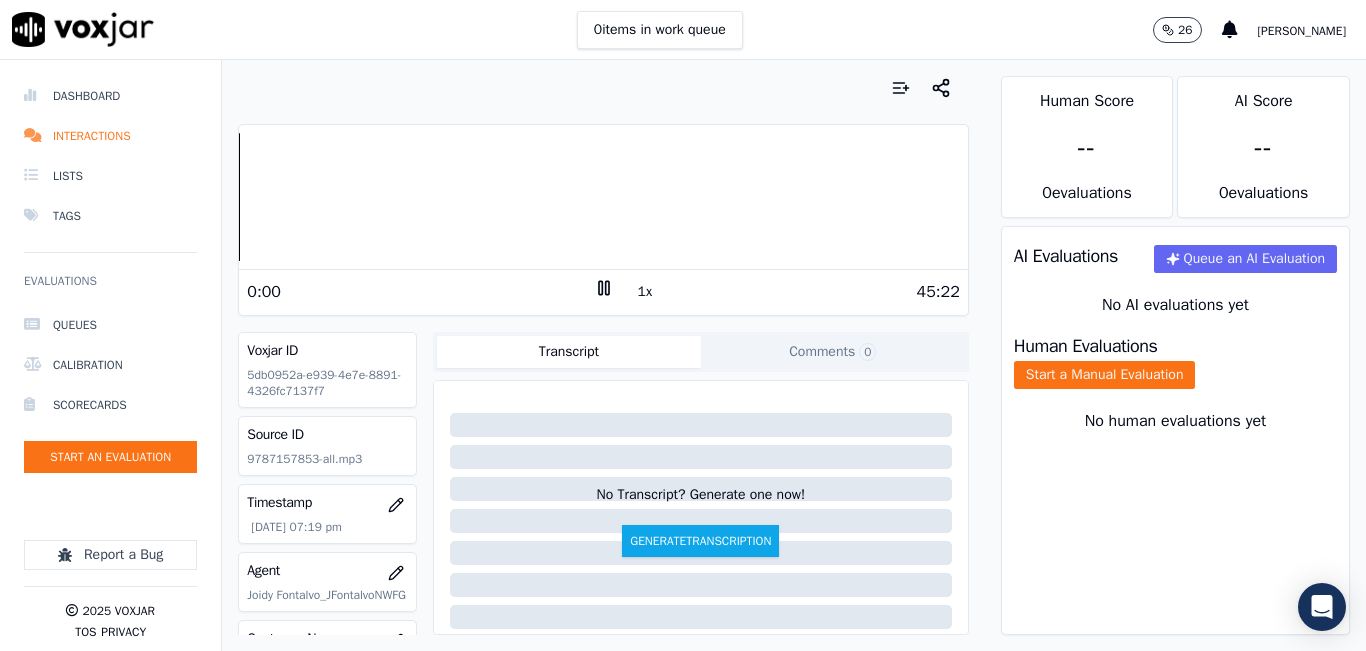 click on "1x" at bounding box center [645, 292] 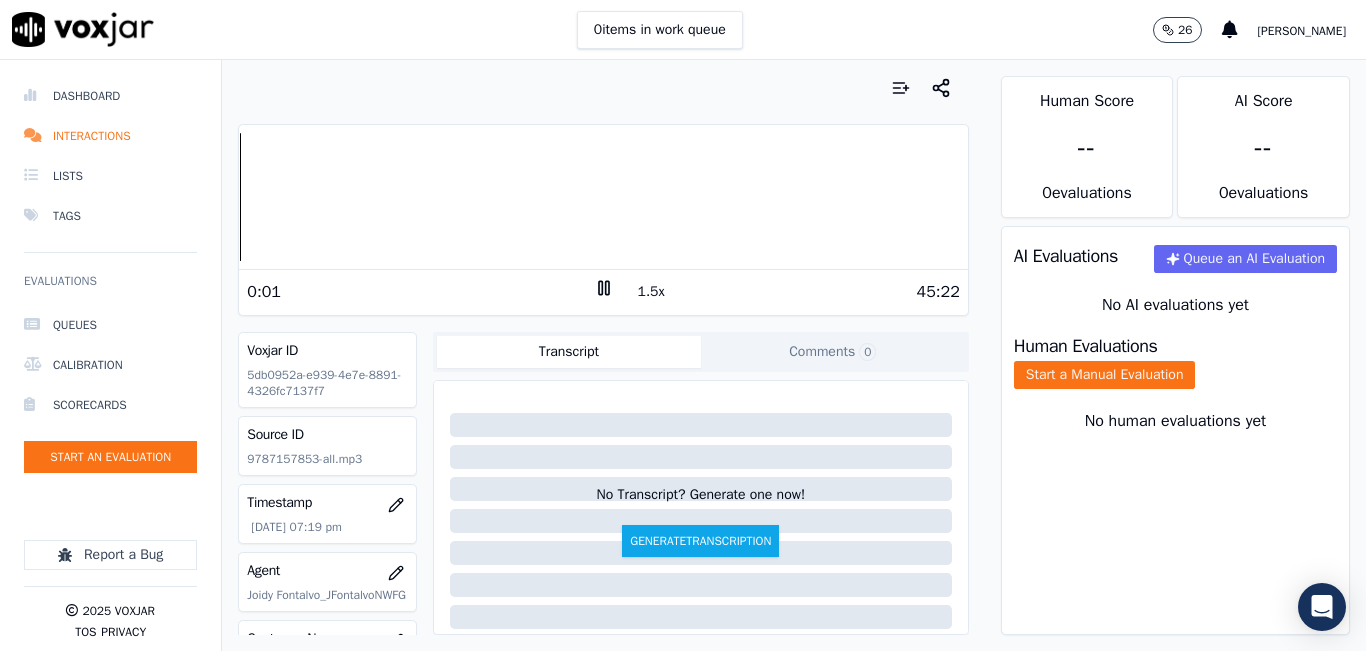 click on "1.5x" at bounding box center (651, 292) 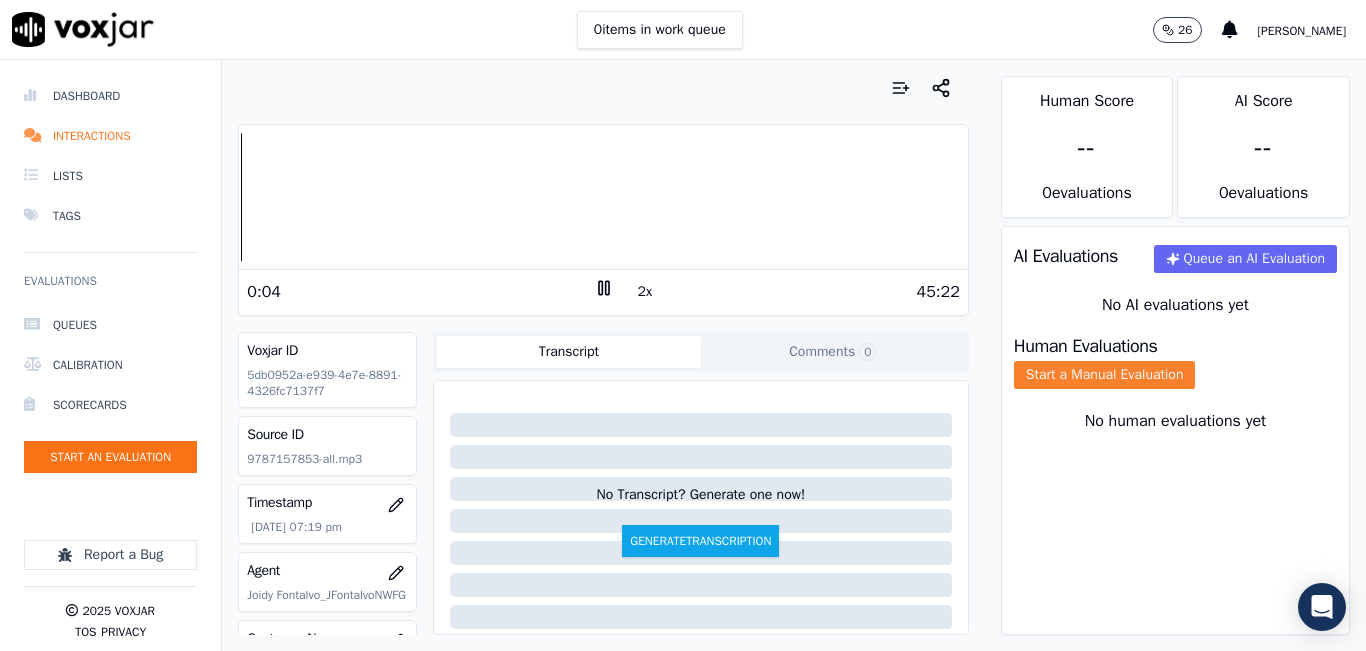 click on "Start a Manual Evaluation" 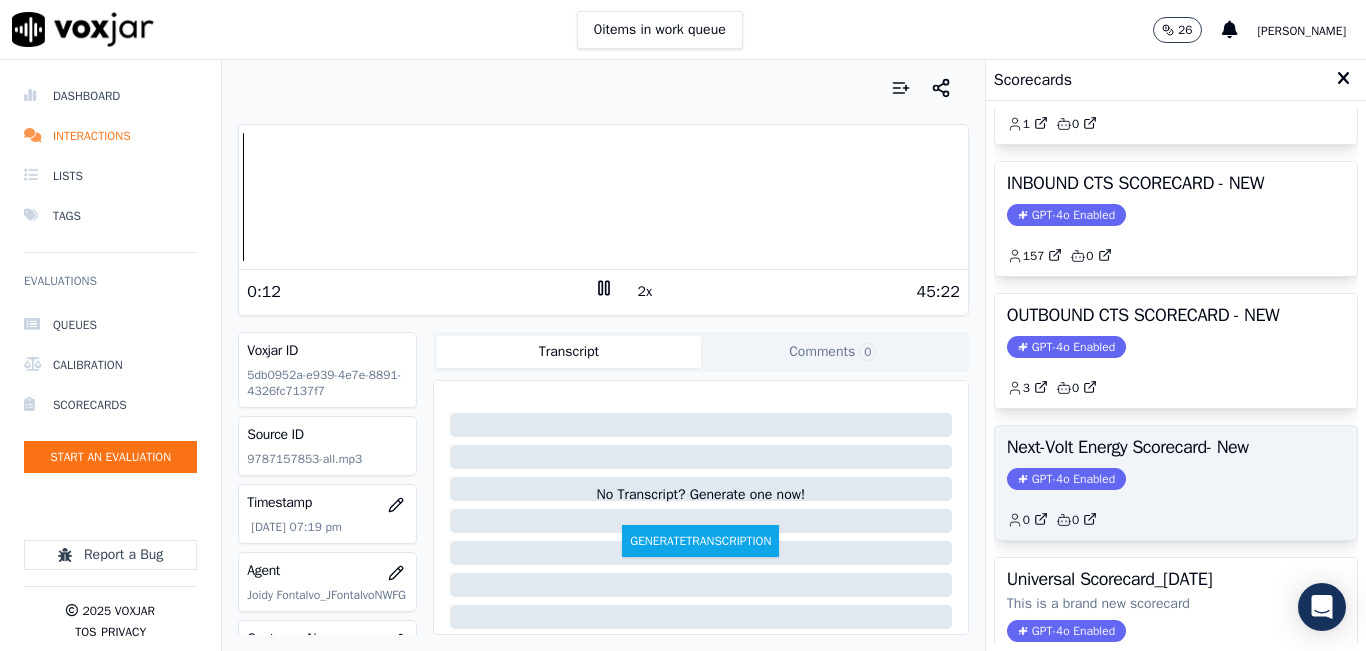 scroll, scrollTop: 227, scrollLeft: 0, axis: vertical 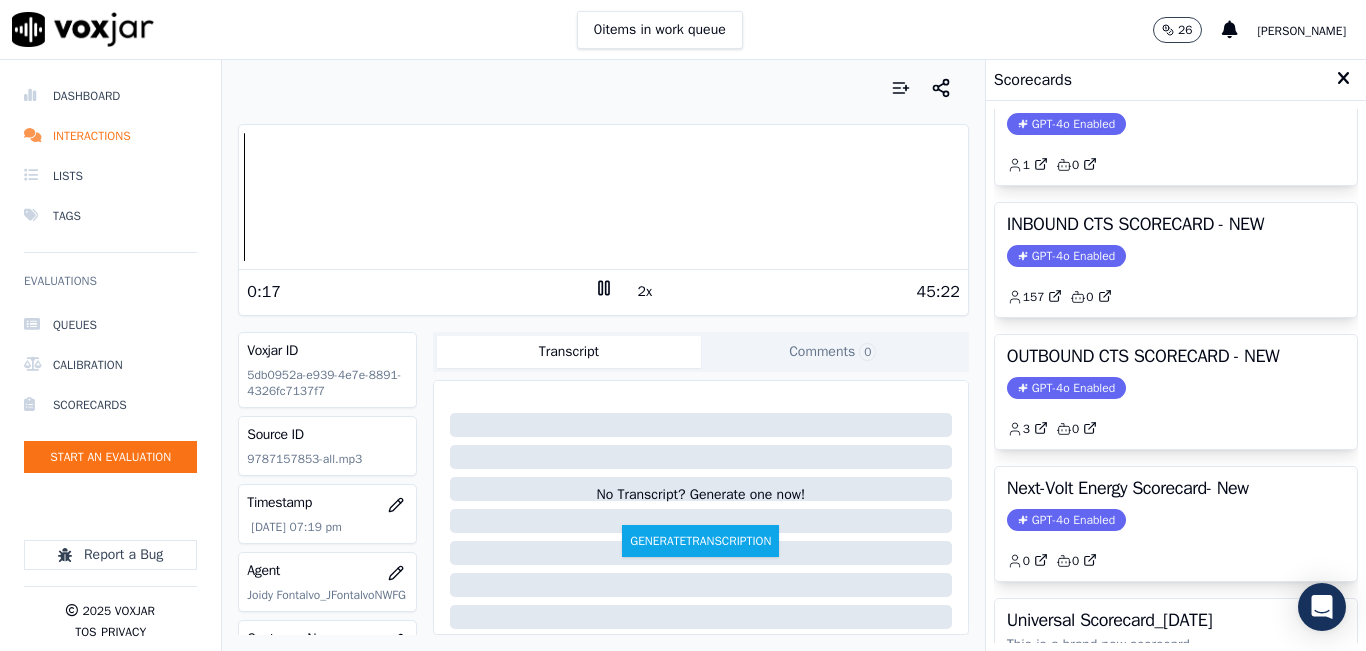 click on "GPT-4o Enabled" 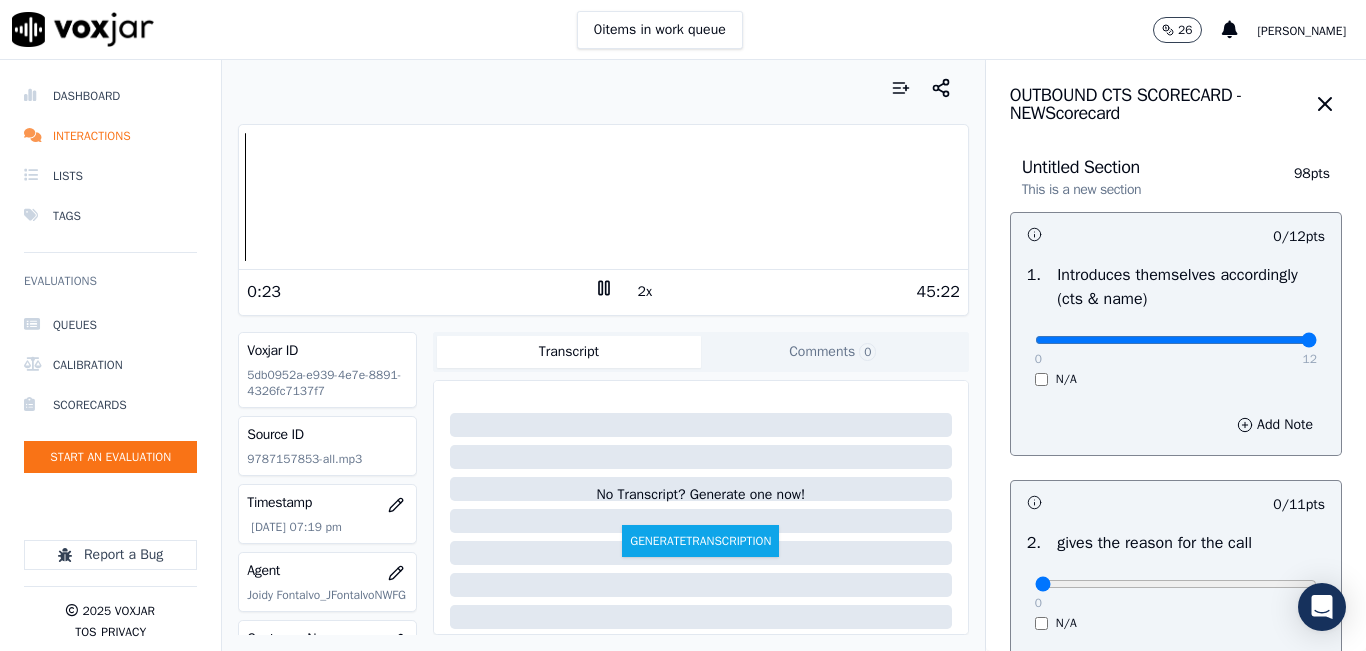 drag, startPoint x: 1028, startPoint y: 339, endPoint x: 1273, endPoint y: 328, distance: 245.24681 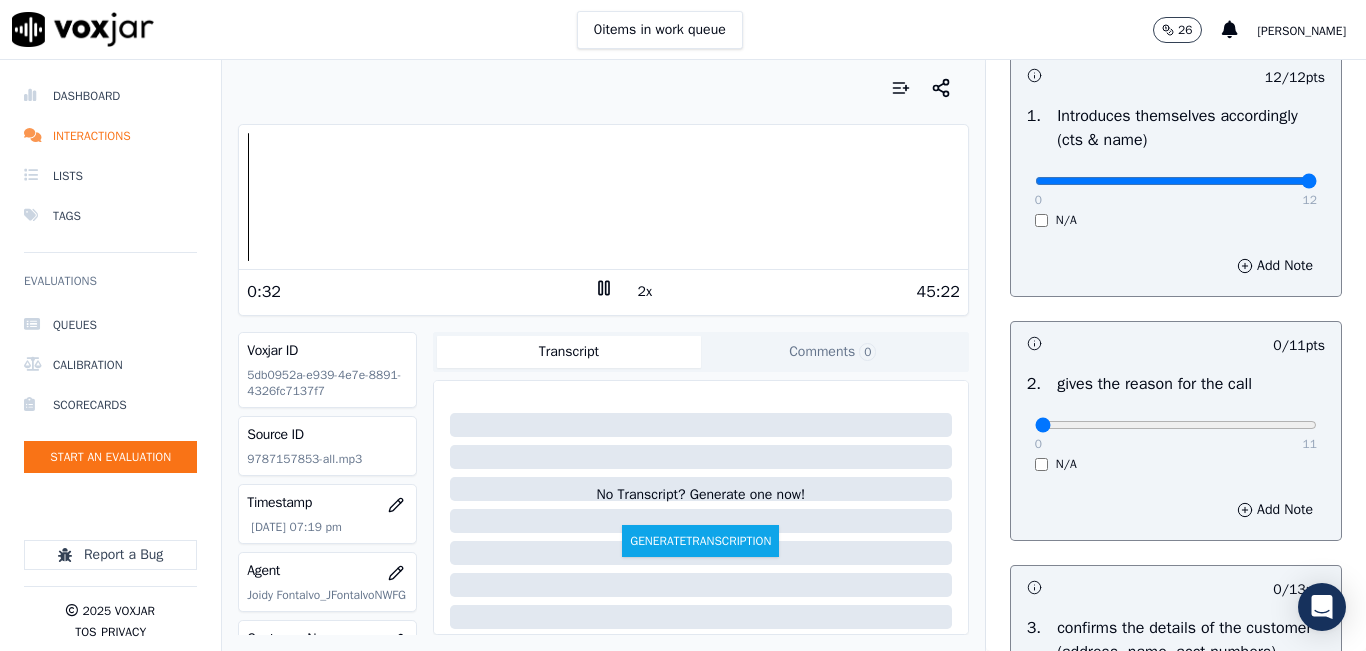 scroll, scrollTop: 200, scrollLeft: 0, axis: vertical 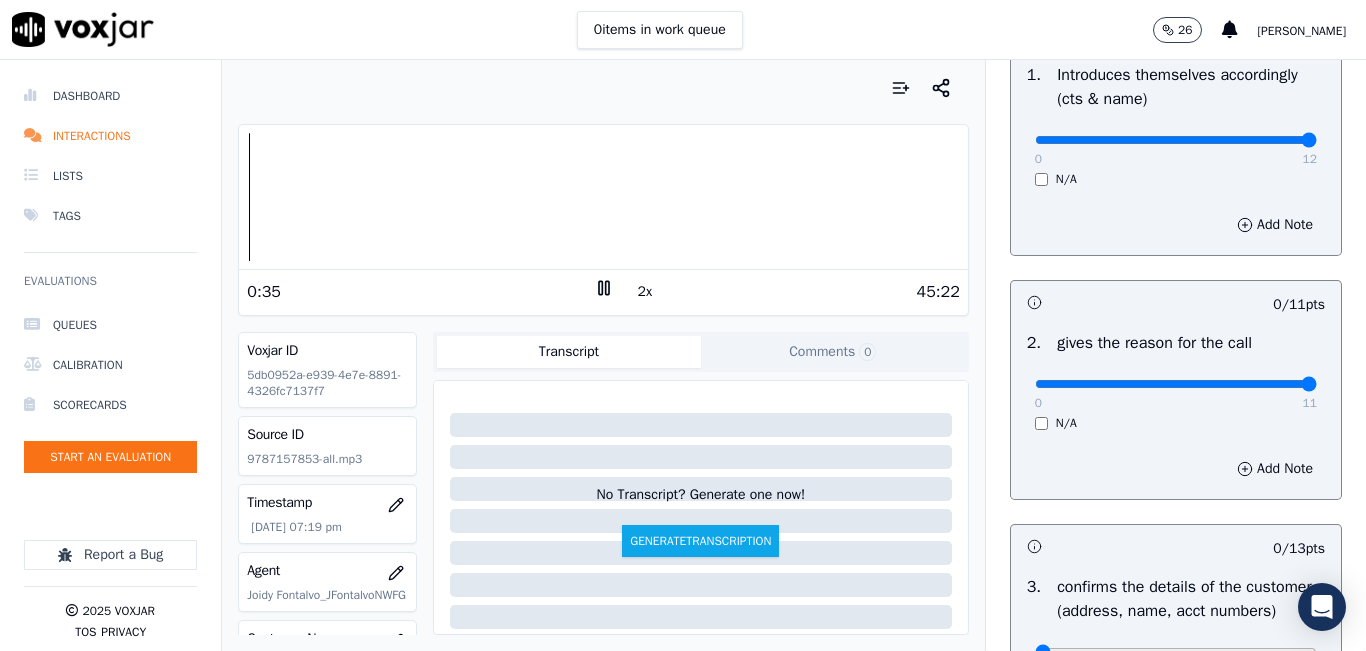 drag, startPoint x: 1025, startPoint y: 378, endPoint x: 1332, endPoint y: 361, distance: 307.47034 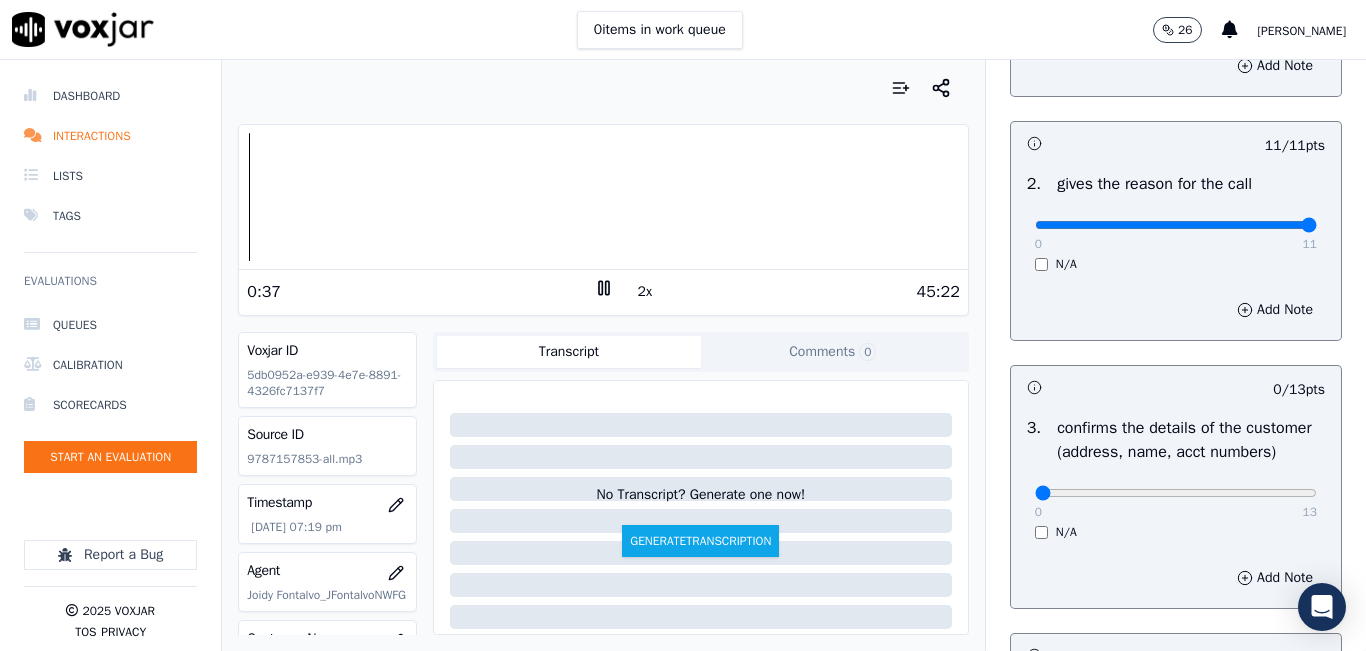 scroll, scrollTop: 400, scrollLeft: 0, axis: vertical 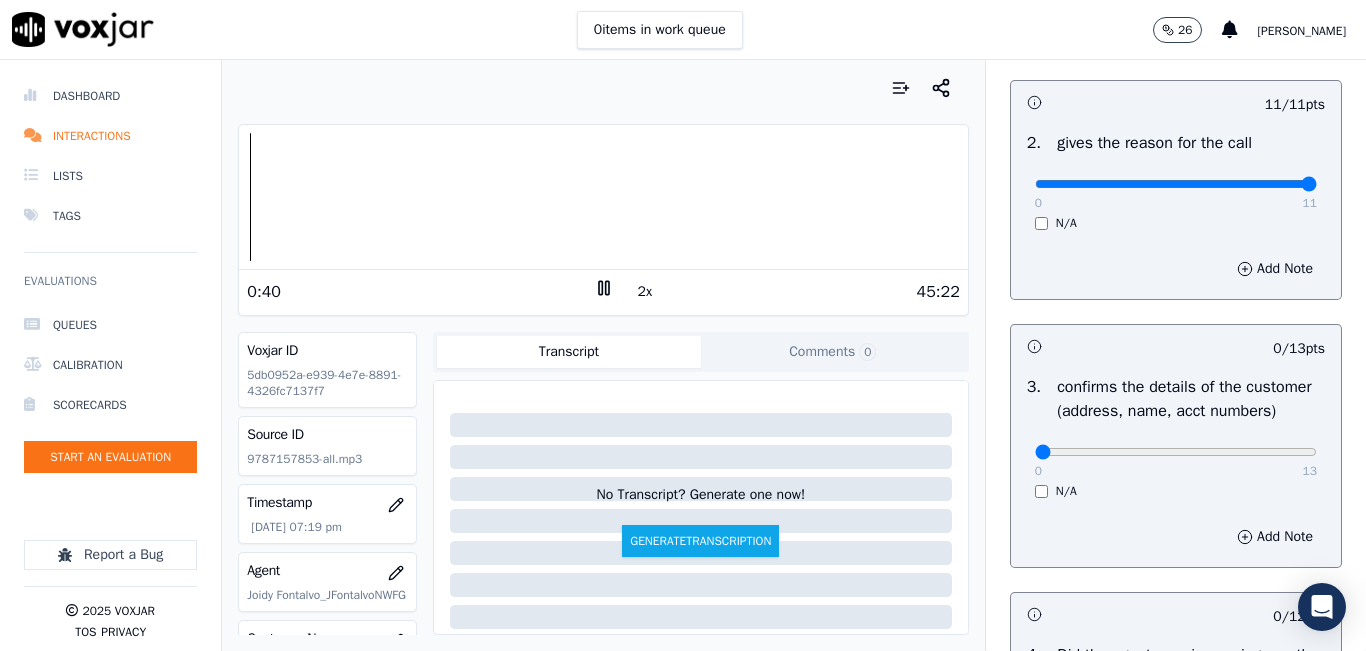 click on "2x" at bounding box center (645, 292) 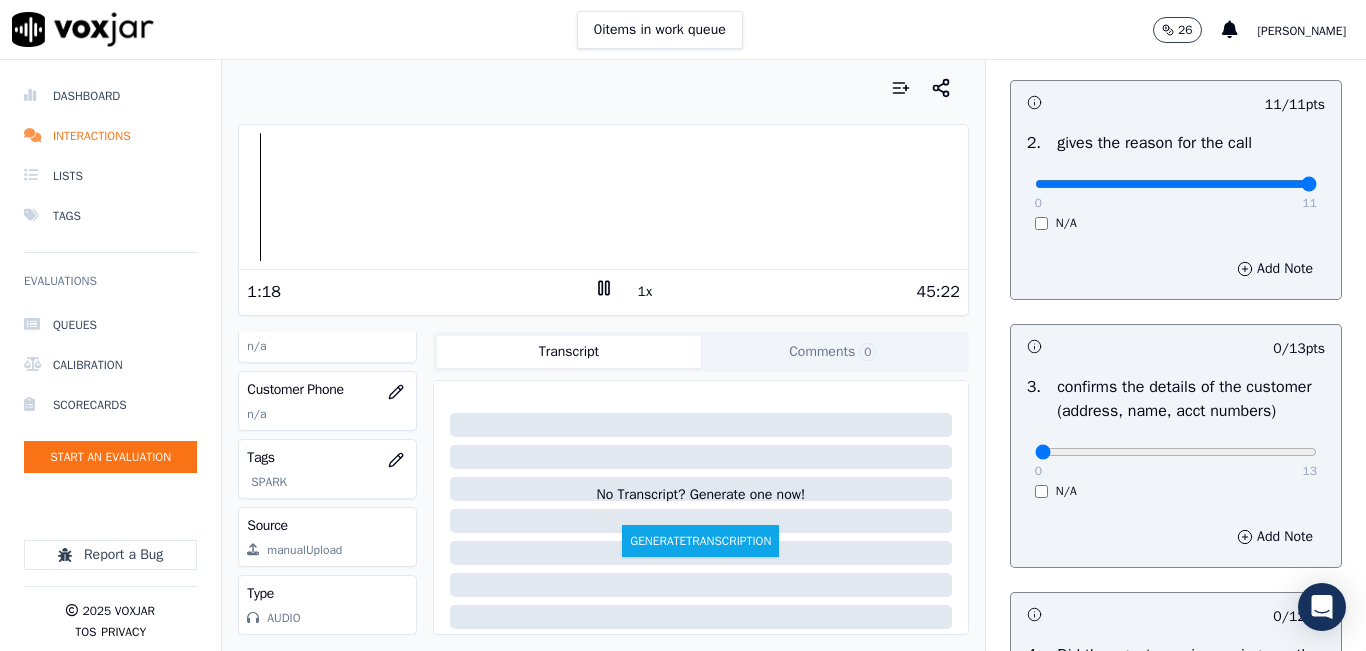 scroll, scrollTop: 278, scrollLeft: 0, axis: vertical 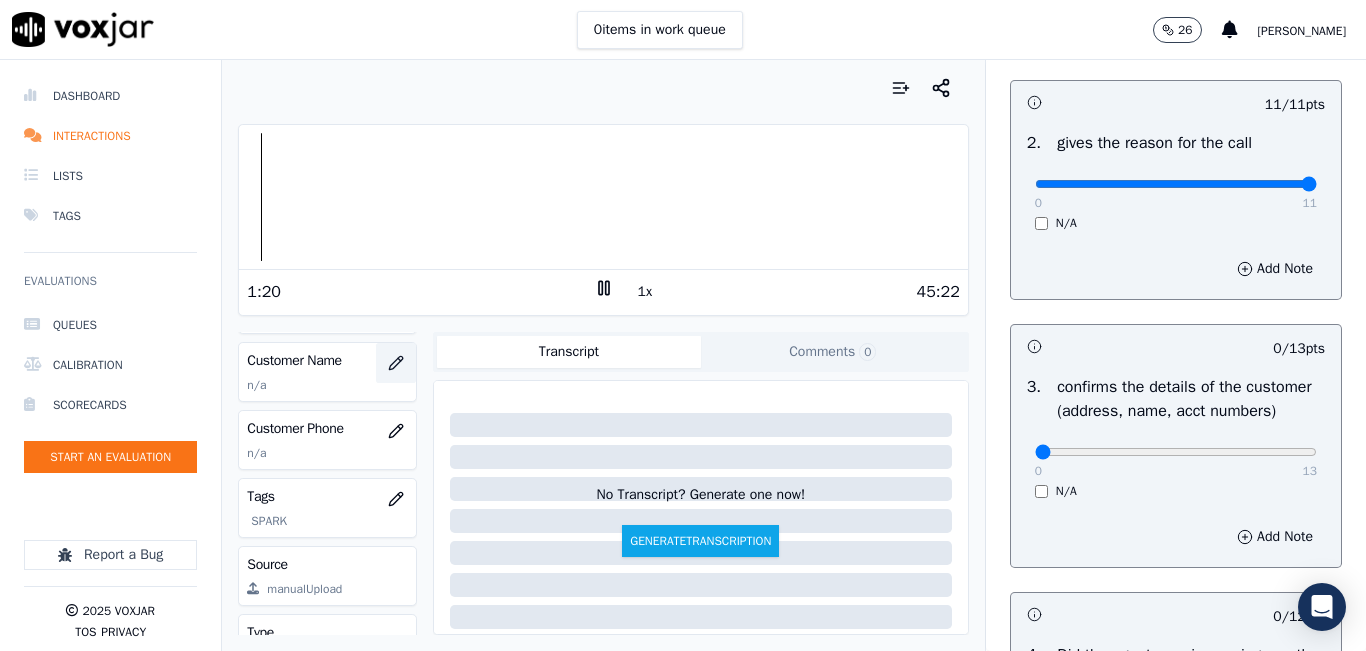 click 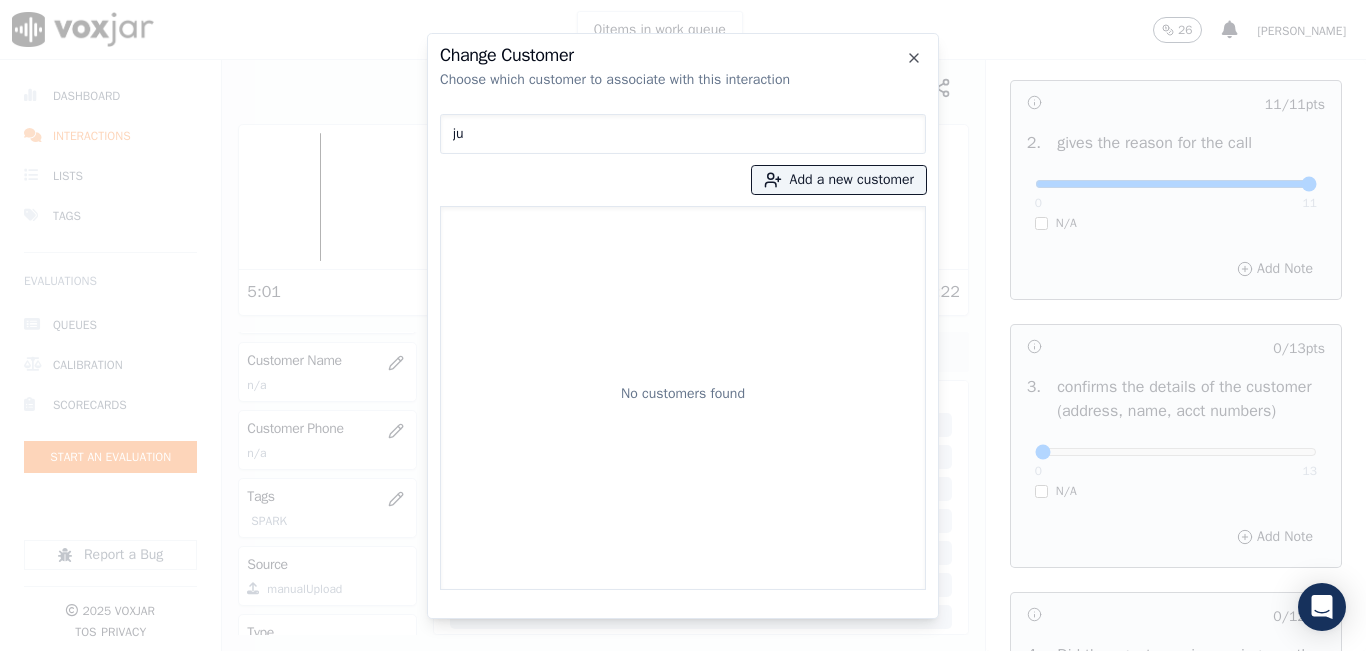 type on "j" 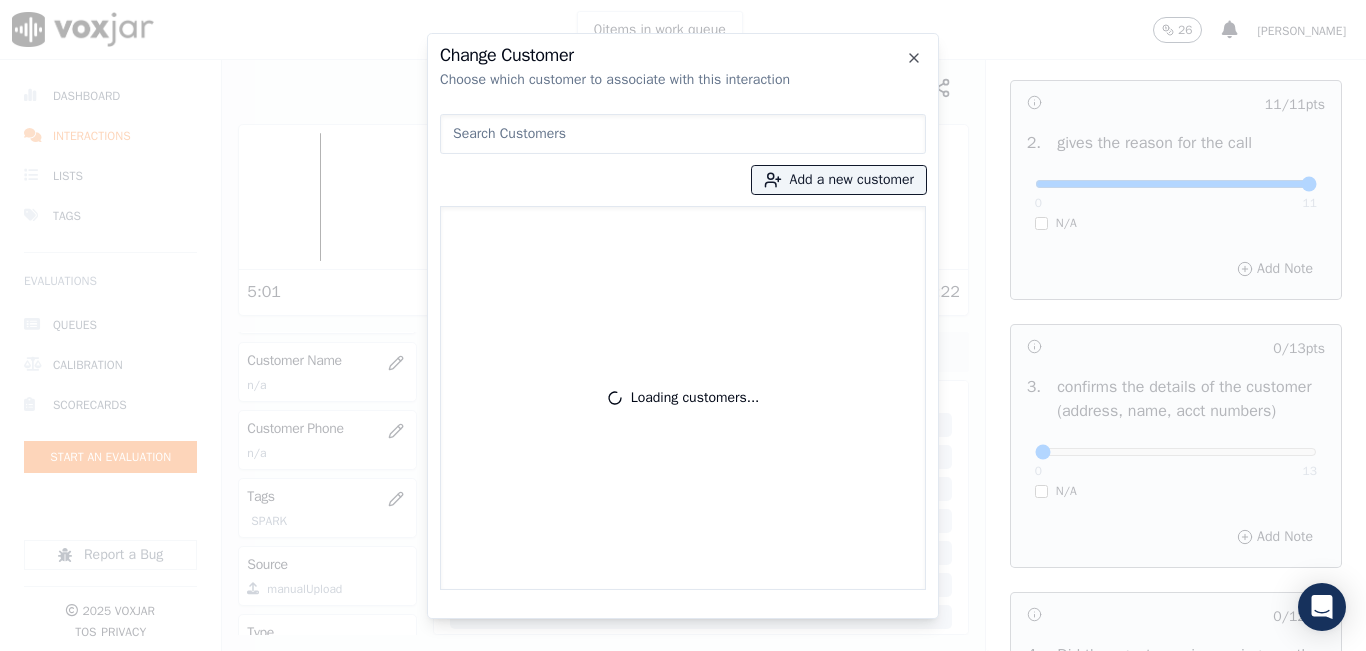 paste on "9787157853" 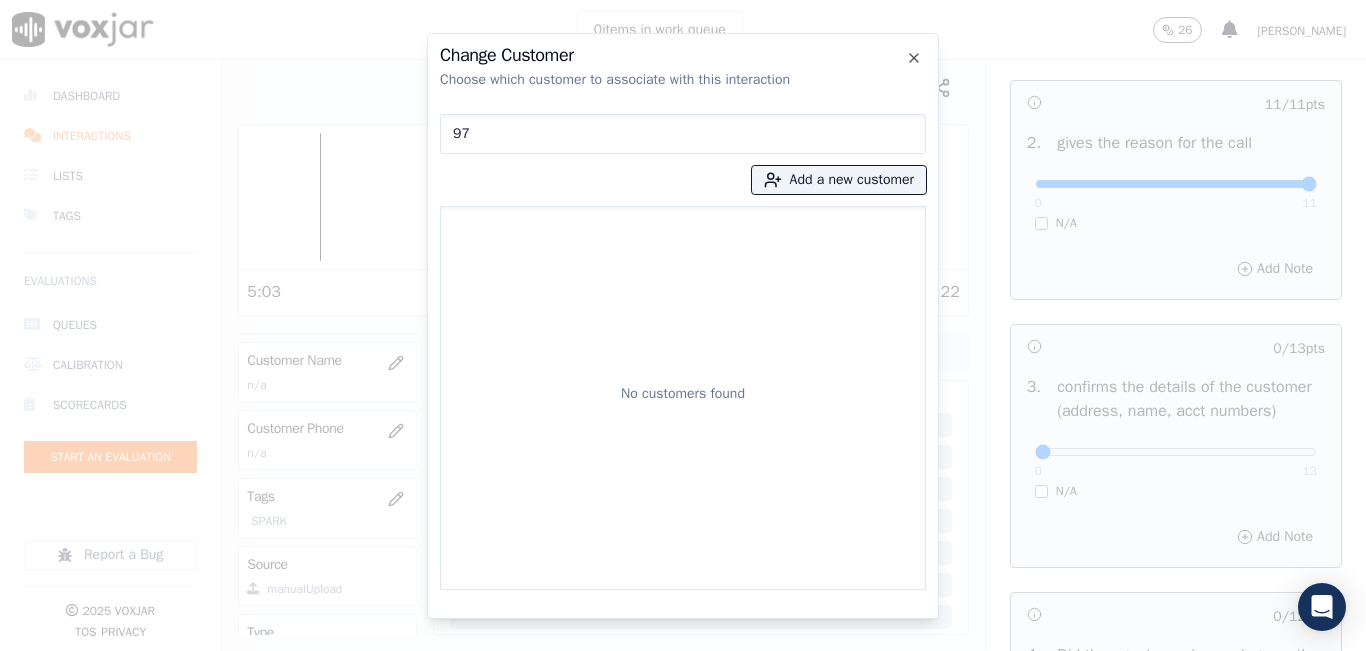 type on "9" 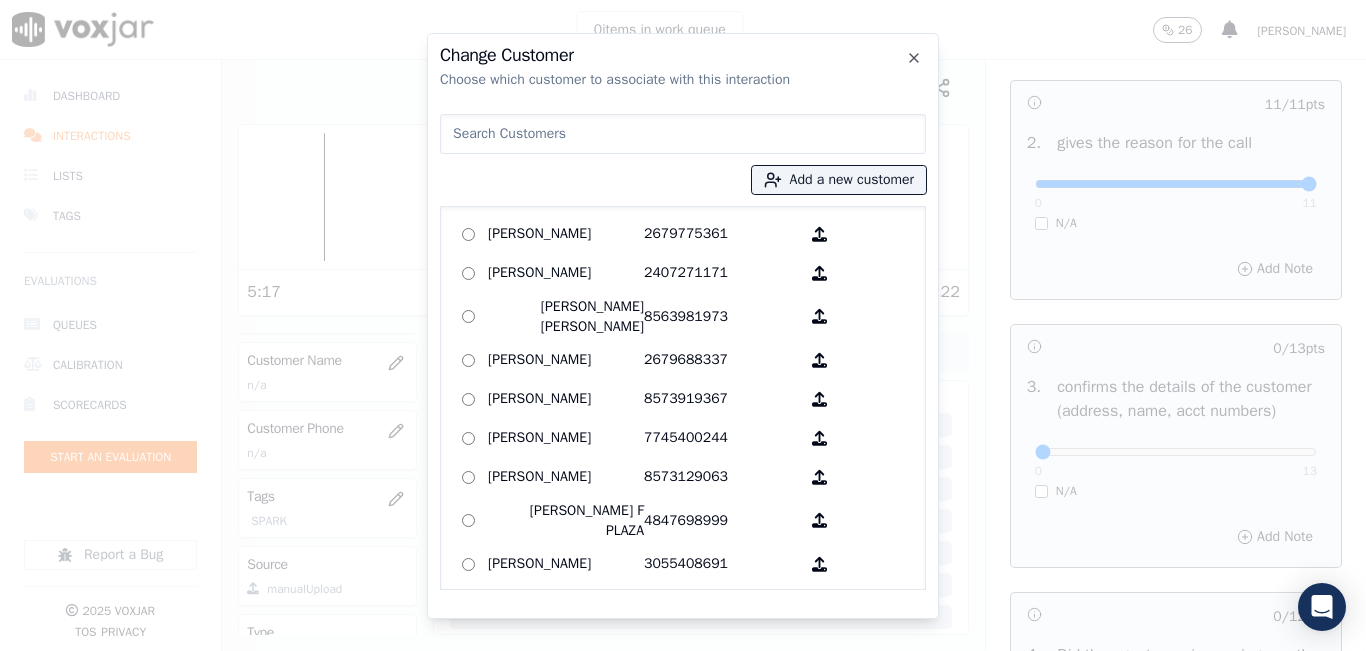 click at bounding box center [683, 134] 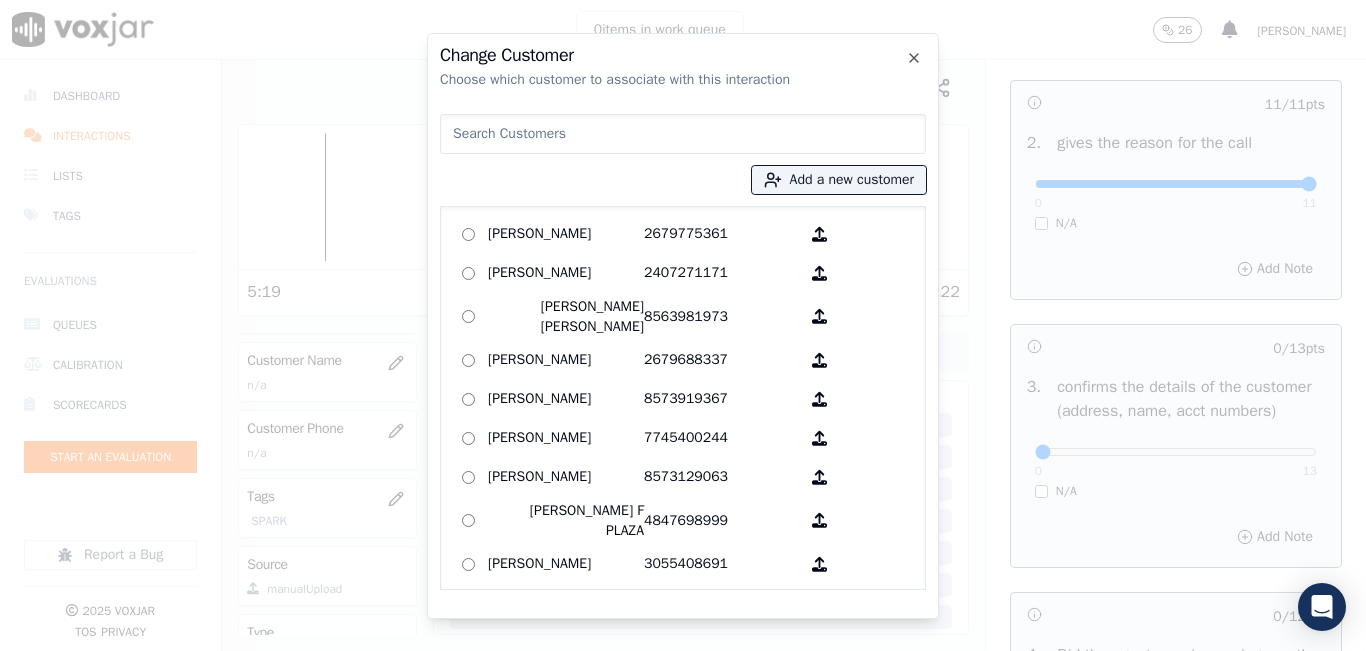 paste on "[PERSON_NAME]" 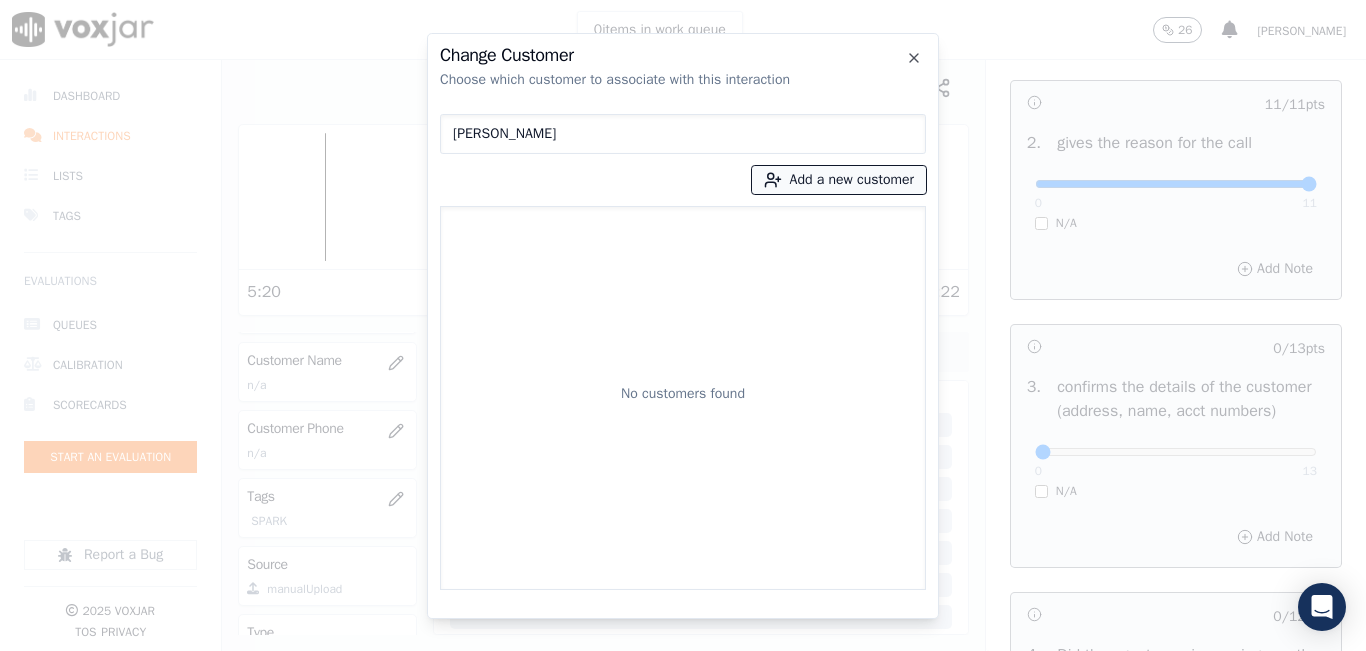 type on "[PERSON_NAME]" 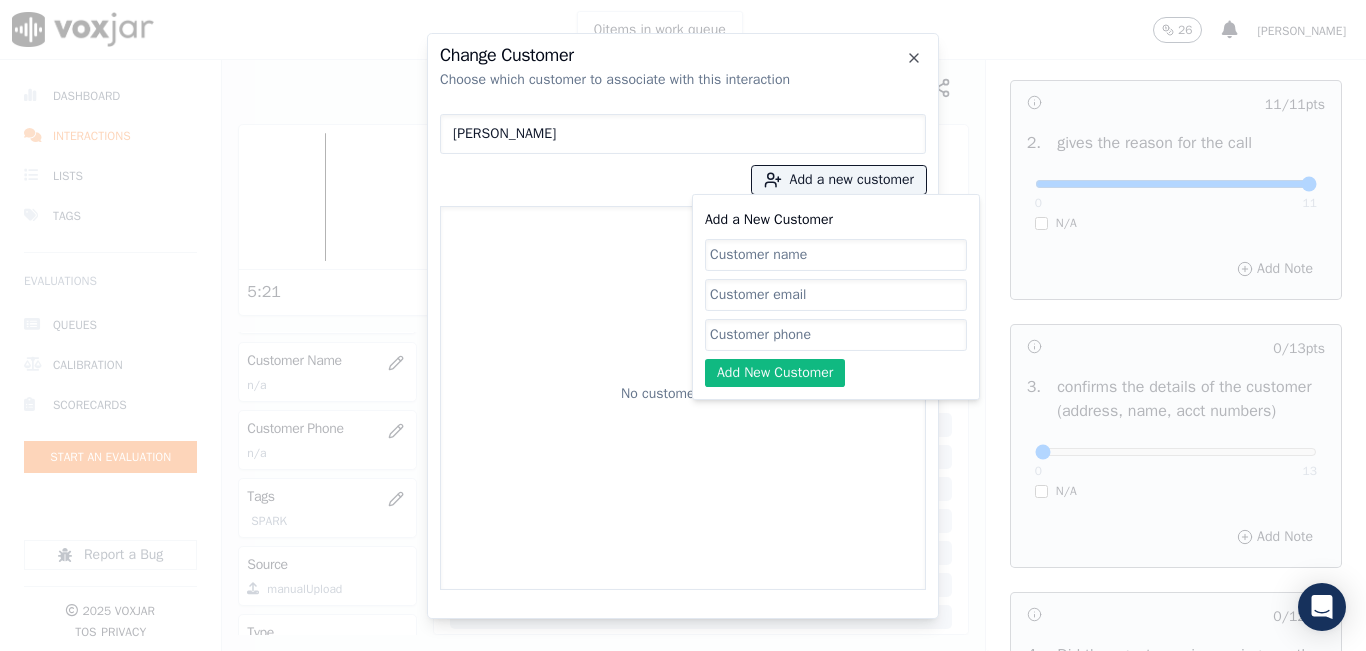 click on "Add a New Customer" 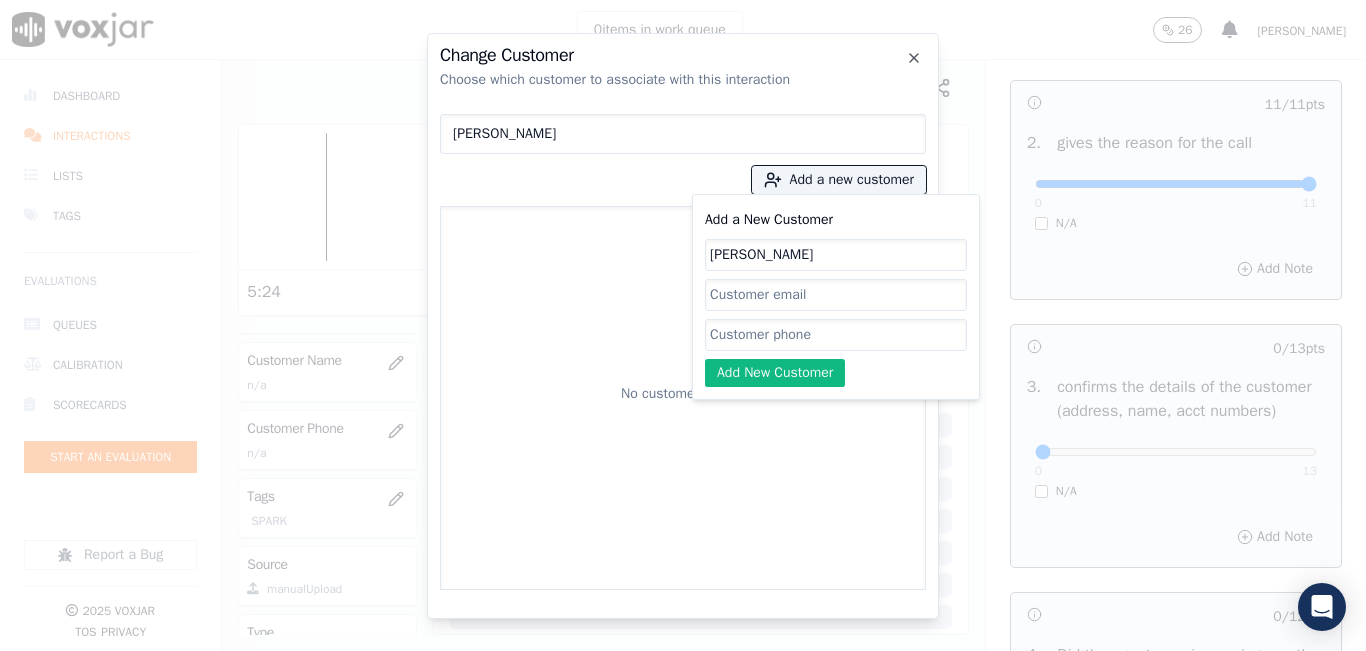 type on "[PERSON_NAME]" 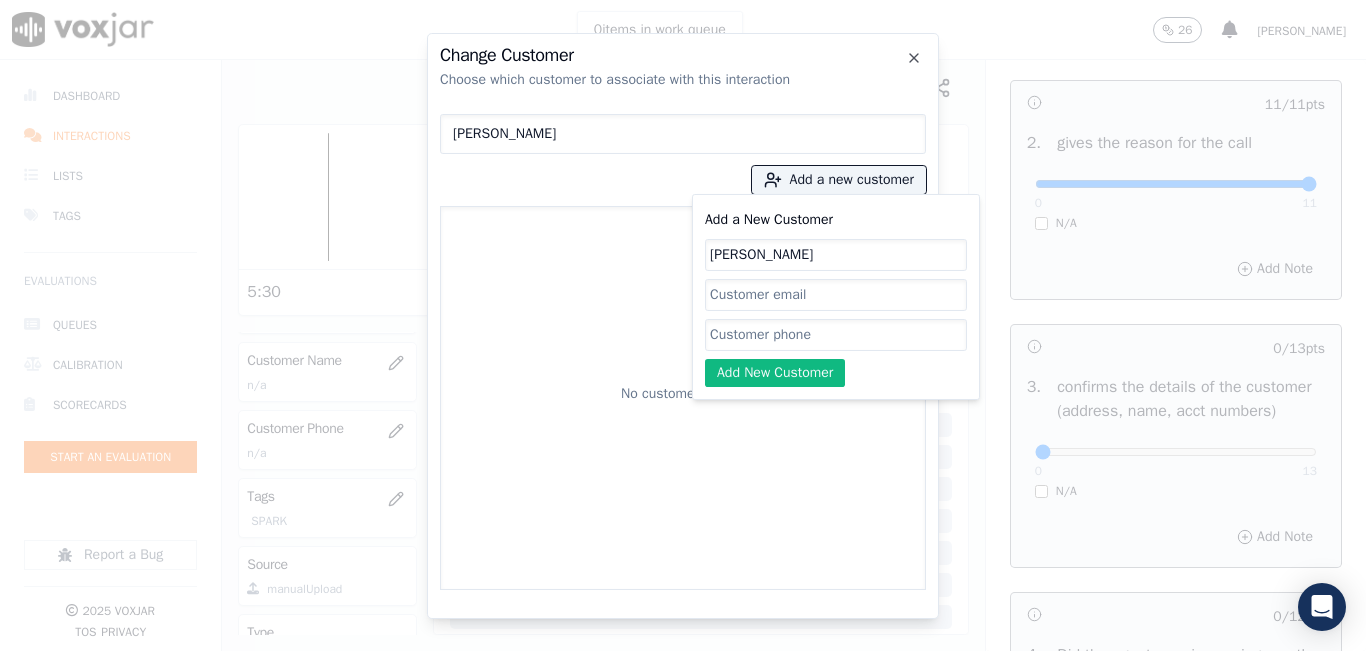 click on "Add a New Customer" 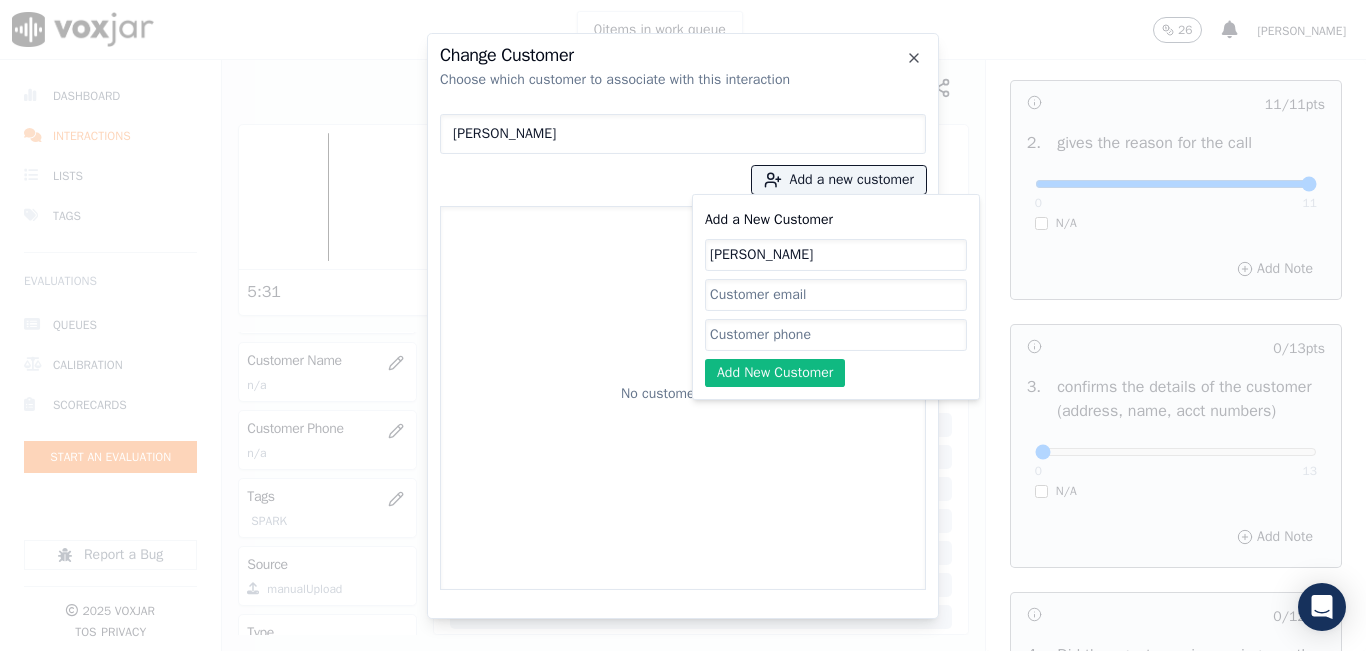 paste on "9787157853" 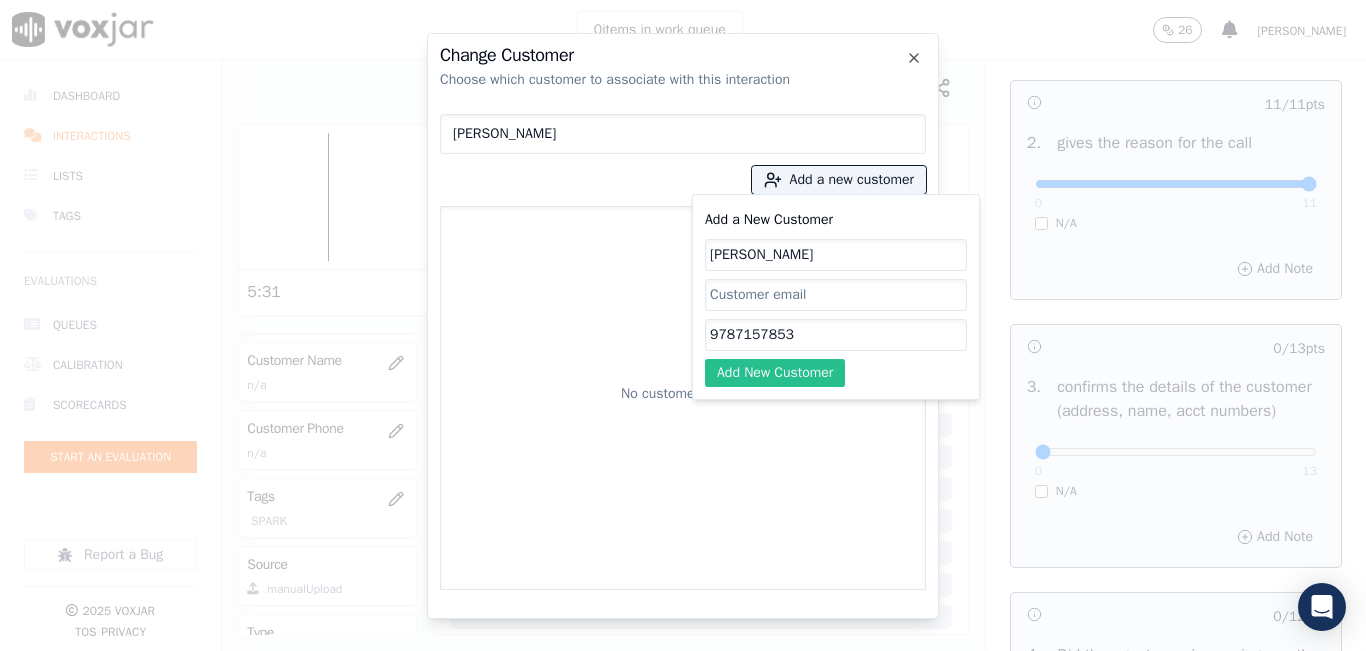 type on "9787157853" 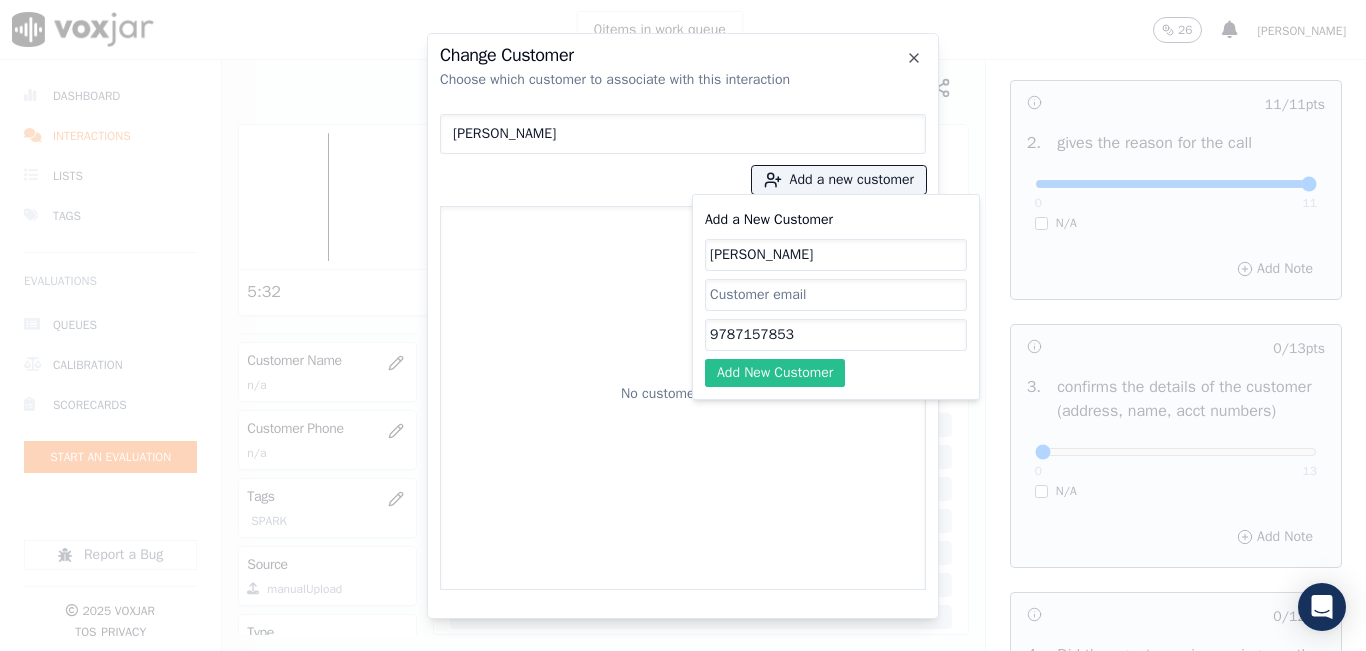 click on "Add New Customer" 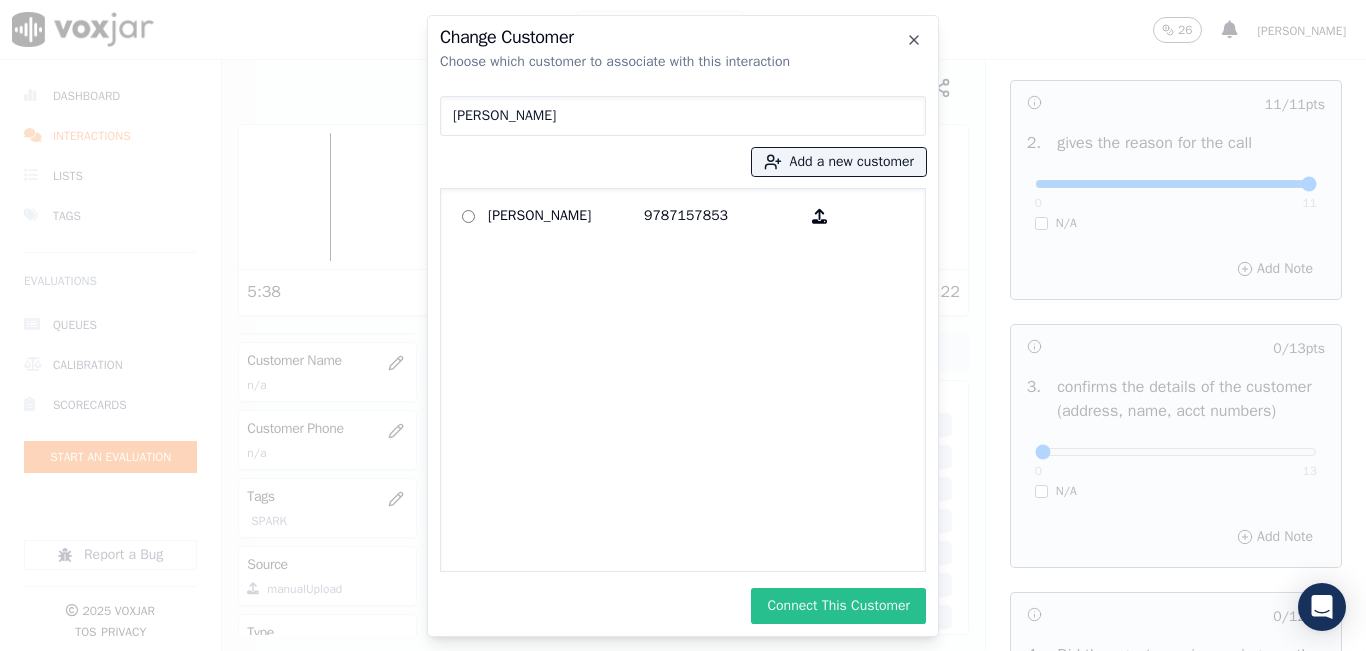 click on "Connect This Customer" at bounding box center (838, 606) 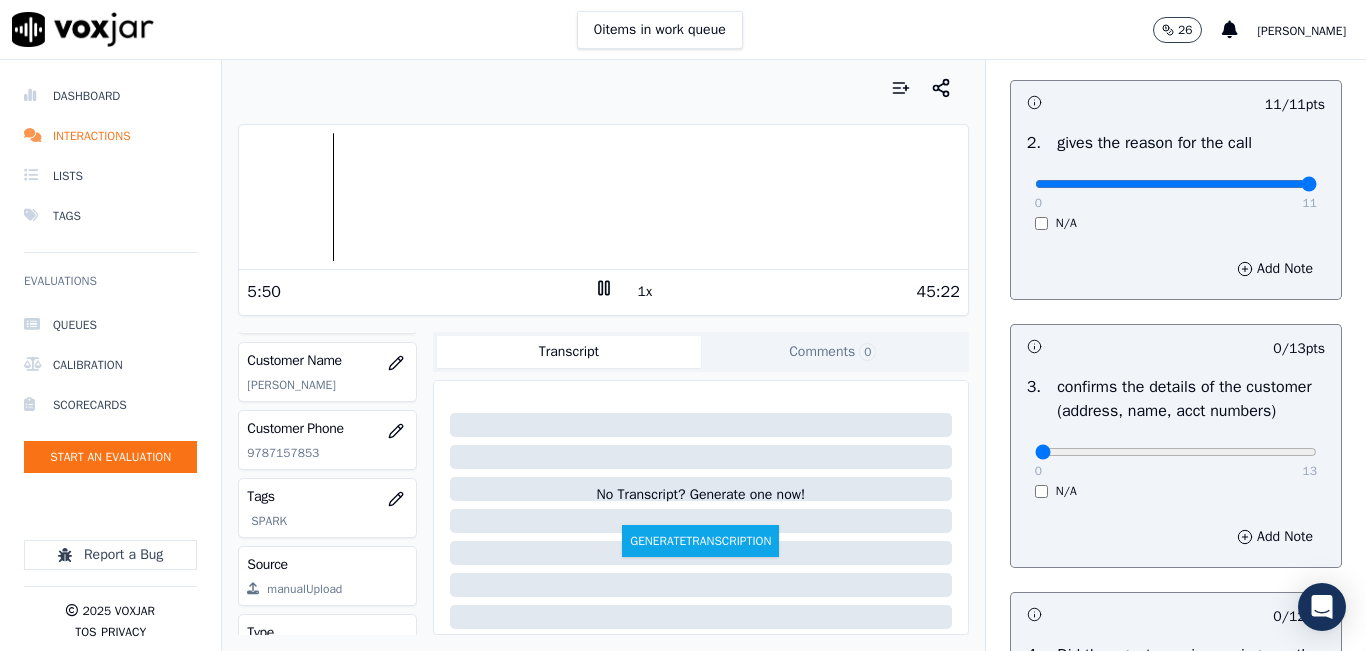 drag, startPoint x: 492, startPoint y: 331, endPoint x: 503, endPoint y: 302, distance: 31.016125 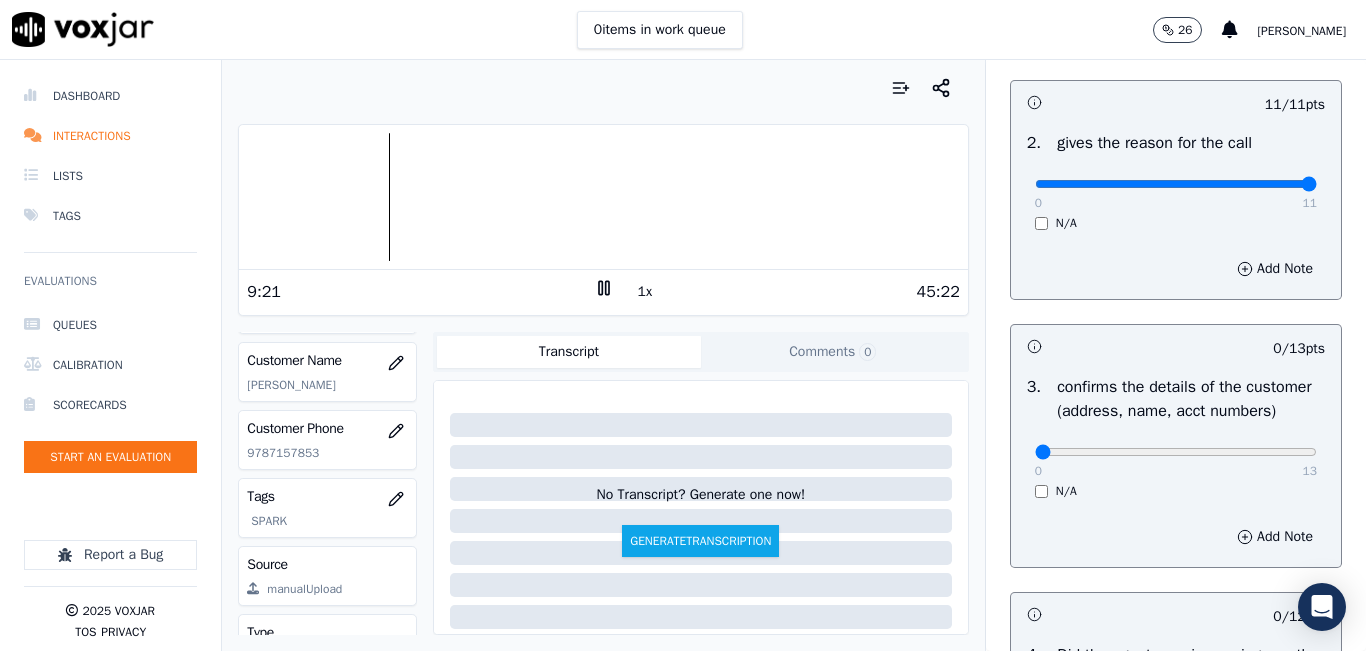 click at bounding box center (603, 197) 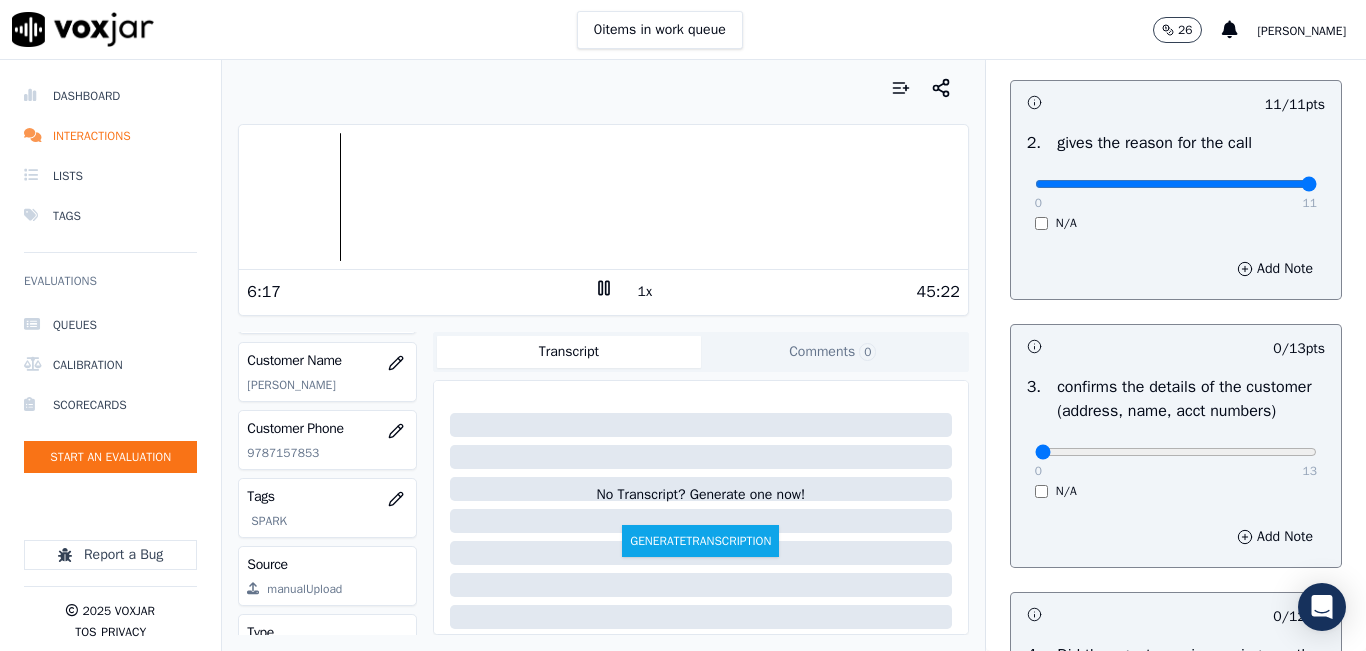click on "1x" at bounding box center [645, 292] 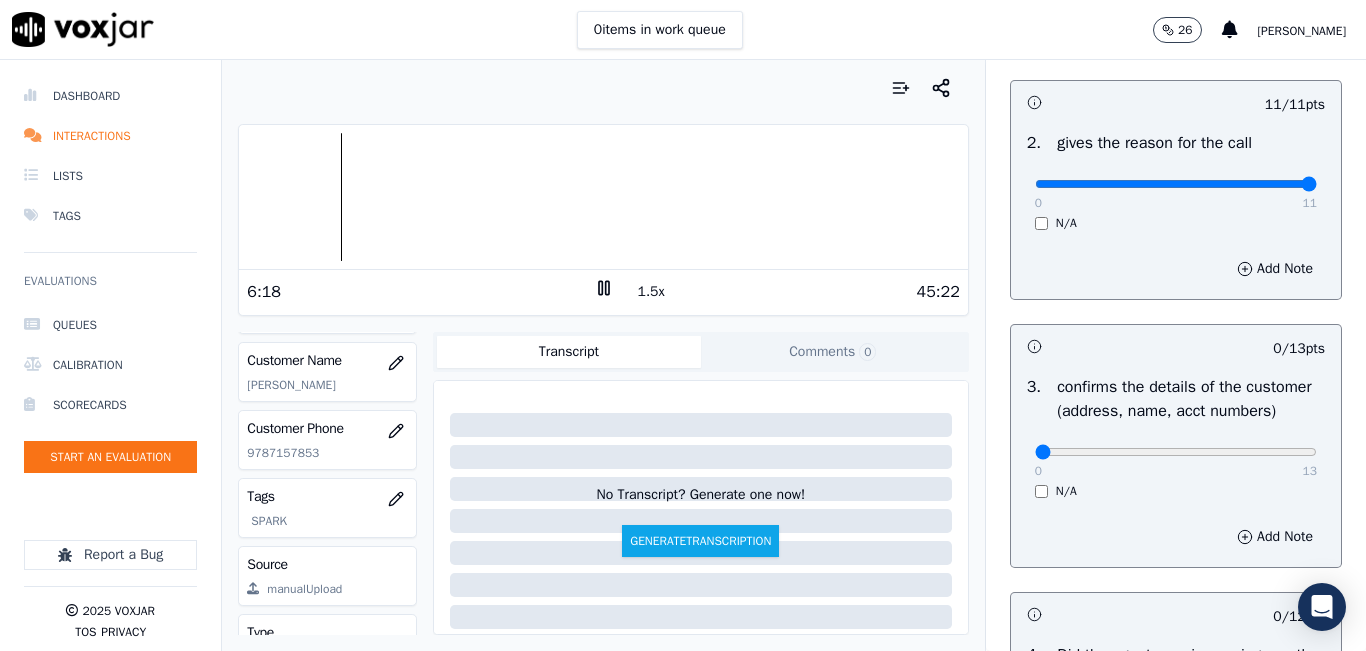 click on "1.5x" at bounding box center [651, 292] 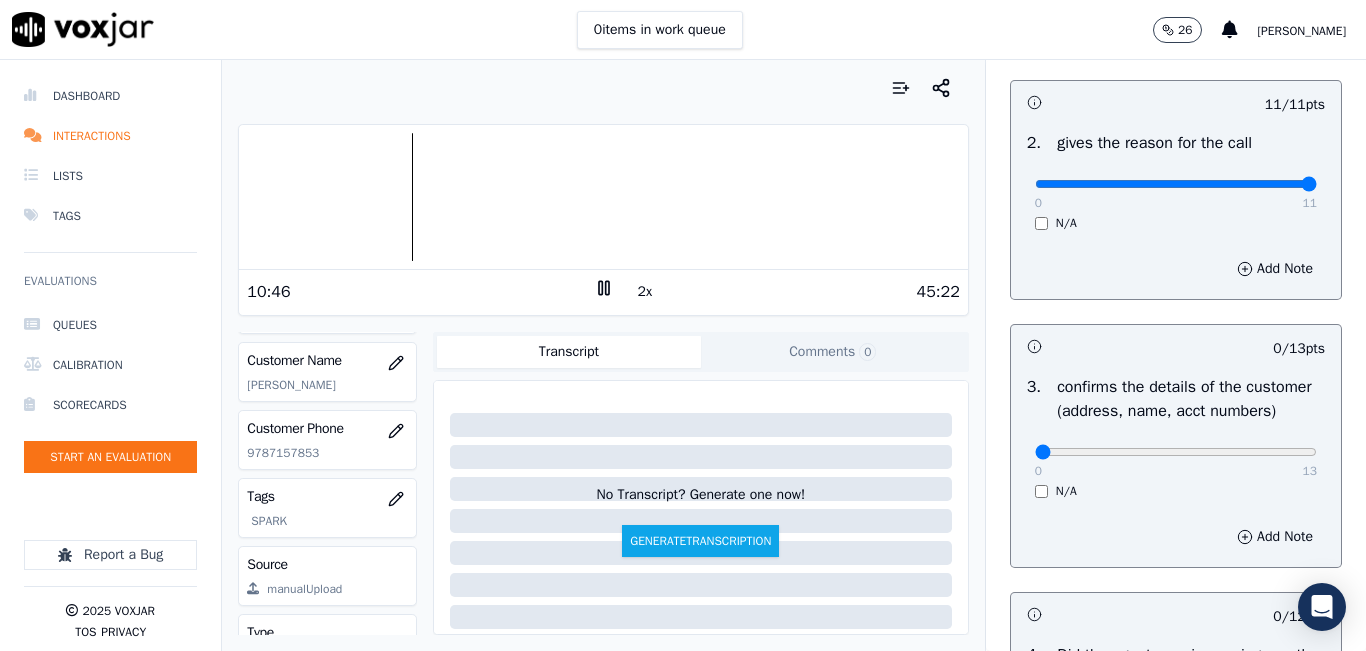 click on "2x" at bounding box center (645, 292) 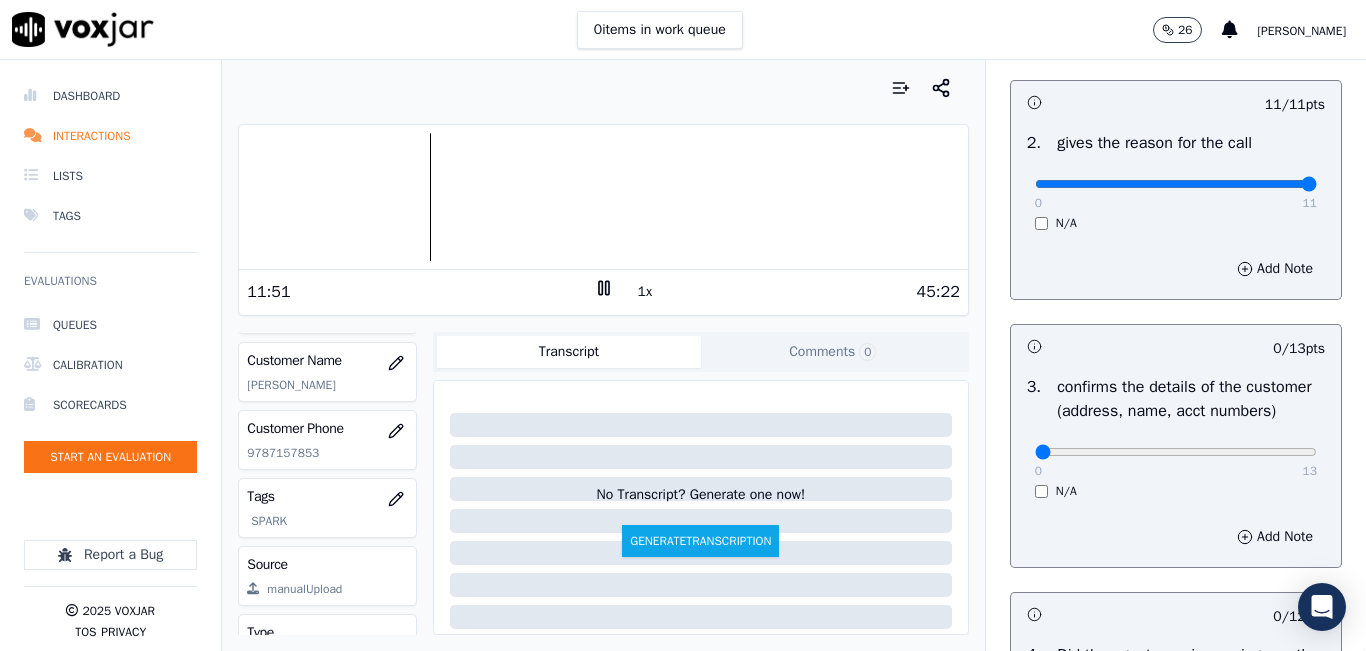 click 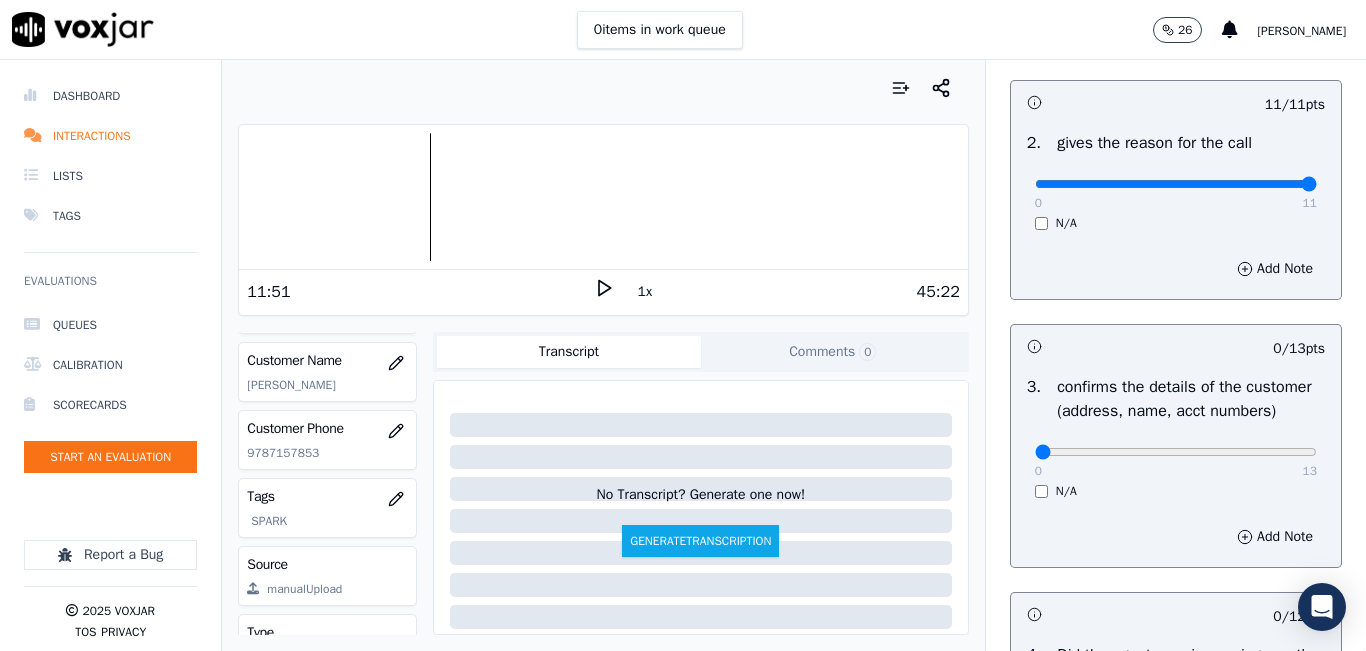 click 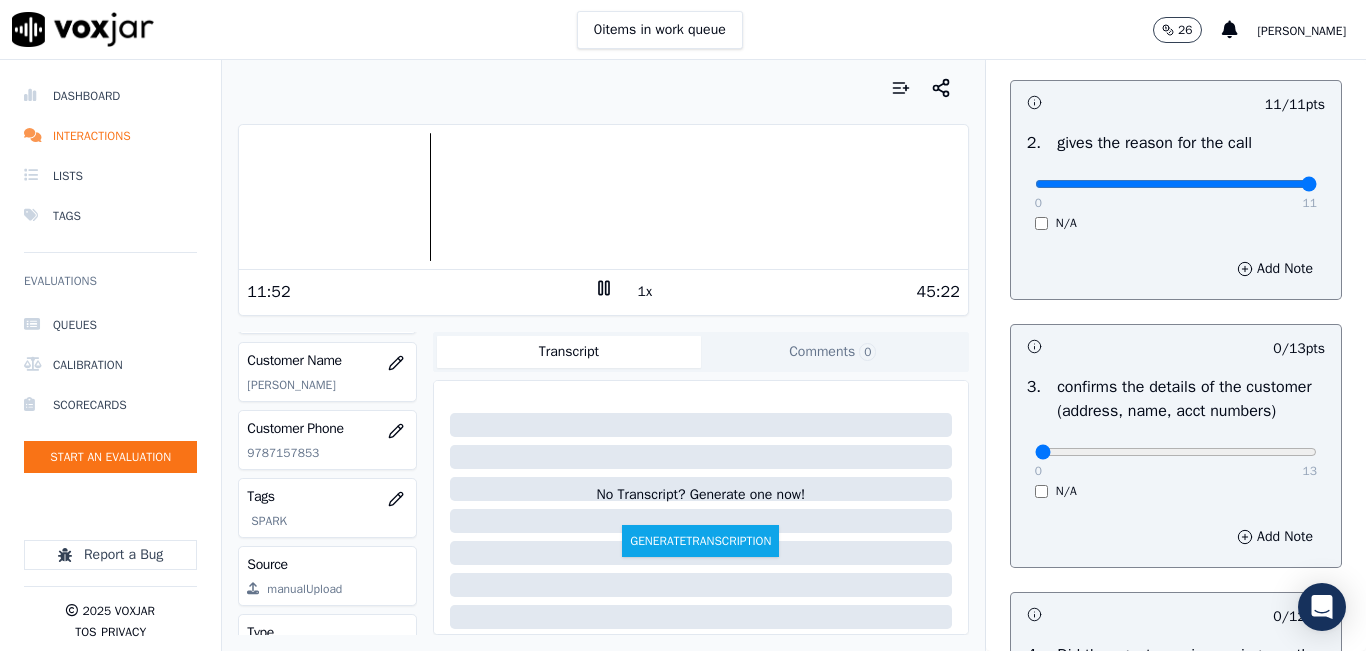click on "1x" at bounding box center (645, 292) 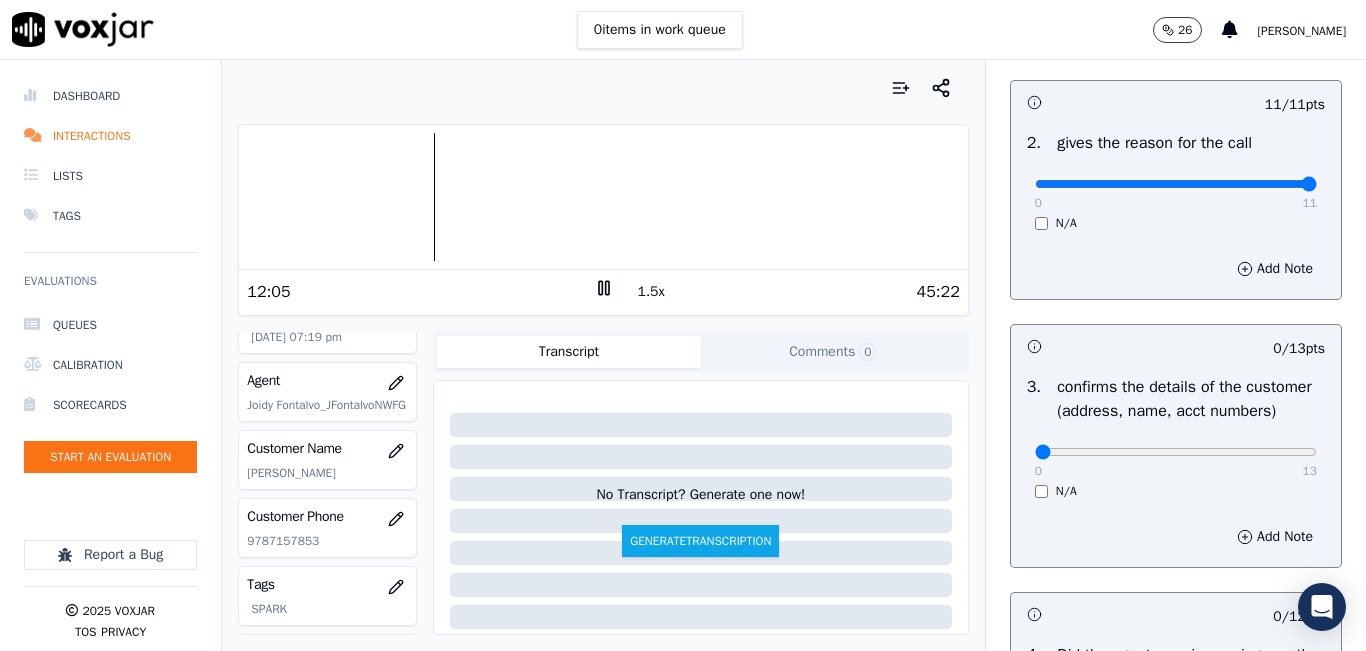 scroll, scrollTop: 178, scrollLeft: 0, axis: vertical 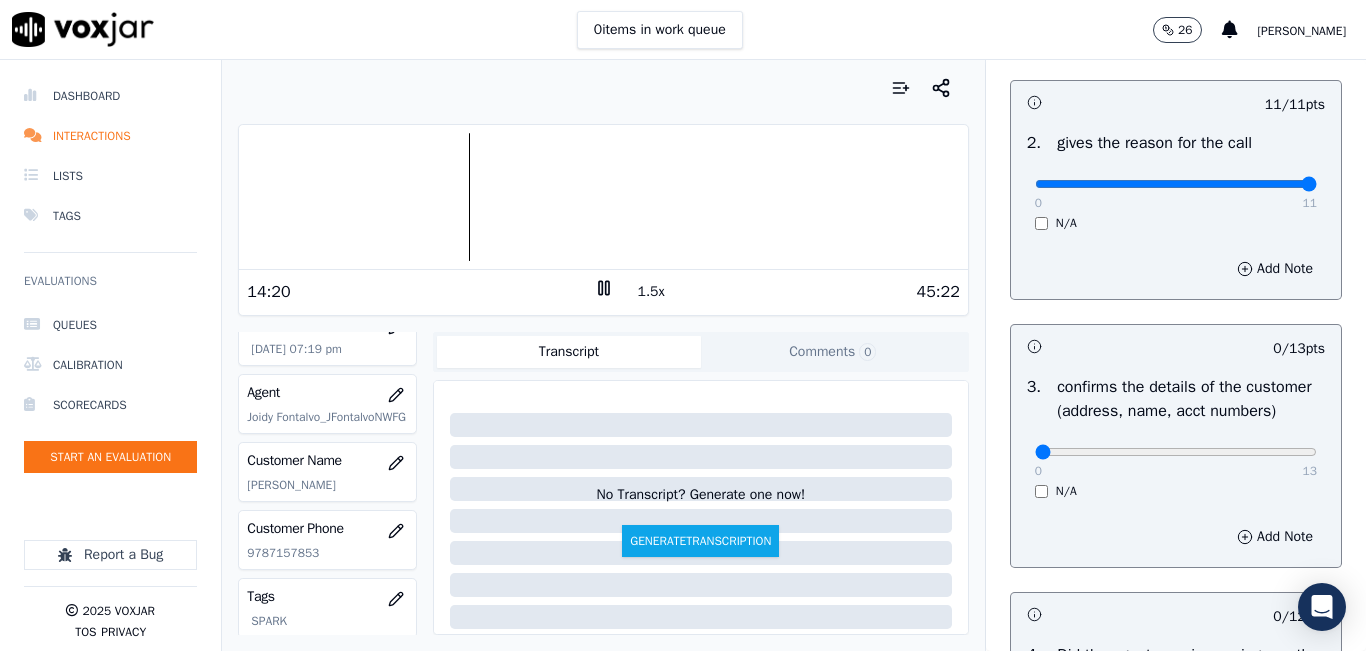 drag, startPoint x: 300, startPoint y: 5, endPoint x: 224, endPoint y: 44, distance: 85.42248 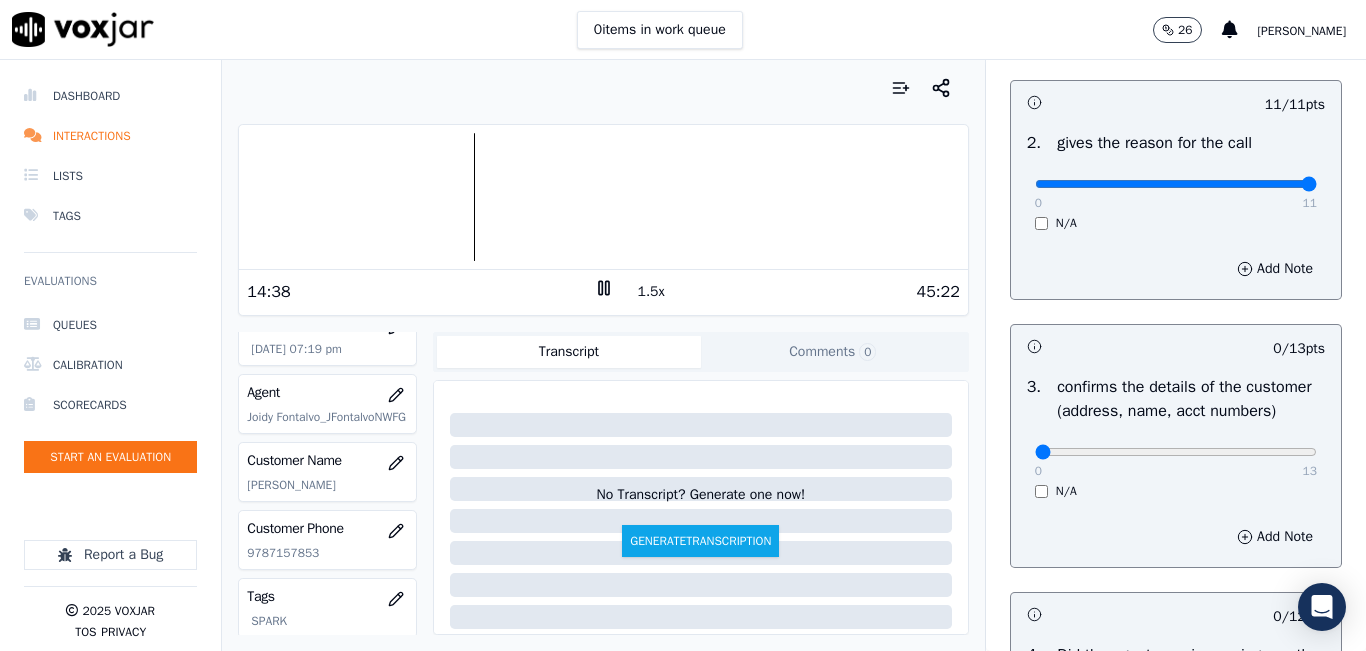 drag, startPoint x: 224, startPoint y: 44, endPoint x: 288, endPoint y: 10, distance: 72.47068 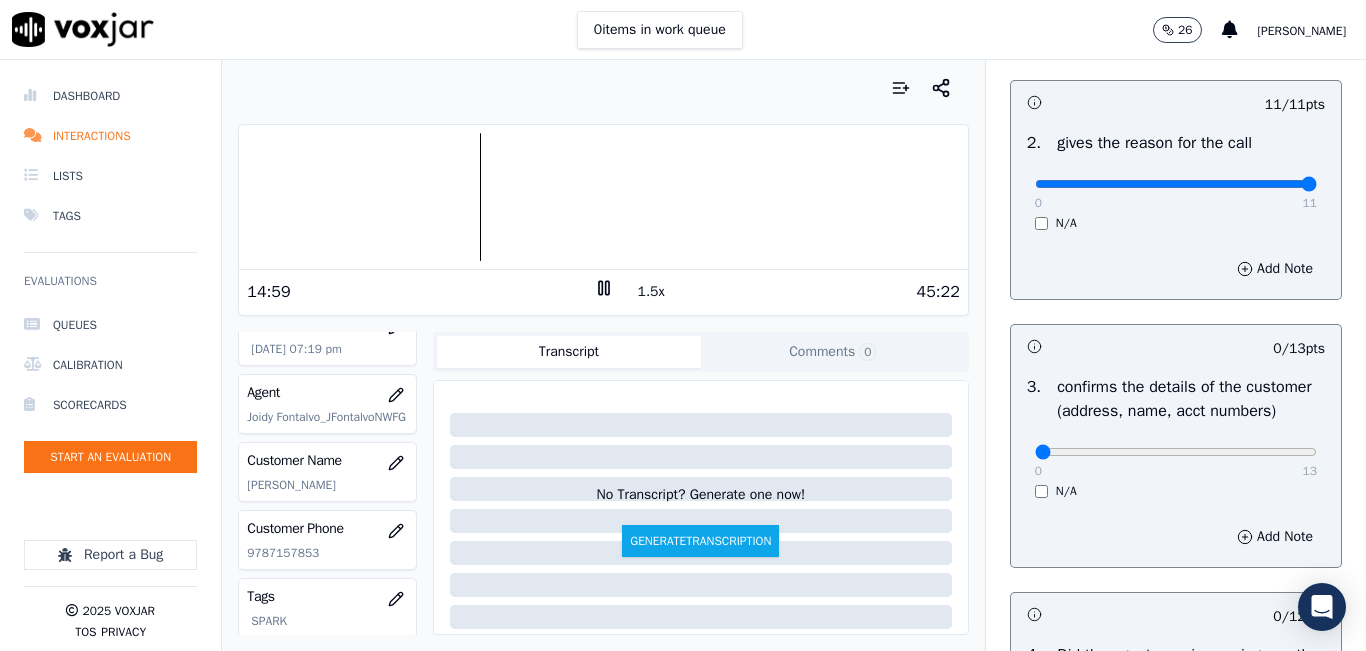 click on "1.5x" at bounding box center (651, 292) 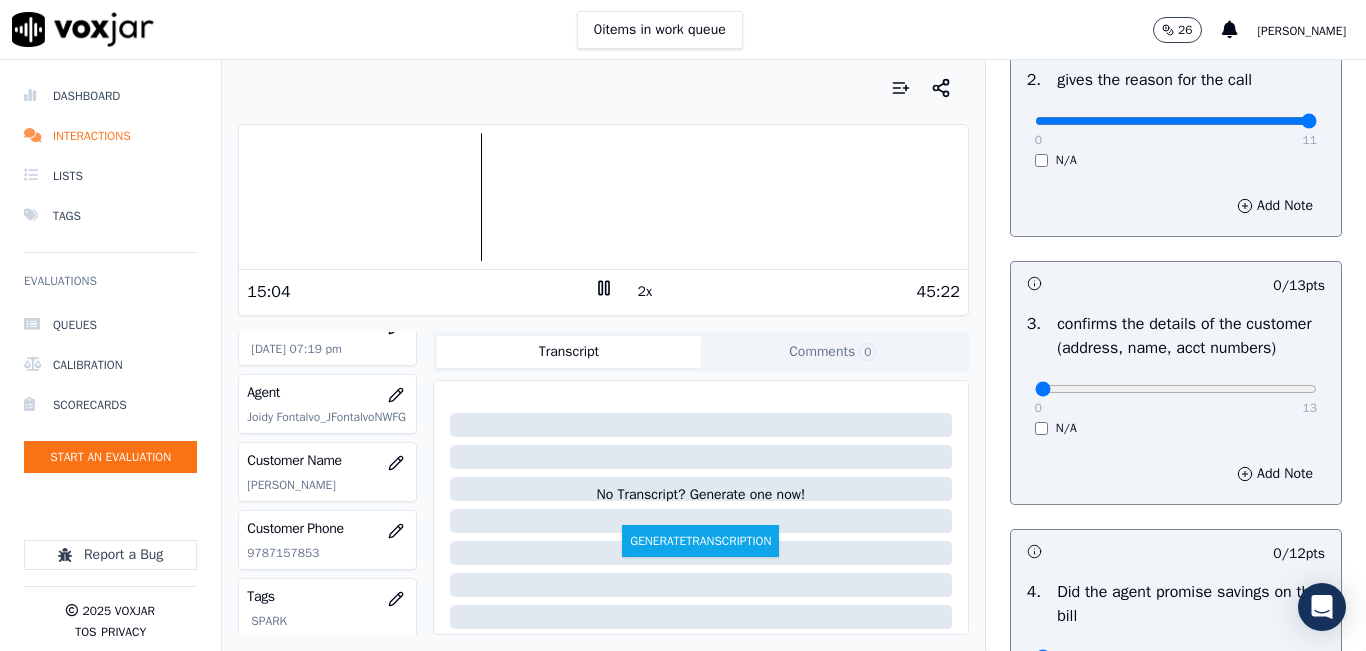 scroll, scrollTop: 500, scrollLeft: 0, axis: vertical 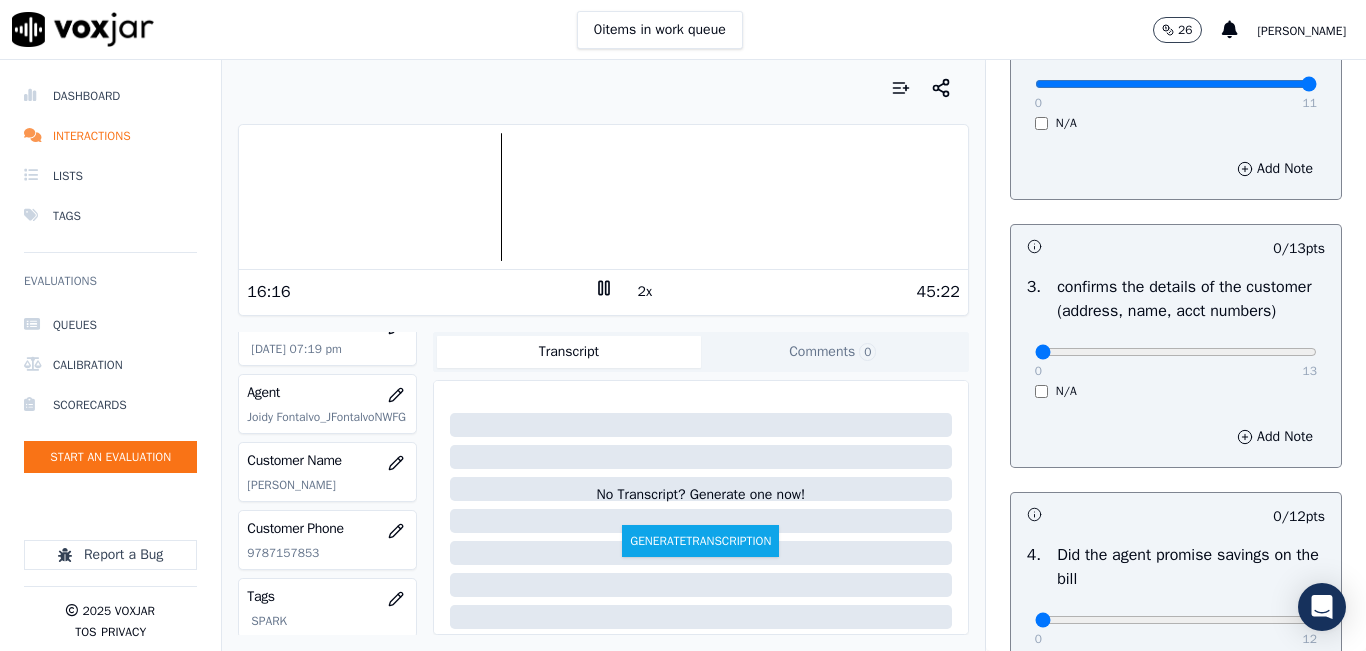 click at bounding box center (603, 197) 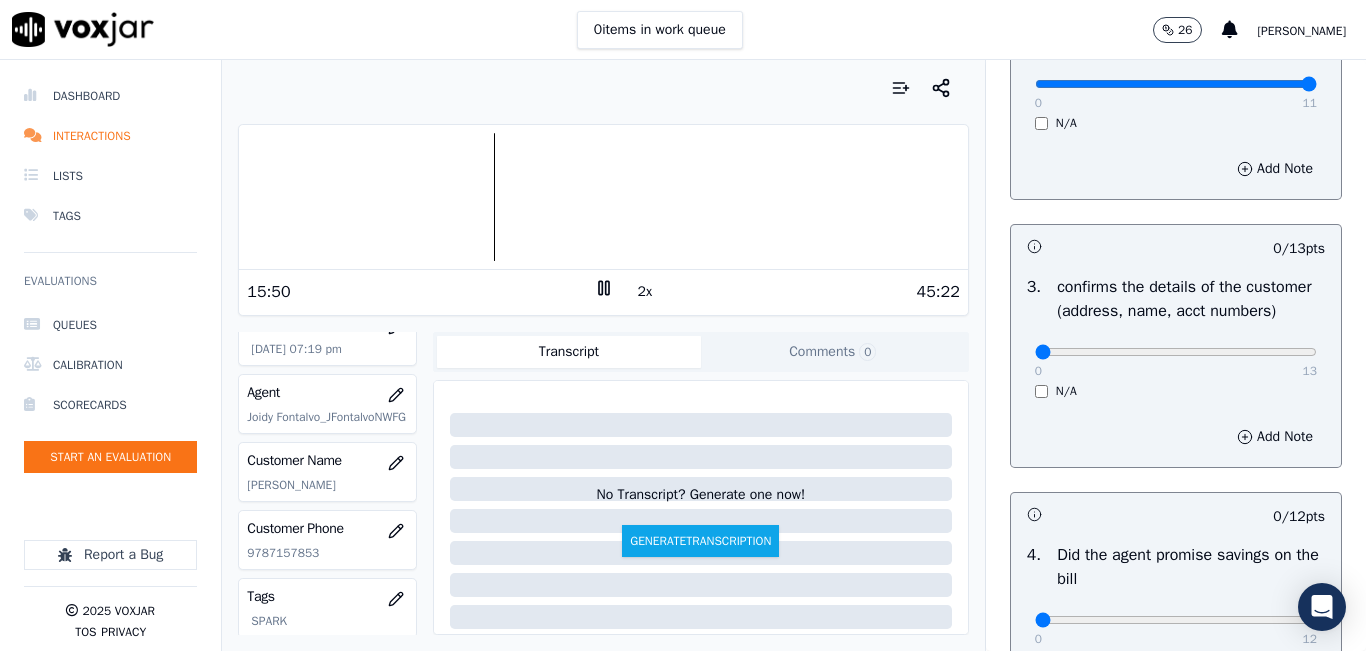 click on "2x" at bounding box center [645, 292] 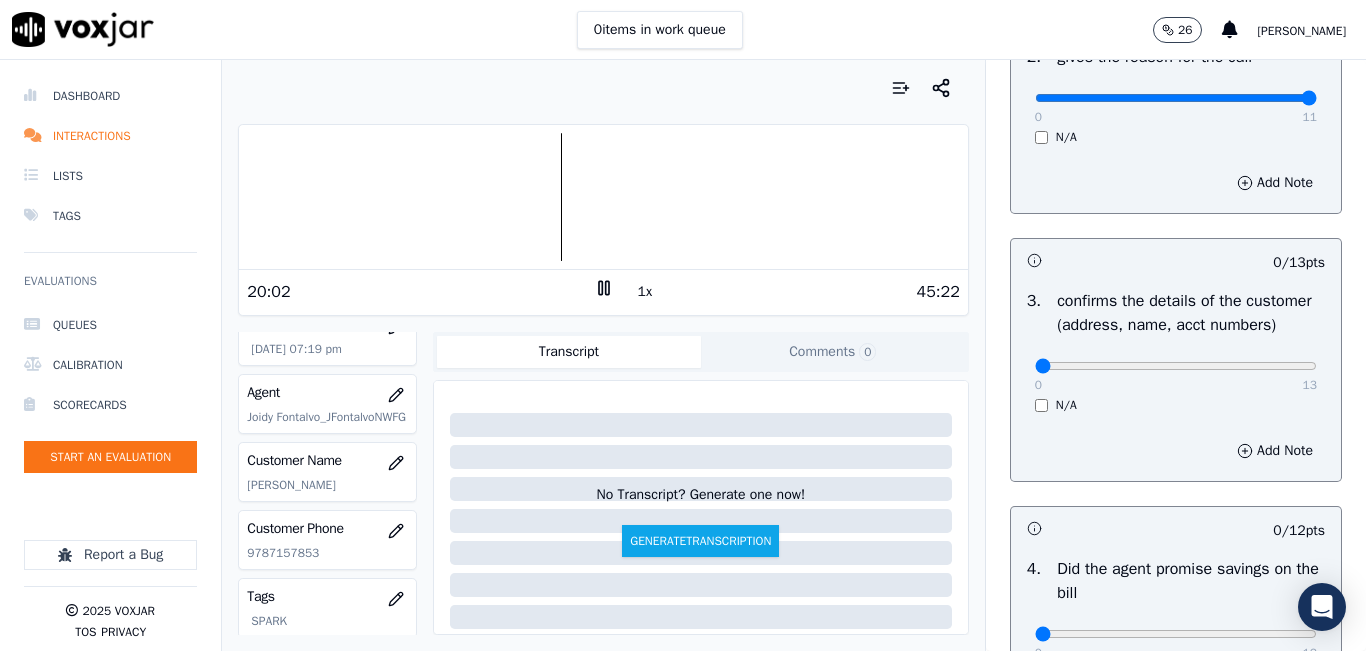 scroll, scrollTop: 600, scrollLeft: 0, axis: vertical 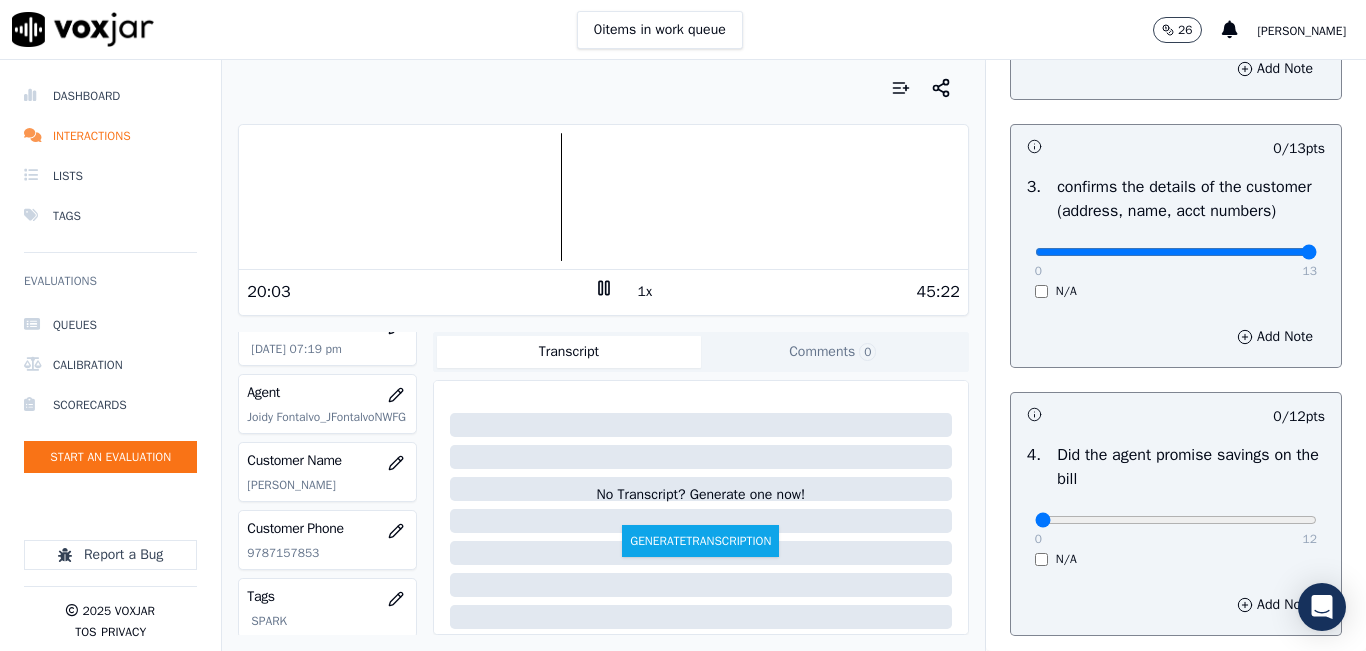 drag, startPoint x: 1020, startPoint y: 274, endPoint x: 1354, endPoint y: 245, distance: 335.25662 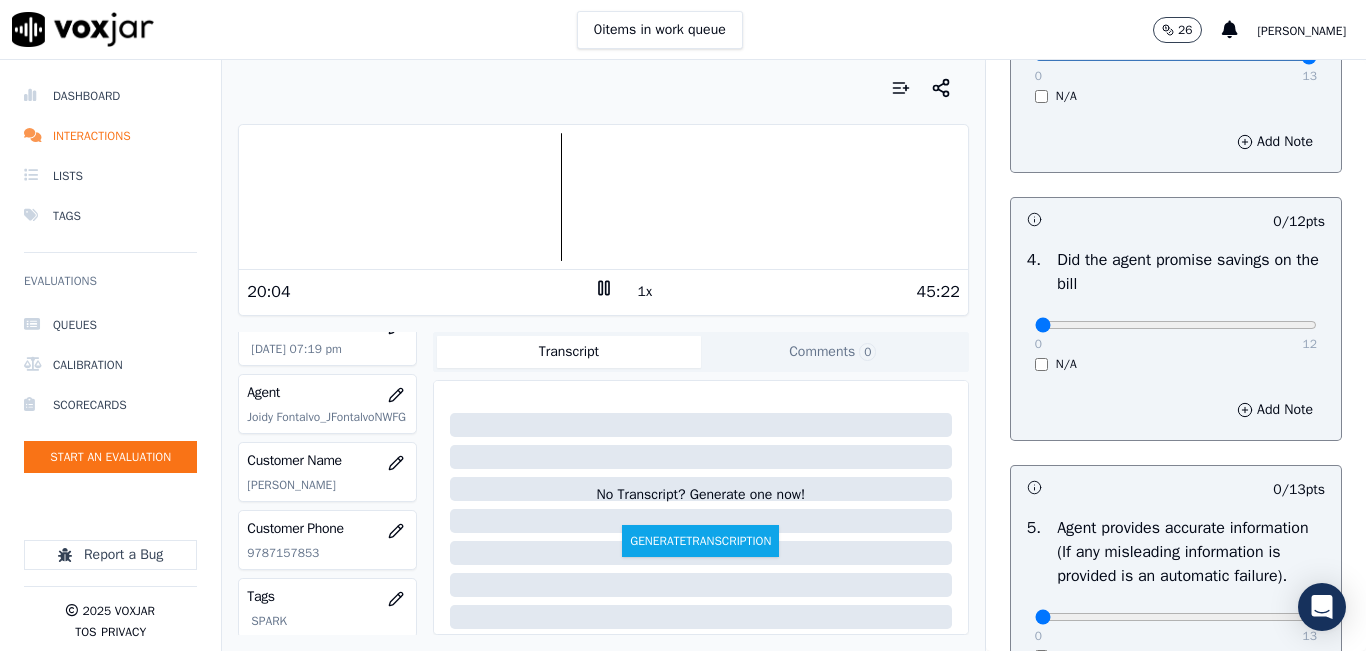 scroll, scrollTop: 800, scrollLeft: 0, axis: vertical 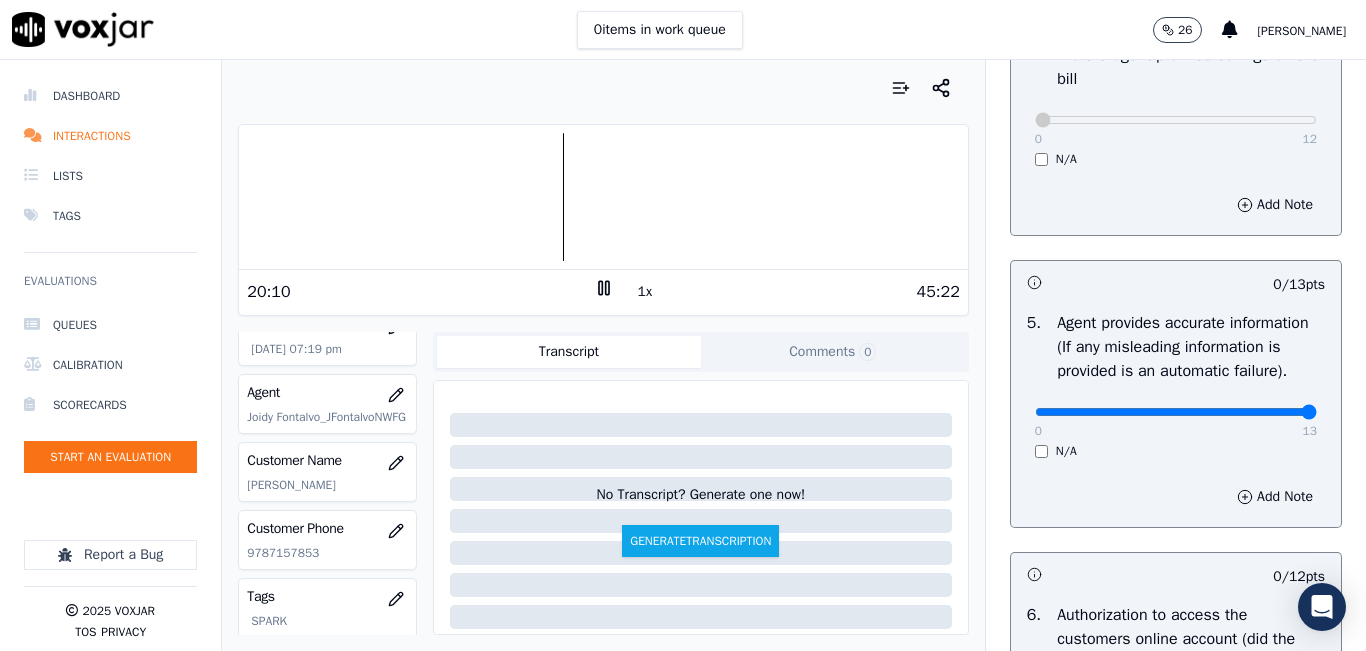 drag, startPoint x: 1044, startPoint y: 457, endPoint x: 1327, endPoint y: 442, distance: 283.39725 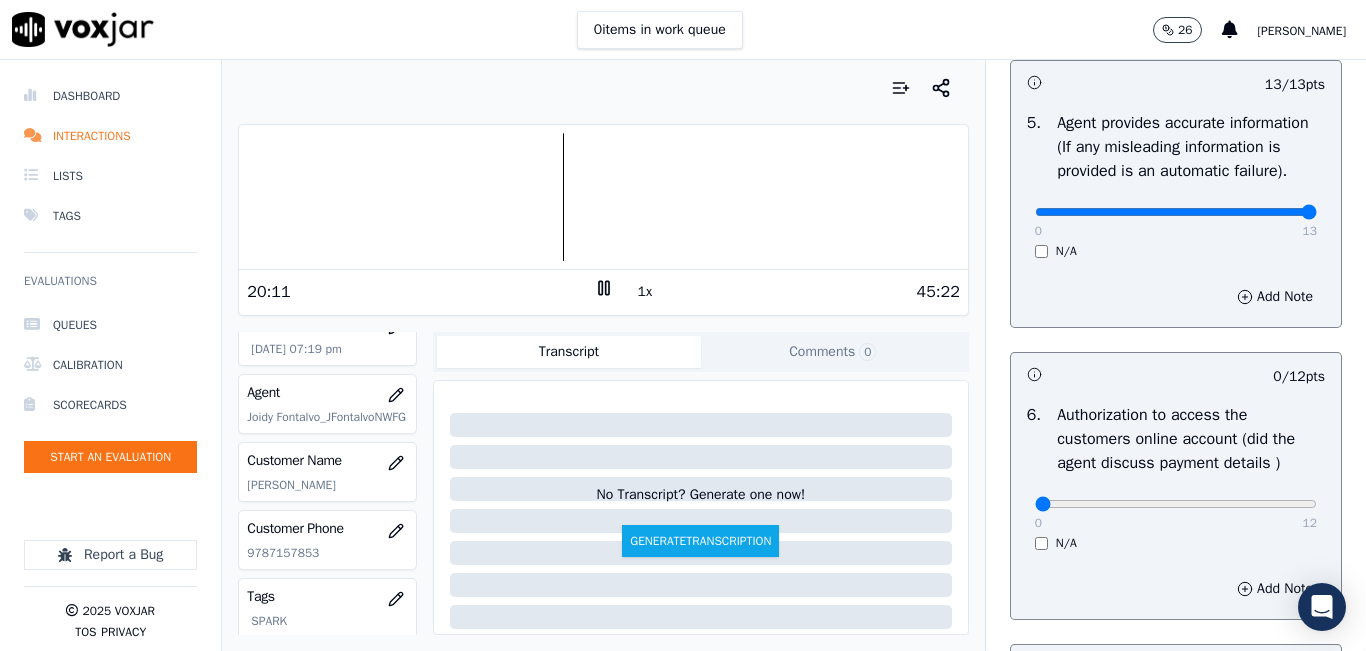 scroll, scrollTop: 1300, scrollLeft: 0, axis: vertical 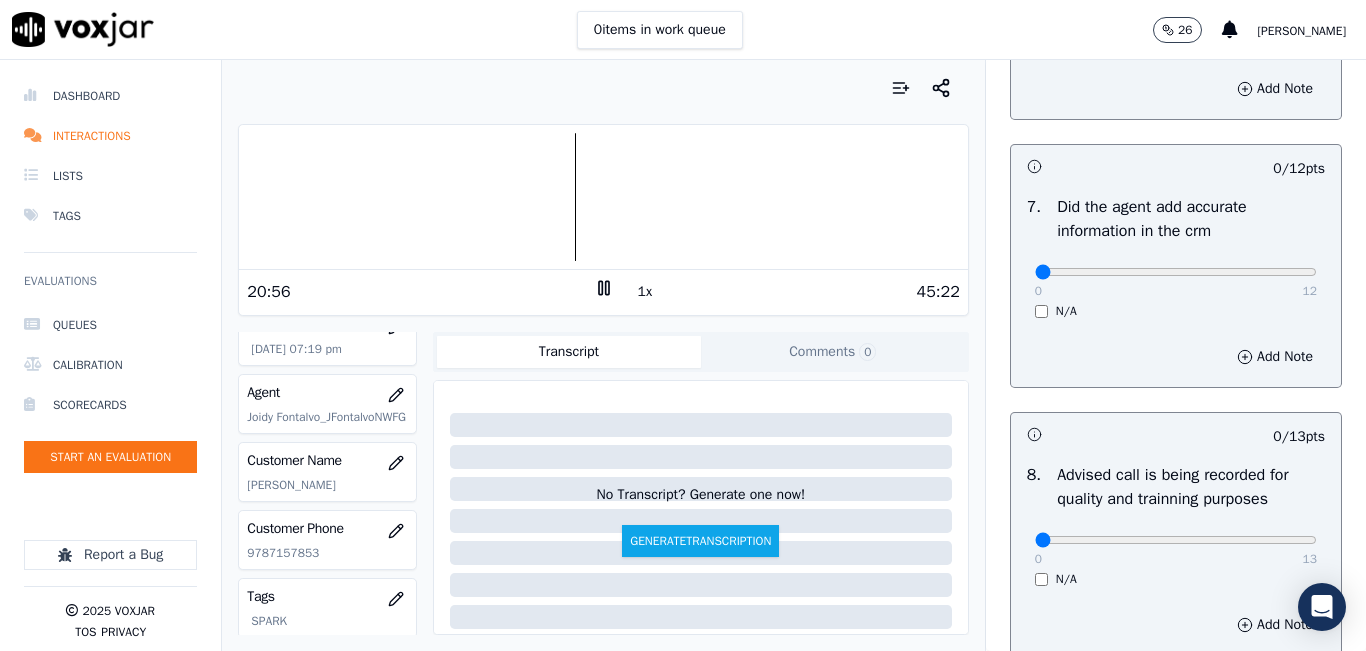 click at bounding box center (603, 197) 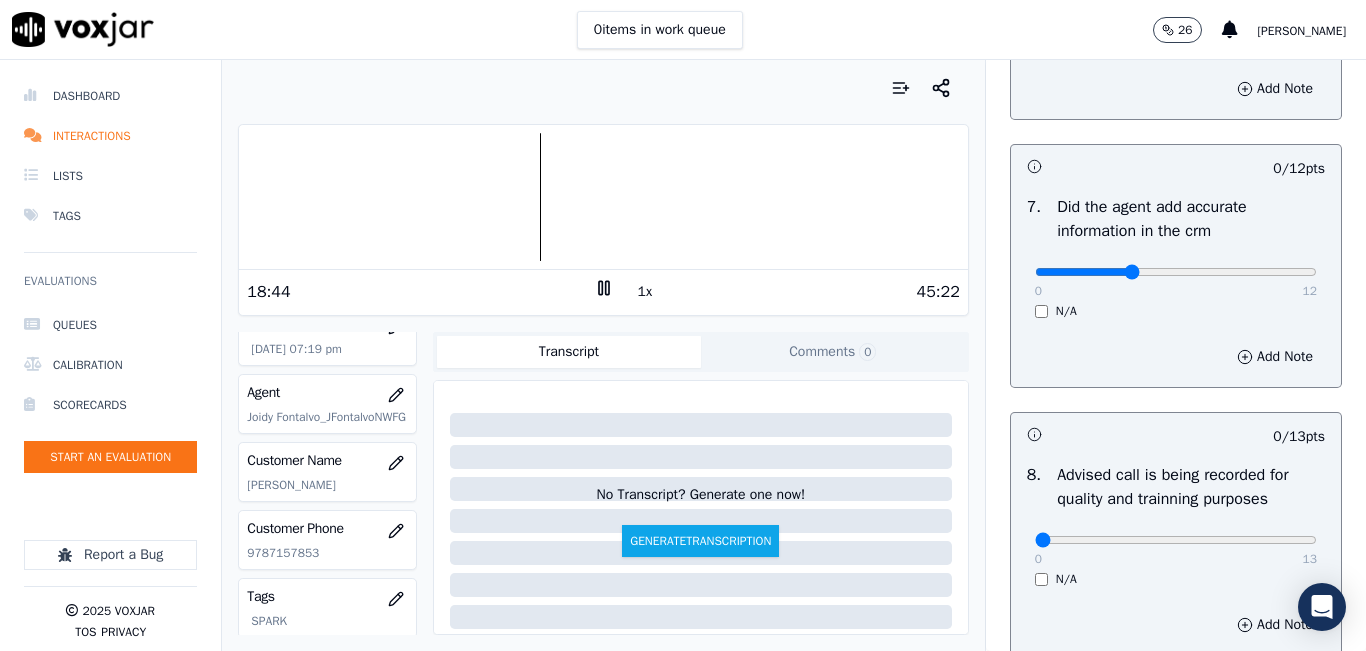 drag, startPoint x: 1021, startPoint y: 322, endPoint x: 1103, endPoint y: 335, distance: 83.02409 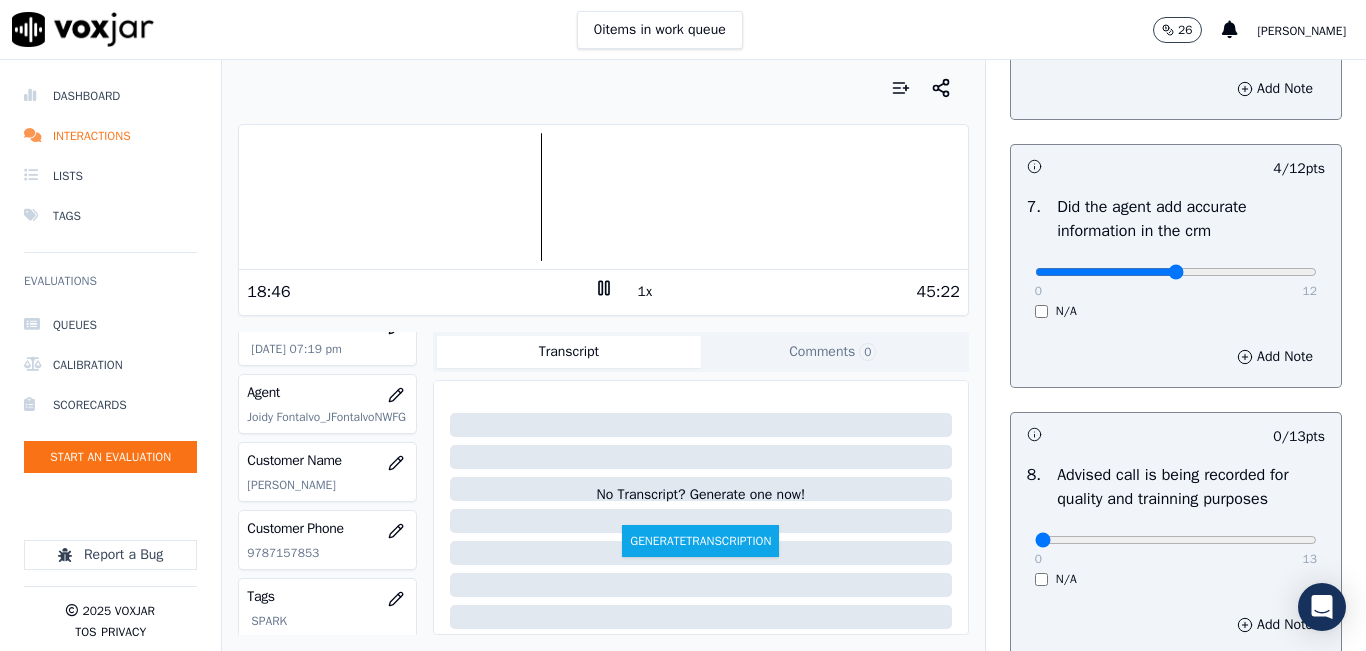 type on "6" 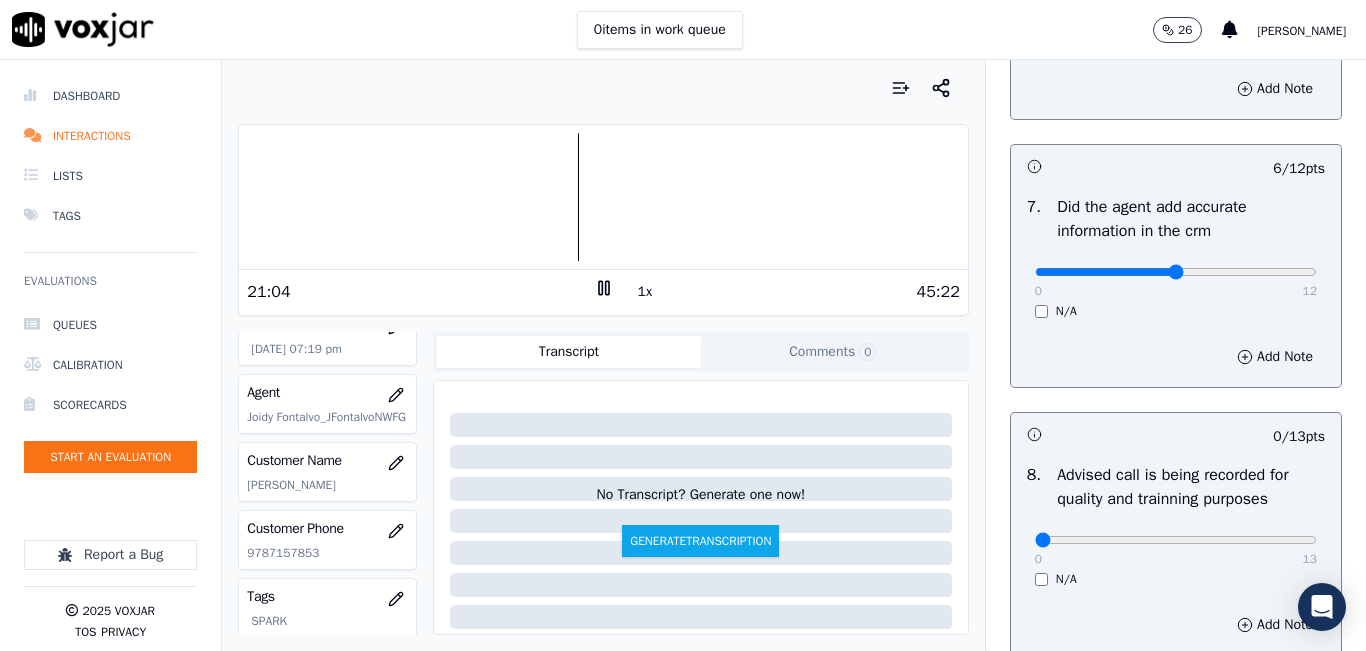 click at bounding box center [603, 197] 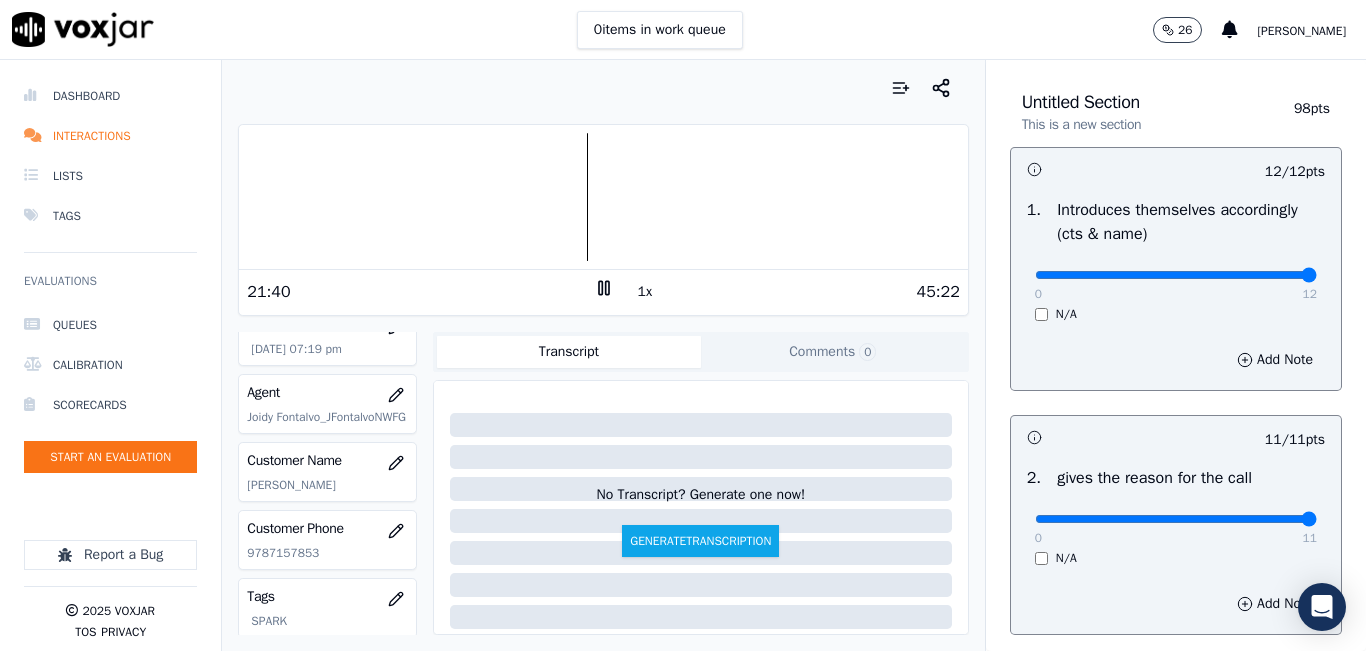 scroll, scrollTop: 0, scrollLeft: 0, axis: both 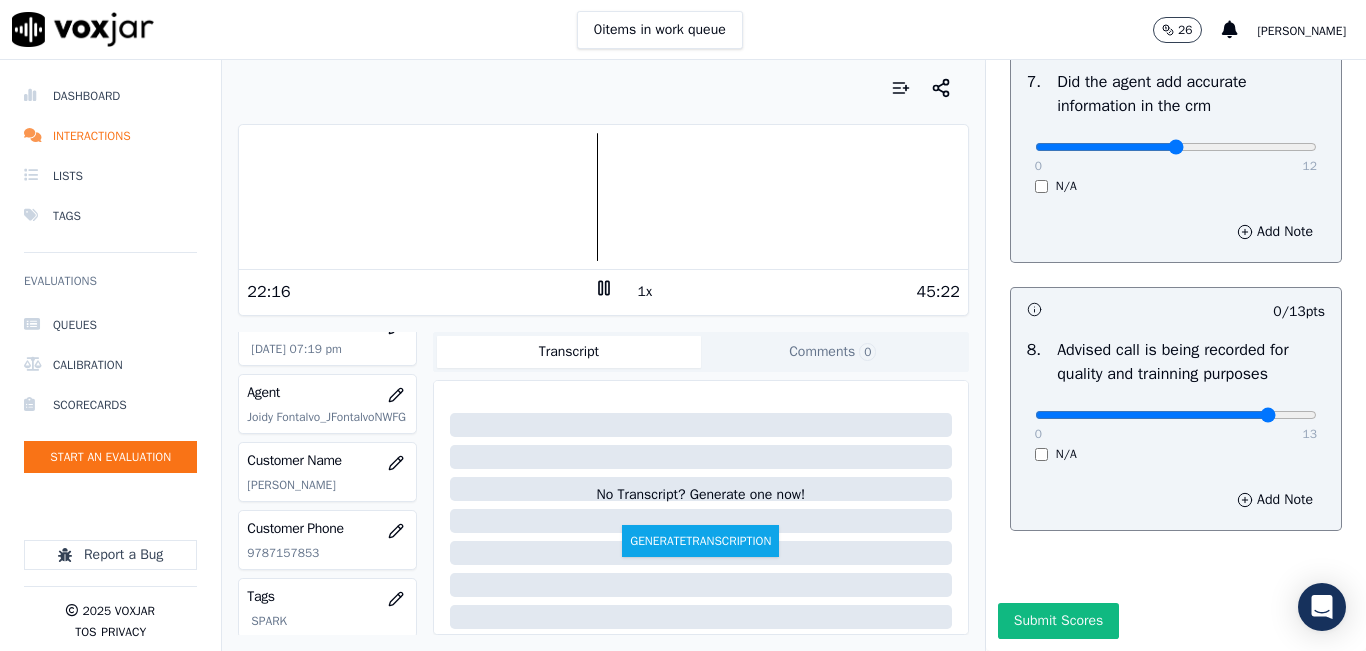 drag, startPoint x: 1028, startPoint y: 368, endPoint x: 1227, endPoint y: 350, distance: 199.81241 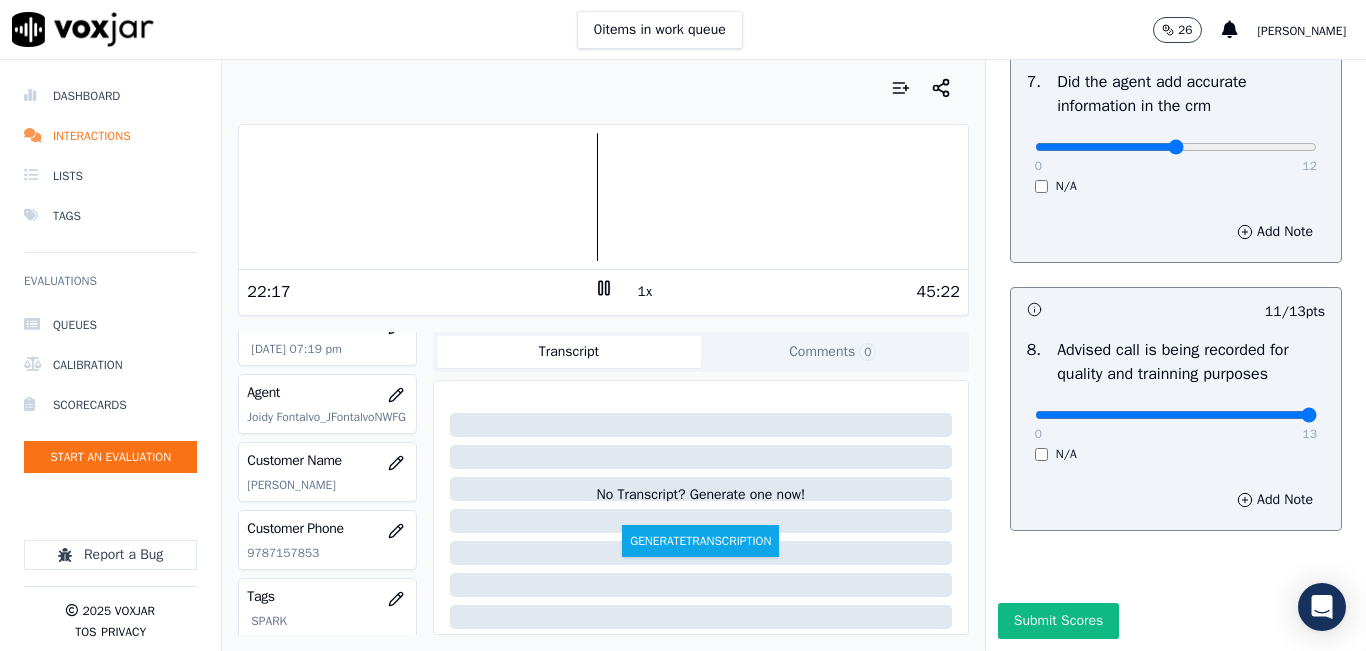 drag, startPoint x: 1227, startPoint y: 369, endPoint x: 1303, endPoint y: 342, distance: 80.65358 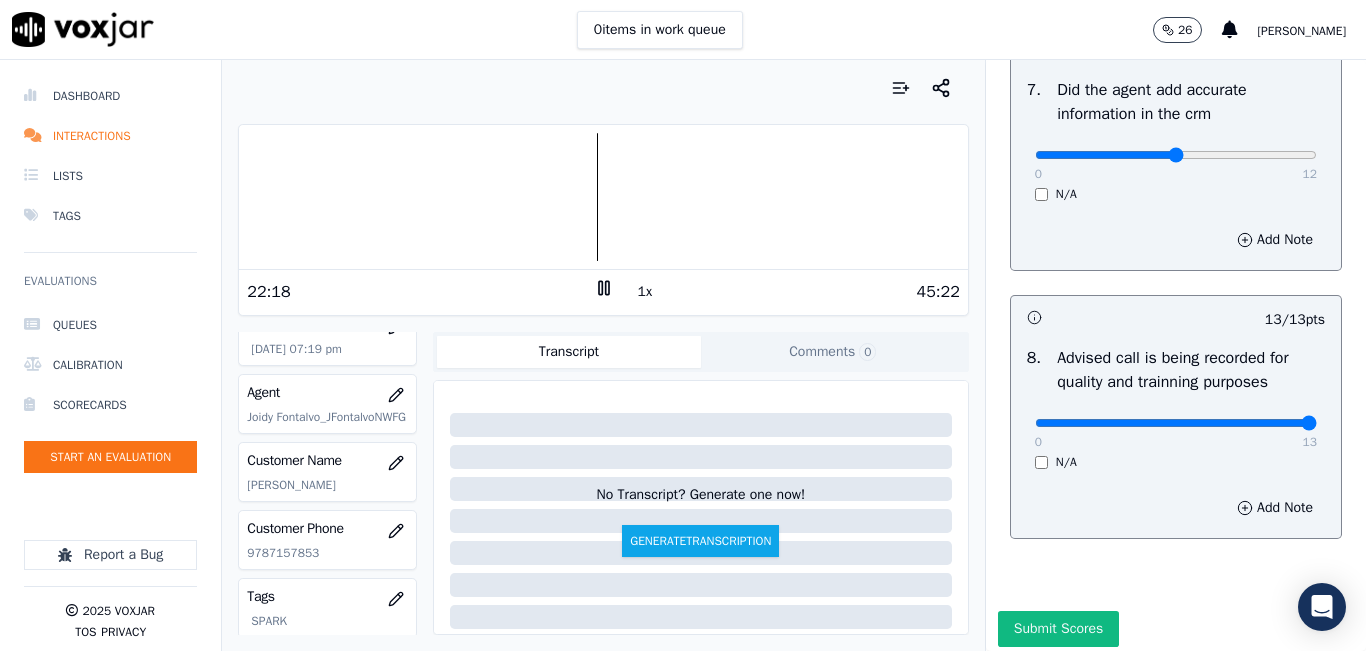 scroll, scrollTop: 1618, scrollLeft: 0, axis: vertical 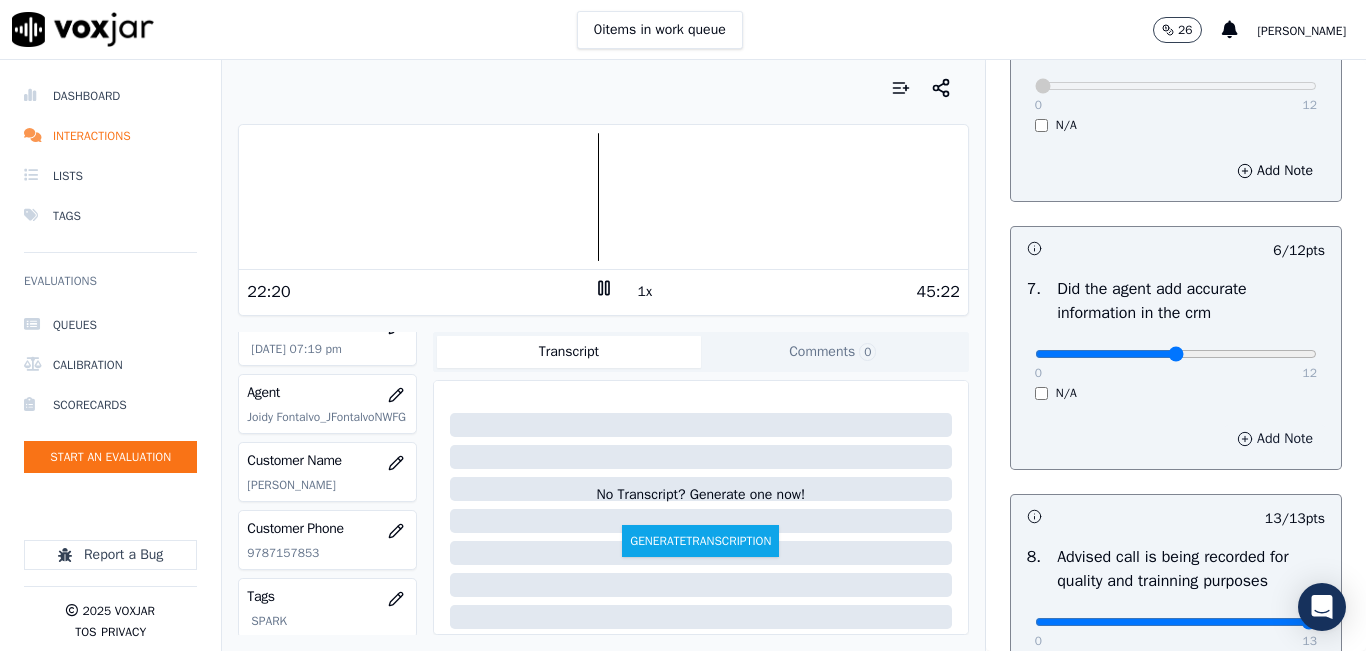 click on "Add Note" at bounding box center (1275, 439) 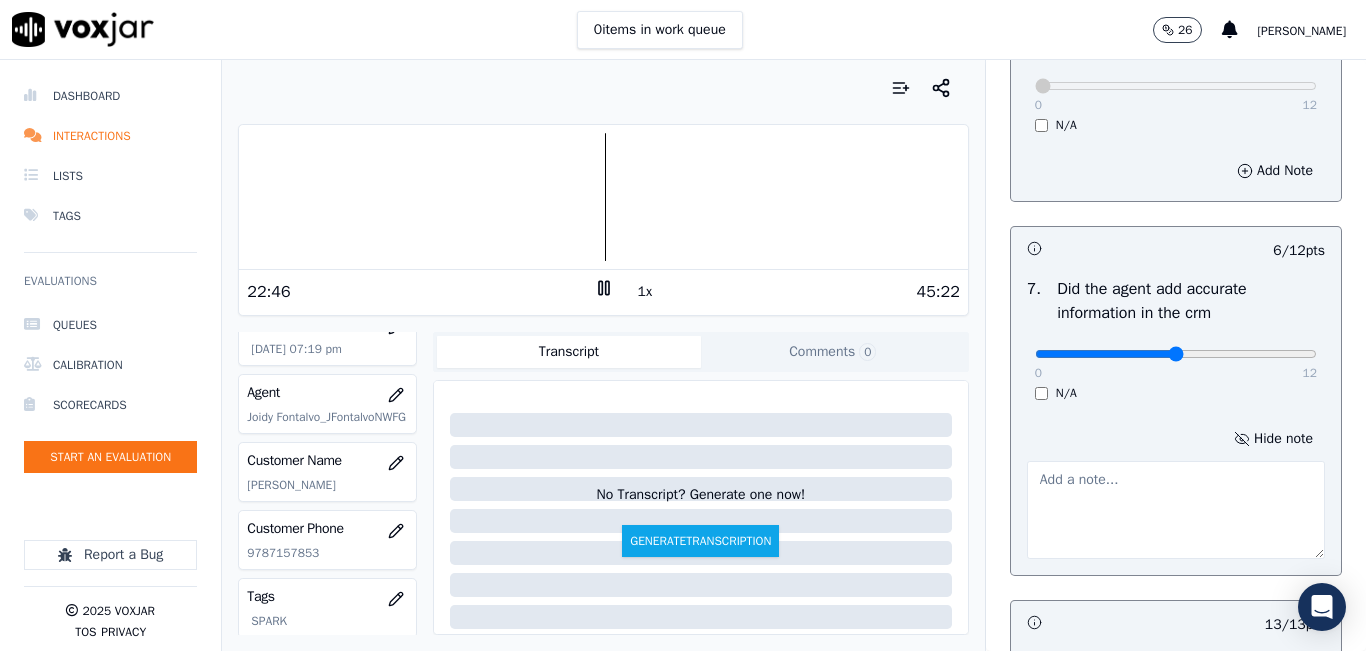 click at bounding box center (1176, 510) 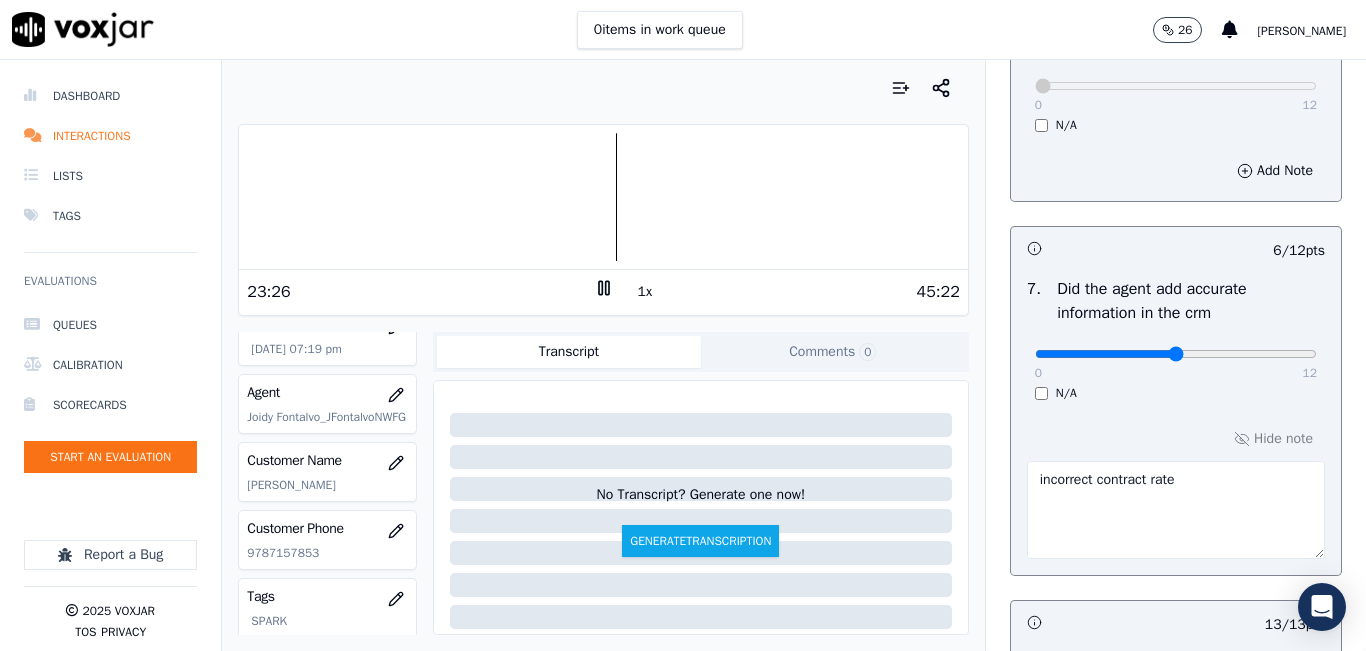 type on "incorrect contract rate" 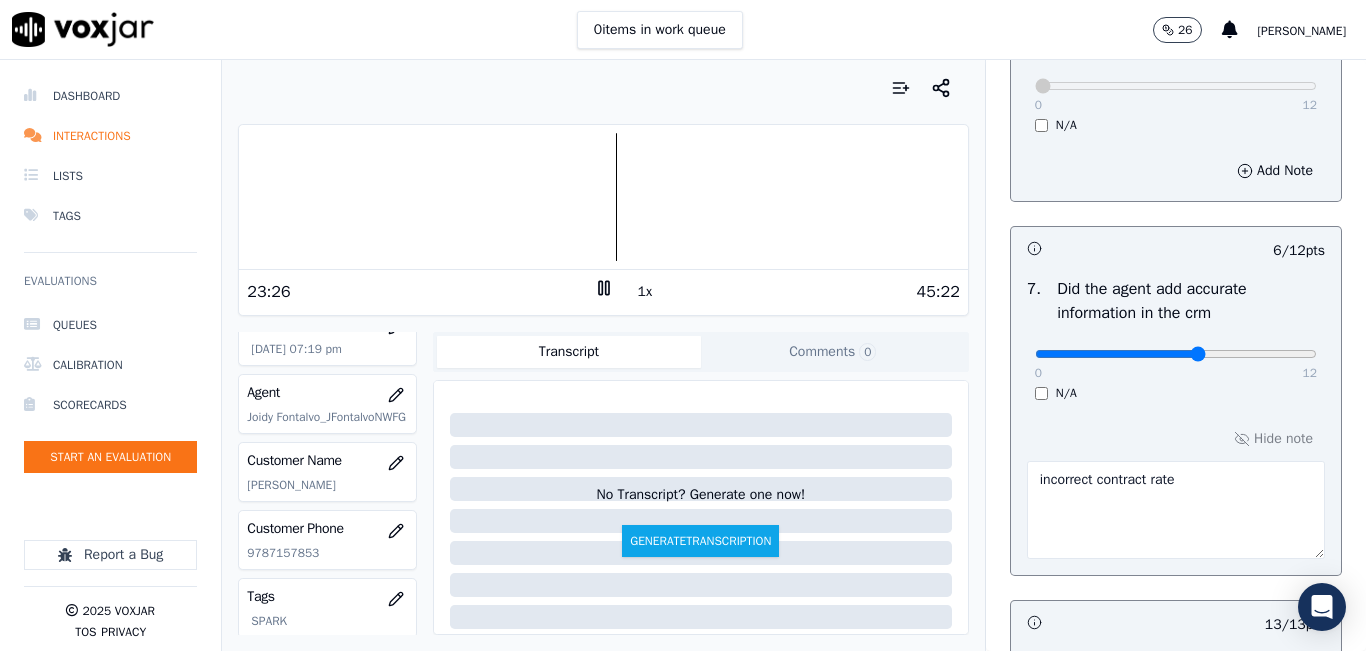 type on "7" 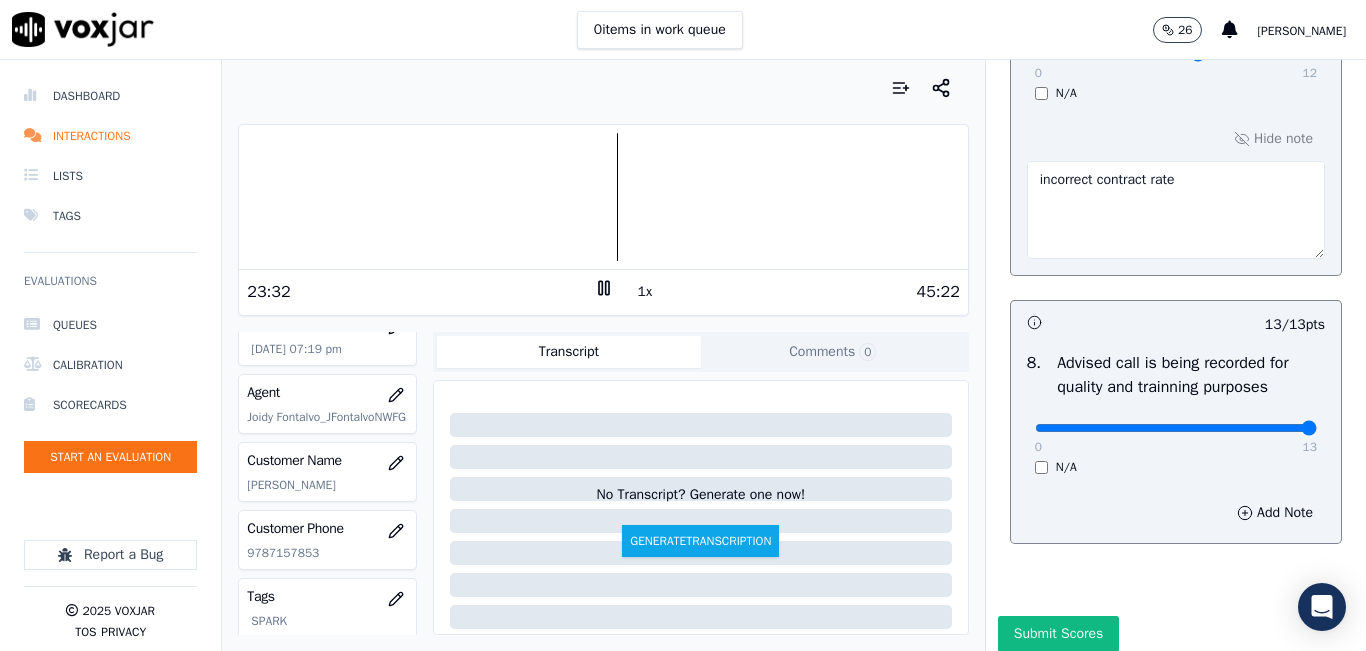 scroll, scrollTop: 1818, scrollLeft: 0, axis: vertical 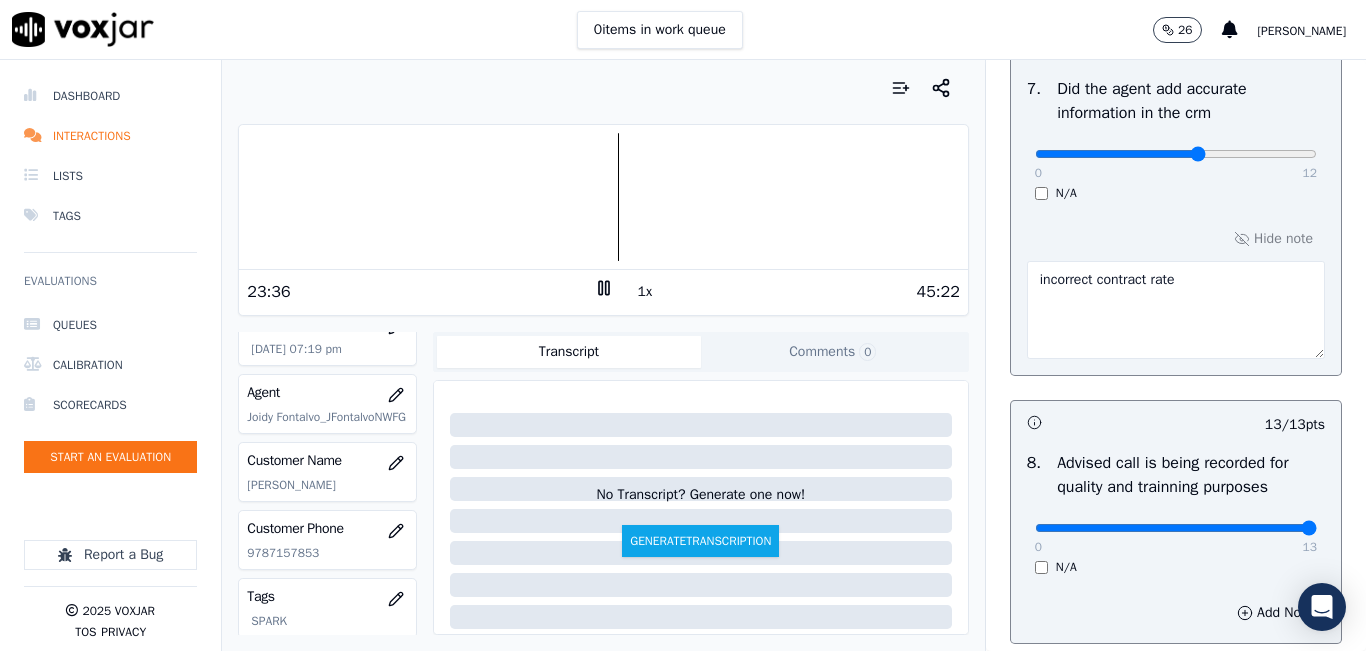 click at bounding box center [603, 197] 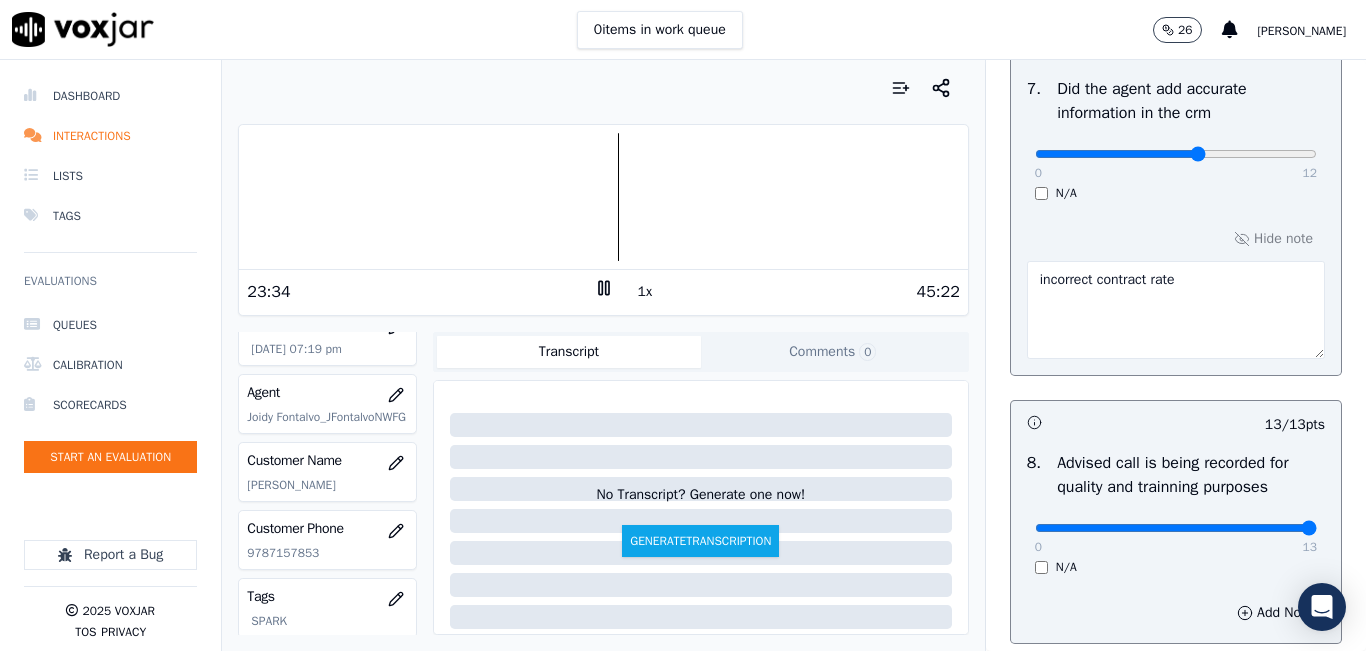 click at bounding box center (603, 197) 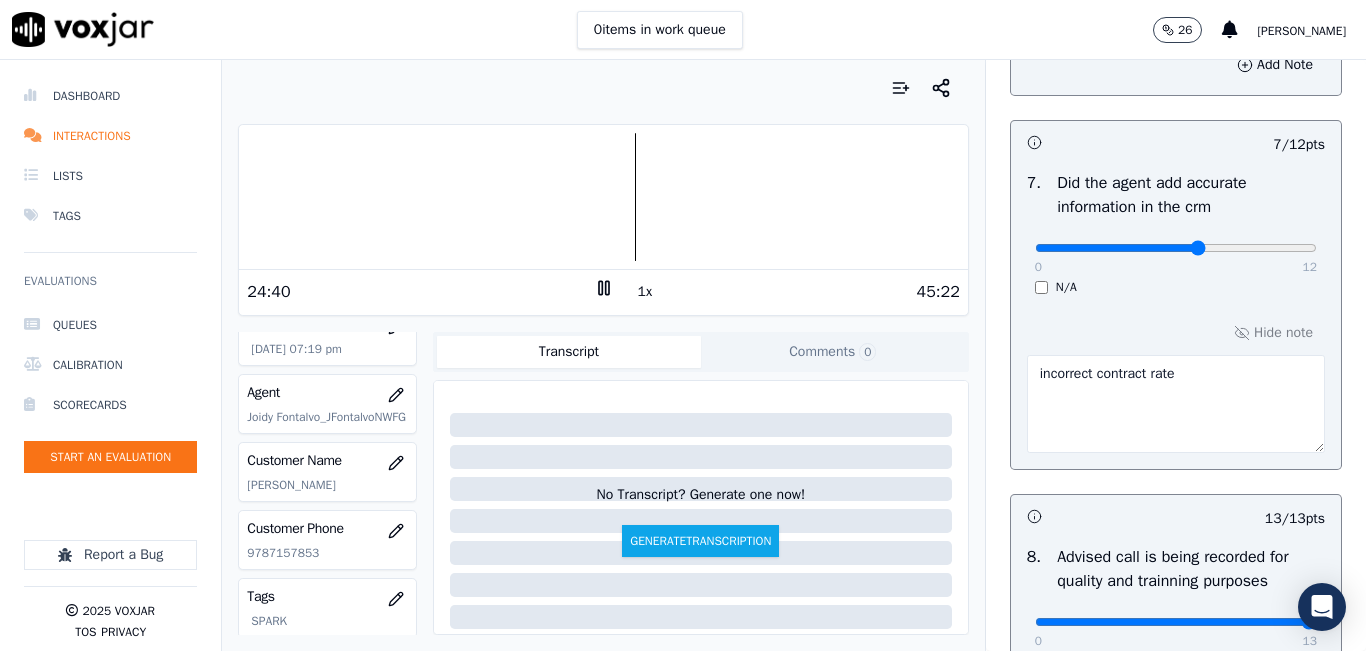 scroll, scrollTop: 2024, scrollLeft: 0, axis: vertical 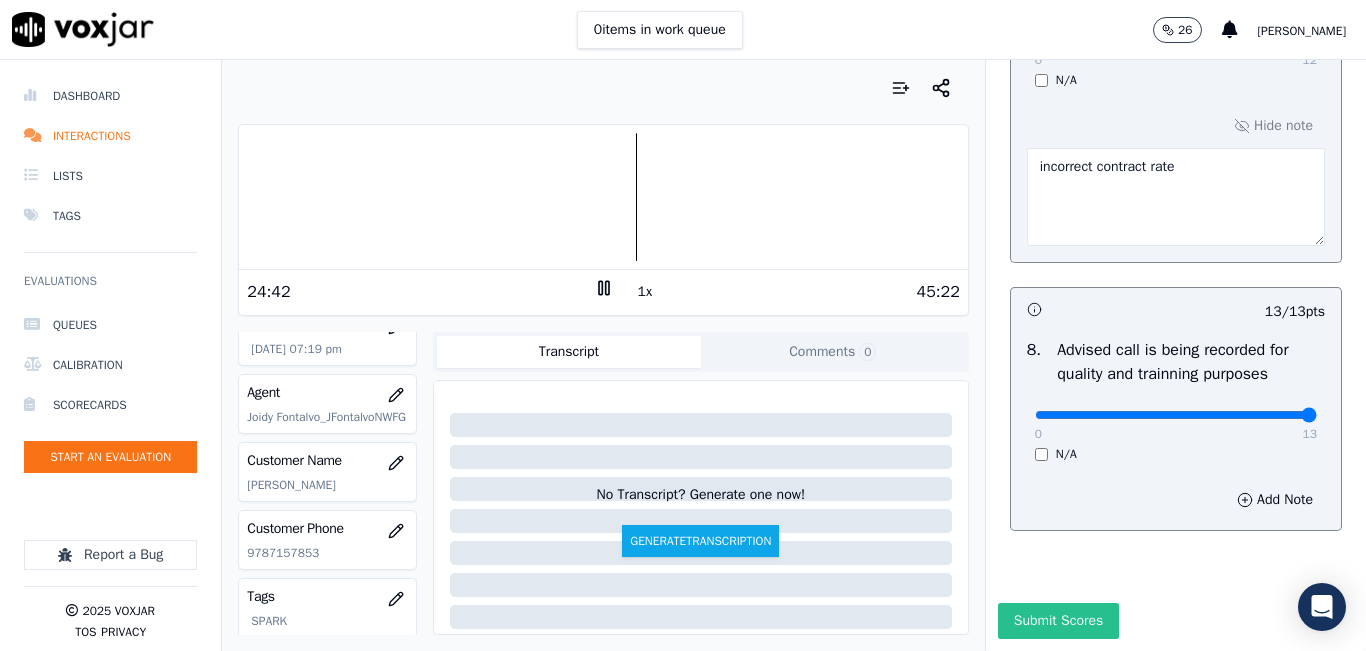 click on "Submit Scores" at bounding box center [1058, 621] 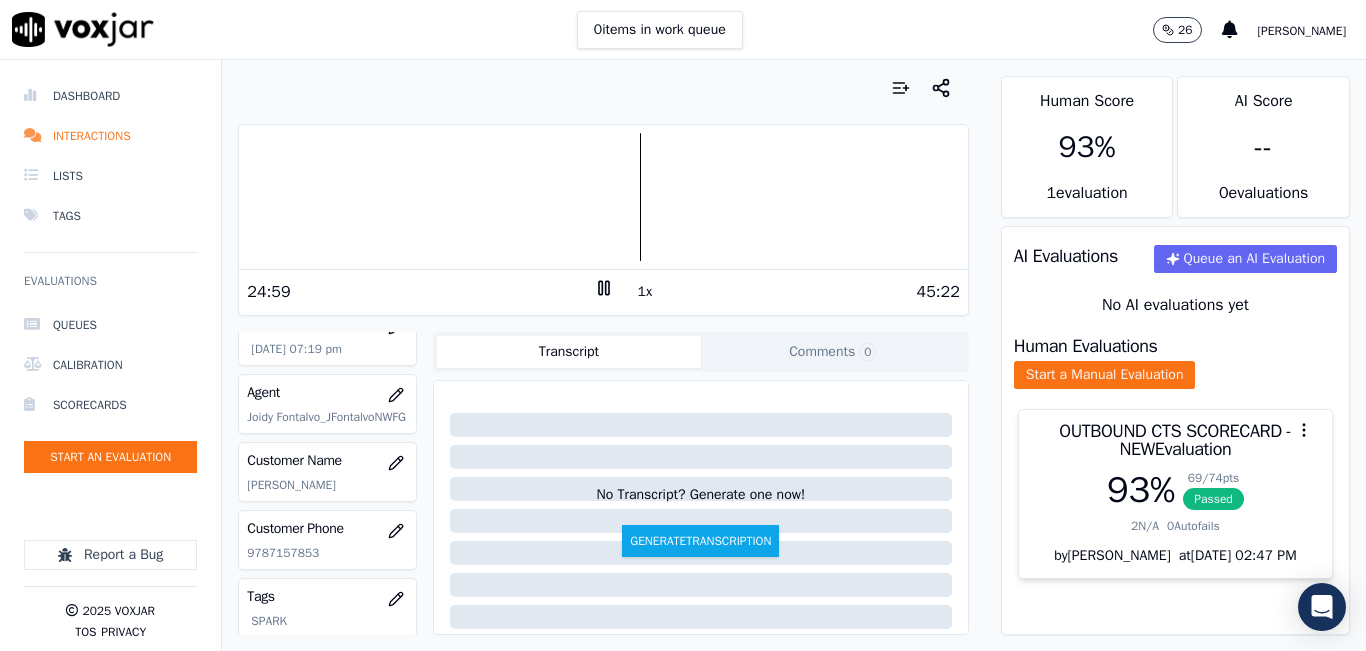 click on "1x" at bounding box center [645, 292] 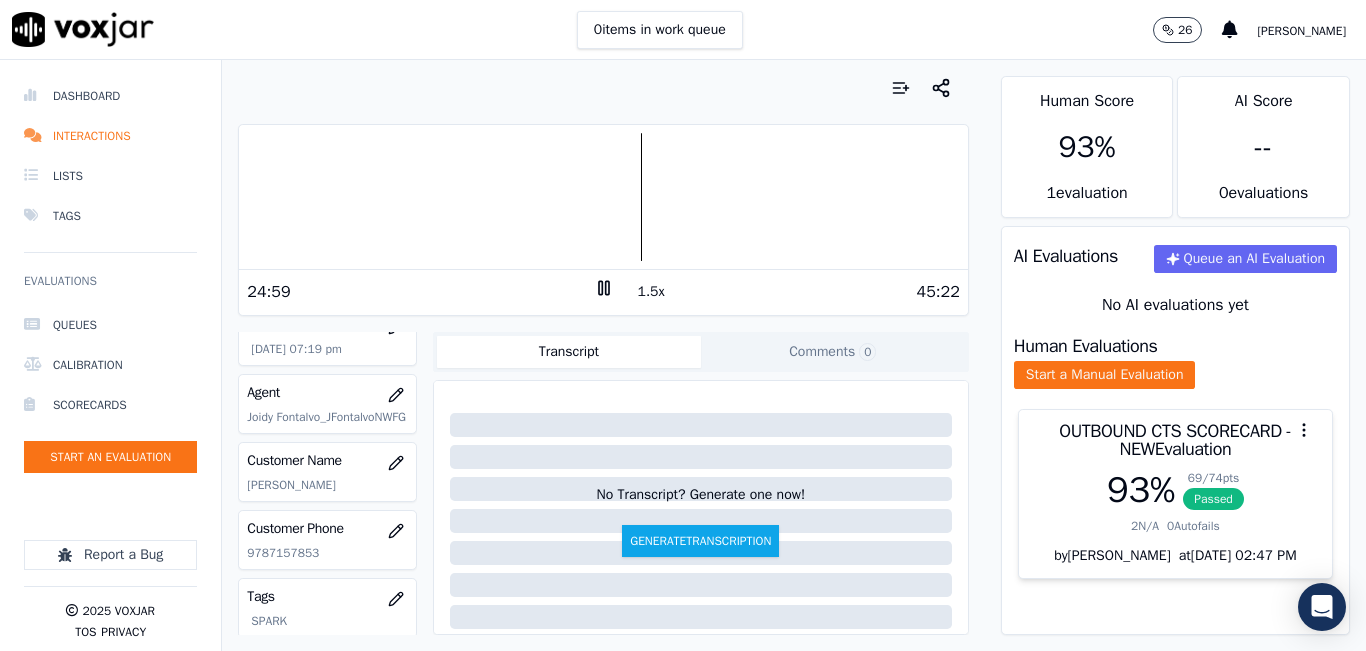 click on "24:59     1.5x   45:22" at bounding box center (603, 291) 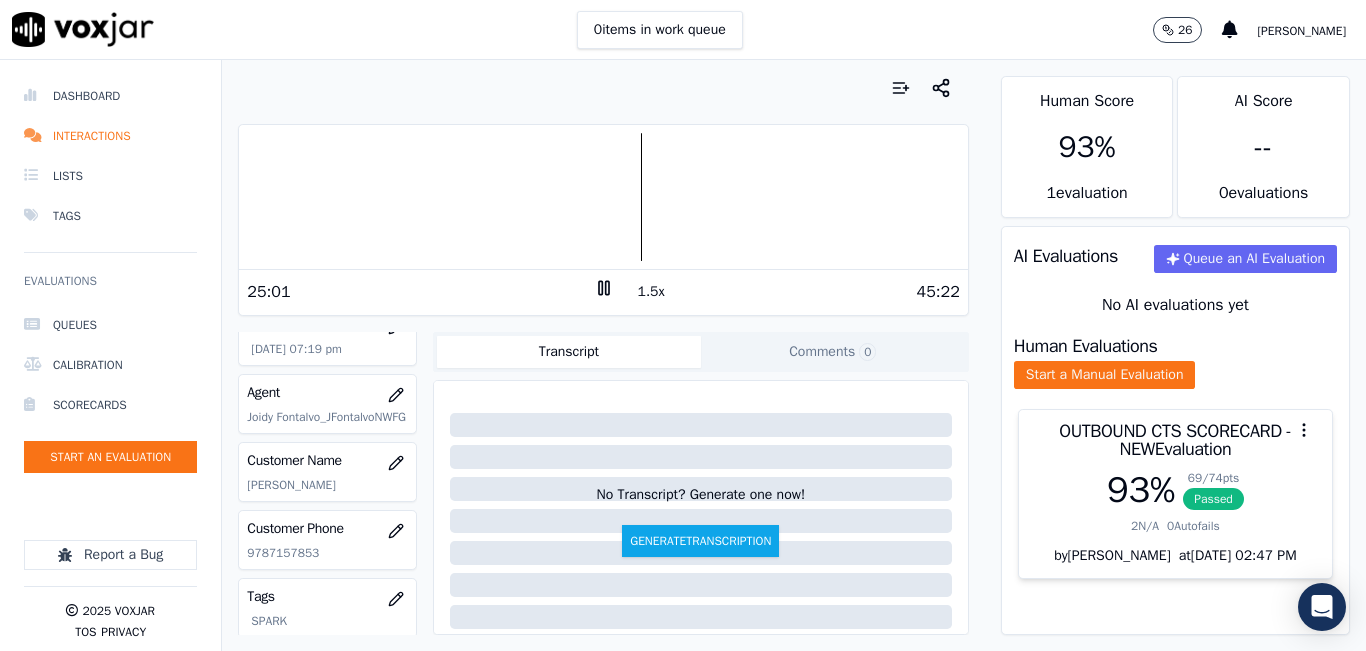 click on "1.5x" at bounding box center [651, 292] 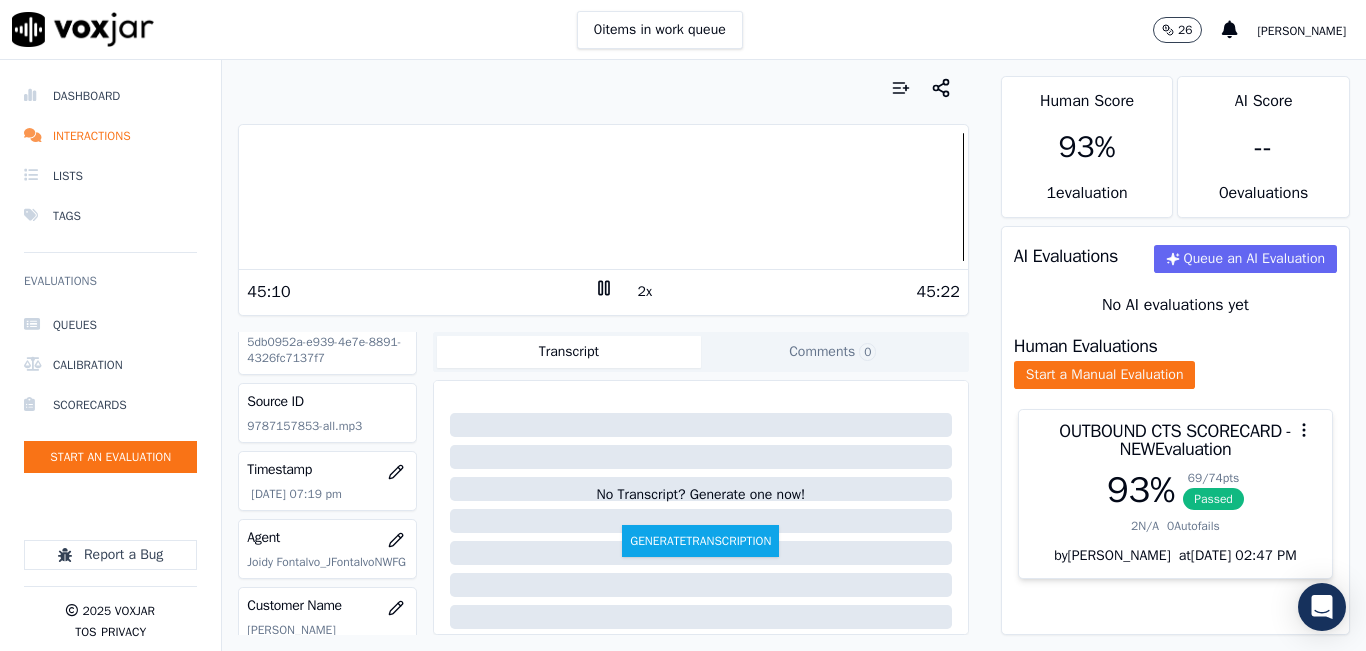 scroll, scrollTop: 0, scrollLeft: 0, axis: both 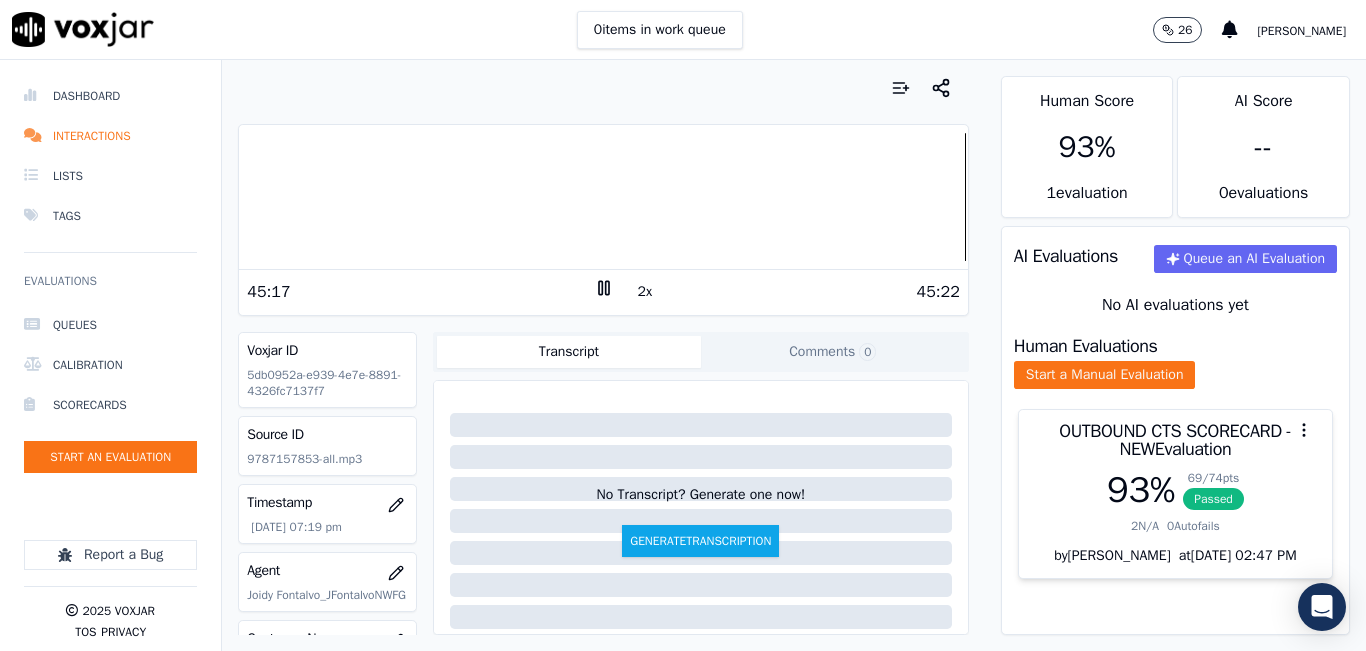 click at bounding box center [603, 197] 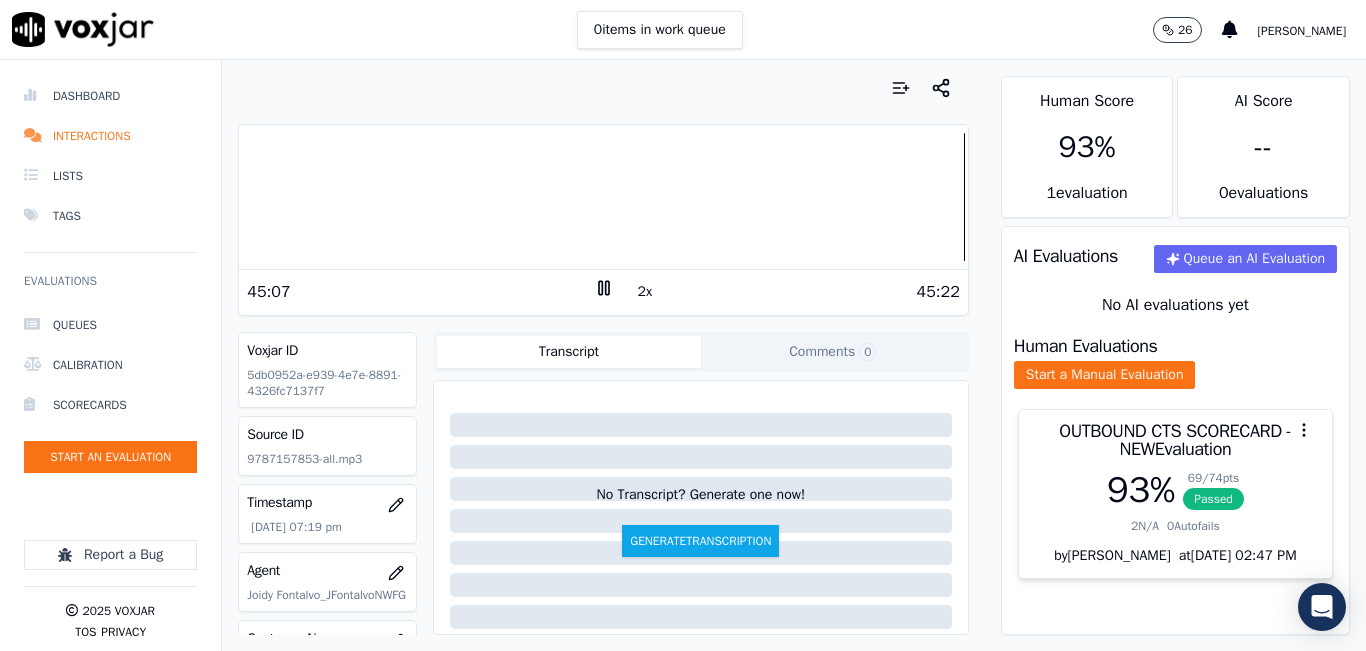 scroll, scrollTop: 32, scrollLeft: 0, axis: vertical 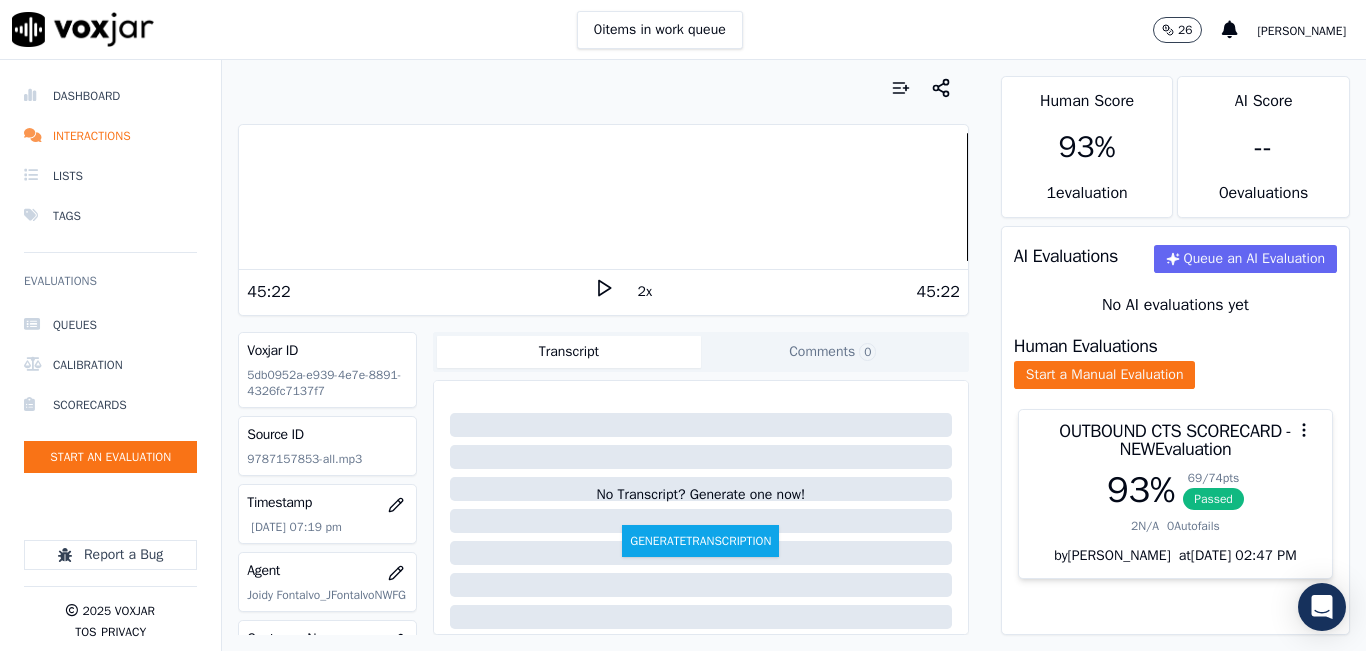 click at bounding box center [603, 197] 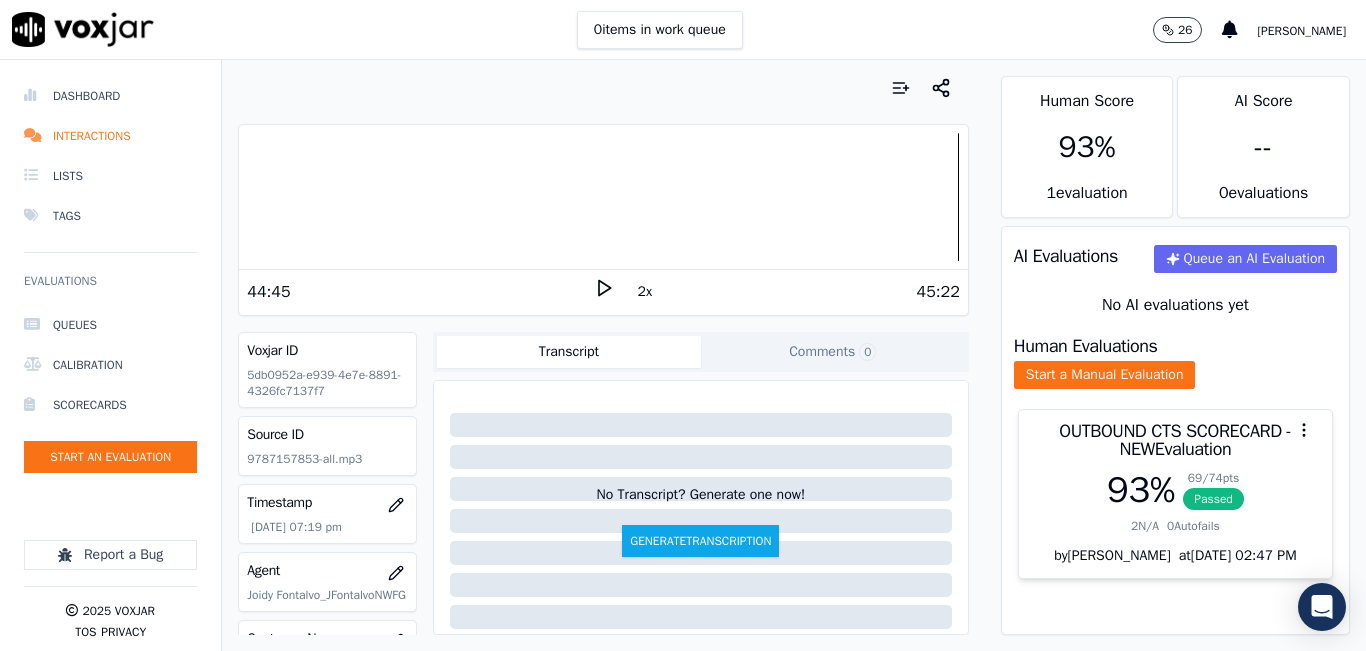 click on "44:45" at bounding box center [420, 292] 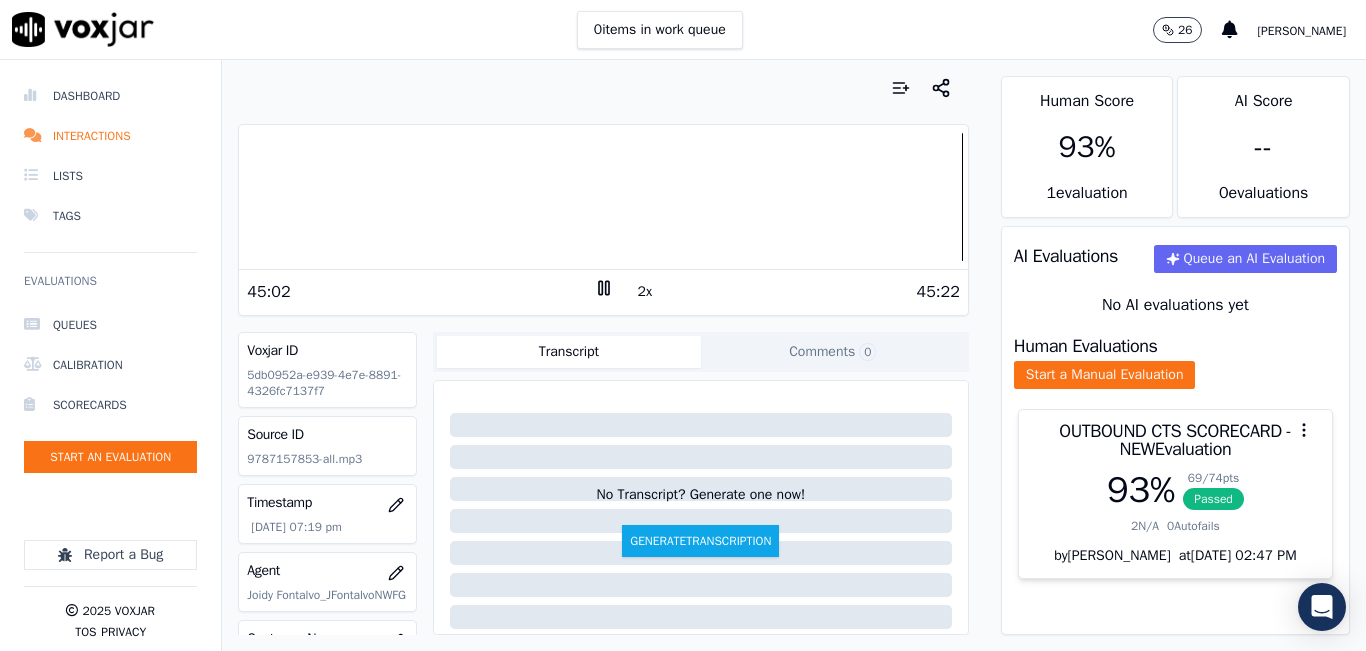 click on "2x" at bounding box center (645, 292) 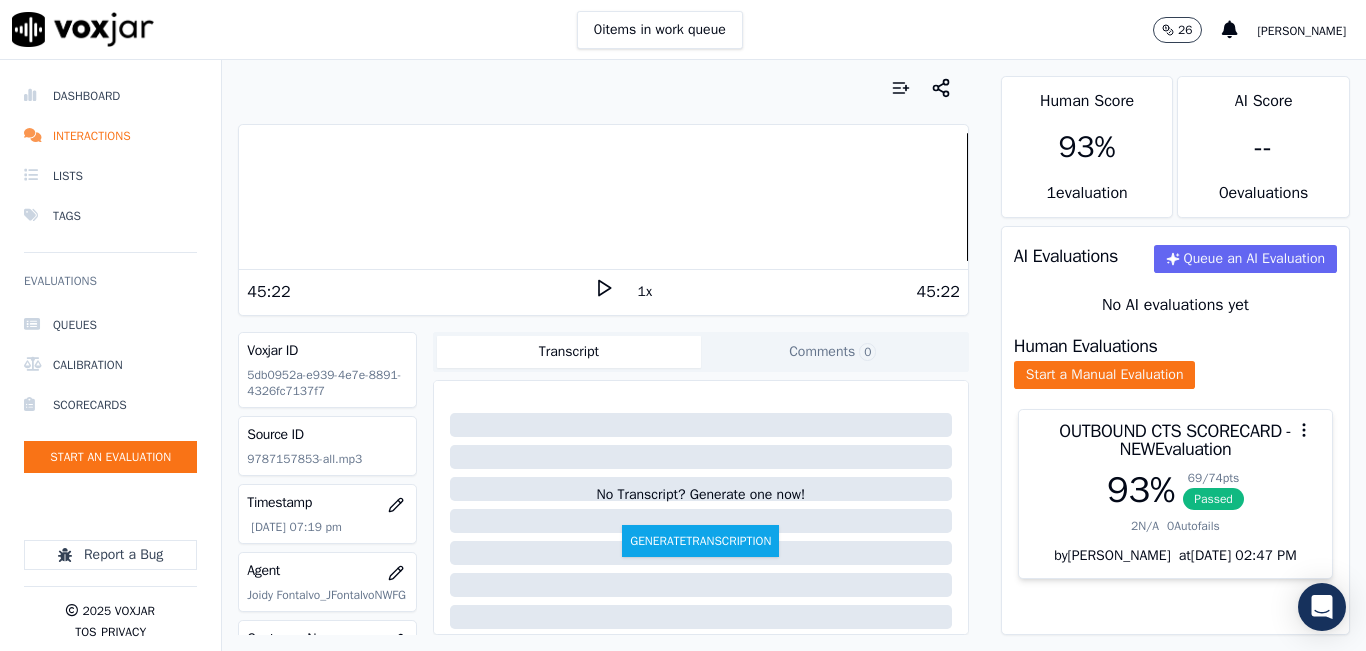 click at bounding box center (603, 197) 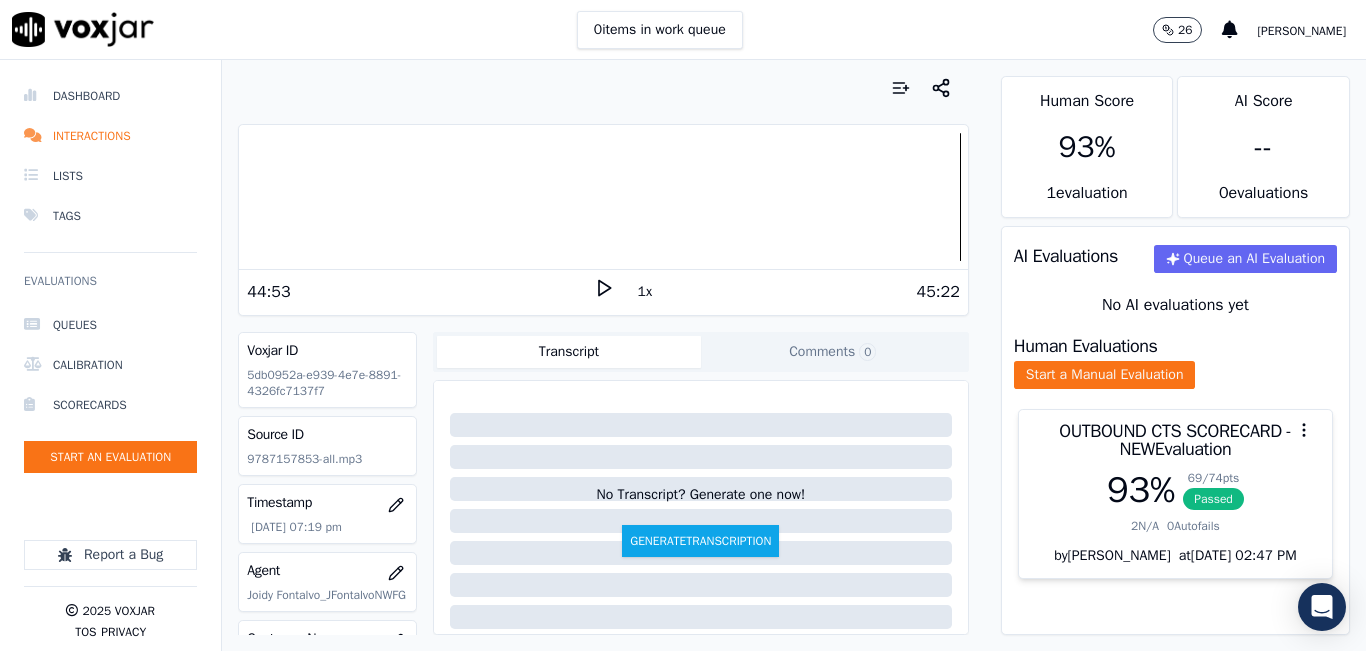 click 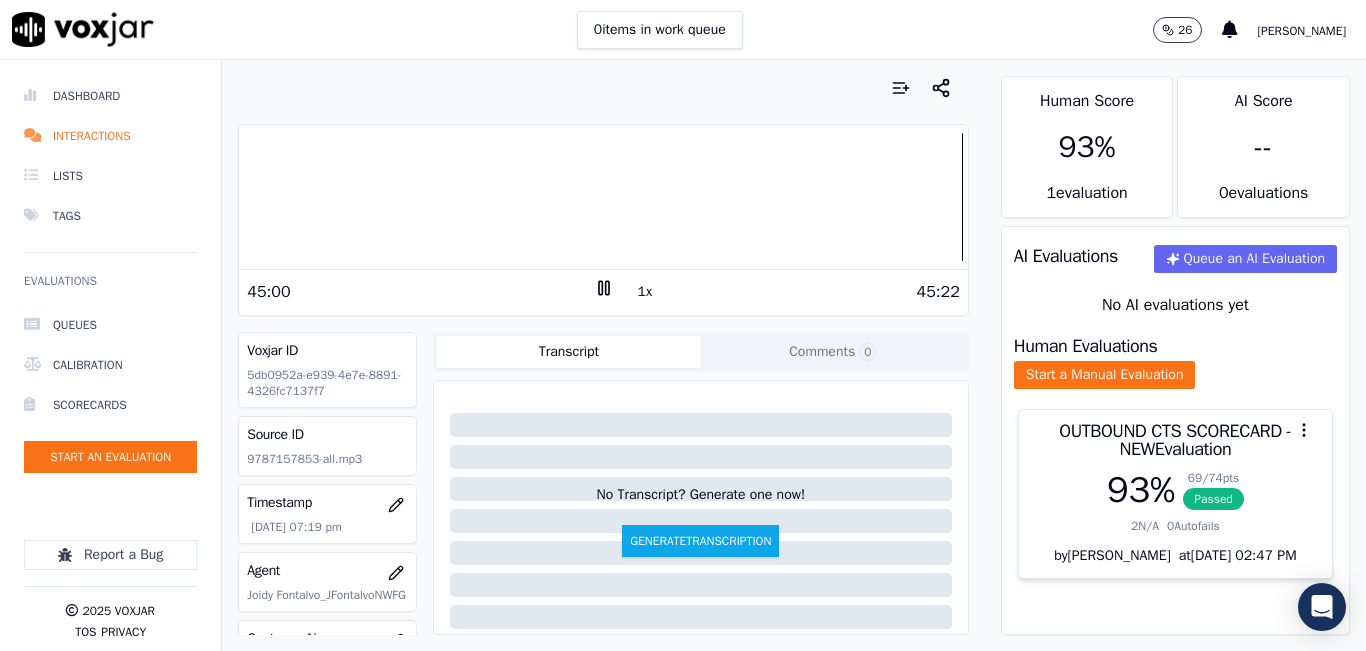 click on "1x" at bounding box center [645, 292] 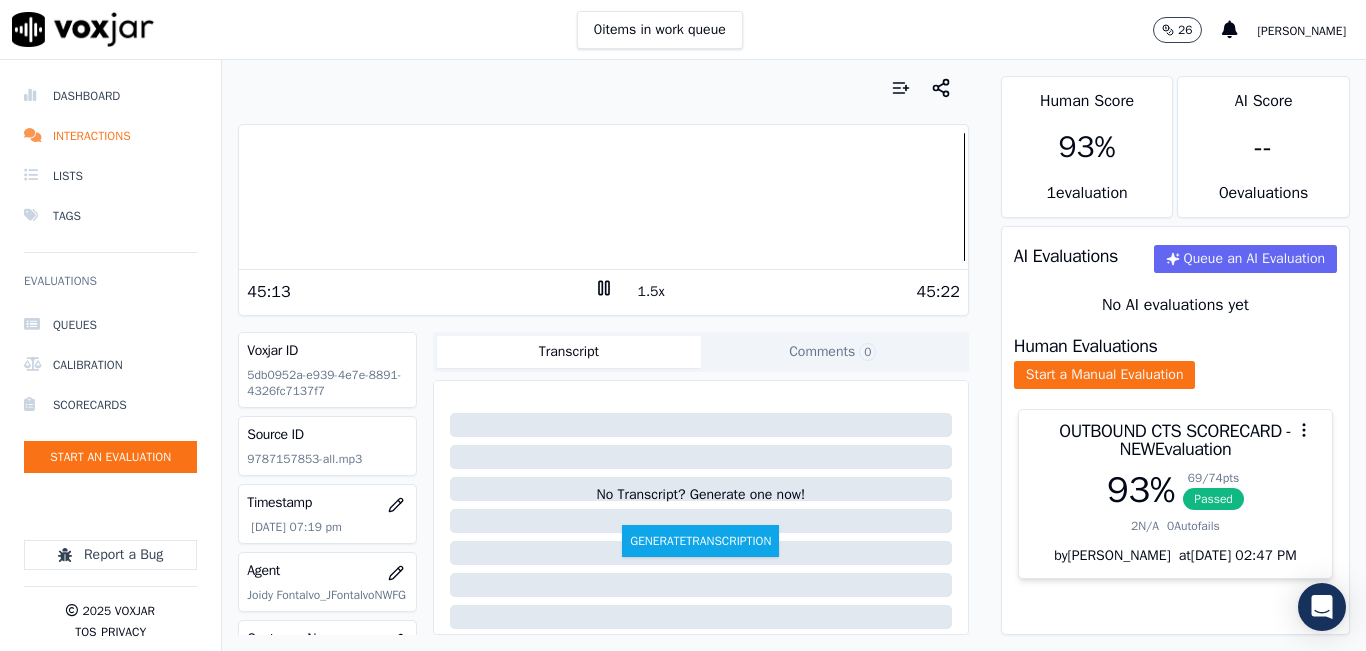 click on "1.5x" at bounding box center [651, 292] 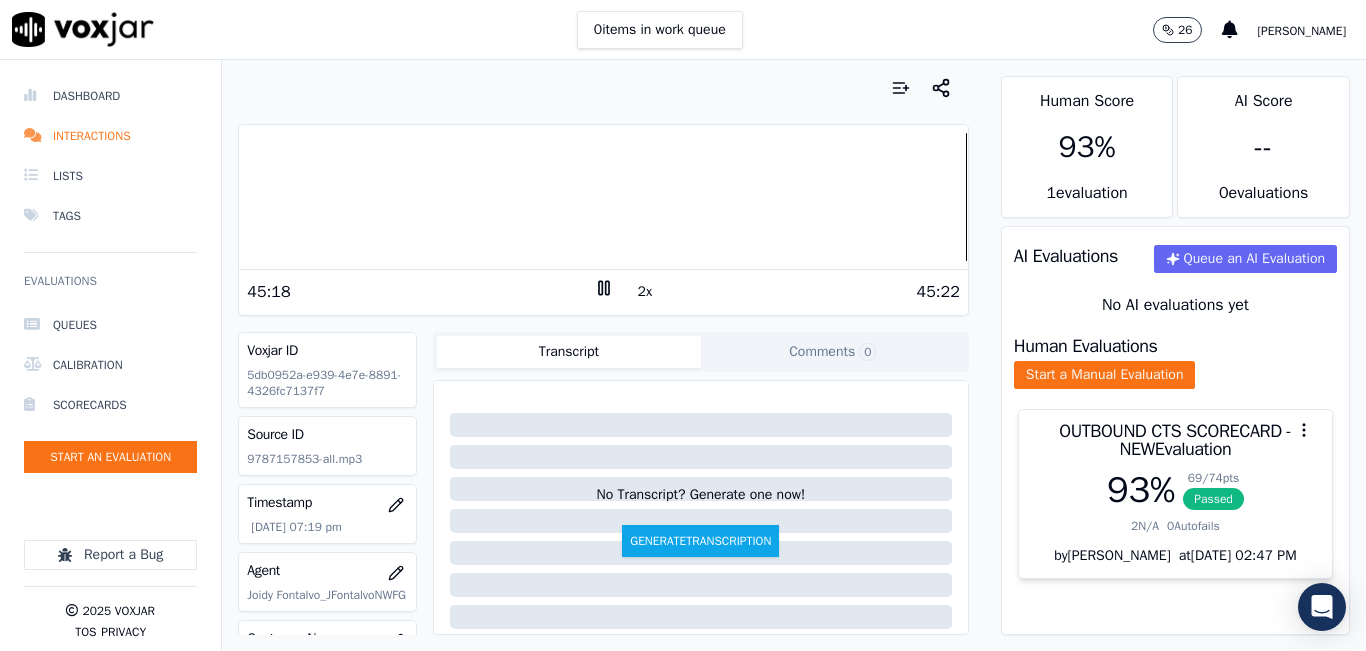 click 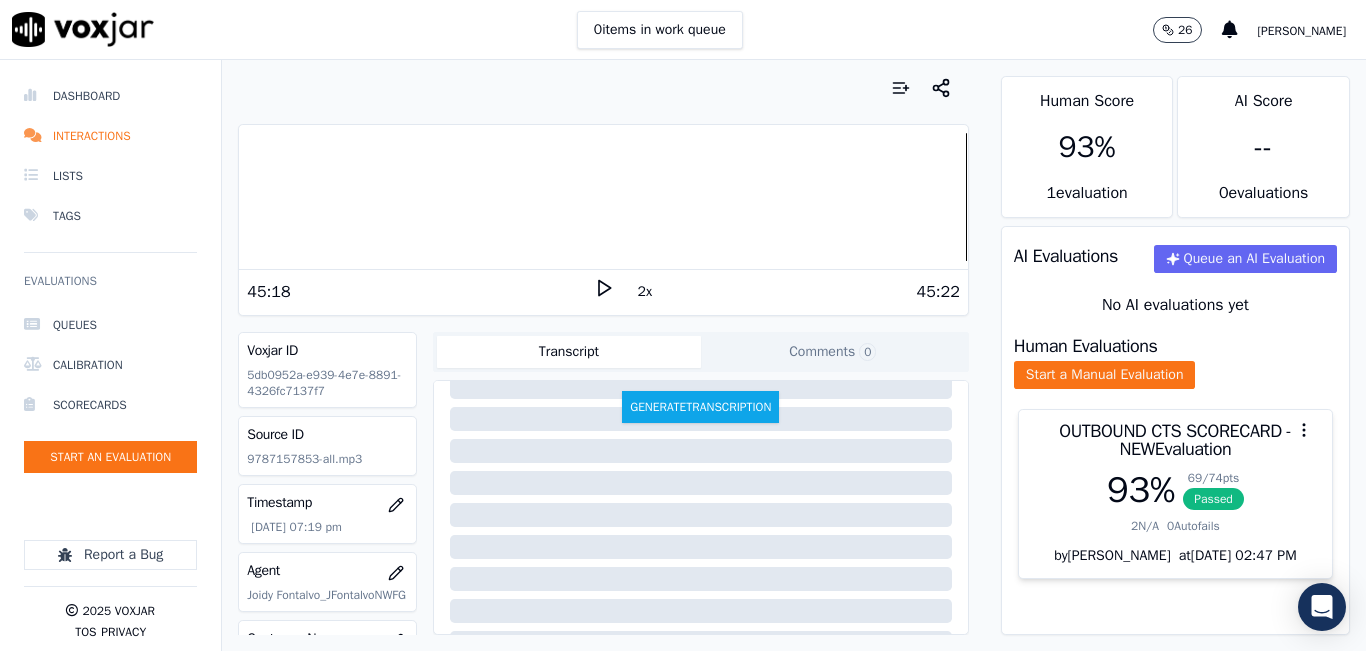 scroll, scrollTop: 0, scrollLeft: 0, axis: both 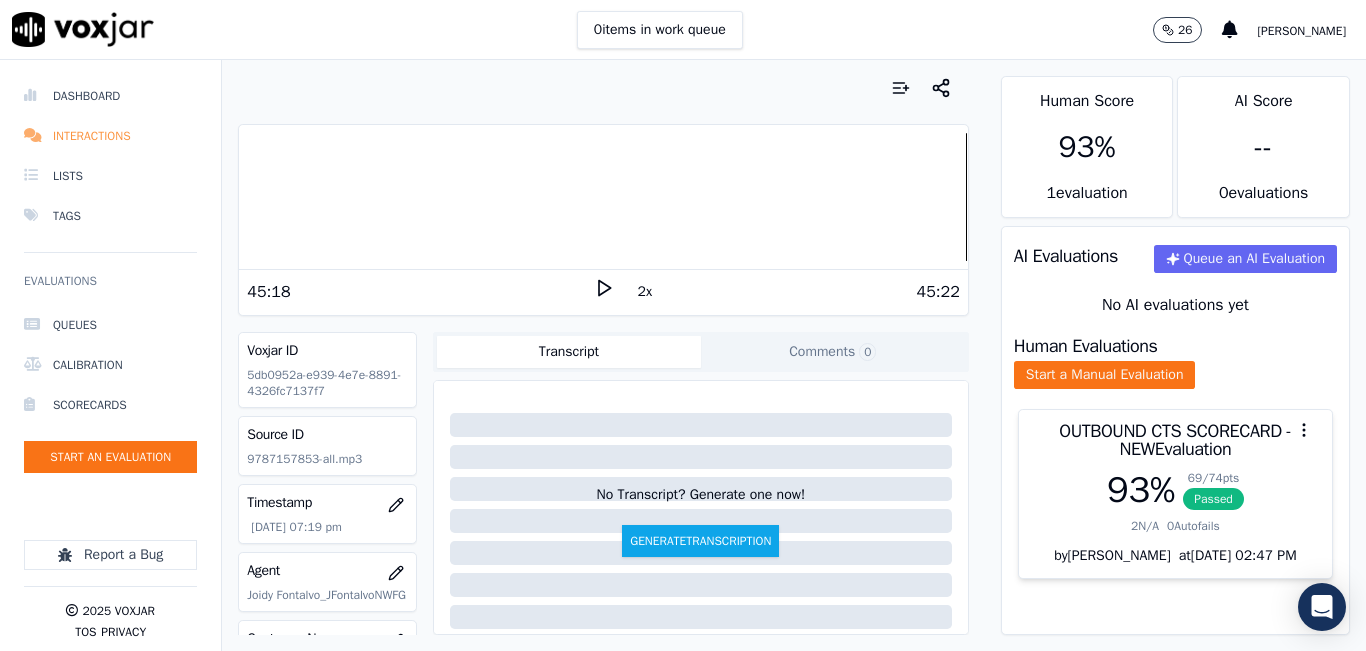click on "Interactions" at bounding box center [110, 136] 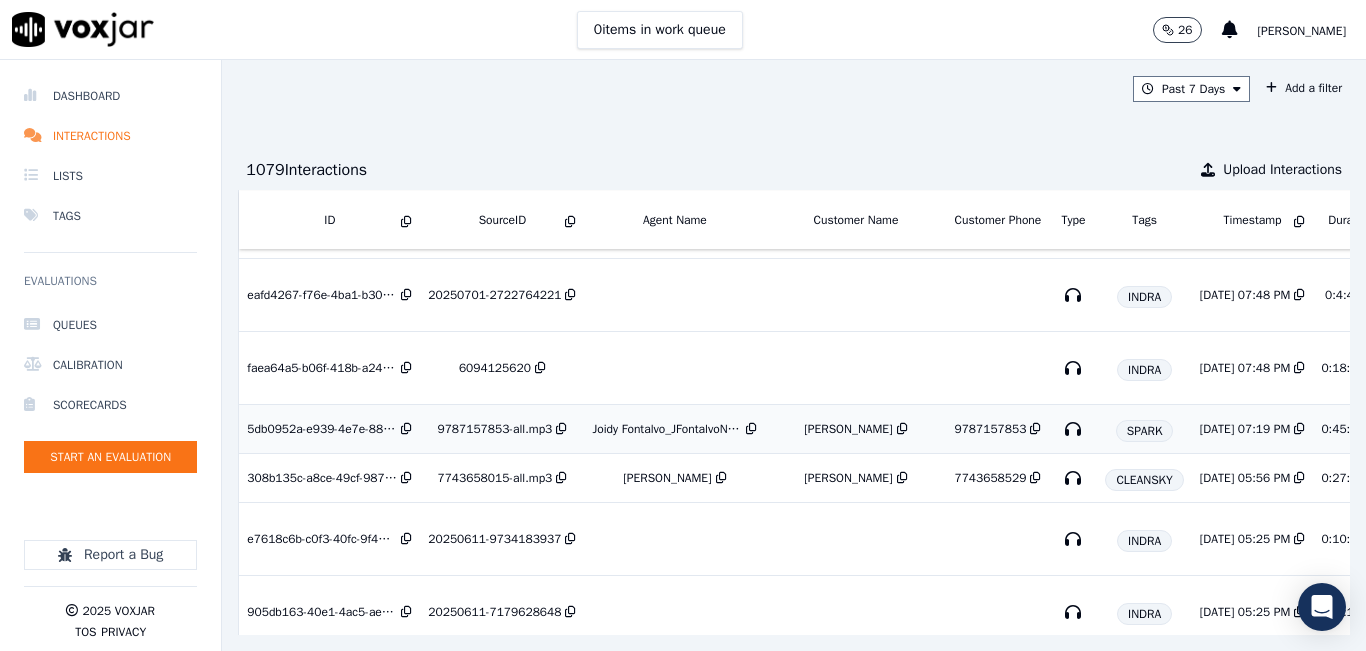 scroll, scrollTop: 100, scrollLeft: 0, axis: vertical 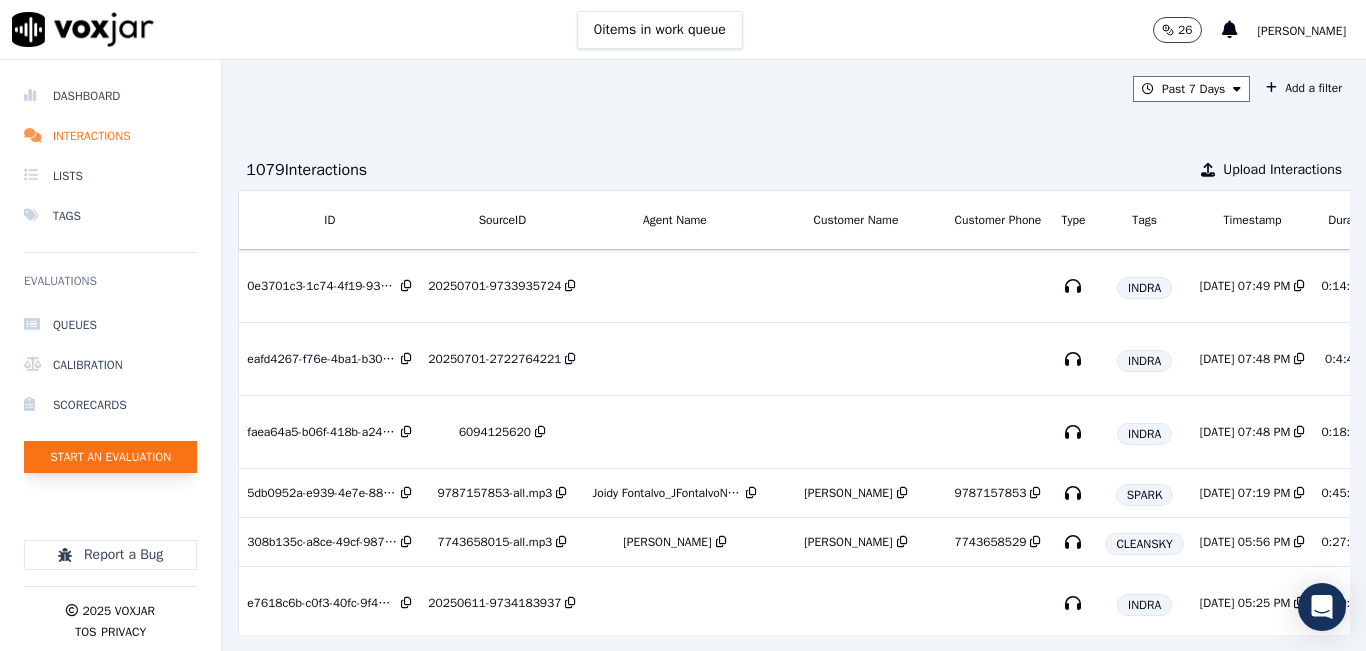 click on "Start an Evaluation" 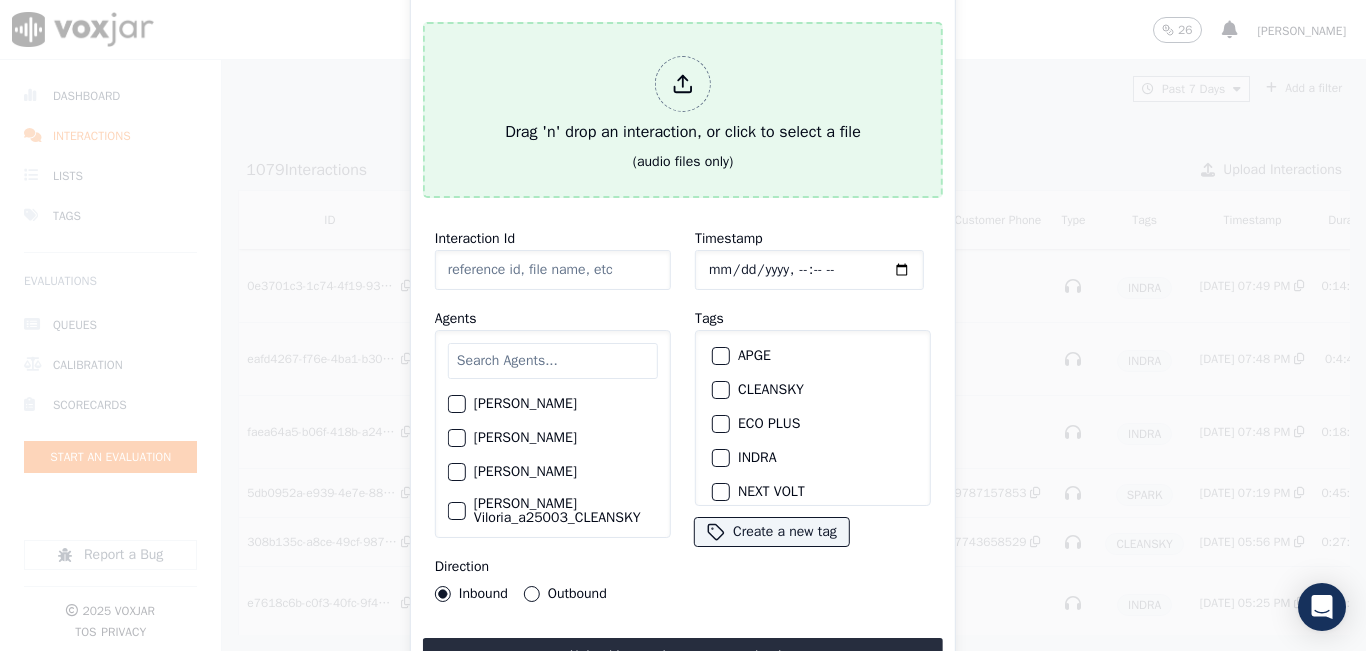 click on "Drag 'n' drop an interaction, or click to select a file" at bounding box center [683, 100] 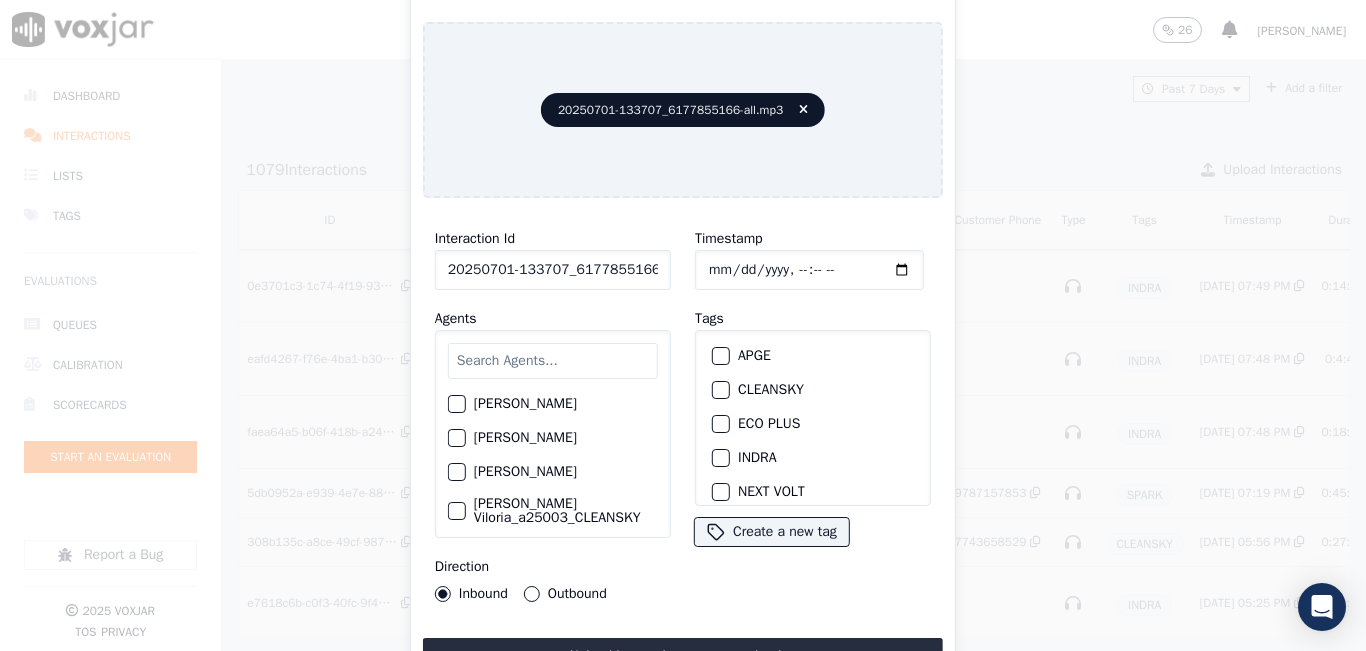 click on "20250701-133707_6177855166-all.mp3" at bounding box center (683, 110) 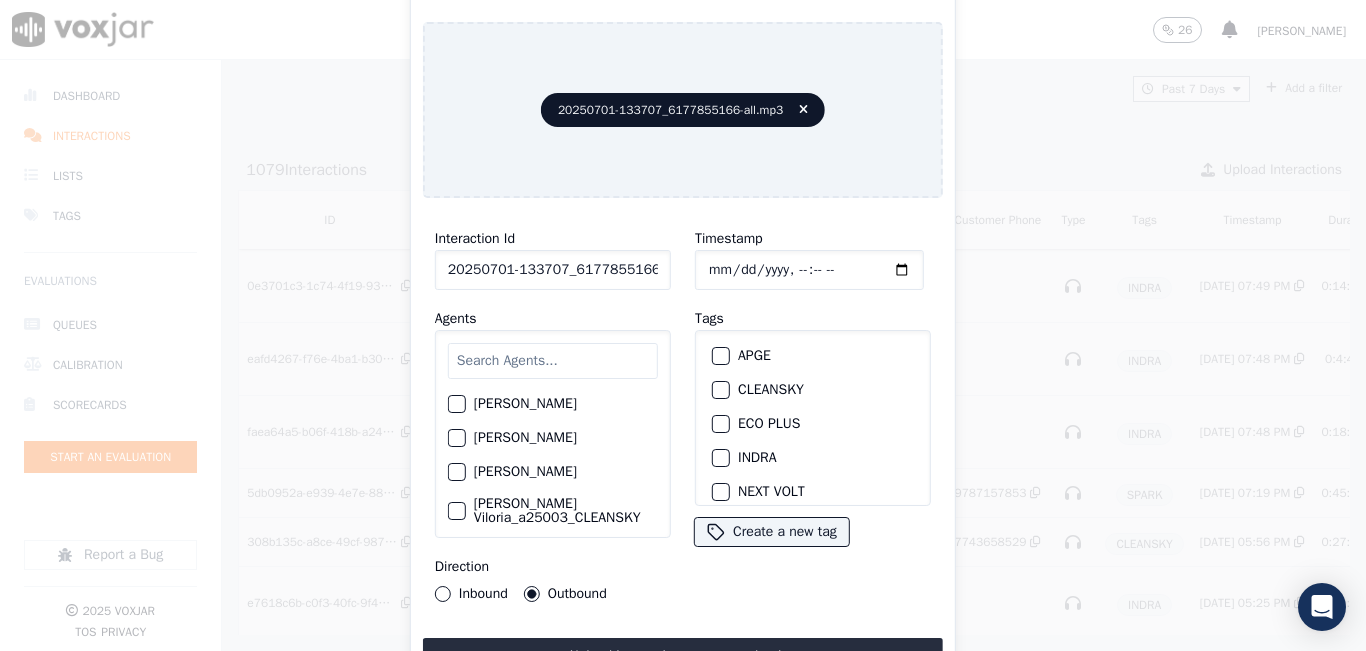click at bounding box center (553, 361) 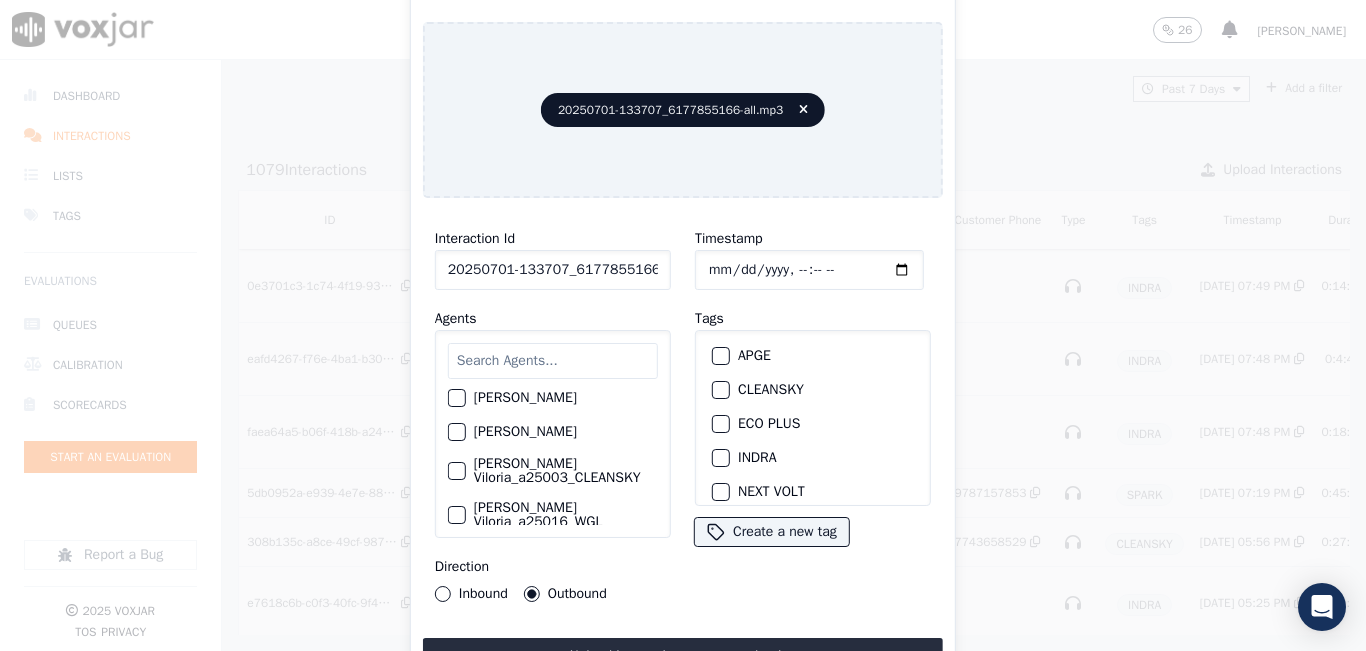 scroll, scrollTop: 0, scrollLeft: 0, axis: both 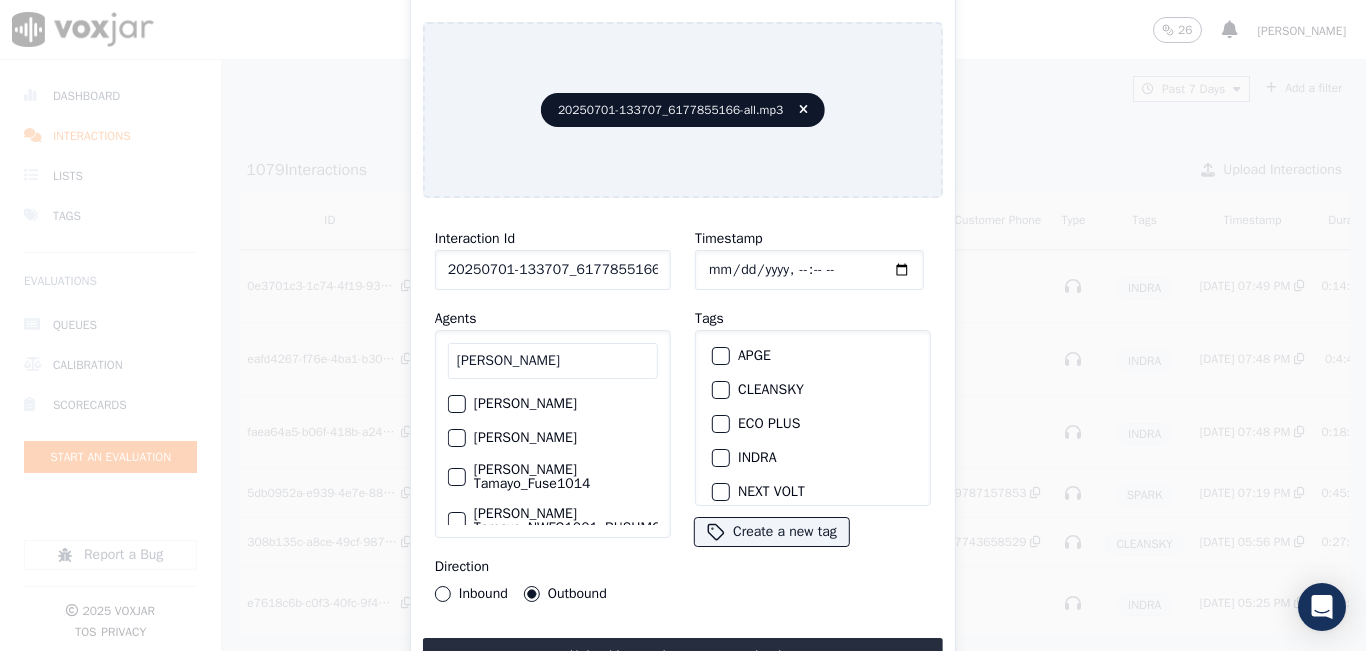 type on "camilo ta" 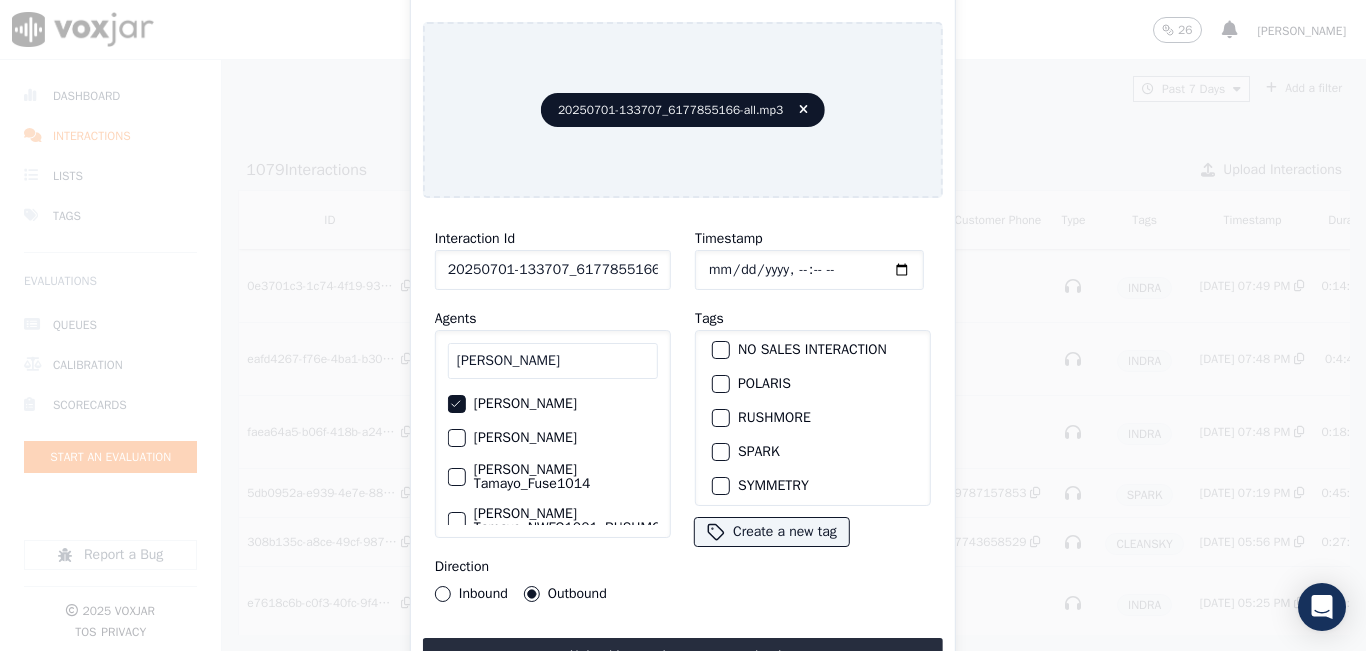 scroll, scrollTop: 275, scrollLeft: 0, axis: vertical 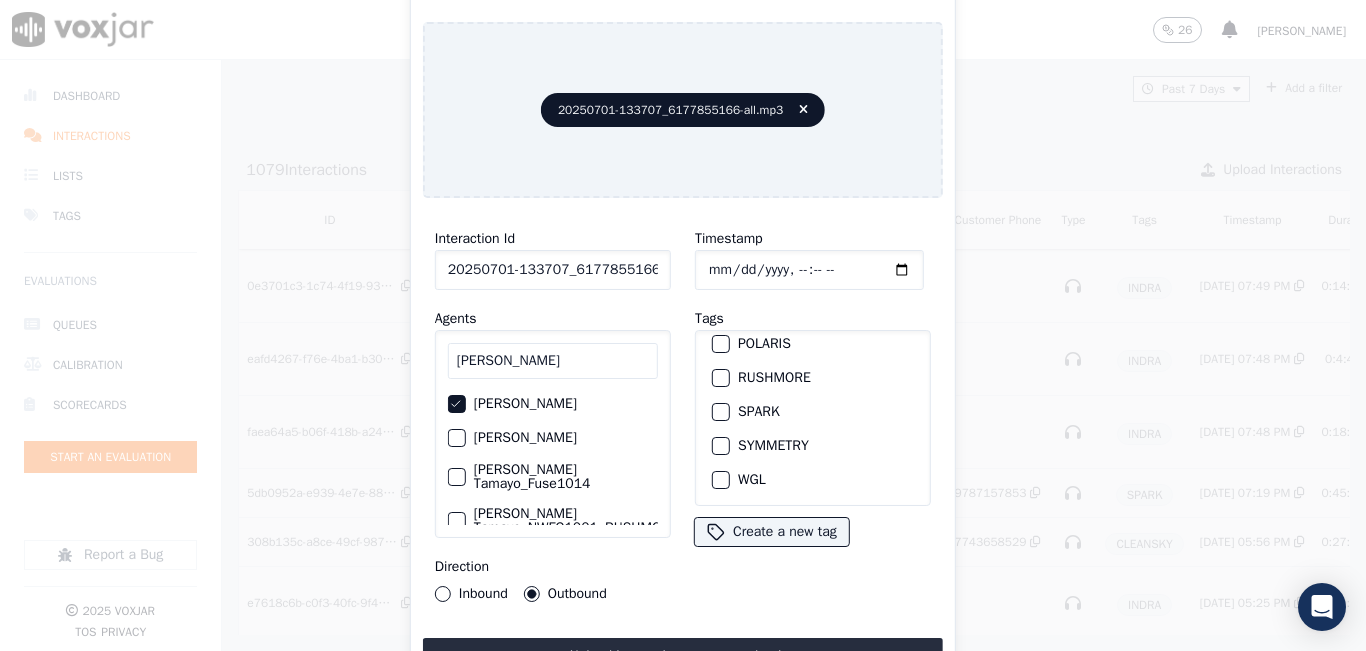 click at bounding box center [720, 412] 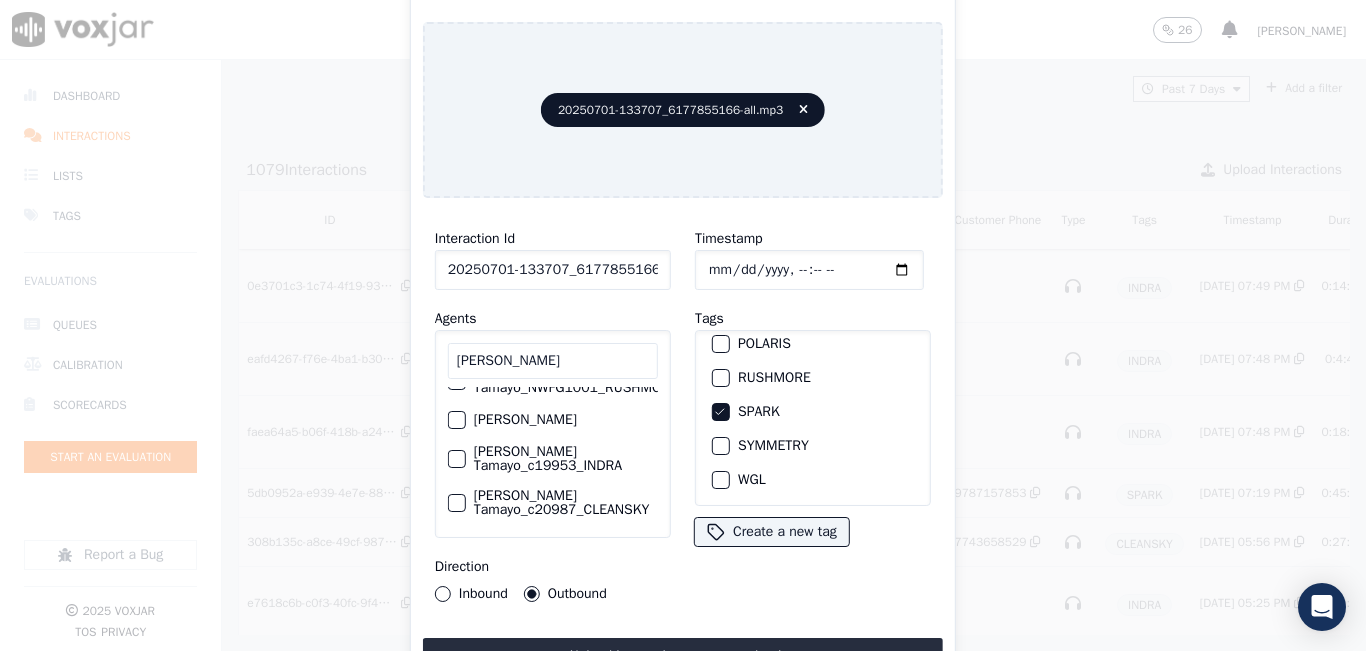 scroll, scrollTop: 0, scrollLeft: 0, axis: both 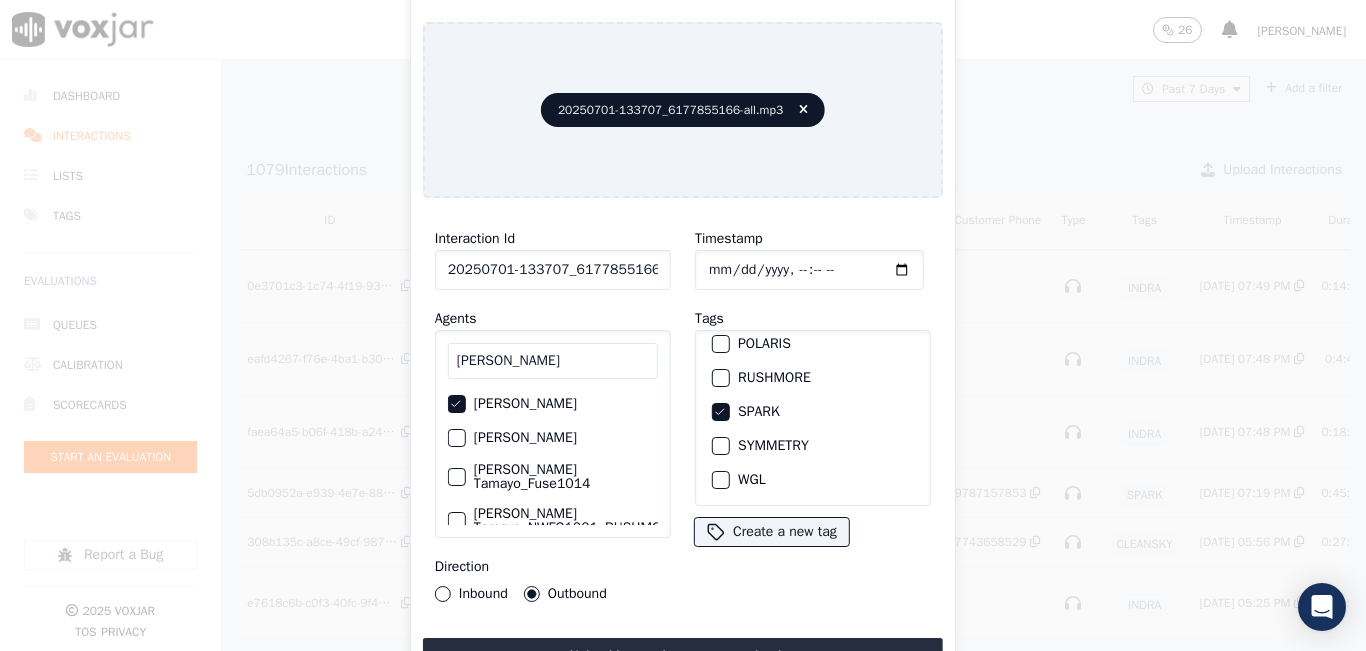 click on "Inbound" at bounding box center (443, 594) 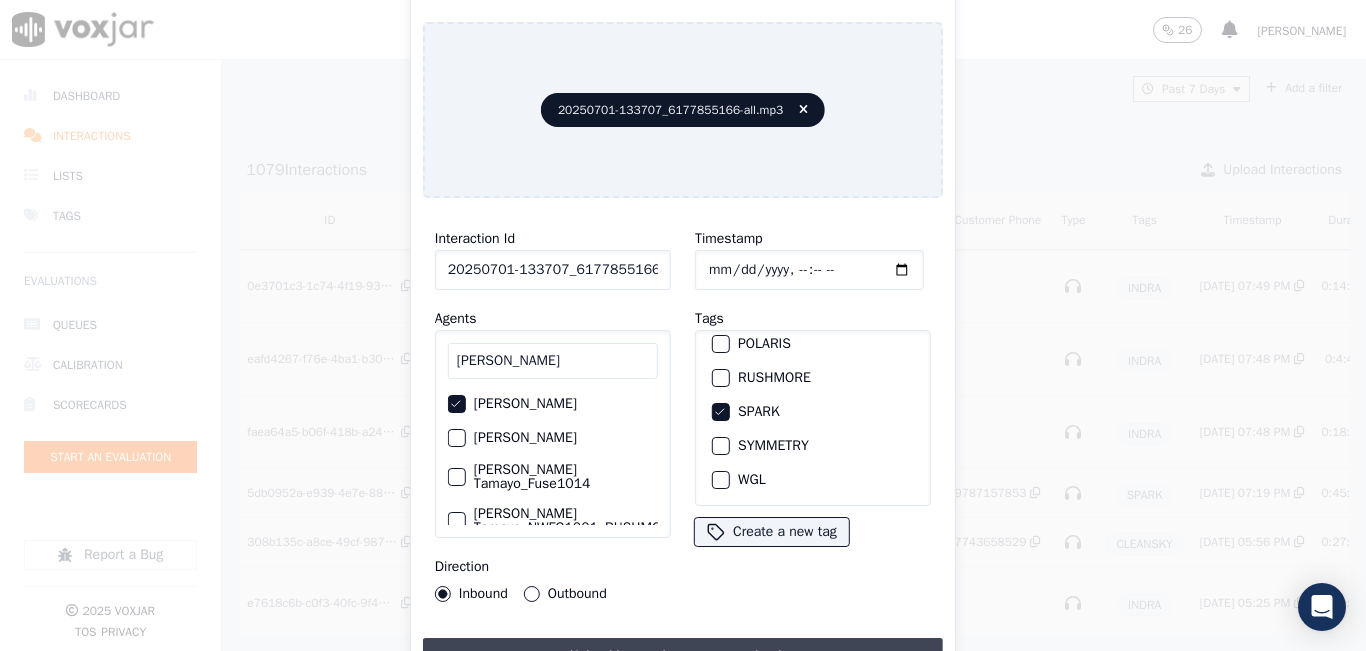 click on "Upload interaction to start evaluation" at bounding box center [683, 656] 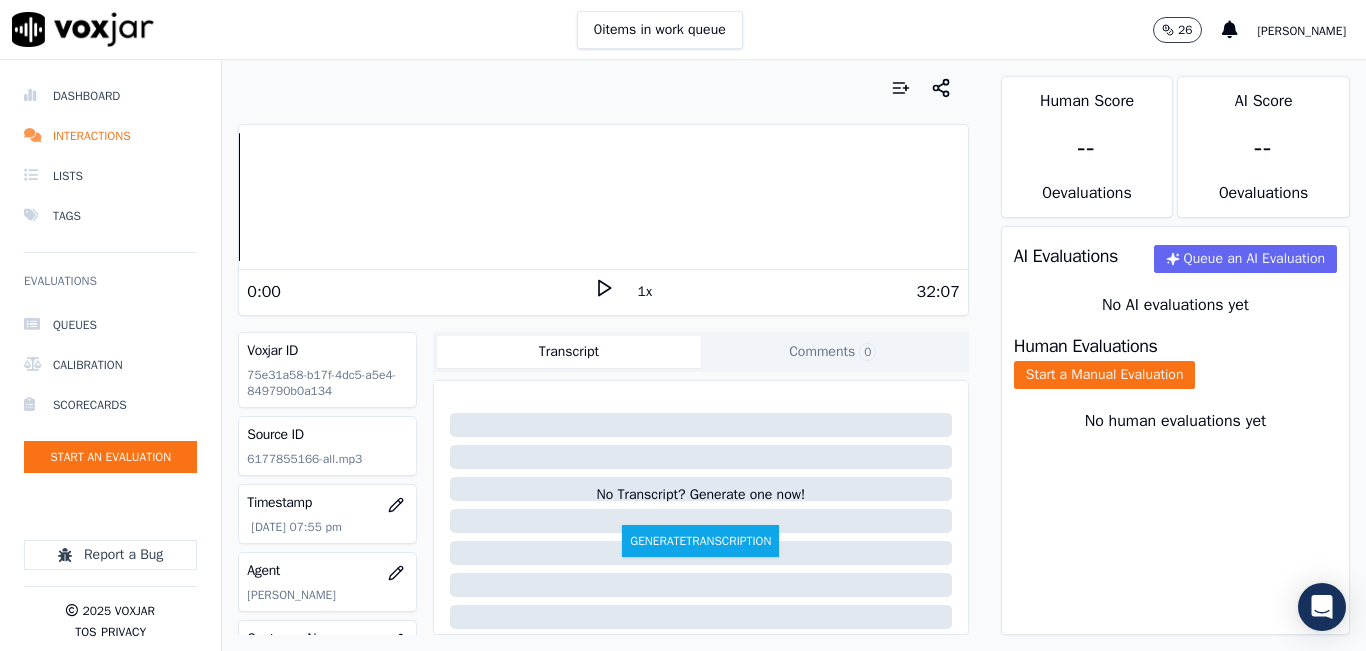 click on "1x" at bounding box center [604, 291] 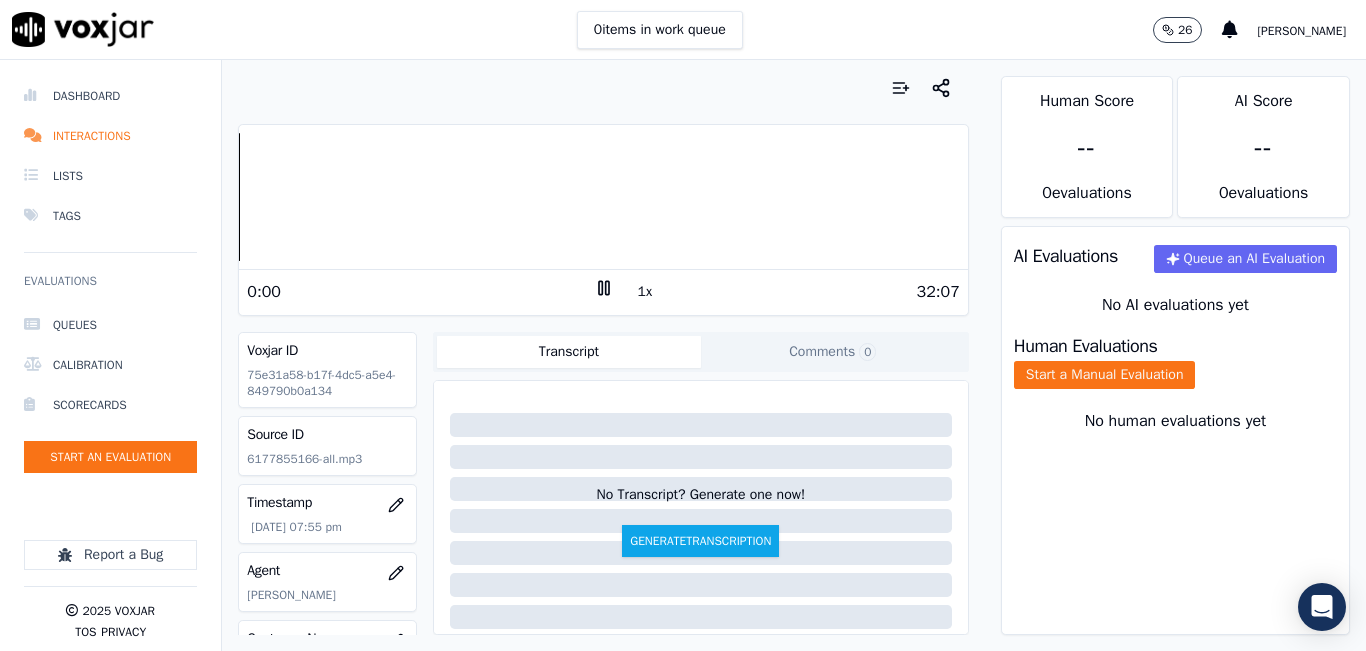 click on "1x" at bounding box center (645, 292) 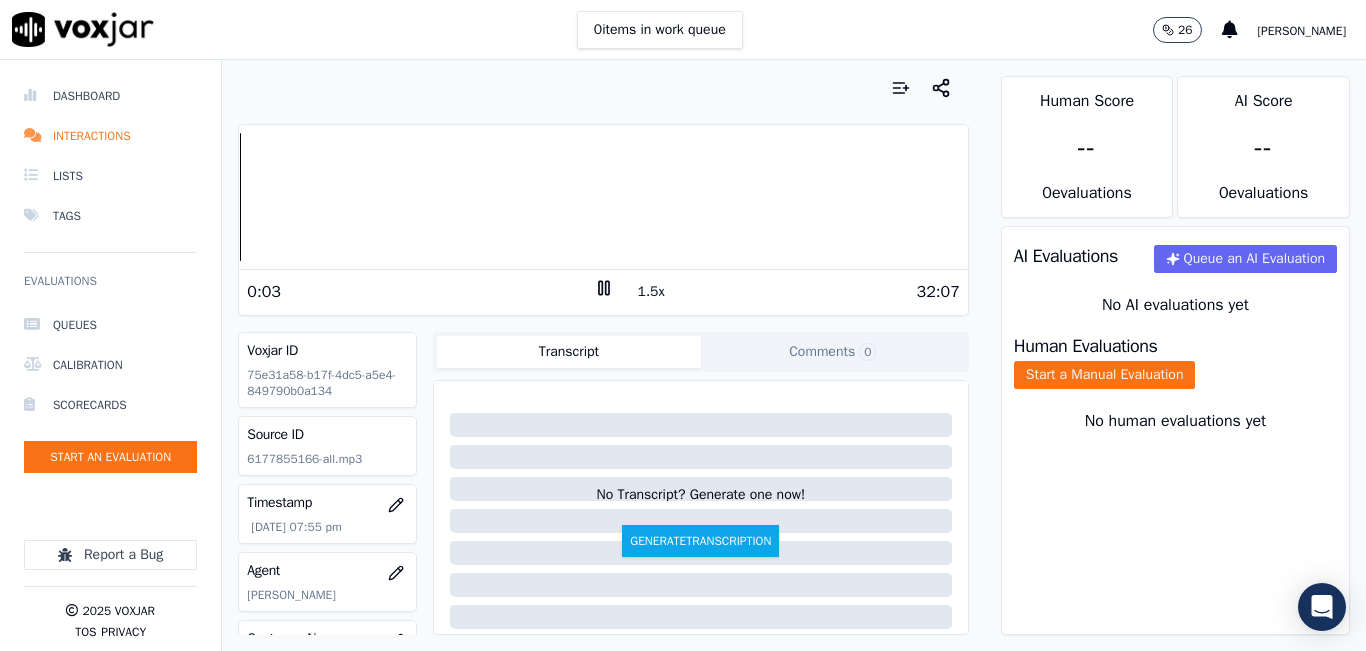 click on "1.5x" at bounding box center (651, 292) 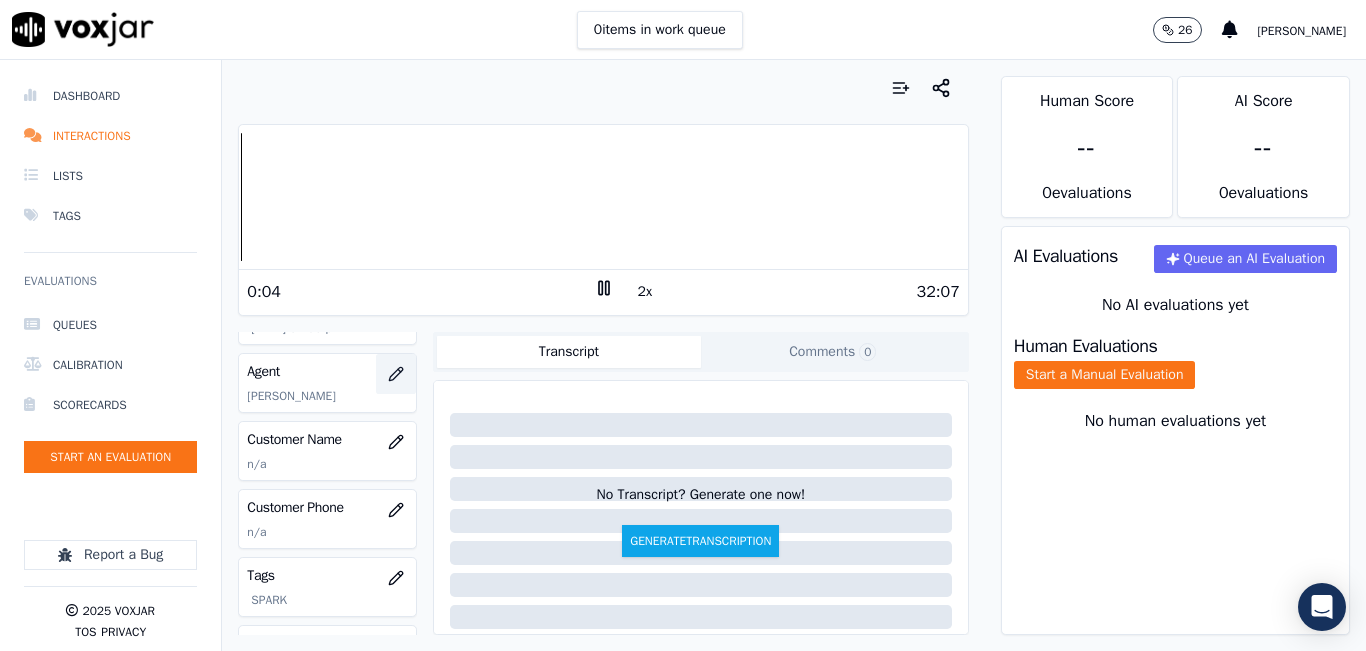 scroll, scrollTop: 200, scrollLeft: 0, axis: vertical 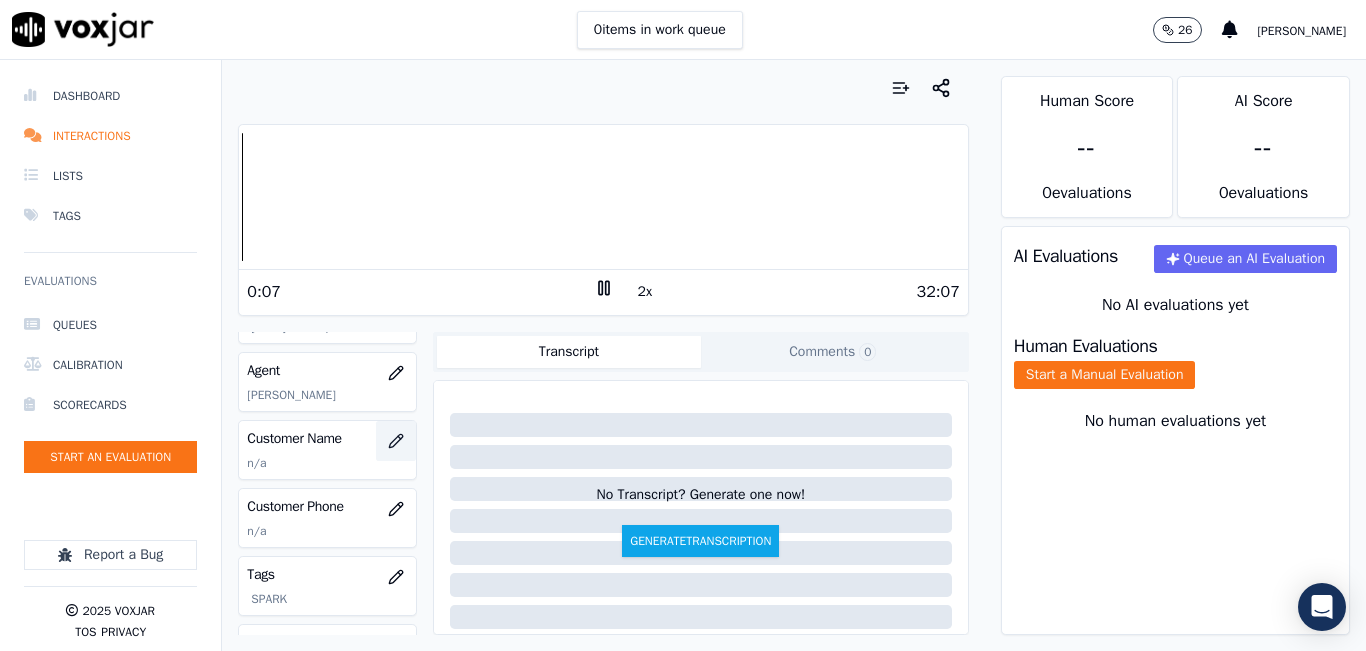 click at bounding box center [396, 441] 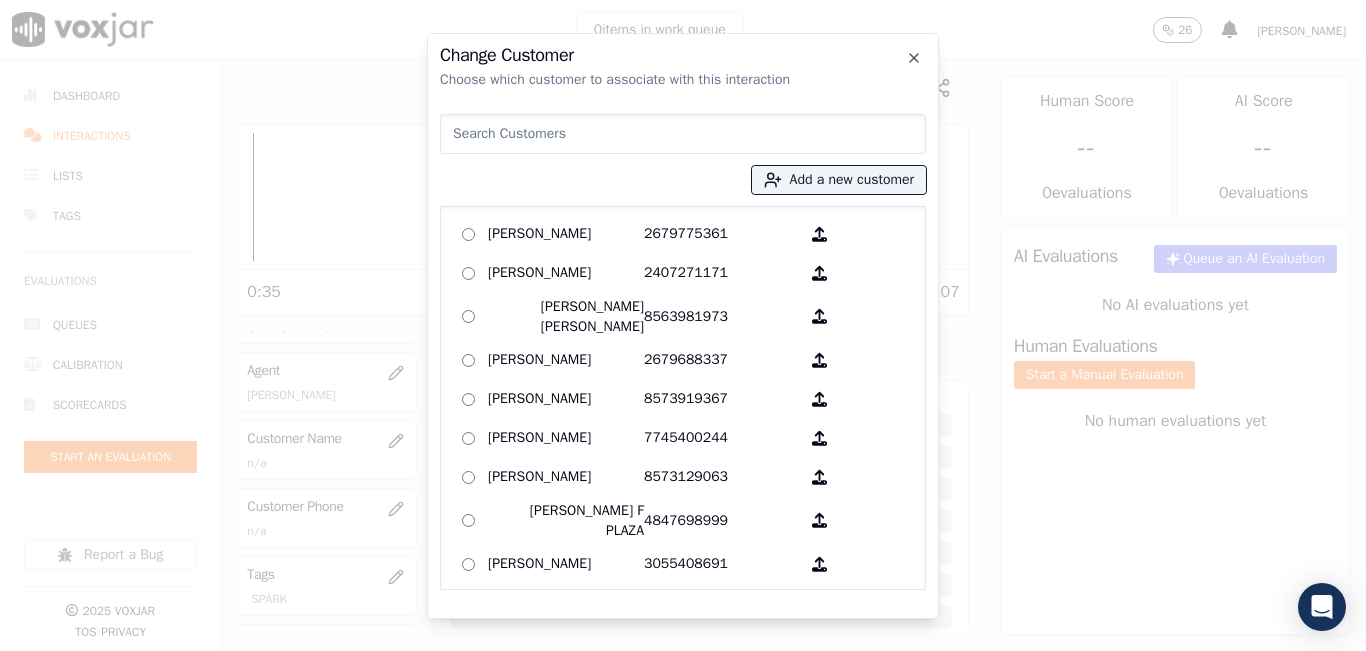 click at bounding box center (683, 134) 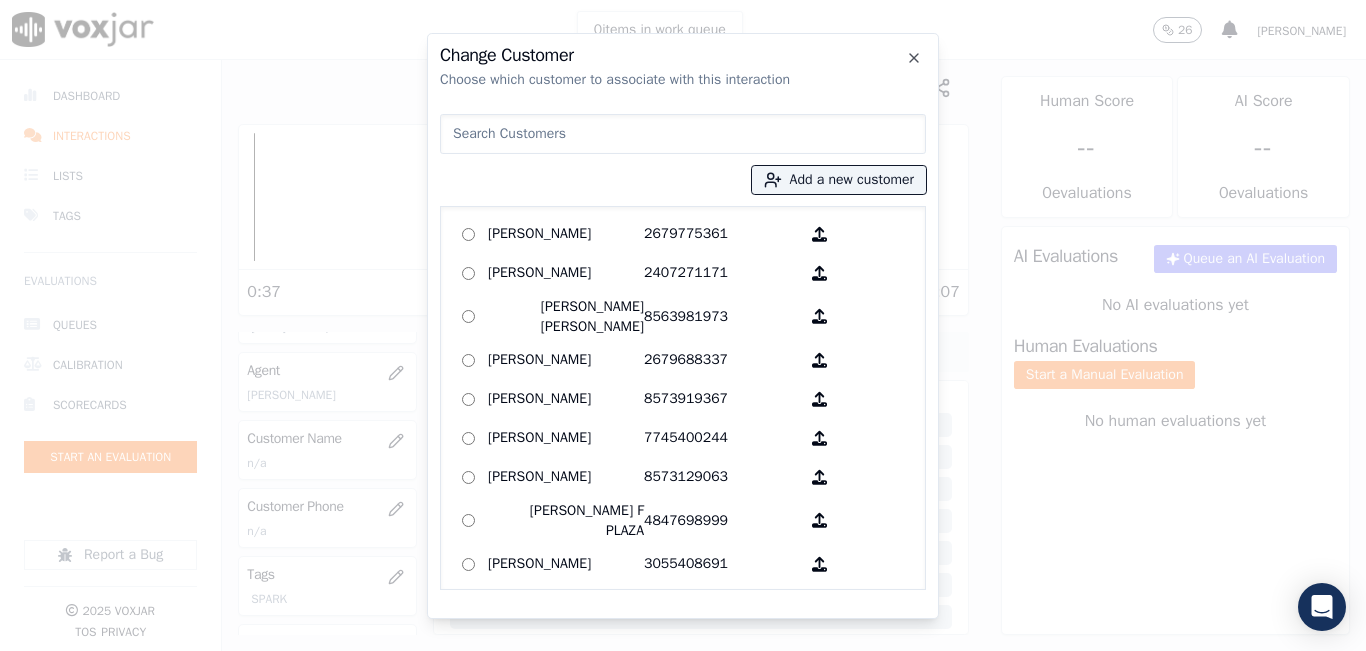 paste on "[PERSON_NAME]" 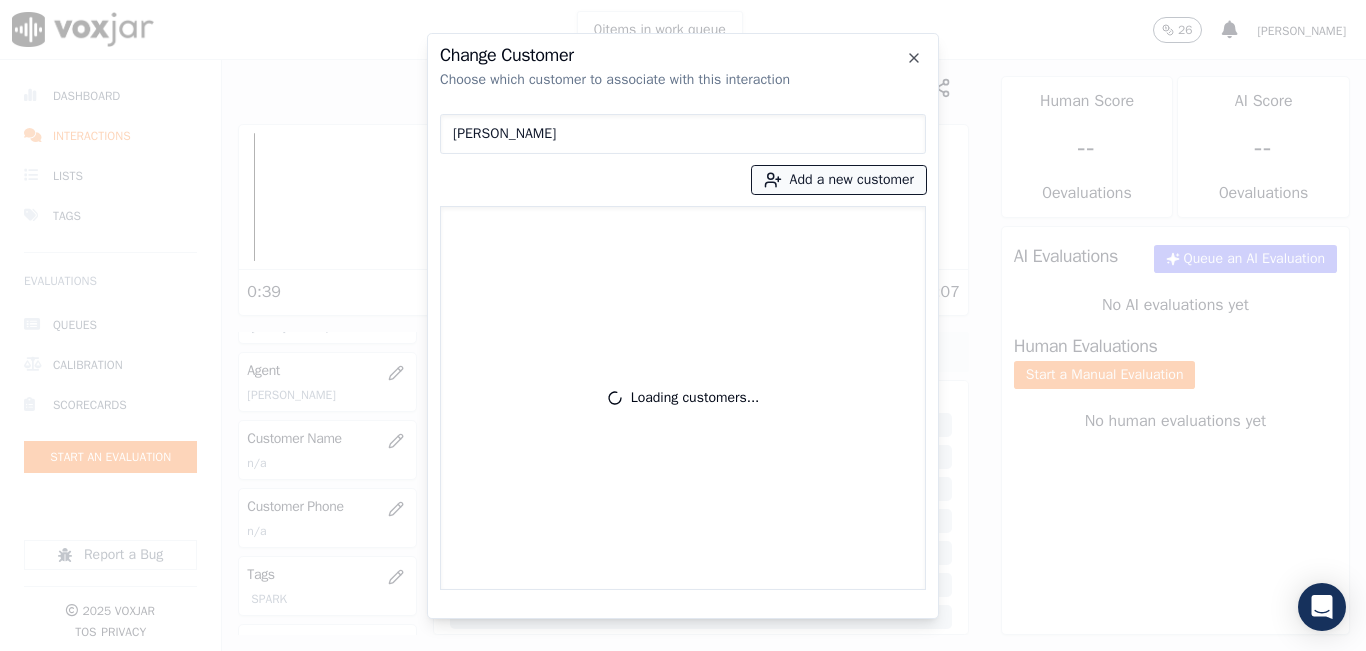 type on "[PERSON_NAME]" 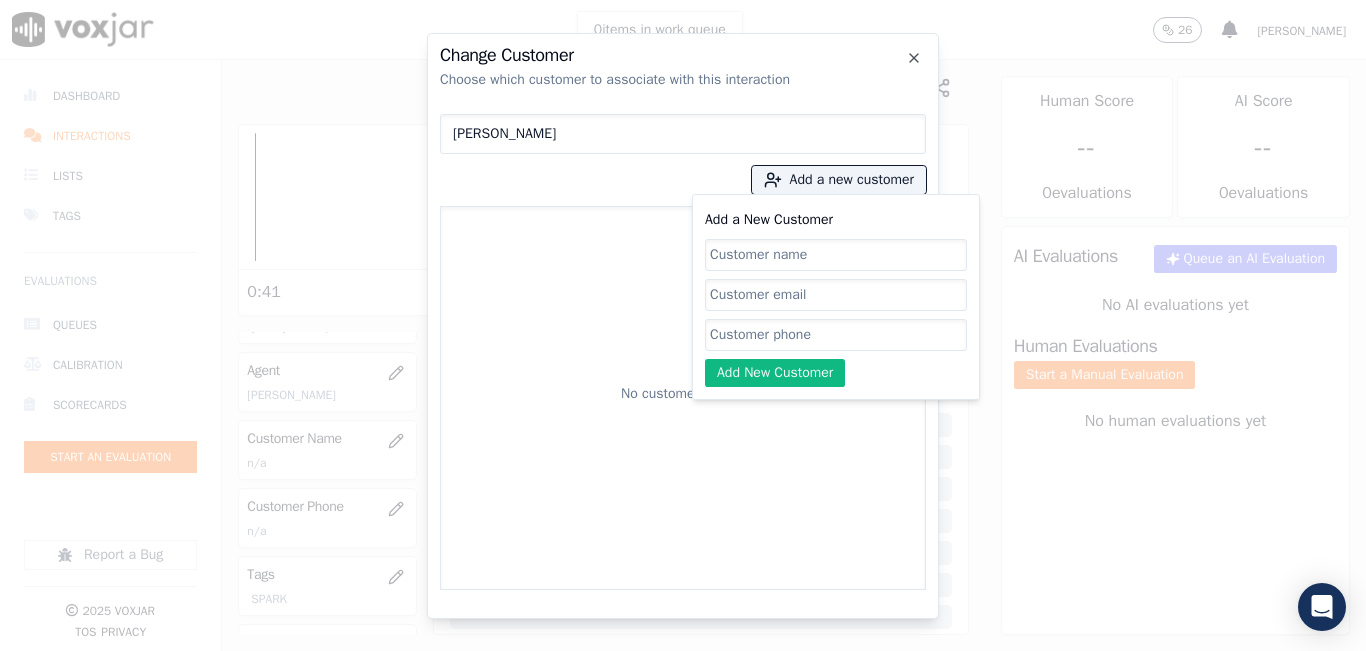 click on "Add a New Customer" 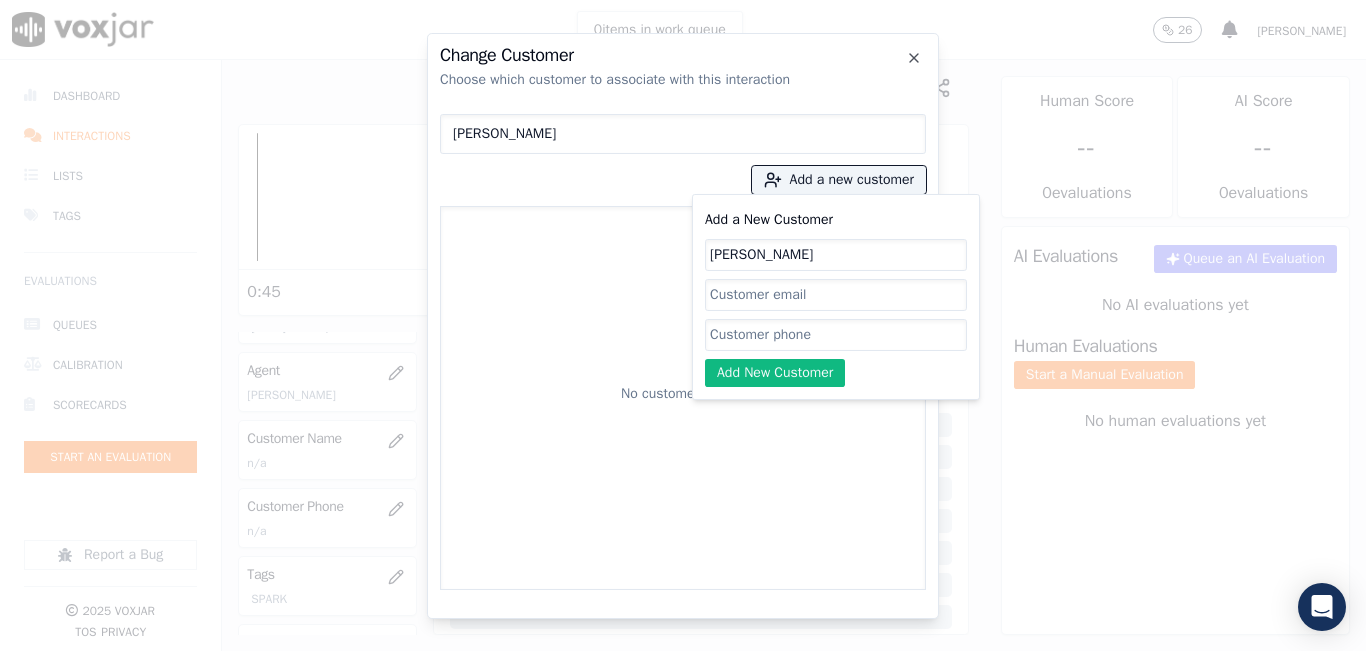 type on "[PERSON_NAME]" 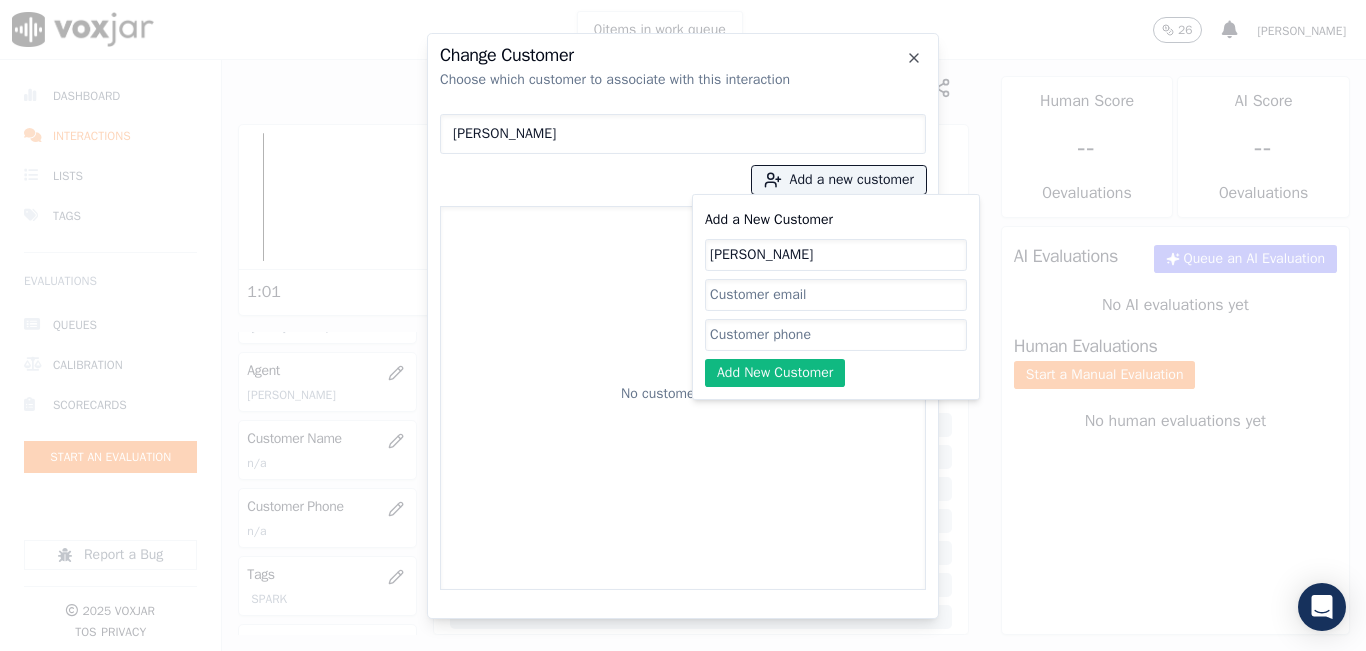 click on "Add a New Customer" 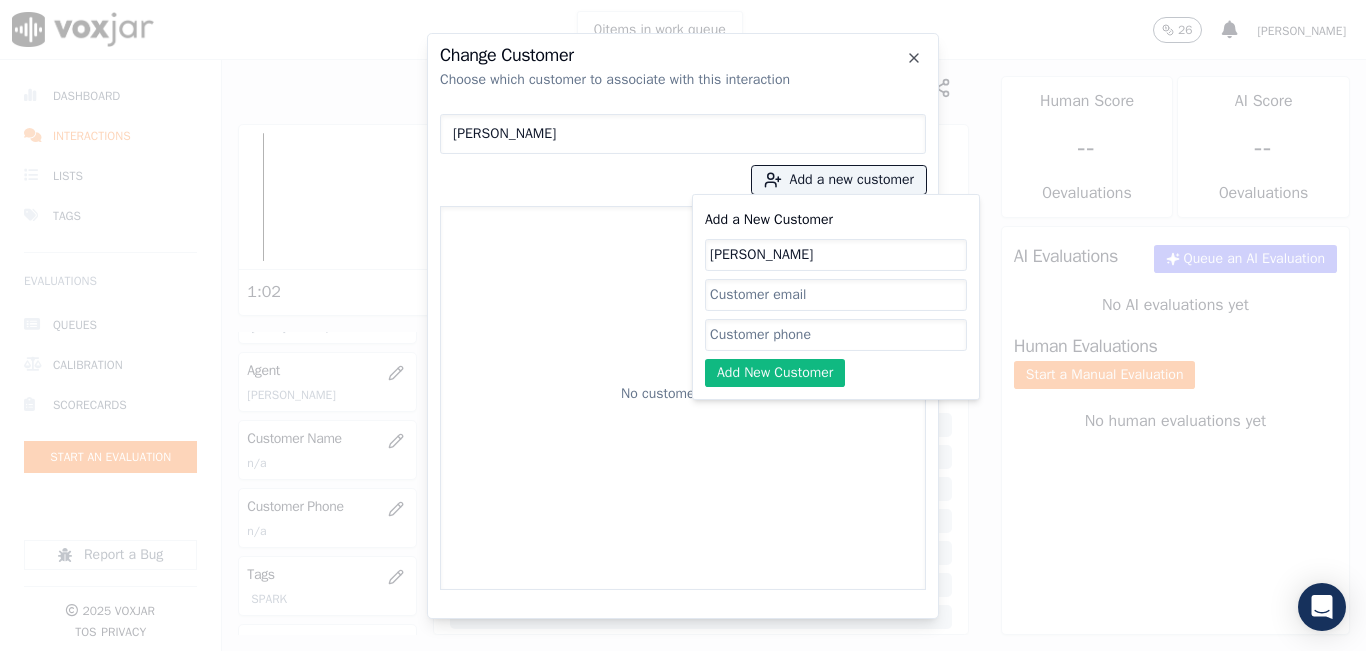 paste on "6177855166" 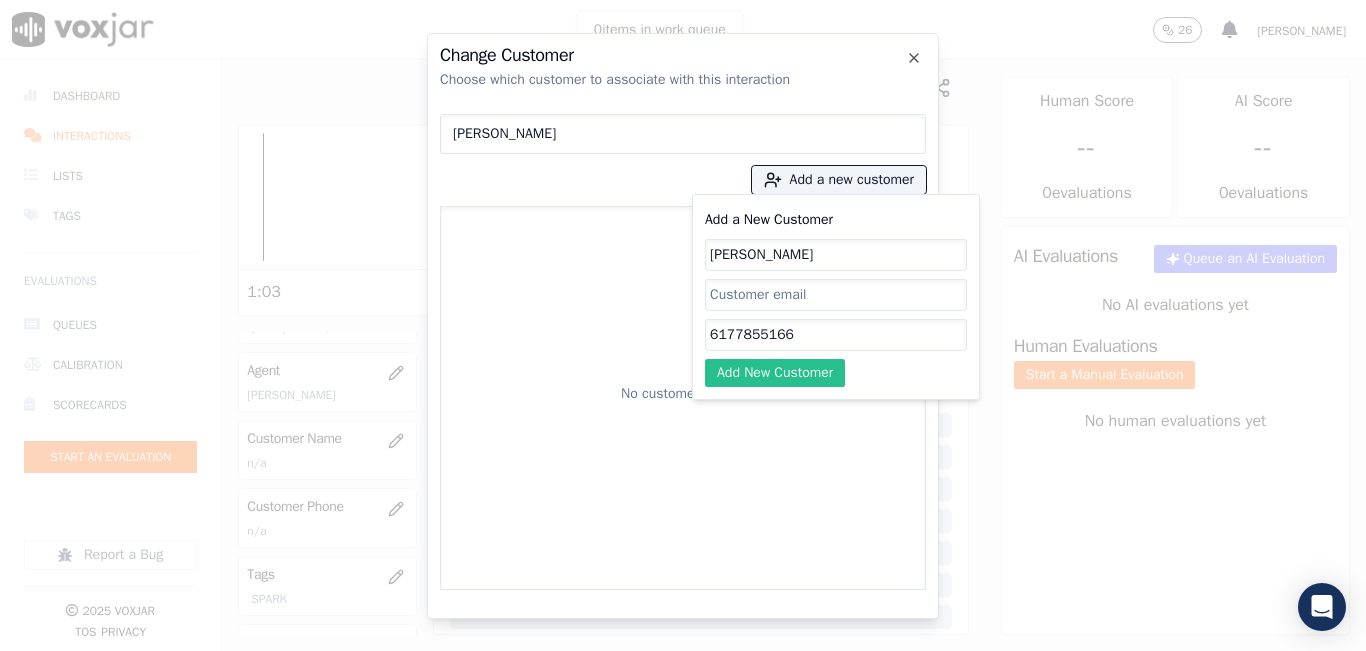 type on "6177855166" 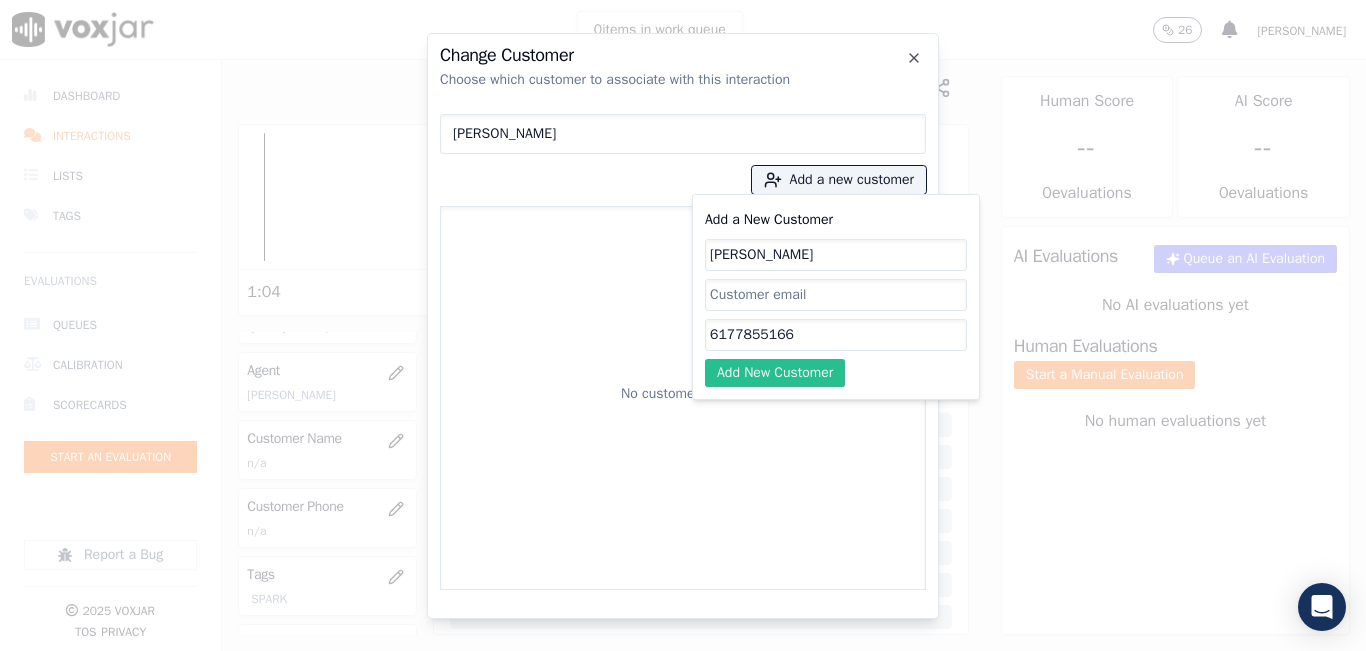 click on "Add New Customer" 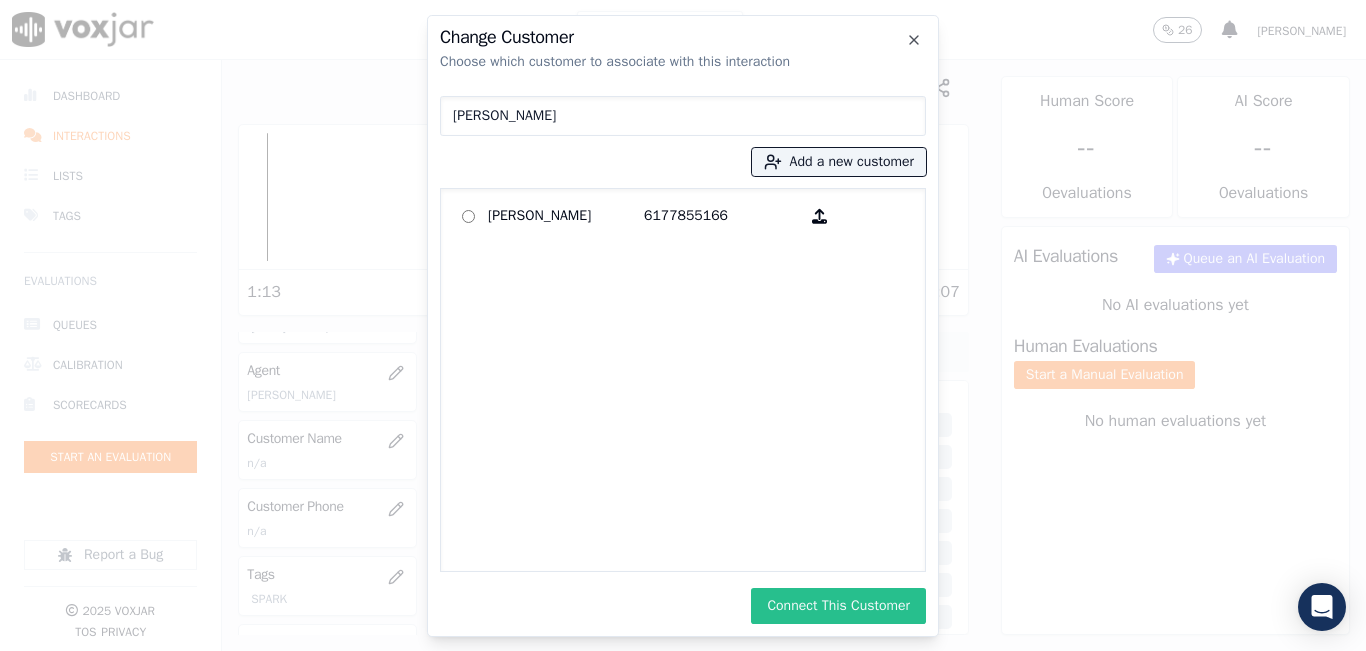 click on "Connect This Customer" at bounding box center [838, 606] 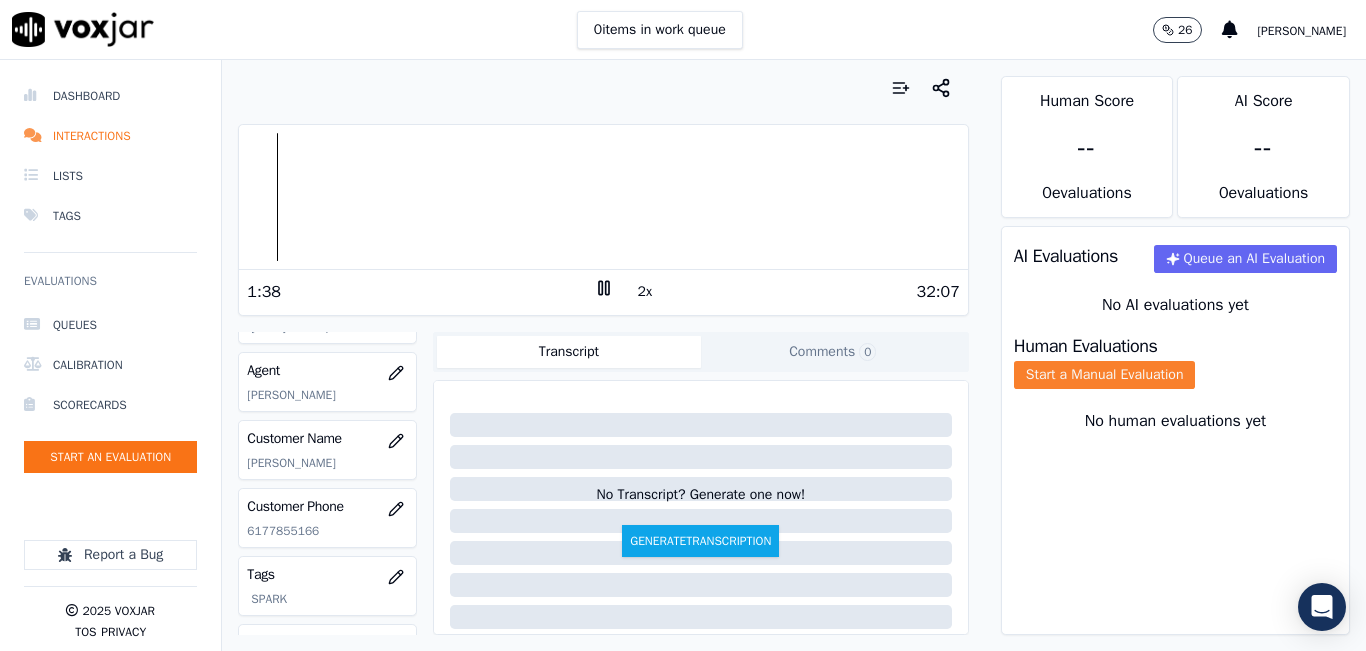 click on "Start a Manual Evaluation" 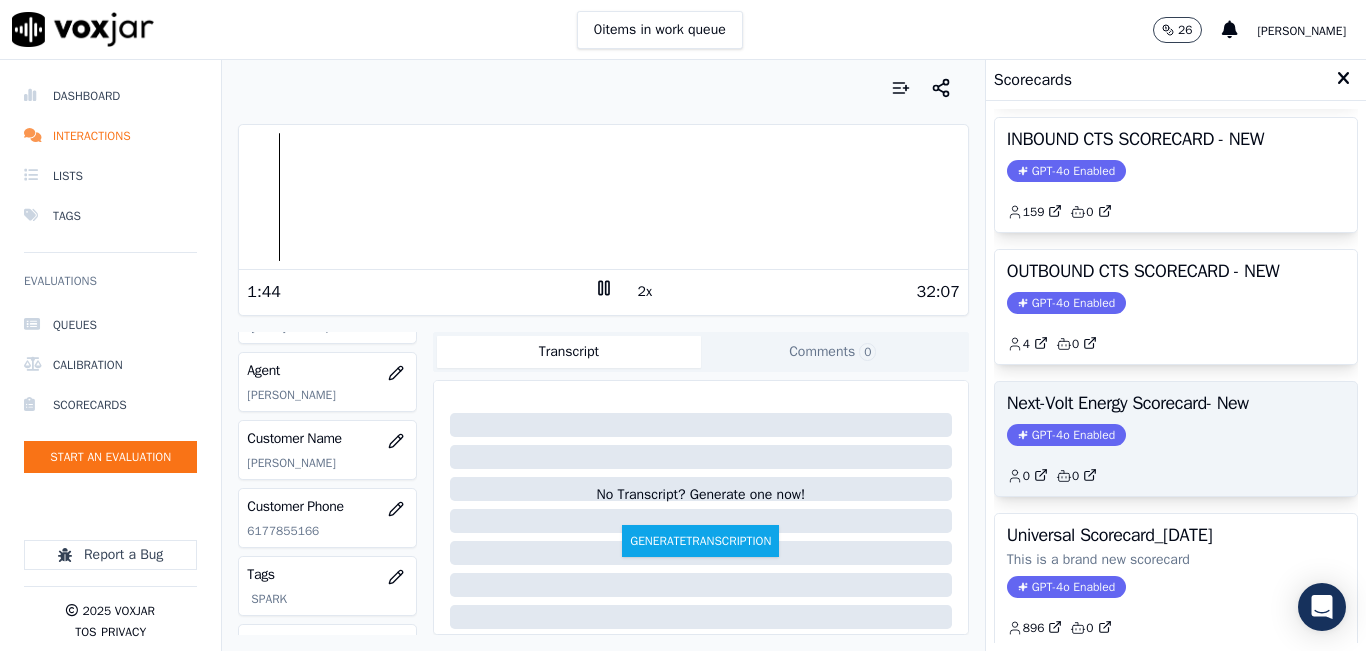 scroll, scrollTop: 127, scrollLeft: 0, axis: vertical 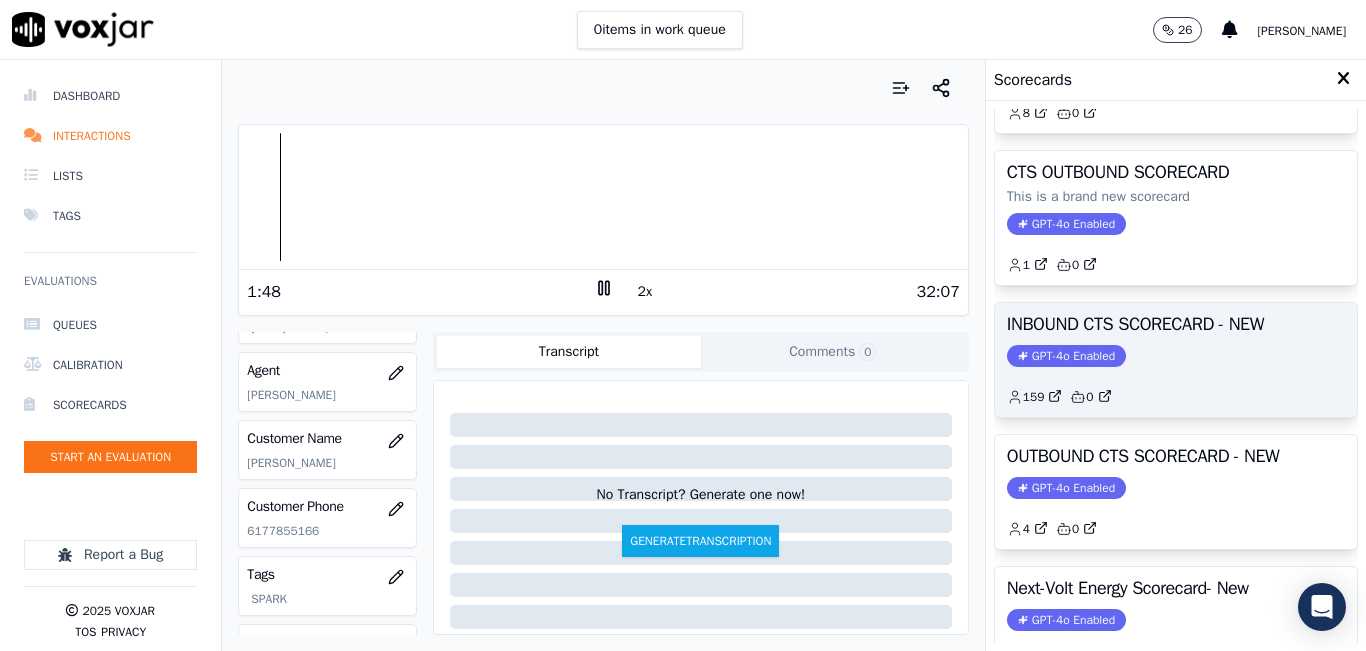 click on "INBOUND CTS SCORECARD - NEW" at bounding box center [1176, 324] 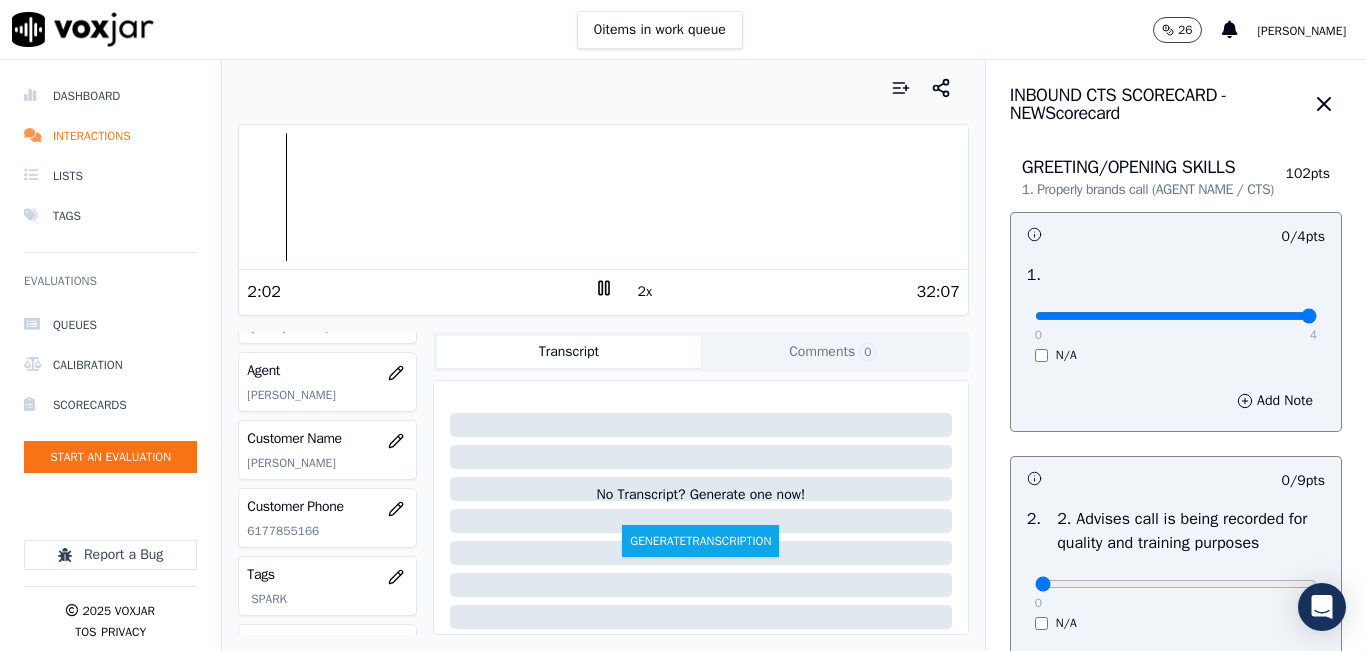 drag, startPoint x: 1078, startPoint y: 342, endPoint x: 1306, endPoint y: 373, distance: 230.09781 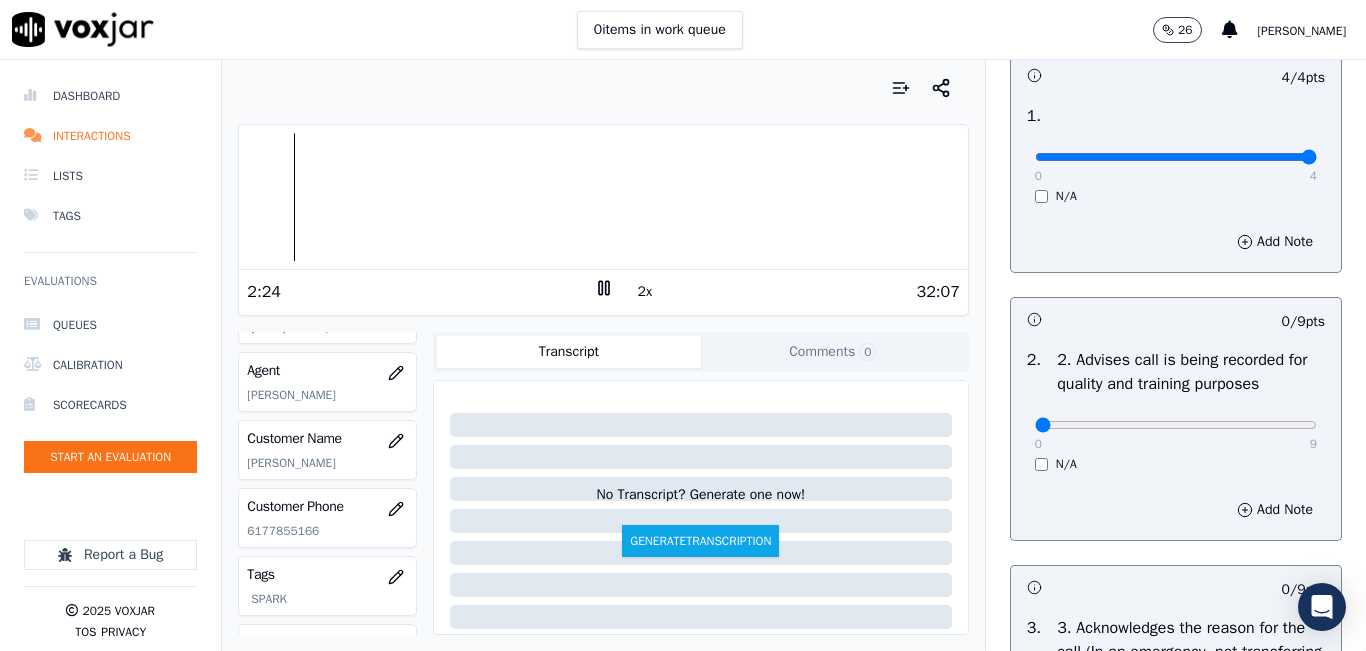 scroll, scrollTop: 200, scrollLeft: 0, axis: vertical 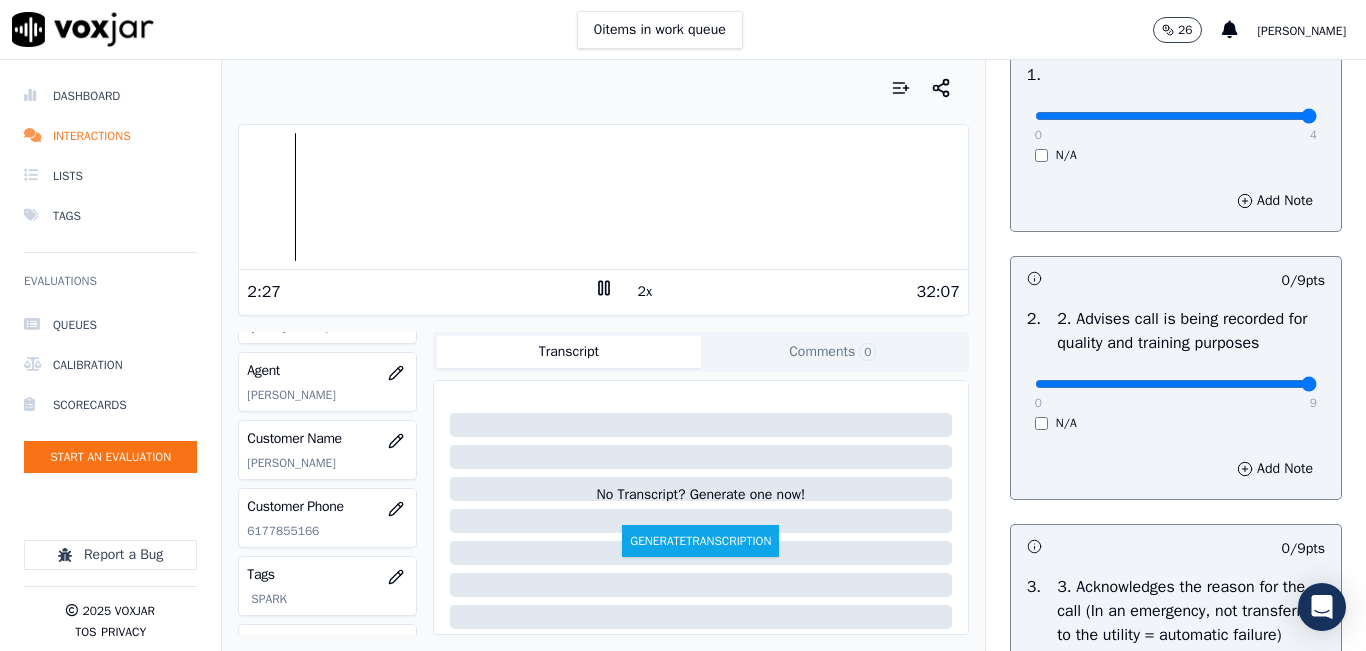drag, startPoint x: 1021, startPoint y: 407, endPoint x: 1287, endPoint y: 374, distance: 268.03918 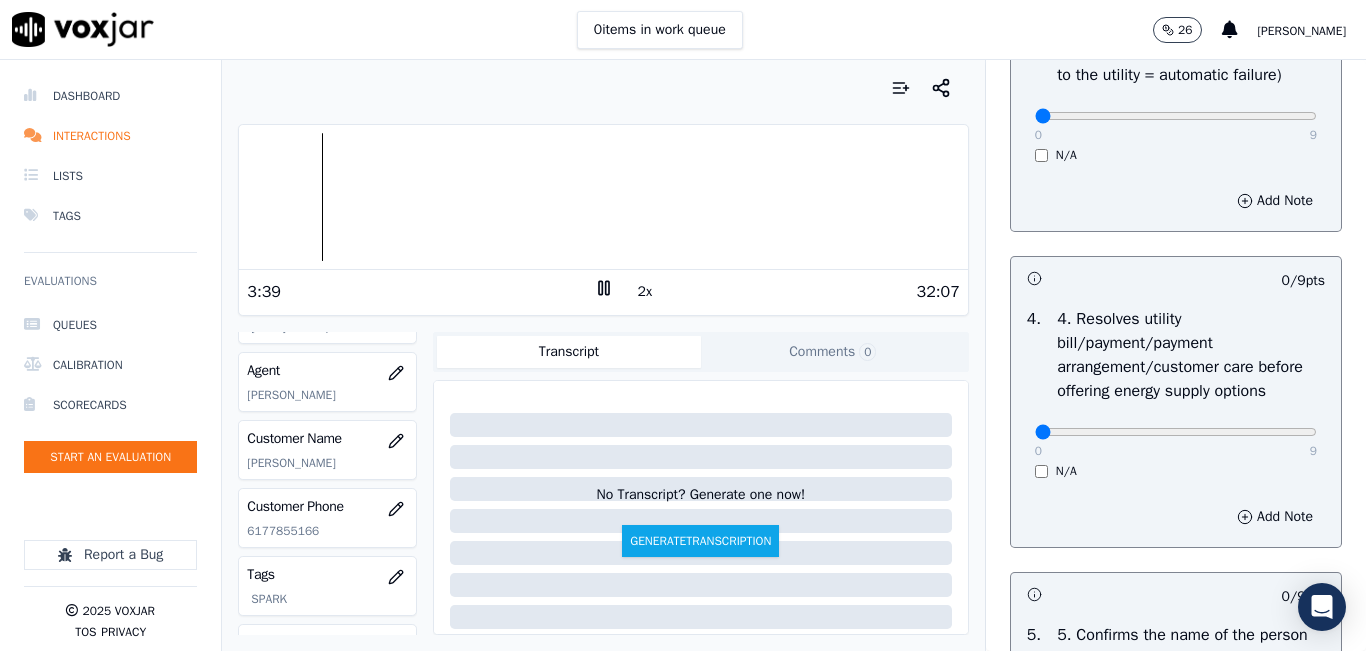 scroll, scrollTop: 800, scrollLeft: 0, axis: vertical 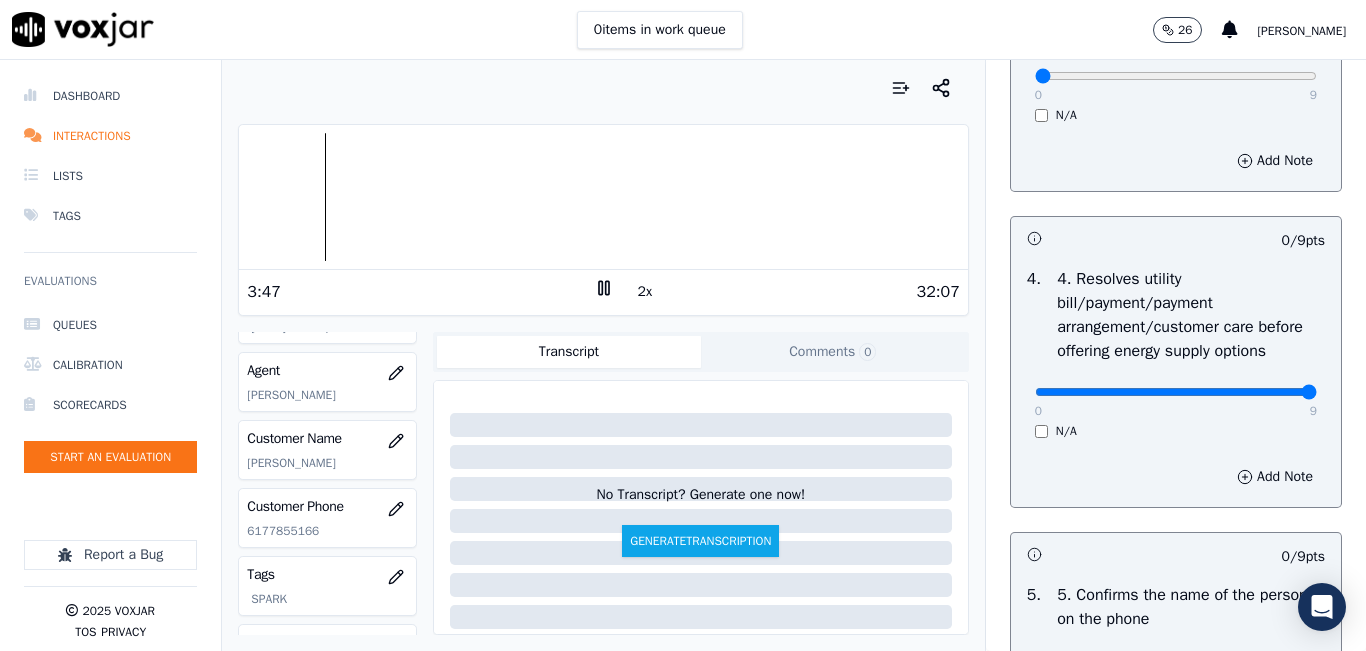 drag, startPoint x: 1219, startPoint y: 459, endPoint x: 1344, endPoint y: 456, distance: 125.035995 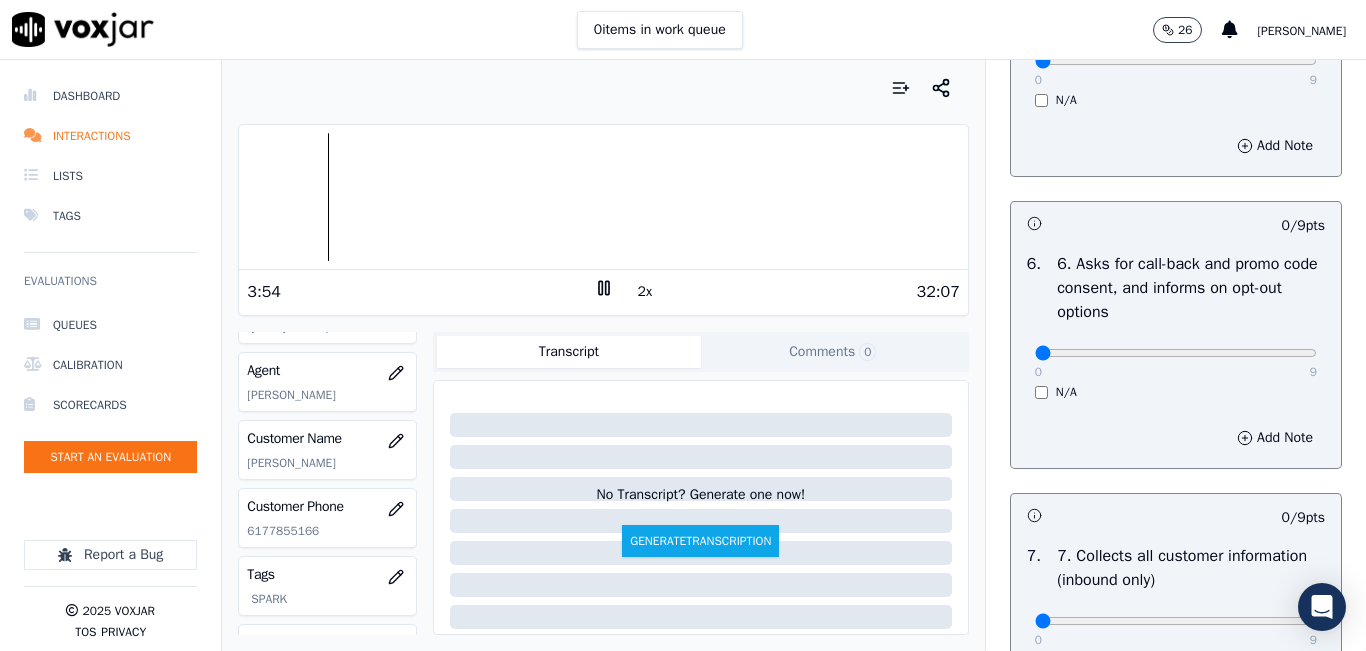 scroll, scrollTop: 1400, scrollLeft: 0, axis: vertical 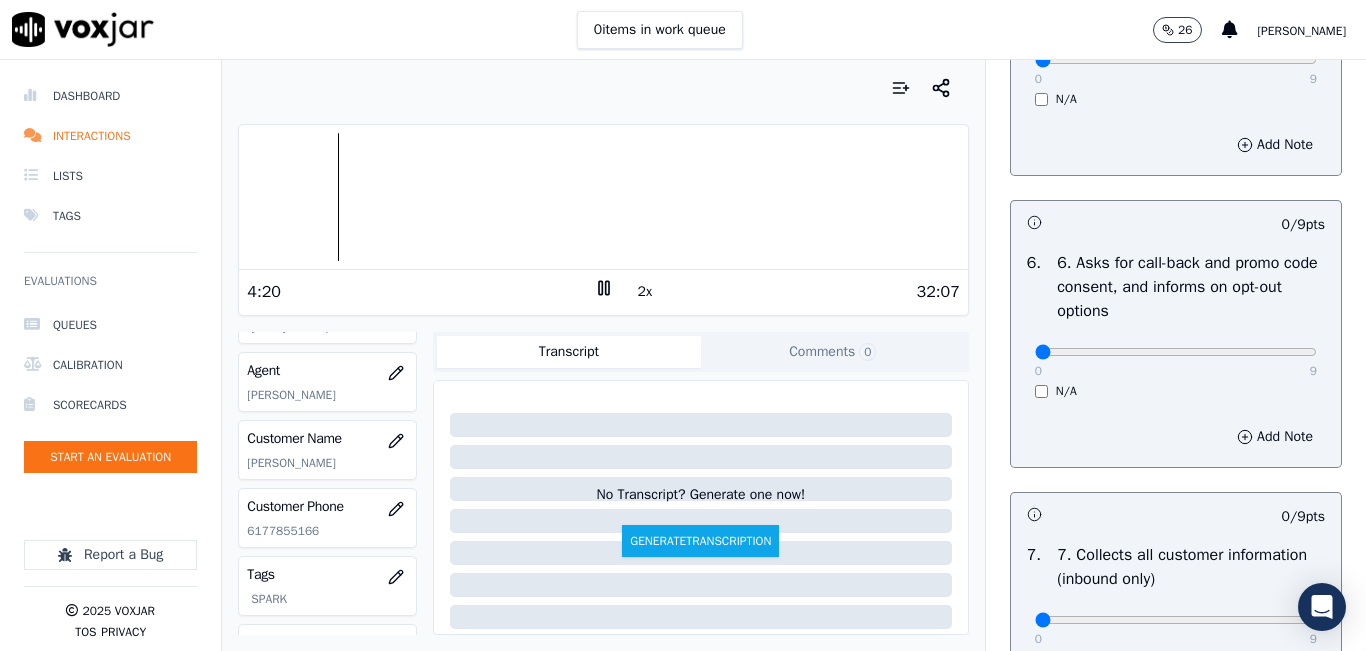 click 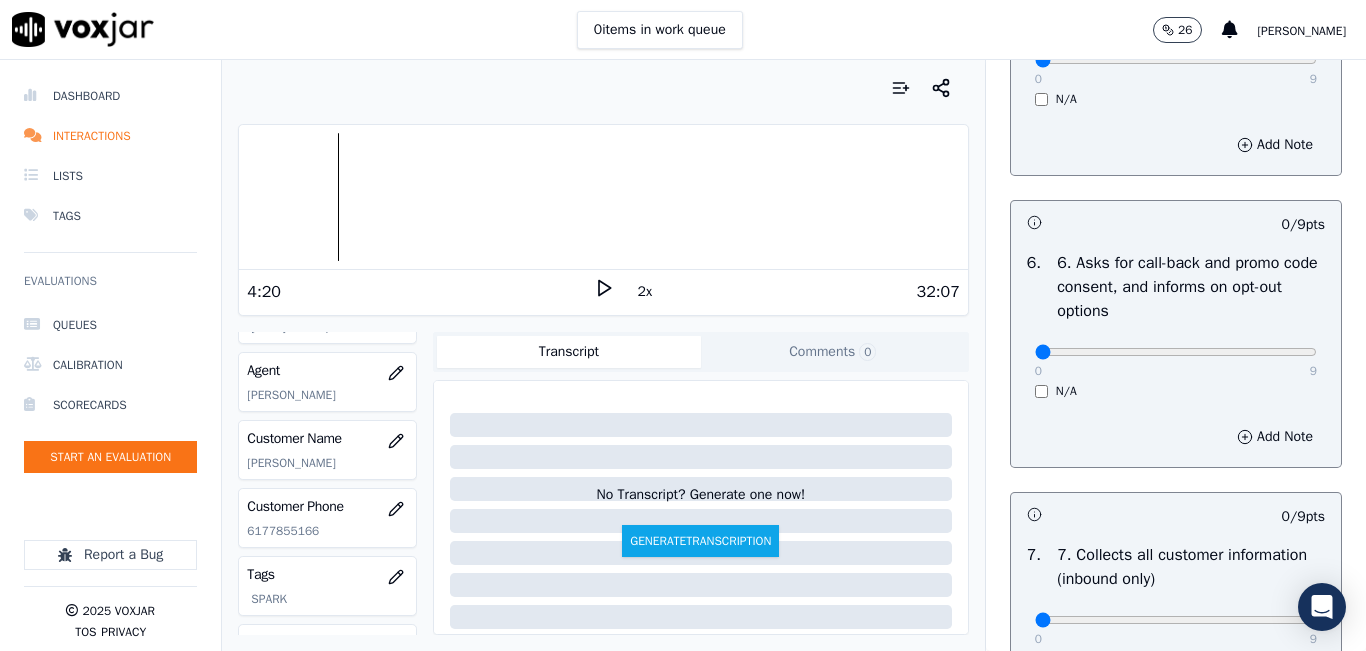 click on "2x" at bounding box center [645, 292] 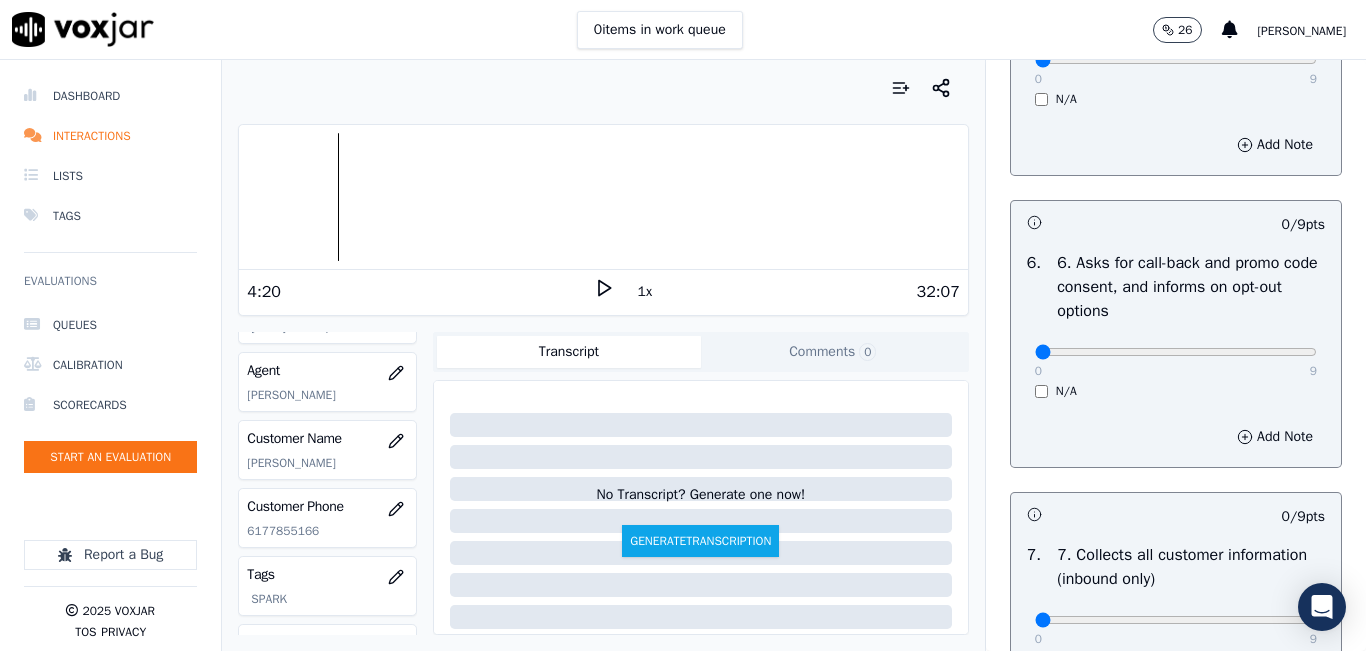 click on "1x" at bounding box center (645, 292) 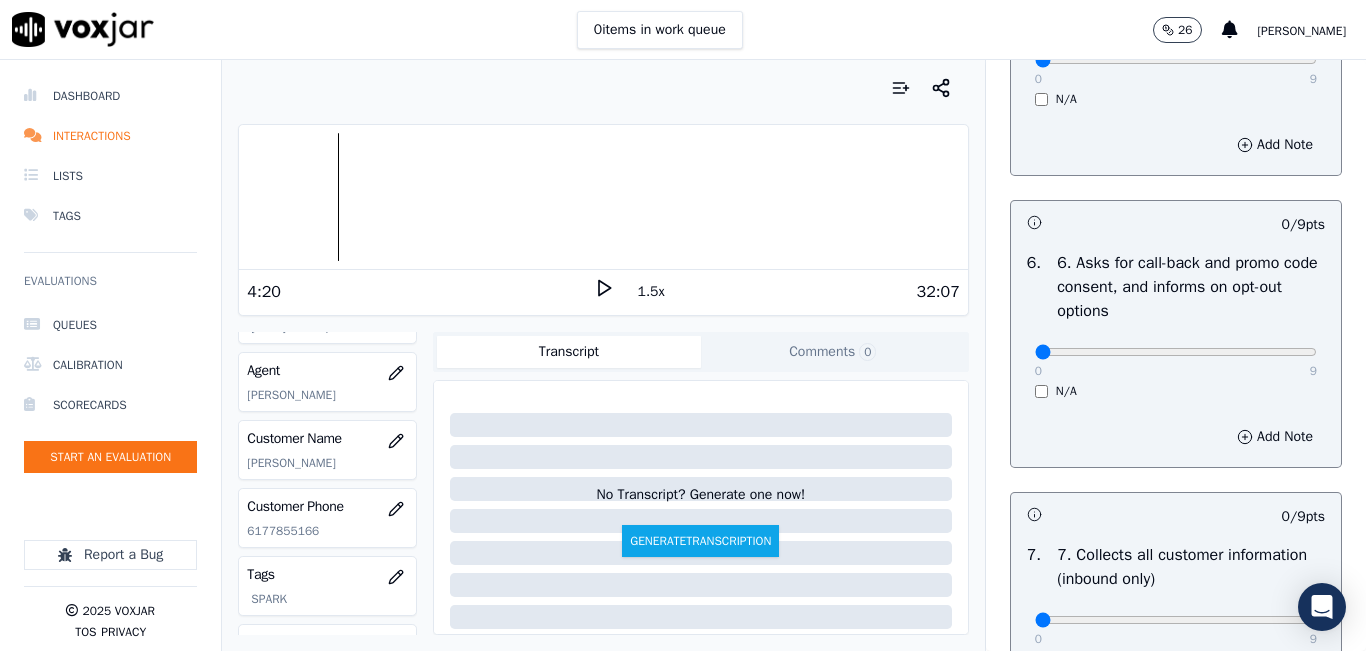 click on "1.5x" at bounding box center (651, 292) 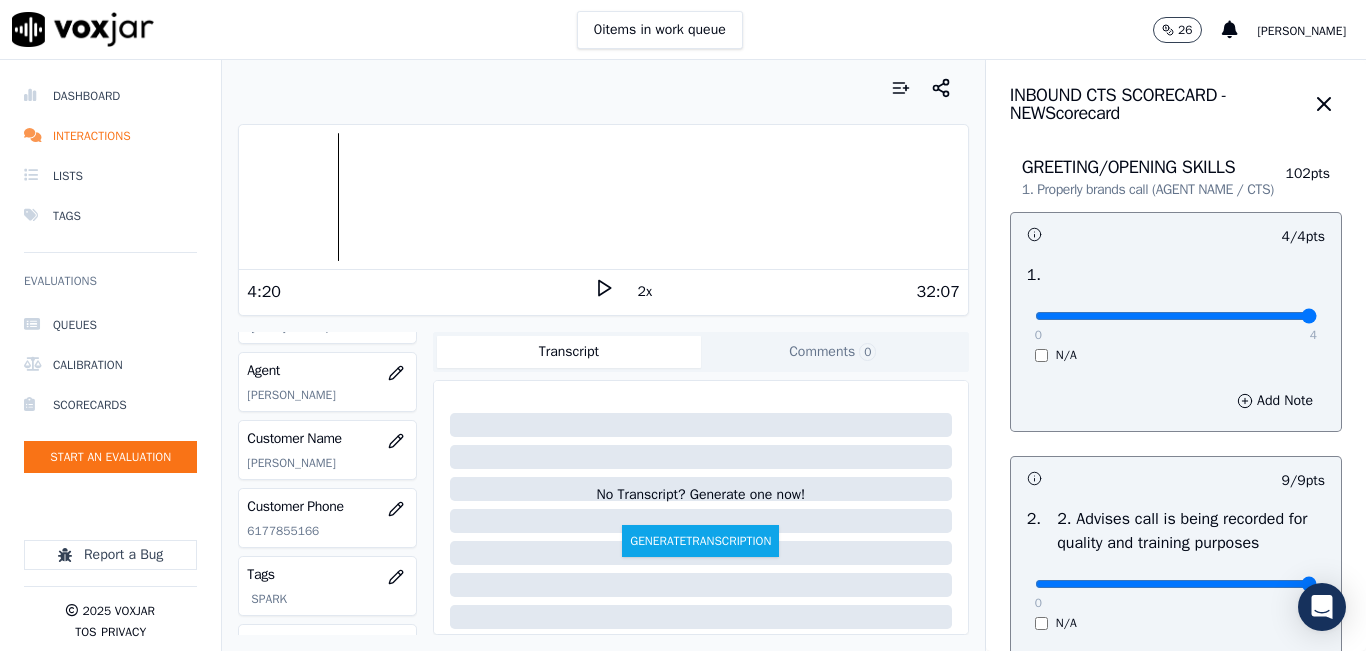 scroll, scrollTop: 200, scrollLeft: 0, axis: vertical 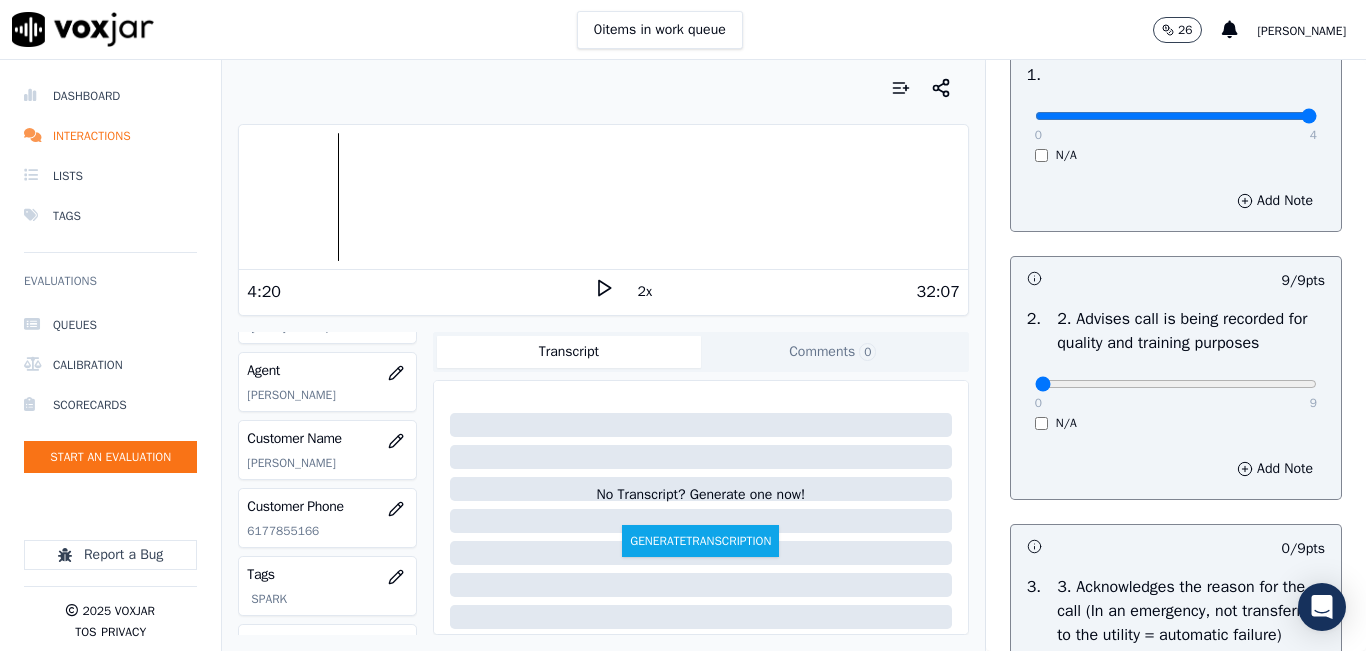 drag, startPoint x: 1257, startPoint y: 397, endPoint x: 987, endPoint y: 400, distance: 270.01666 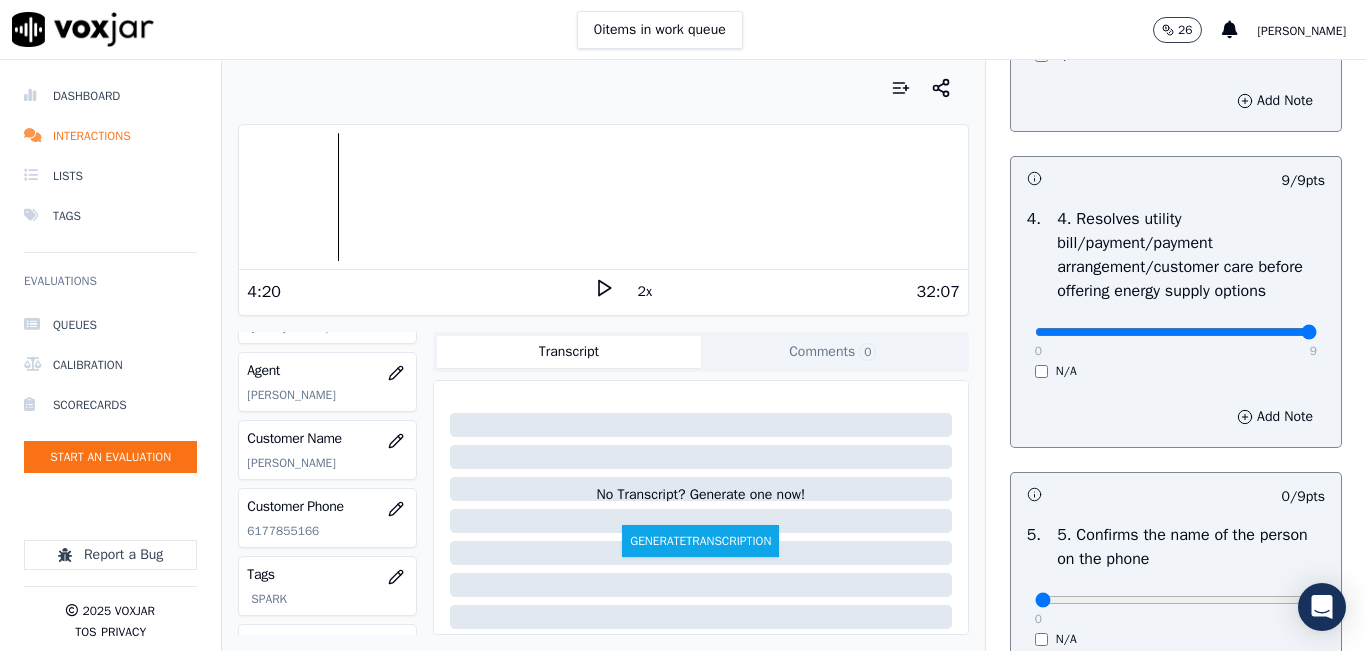 scroll, scrollTop: 900, scrollLeft: 0, axis: vertical 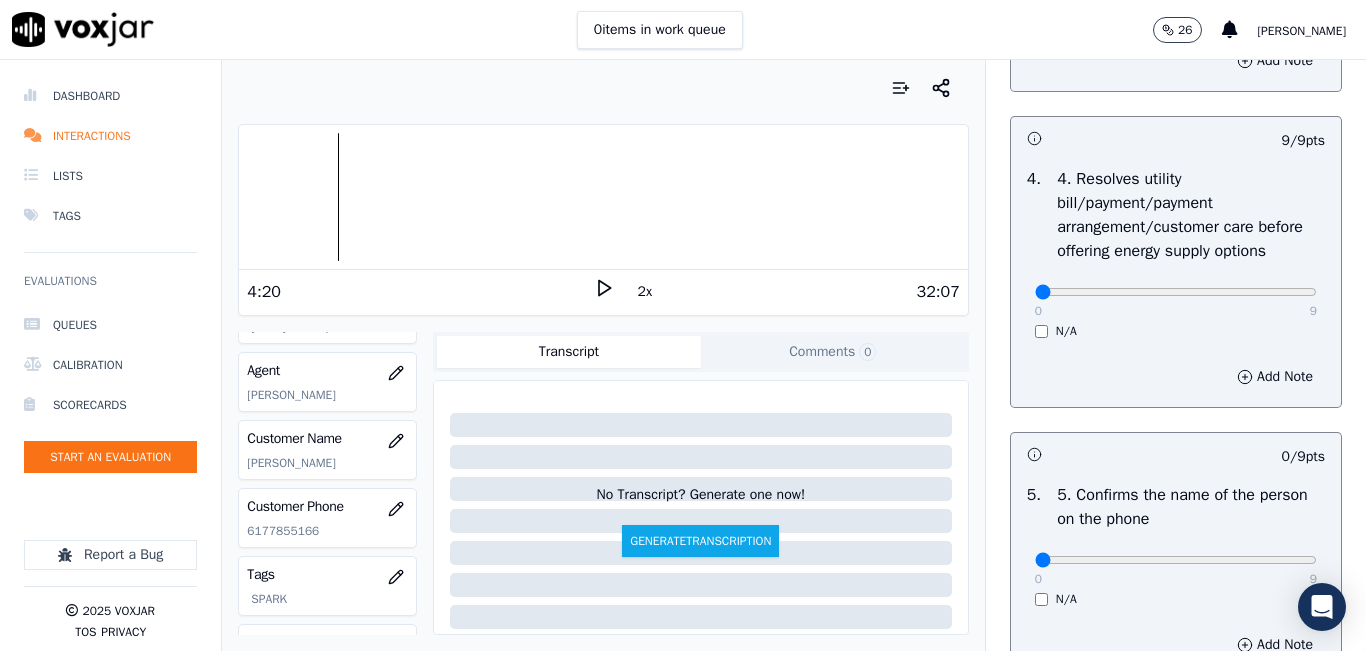drag, startPoint x: 1107, startPoint y: 353, endPoint x: 981, endPoint y: 357, distance: 126.06348 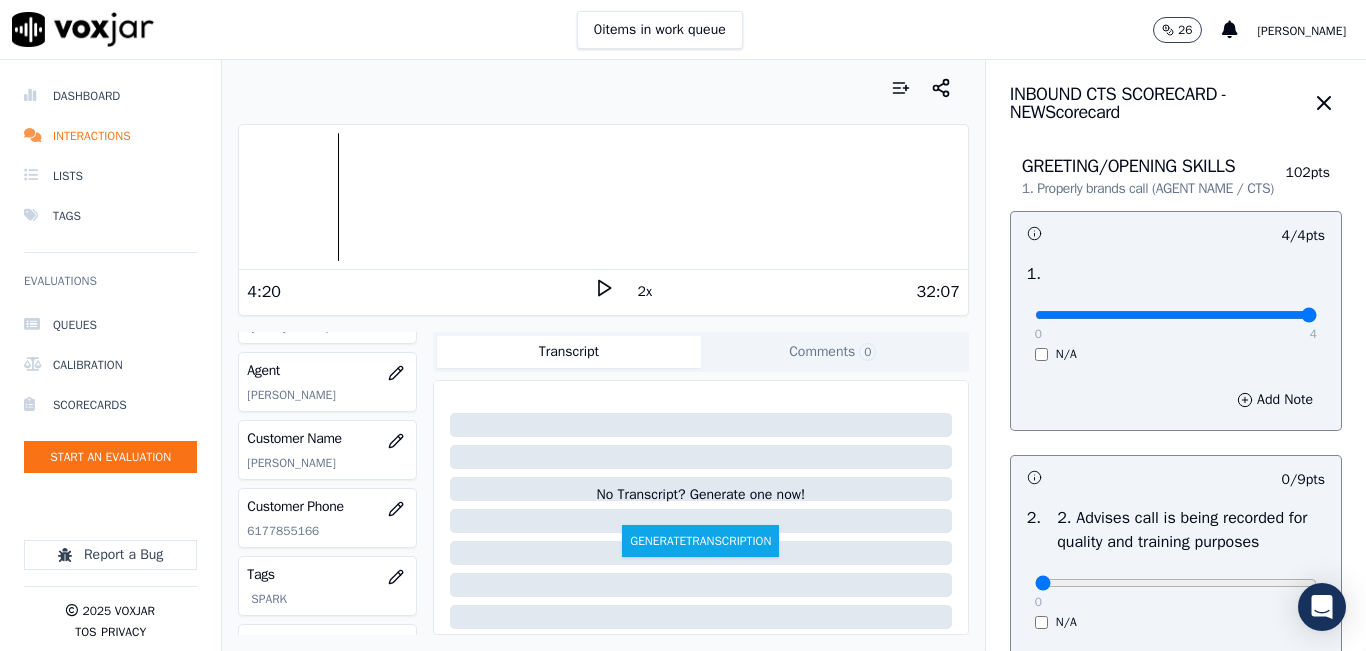 scroll, scrollTop: 0, scrollLeft: 0, axis: both 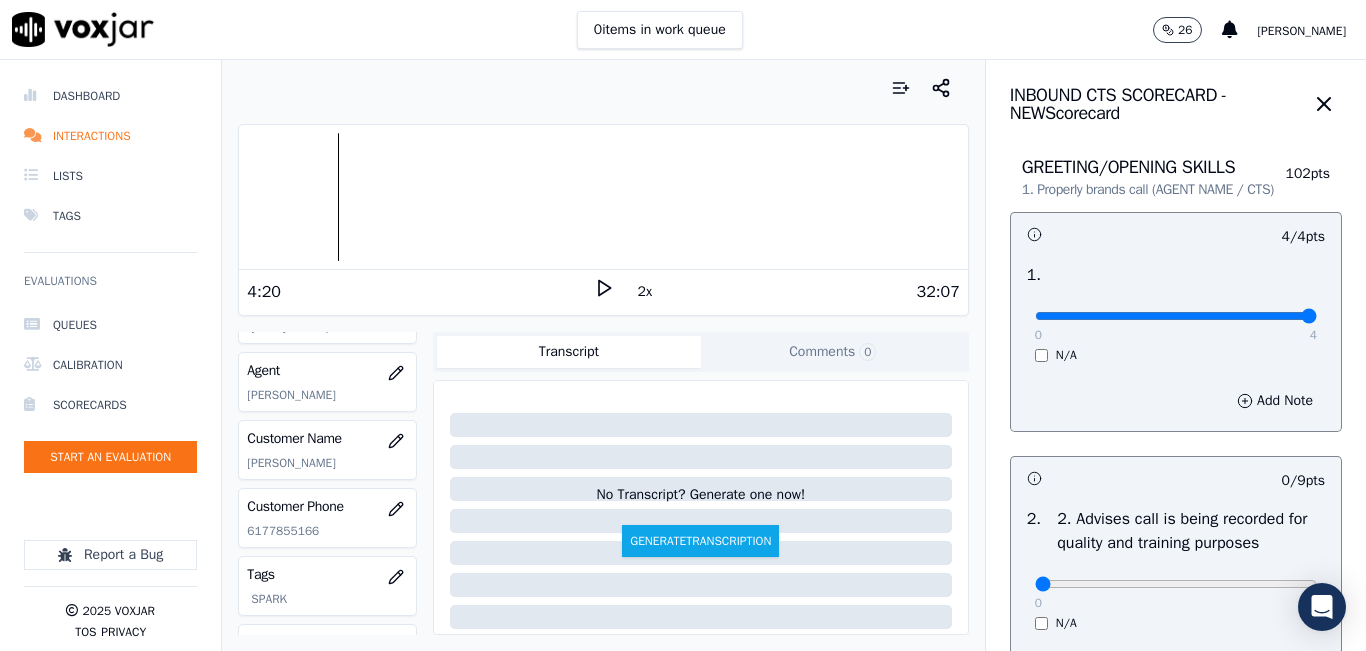 click 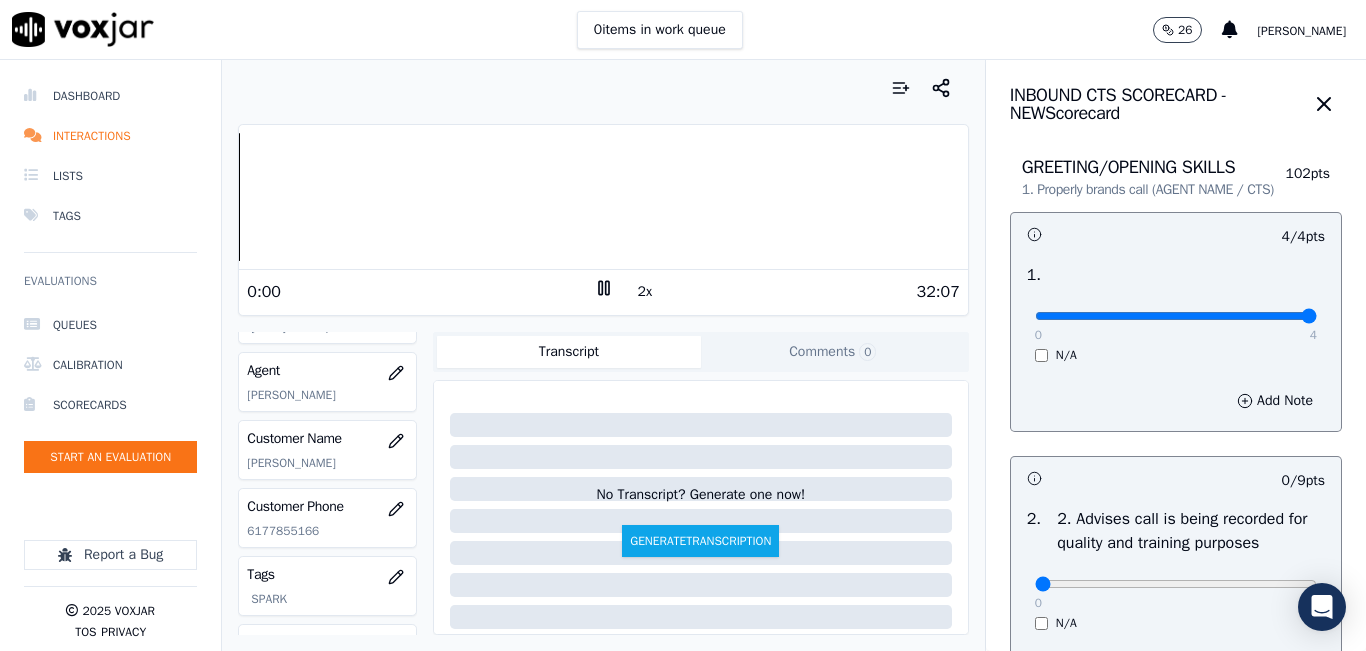 click on "Your browser does not support the audio element.   0:00     2x   32:07   Voxjar ID   75e31a58-b17f-4dc5-a5e4-849790b0a134   Source ID   6177855166-all.mp3   Timestamp
07/02/2025 07:55 pm     Agent
Camilo Tamayo_CTamayoNWFG     Customer Name     Efigenia Arcila     Customer Phone     6177855166     Tags
SPARK     Source     manualUpload   Type     AUDIO       Transcript   Comments  0   No Transcript? Generate one now!   Generate  Transcription         Add Comment" at bounding box center [603, 355] 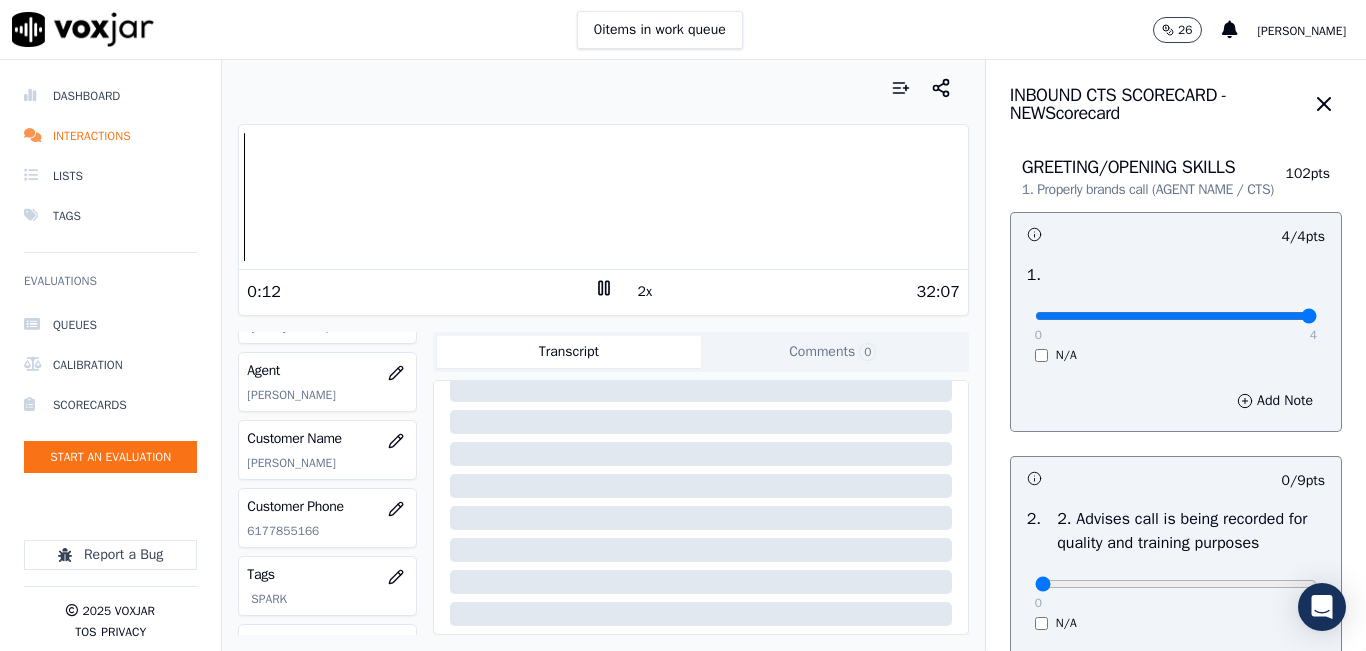 scroll, scrollTop: 0, scrollLeft: 0, axis: both 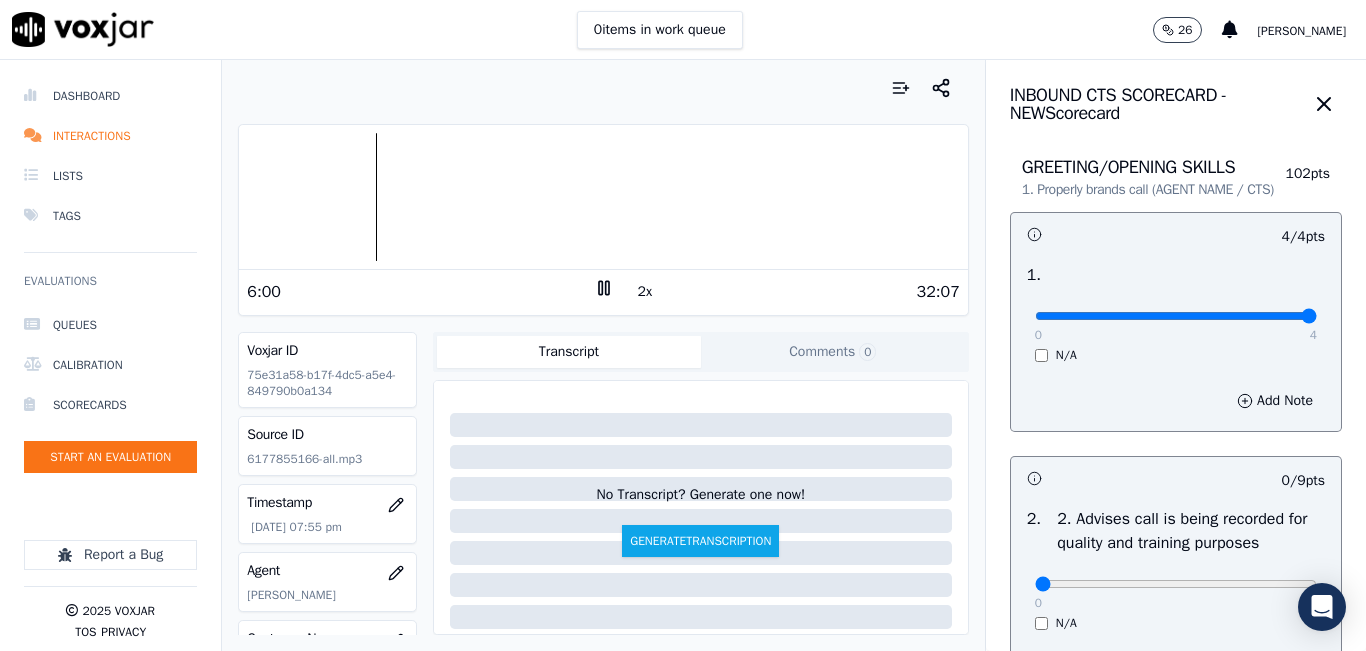 click at bounding box center (603, 197) 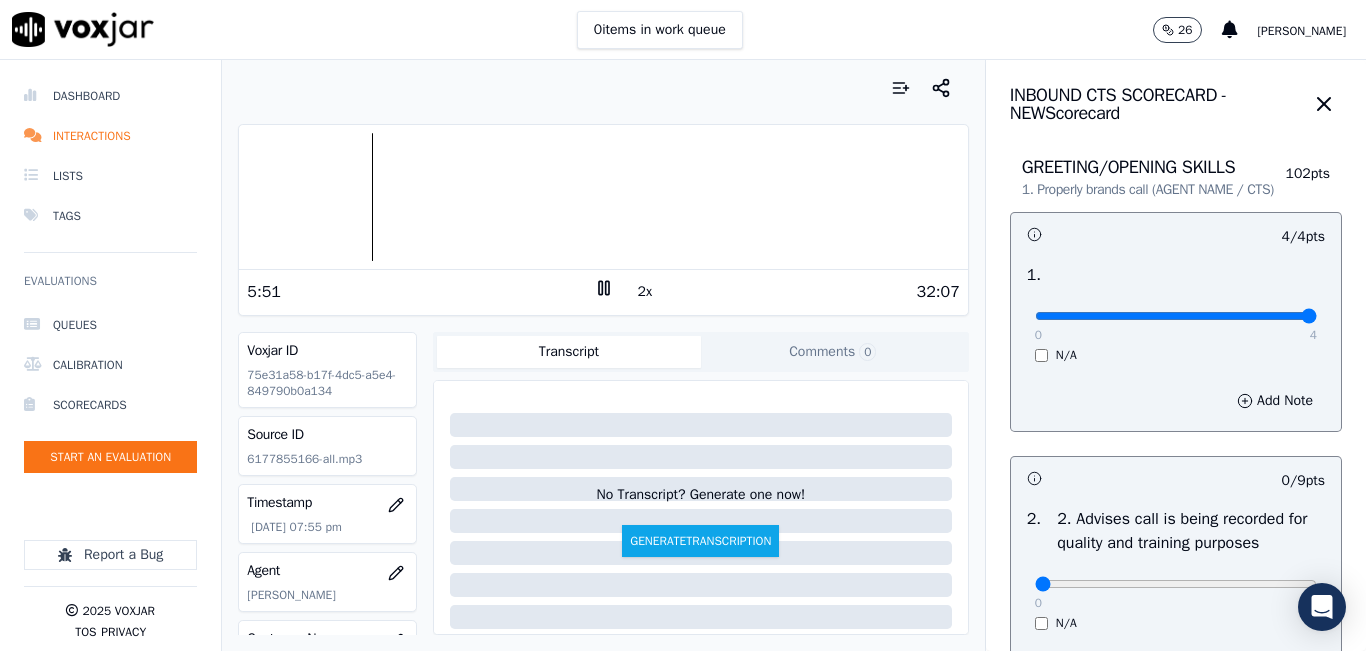 click at bounding box center (603, 197) 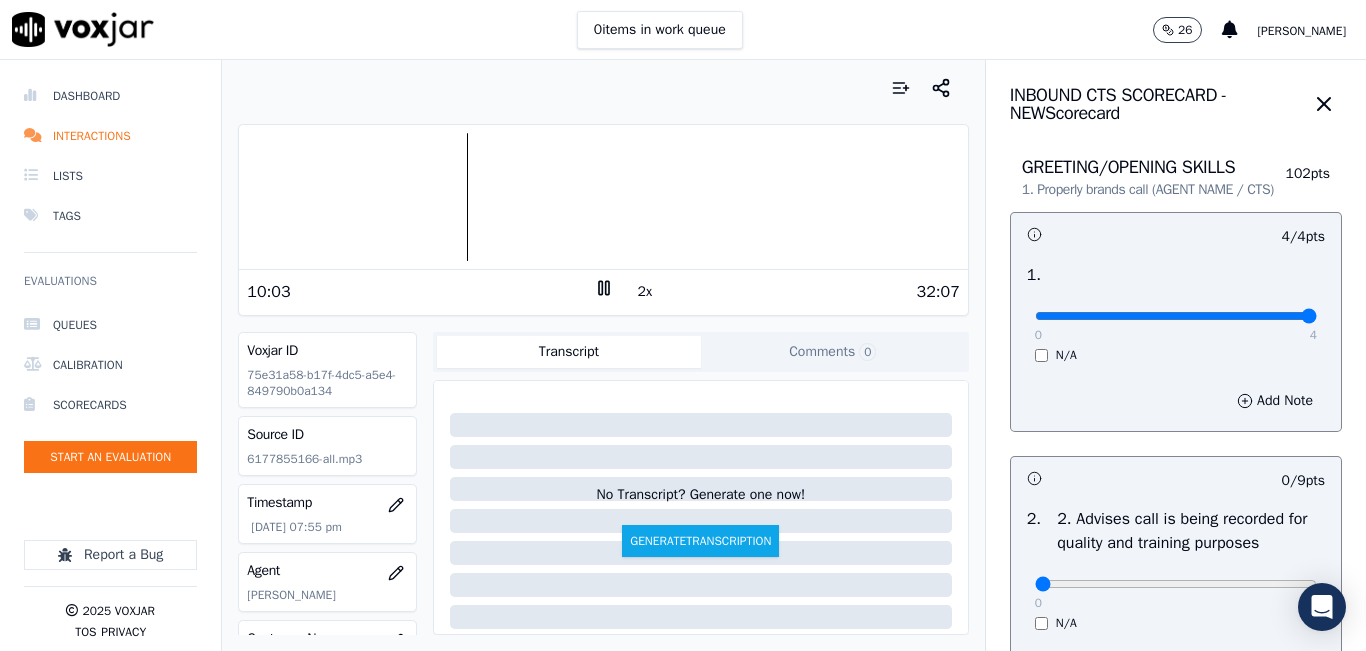 click at bounding box center (603, 197) 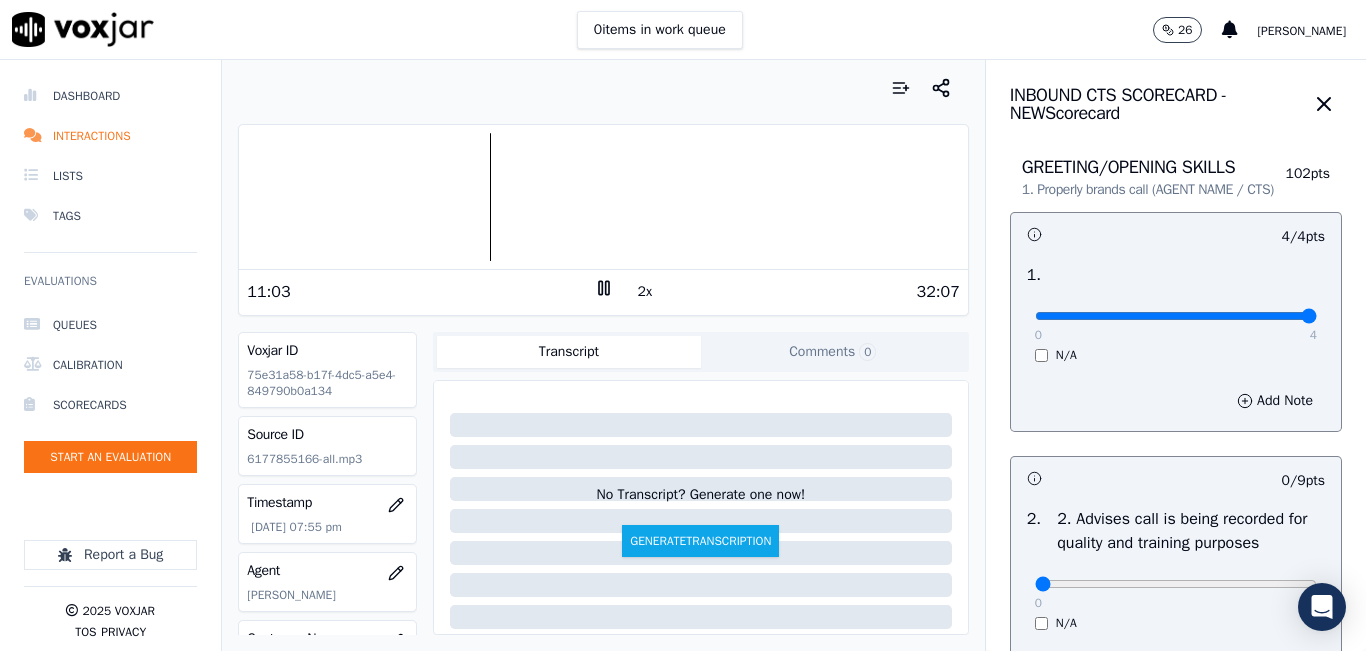 click at bounding box center (603, 197) 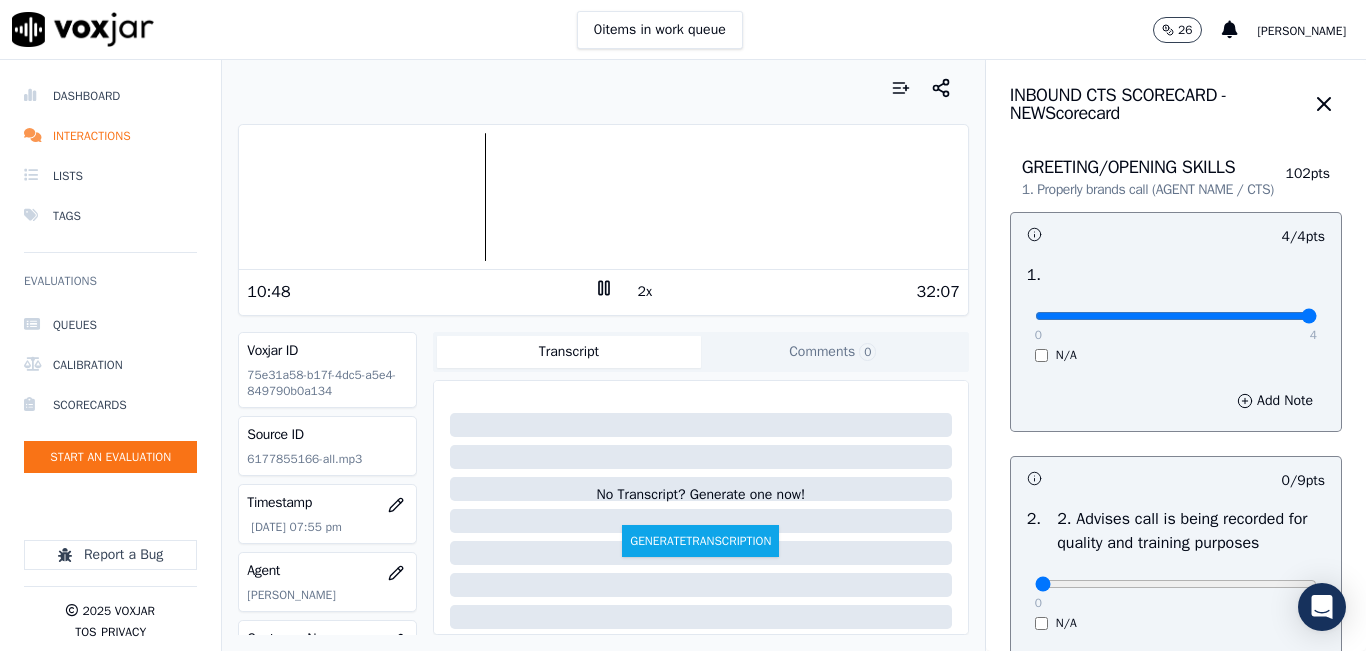 click on "32:07" at bounding box center (787, 292) 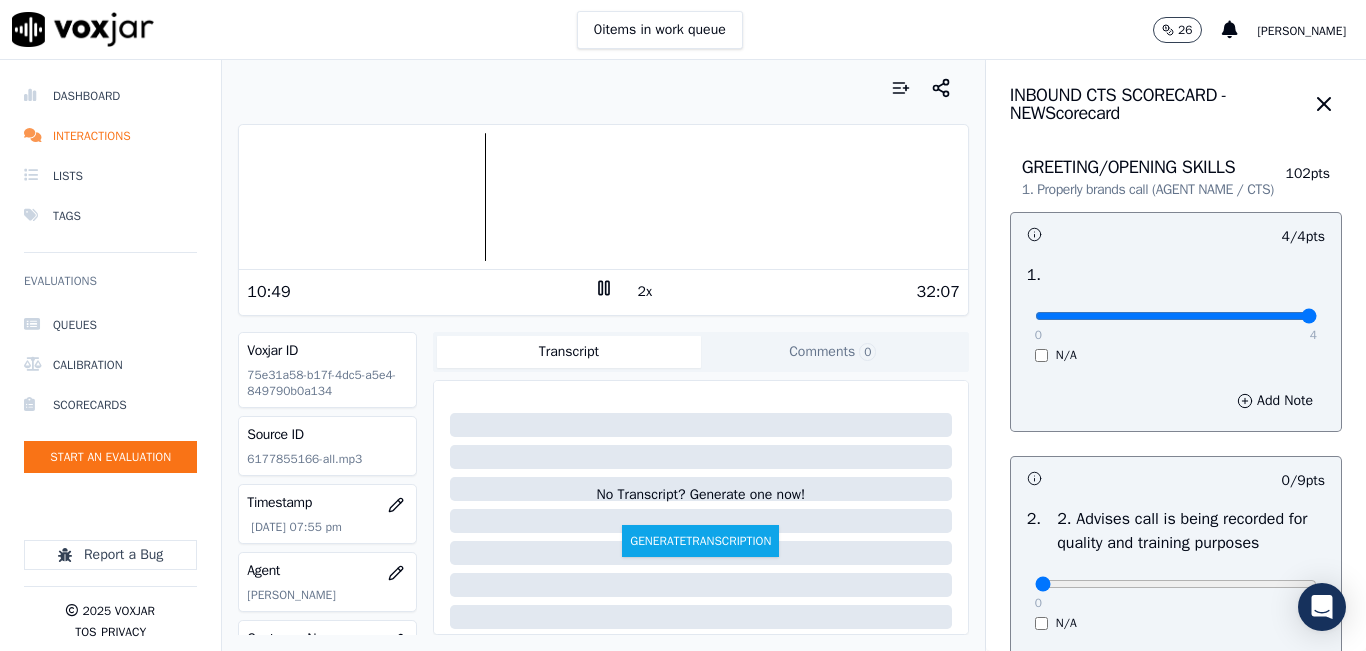 click on "2x" at bounding box center [645, 292] 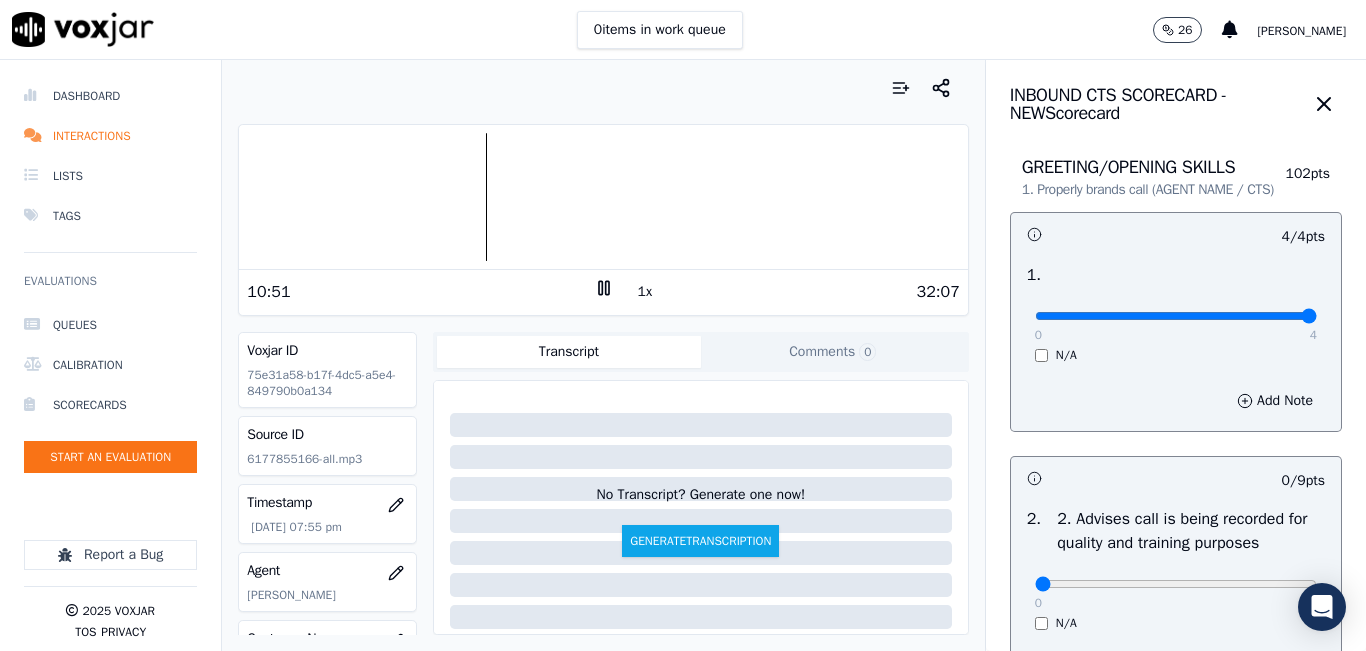 click at bounding box center (603, 197) 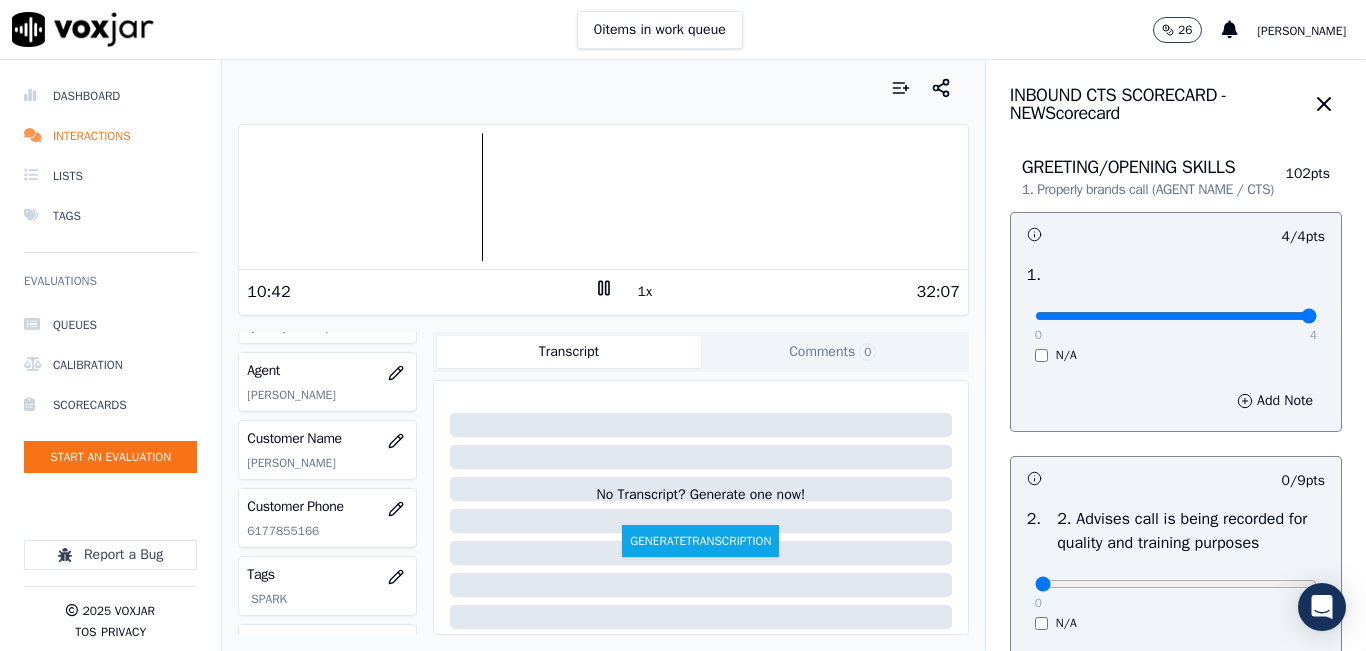 scroll, scrollTop: 378, scrollLeft: 0, axis: vertical 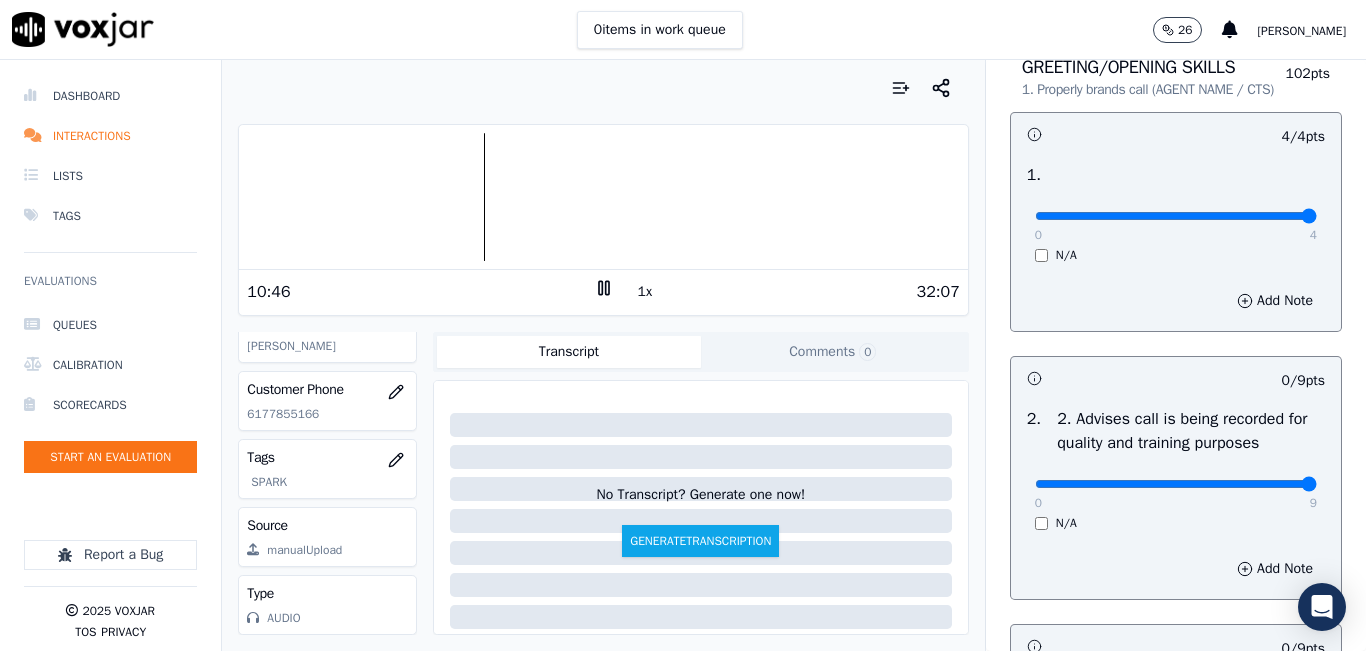 drag, startPoint x: 1043, startPoint y: 503, endPoint x: 1308, endPoint y: 489, distance: 265.36957 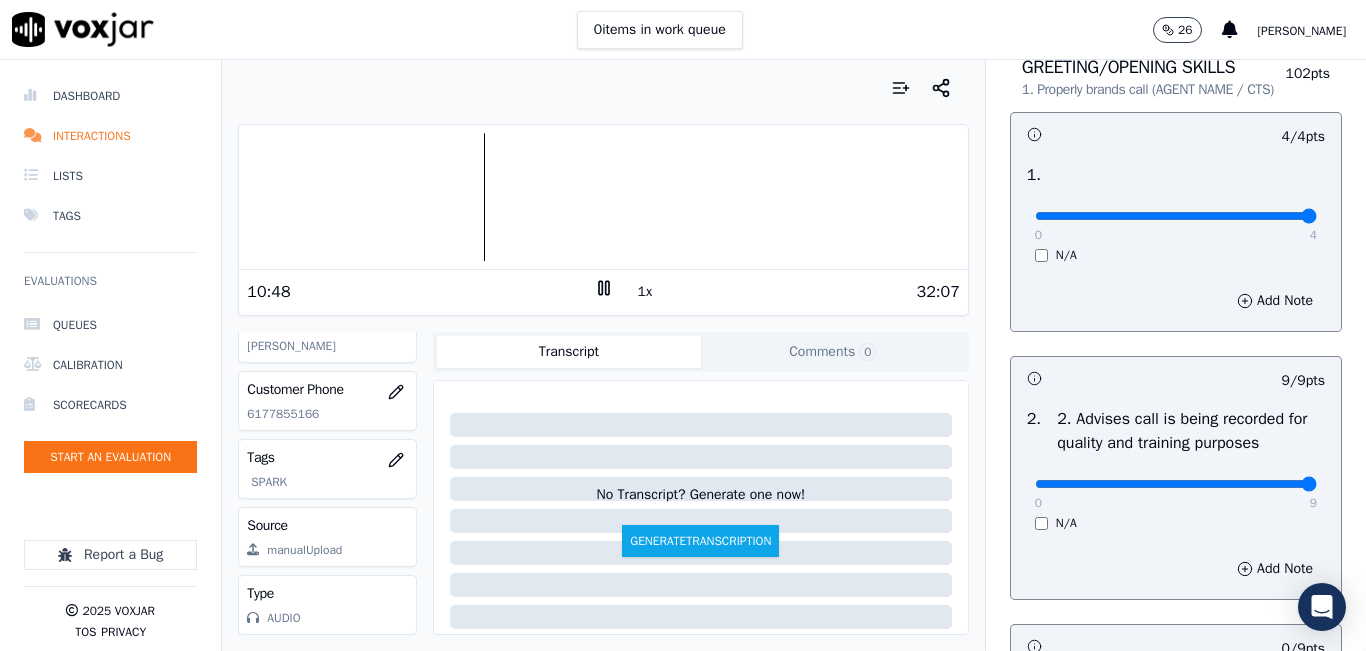 click at bounding box center (603, 197) 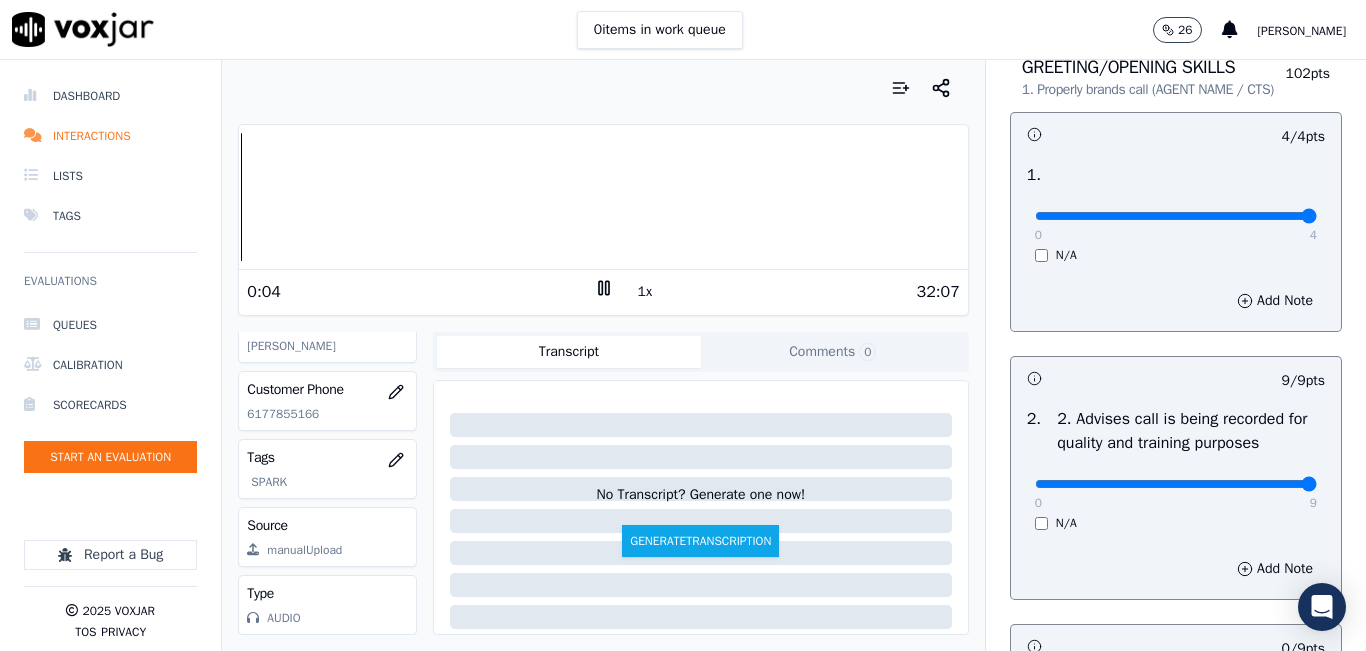 click on "1x" at bounding box center (645, 292) 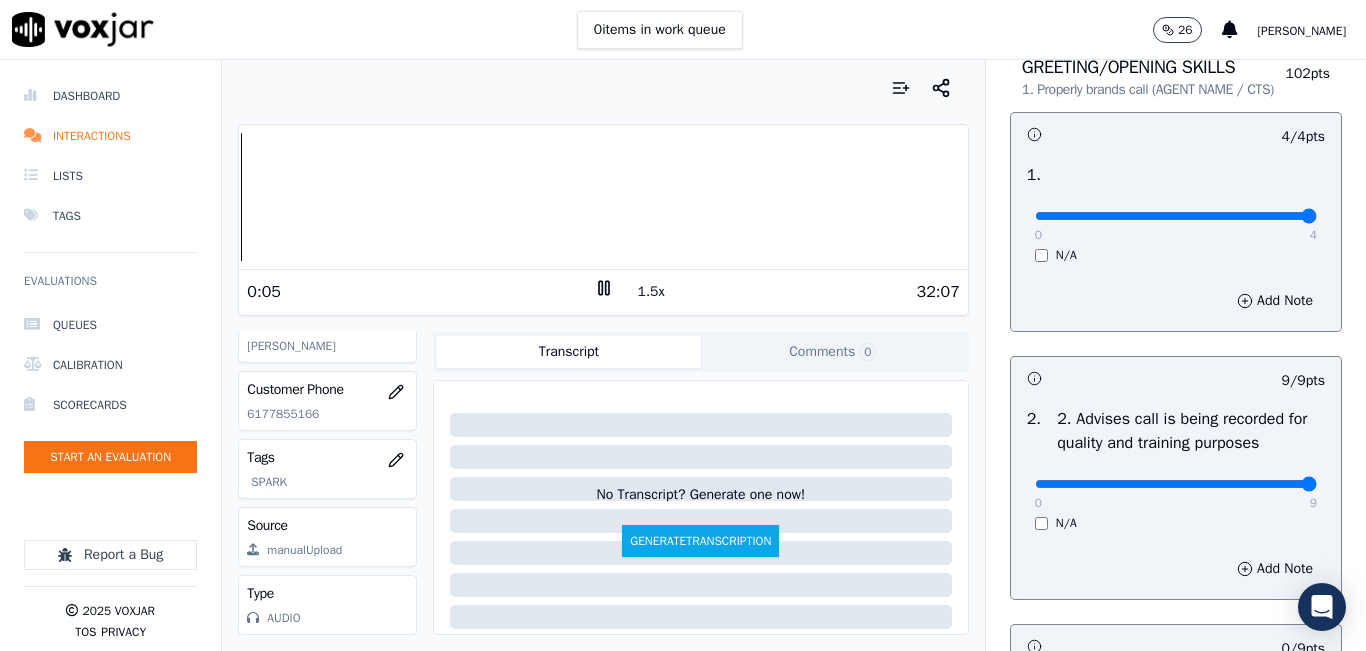 click on "1.5x" at bounding box center (651, 292) 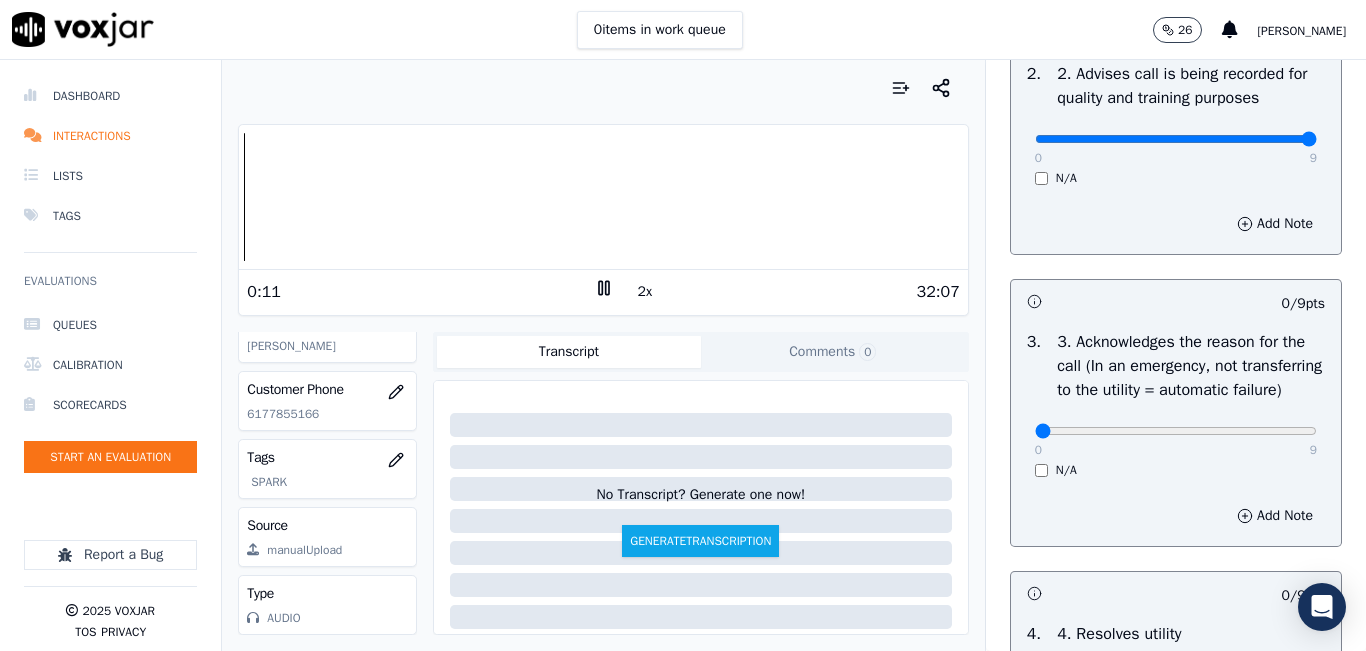 scroll, scrollTop: 500, scrollLeft: 0, axis: vertical 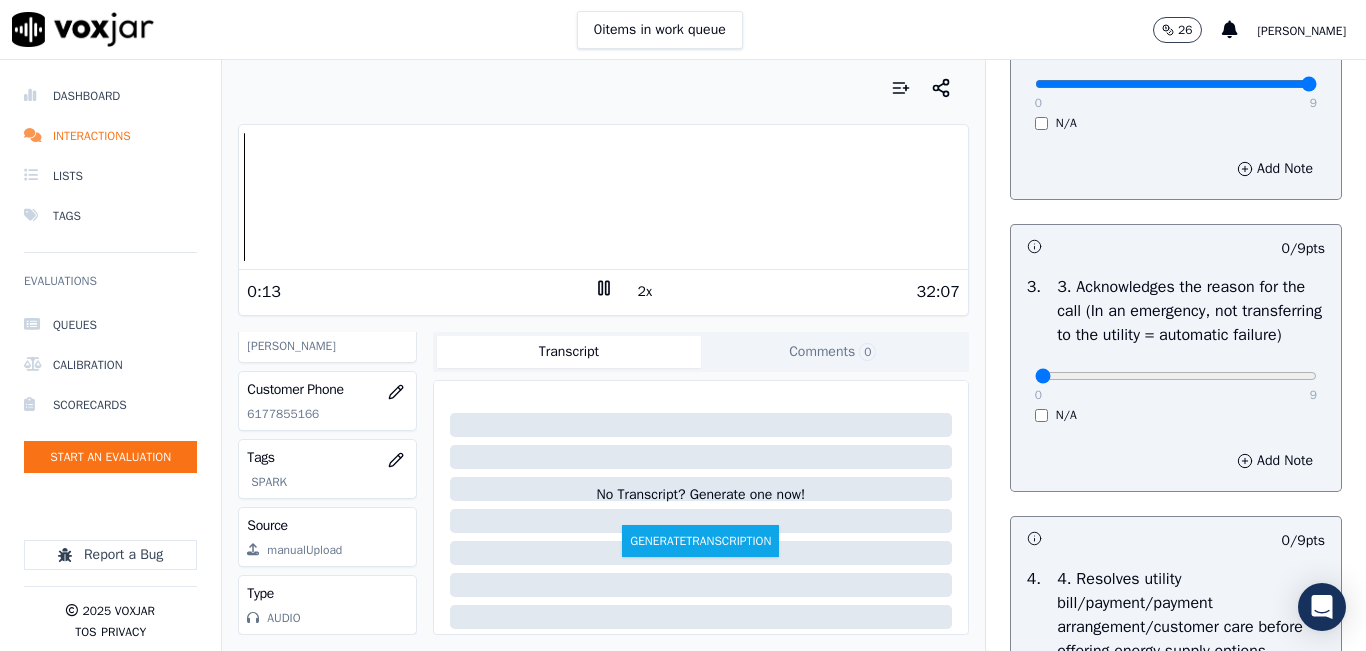 click on "2x" at bounding box center [645, 292] 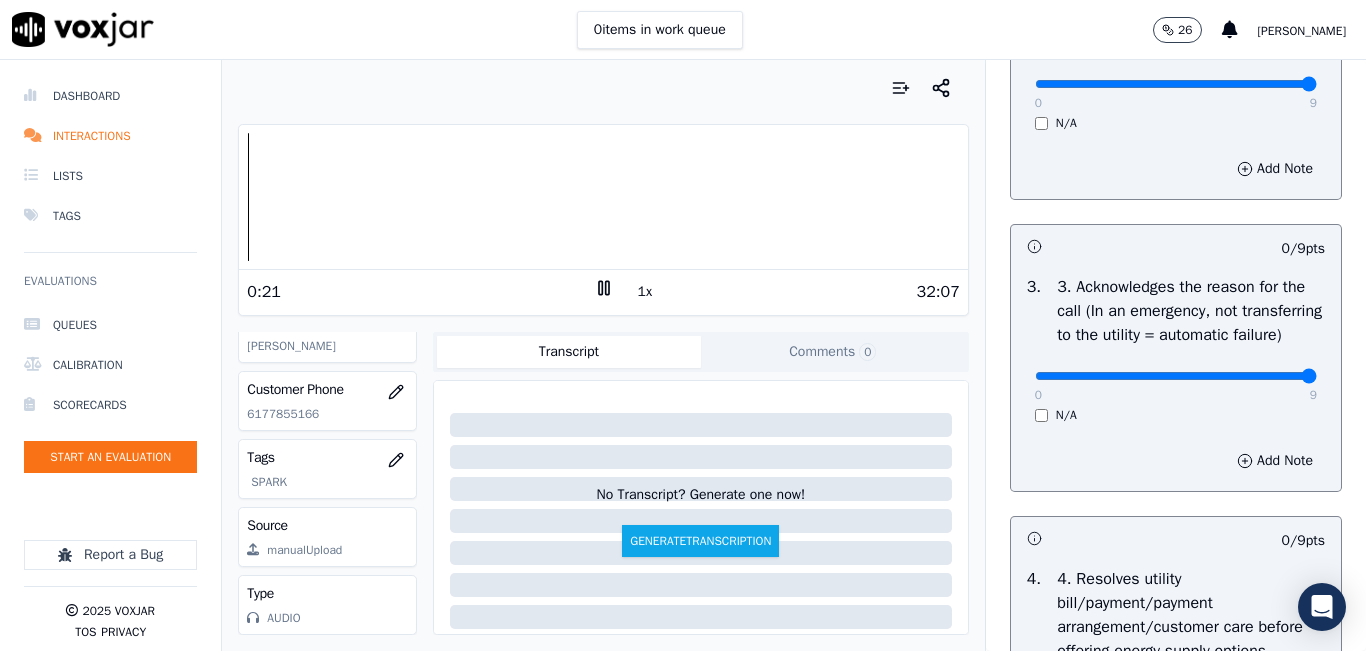 drag, startPoint x: 1022, startPoint y: 419, endPoint x: 1301, endPoint y: 441, distance: 279.86603 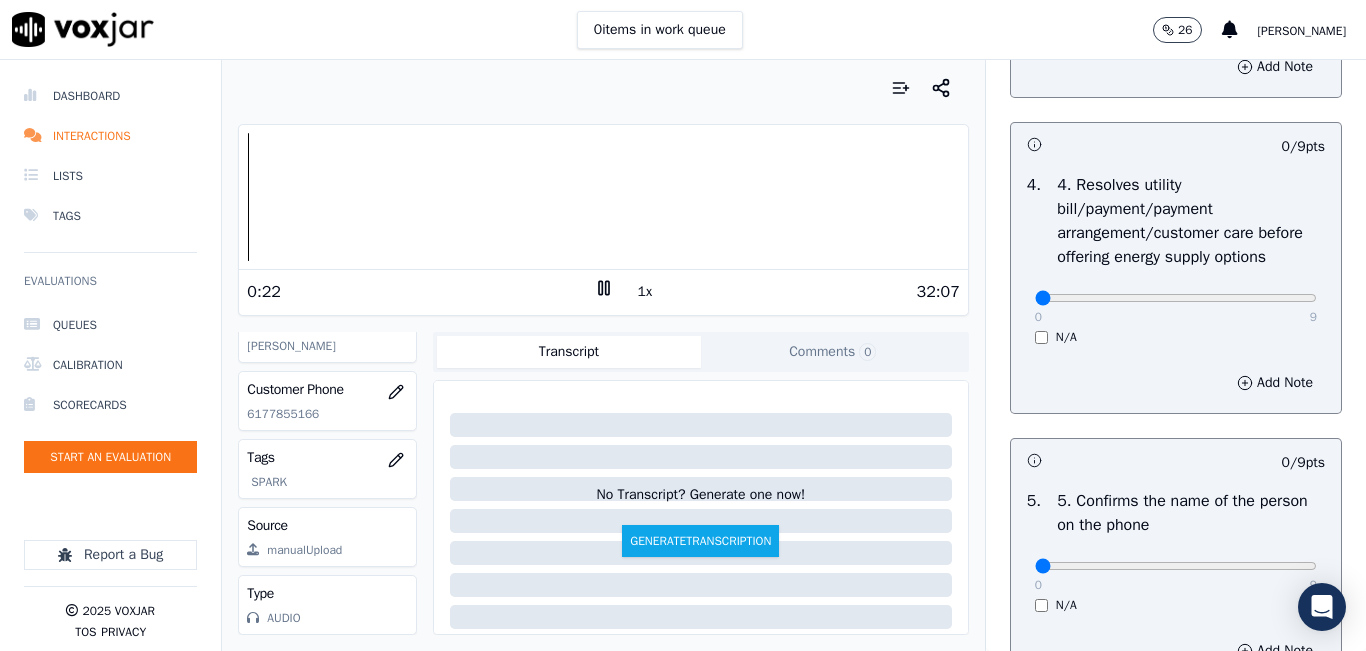 scroll, scrollTop: 900, scrollLeft: 0, axis: vertical 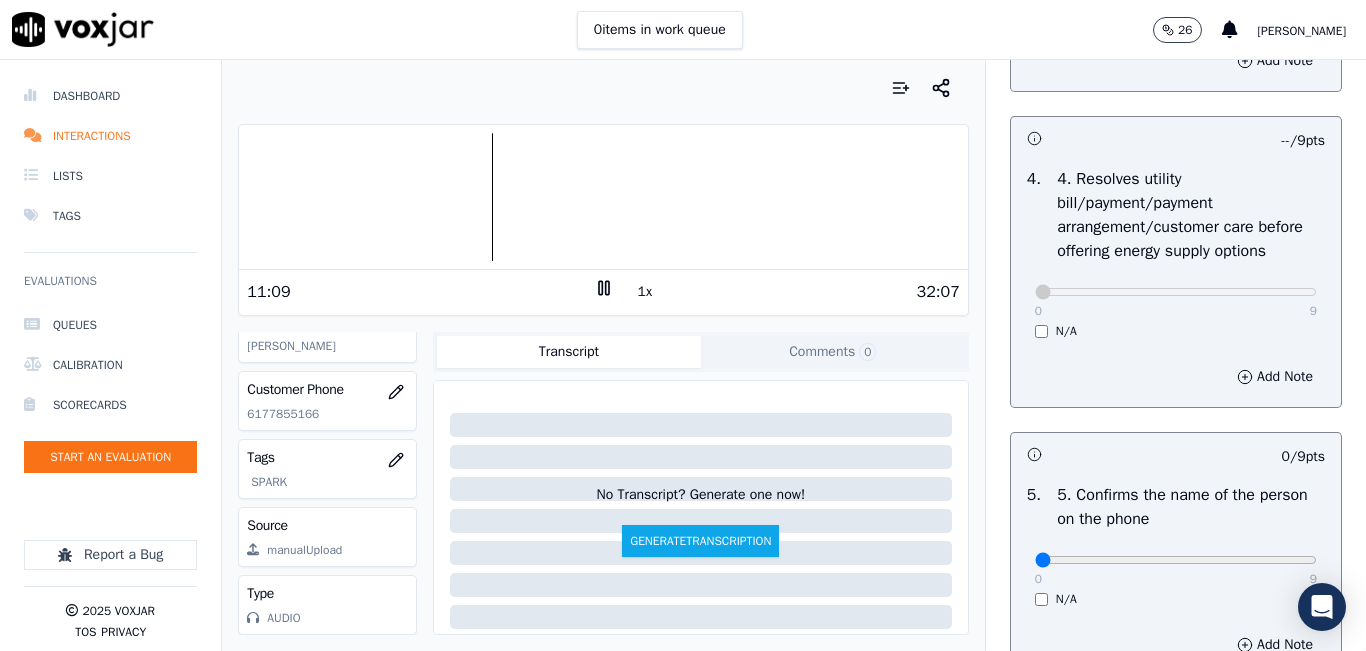 click at bounding box center [603, 197] 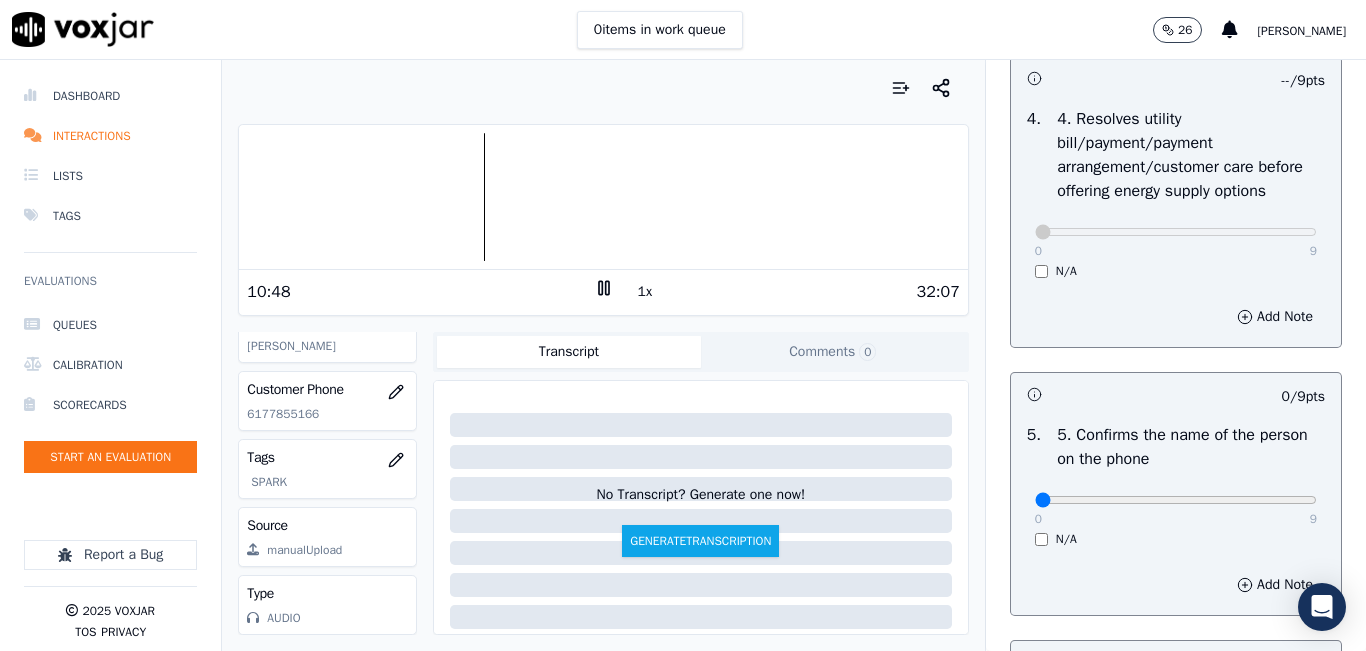 scroll, scrollTop: 1000, scrollLeft: 0, axis: vertical 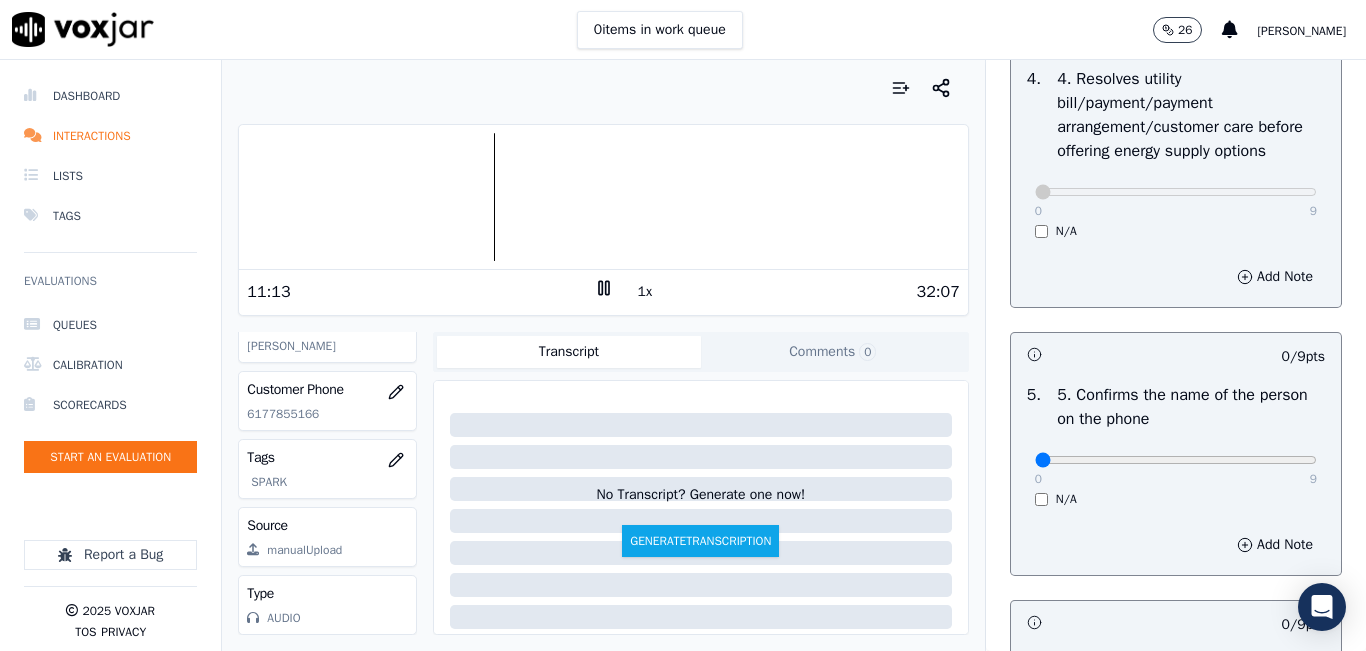 click 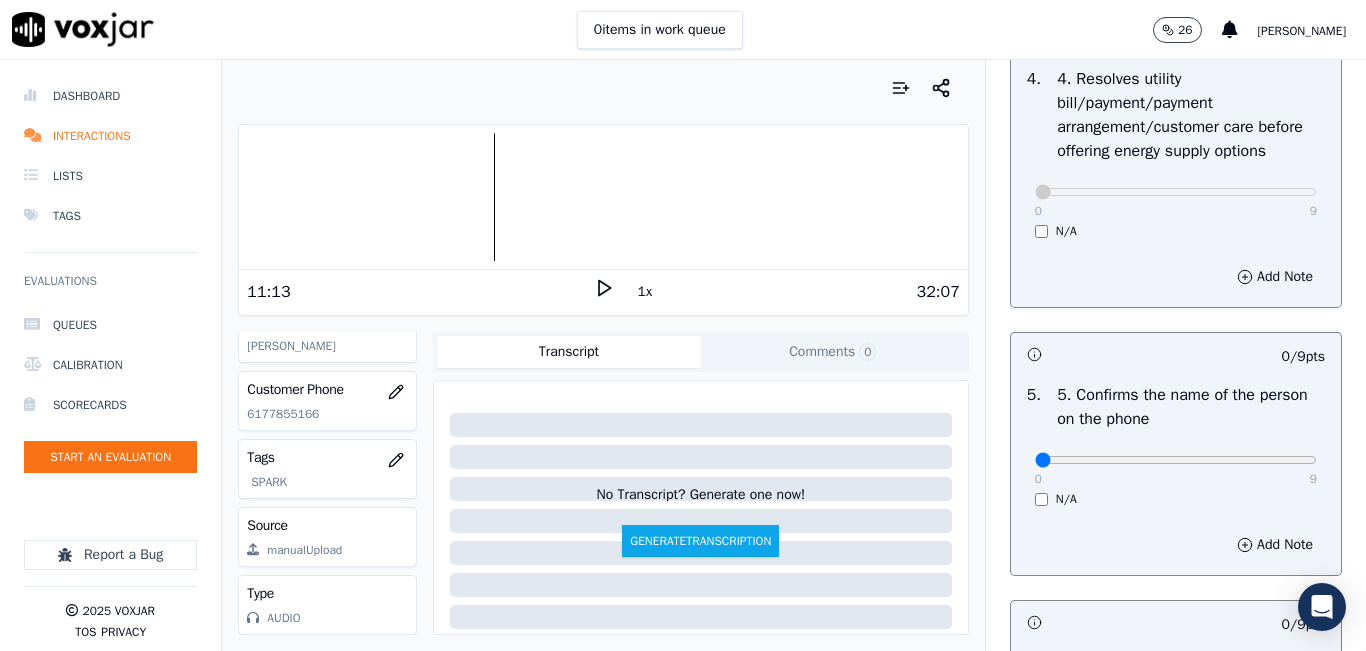 click 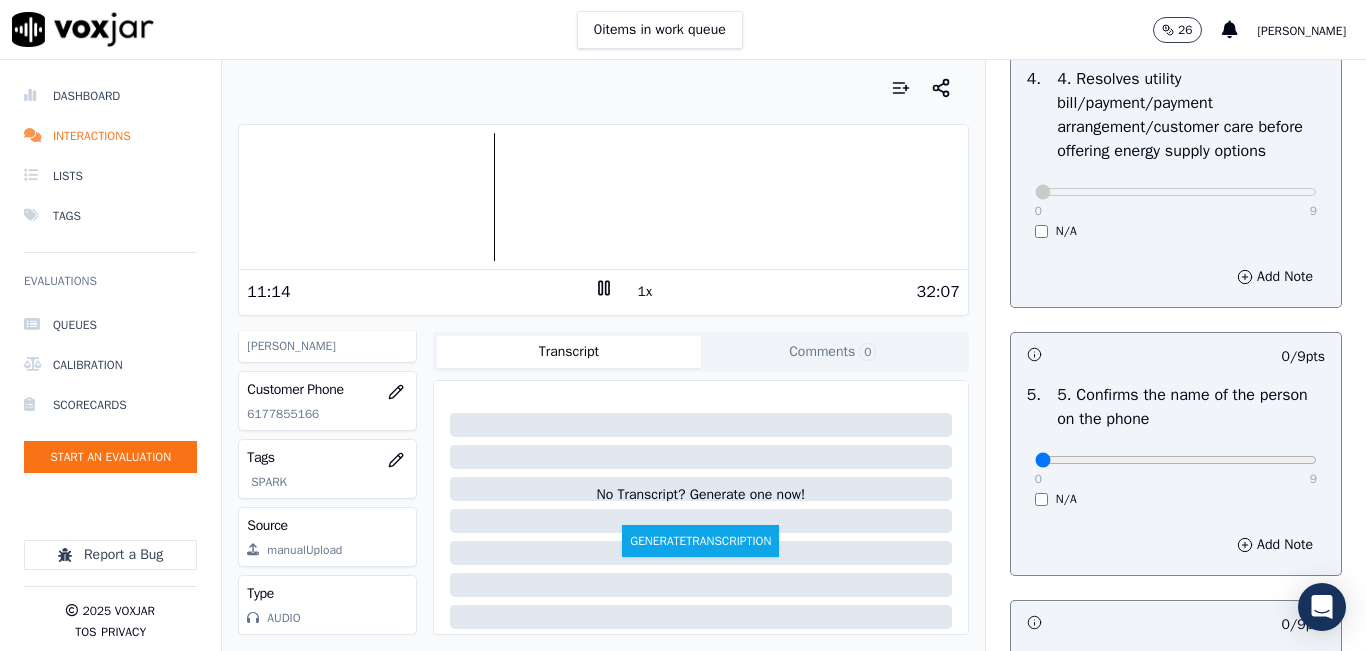 click on "1x" at bounding box center [645, 292] 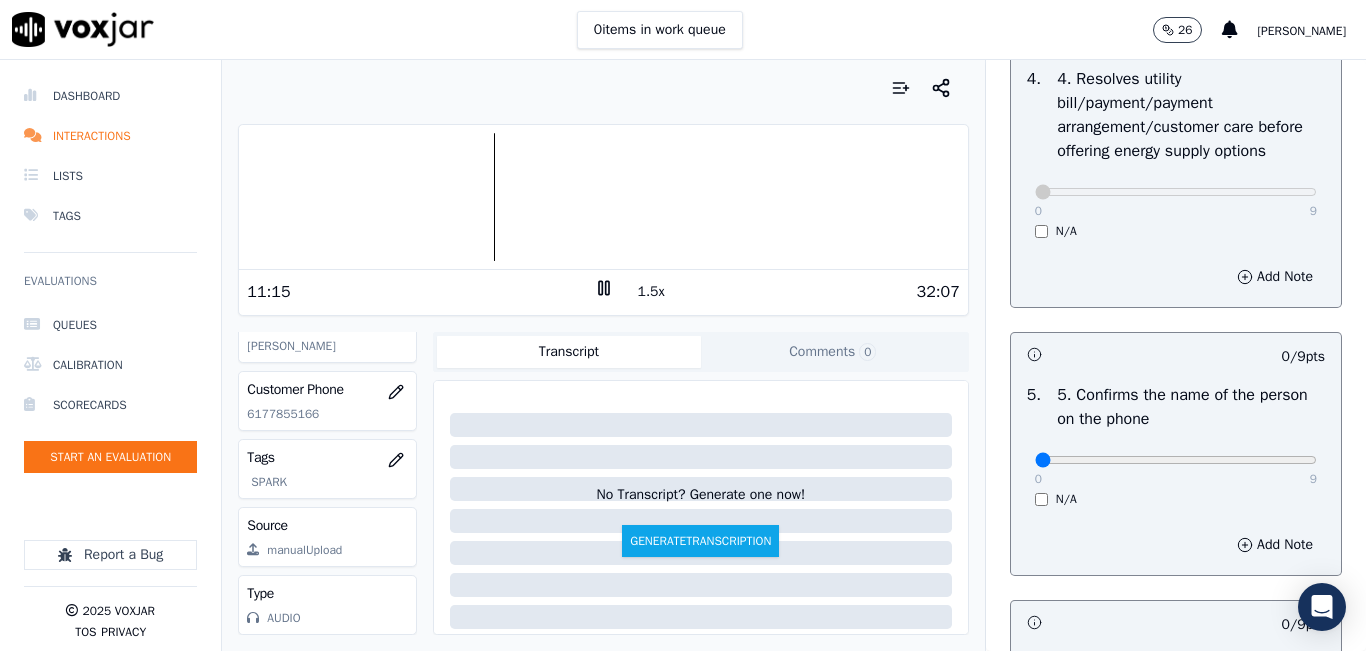 click on "1.5x" at bounding box center [651, 292] 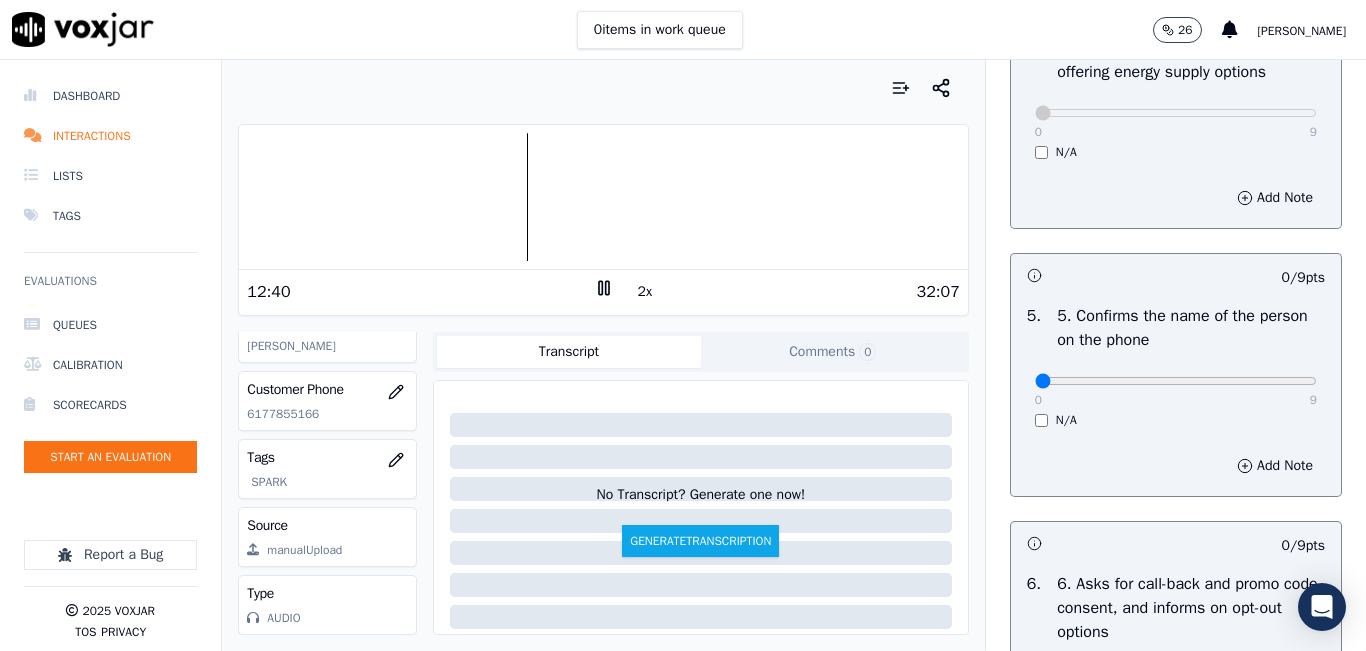 scroll, scrollTop: 1200, scrollLeft: 0, axis: vertical 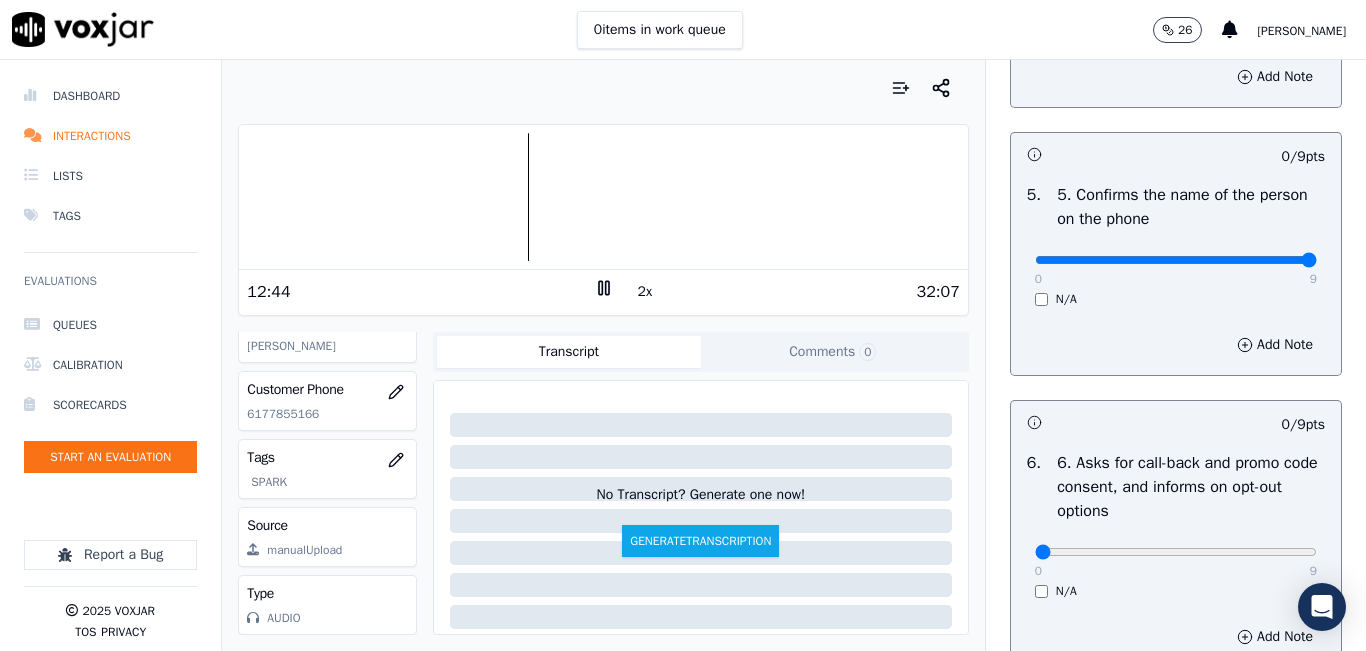 drag, startPoint x: 1014, startPoint y: 333, endPoint x: 1284, endPoint y: 325, distance: 270.1185 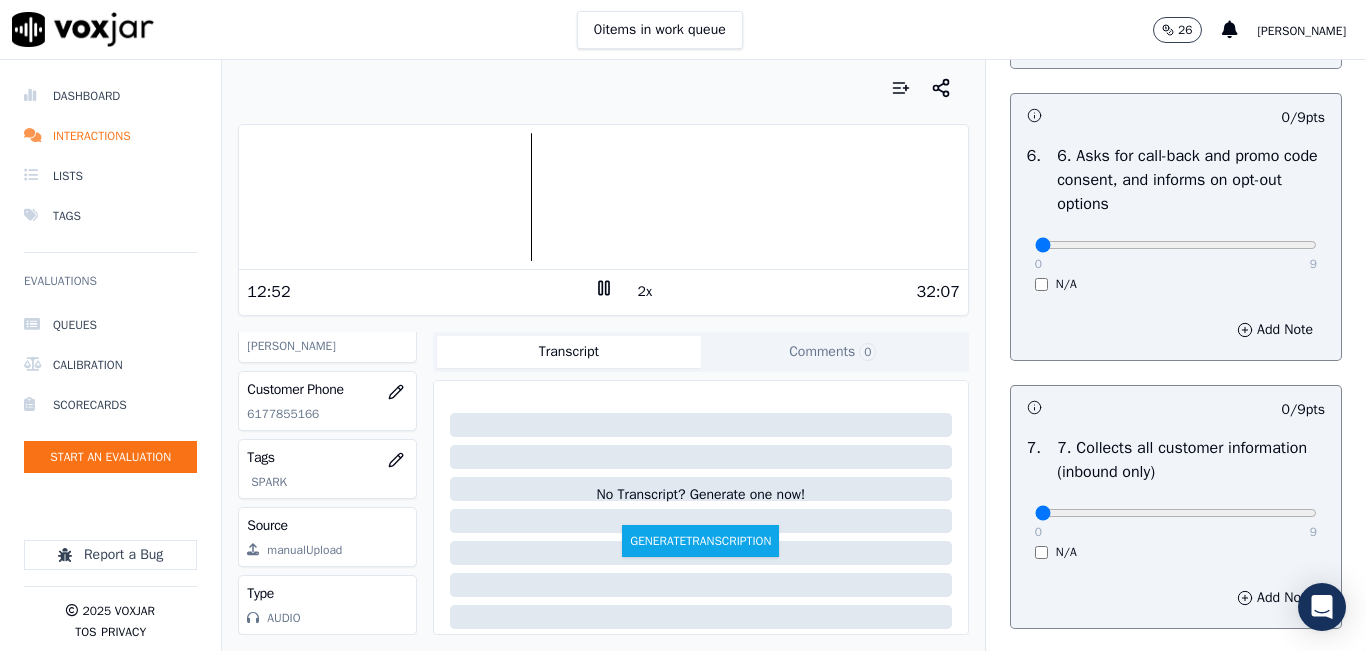 scroll, scrollTop: 1700, scrollLeft: 0, axis: vertical 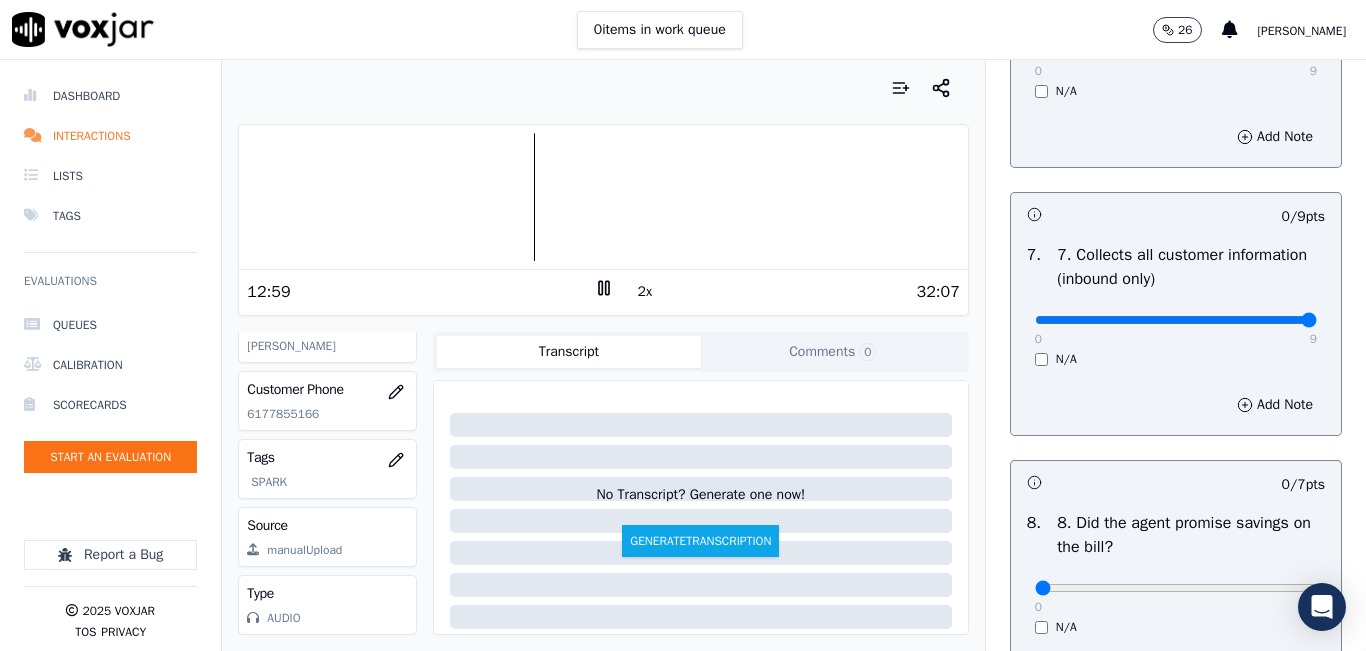 drag, startPoint x: 1021, startPoint y: 394, endPoint x: 1285, endPoint y: 361, distance: 266.0545 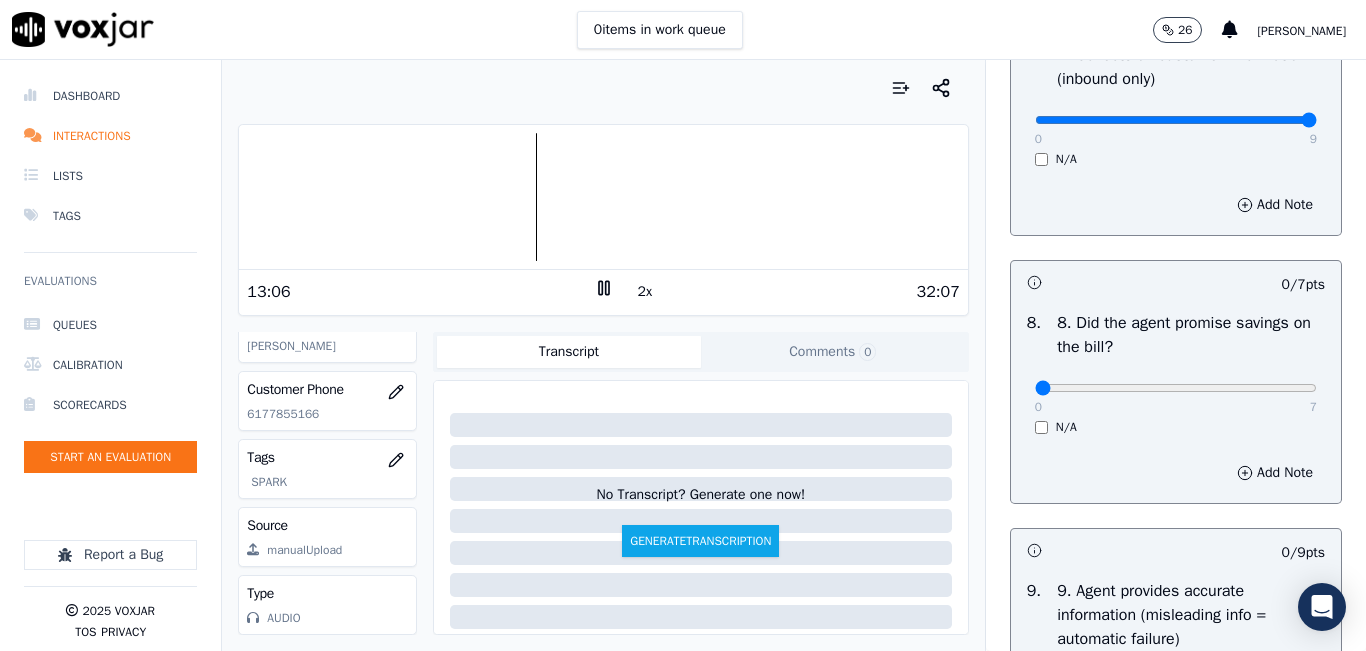 scroll, scrollTop: 2000, scrollLeft: 0, axis: vertical 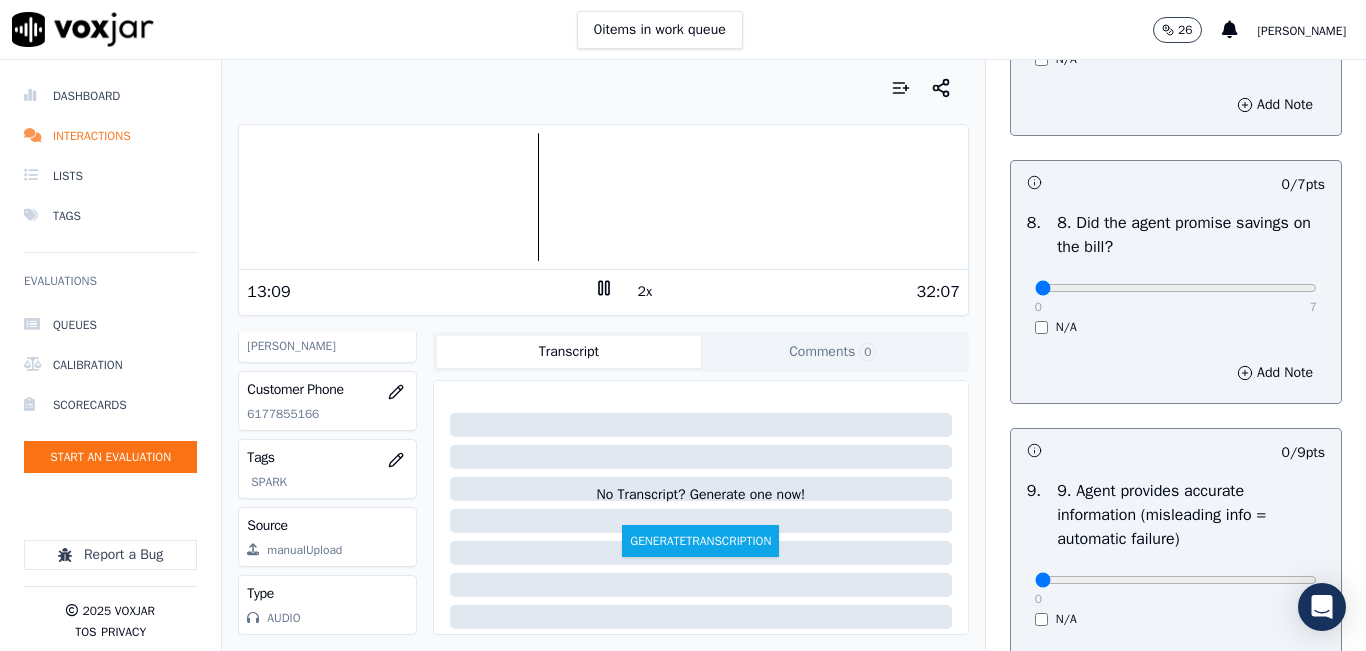 click on "8 .   8. Did the agent promise savings on the bill?     0   7     N/A" at bounding box center (1176, 273) 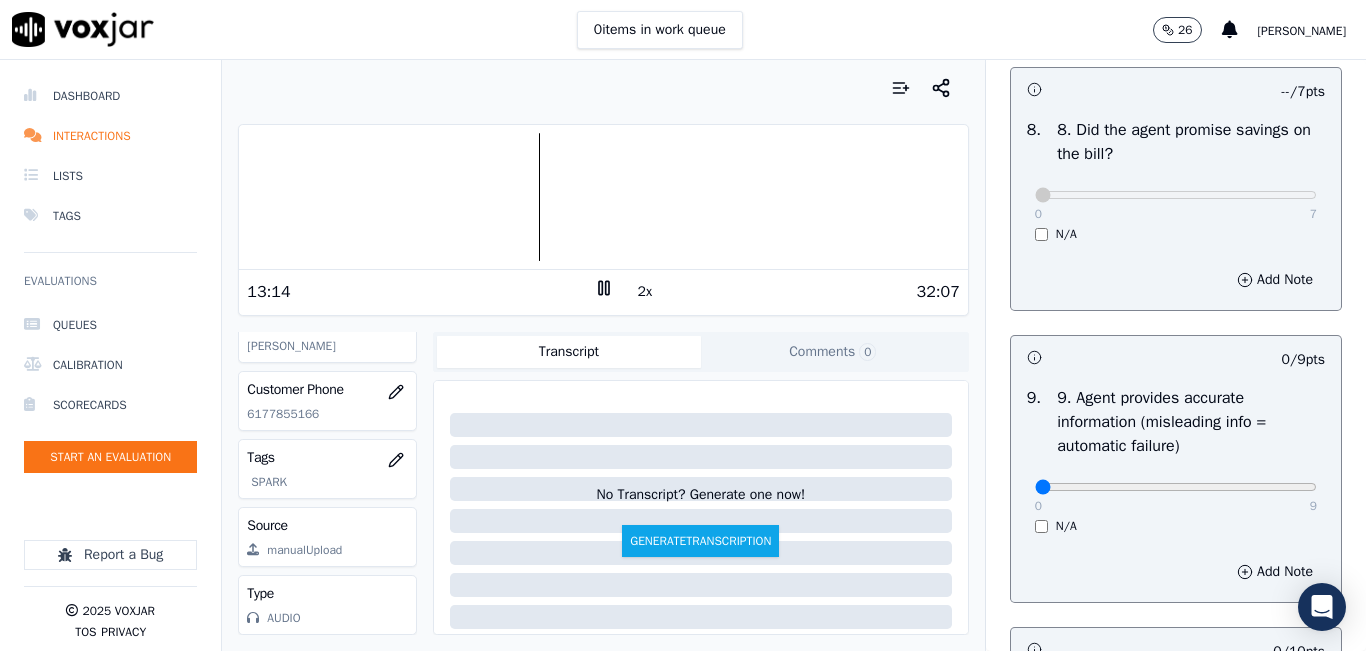 scroll, scrollTop: 2200, scrollLeft: 0, axis: vertical 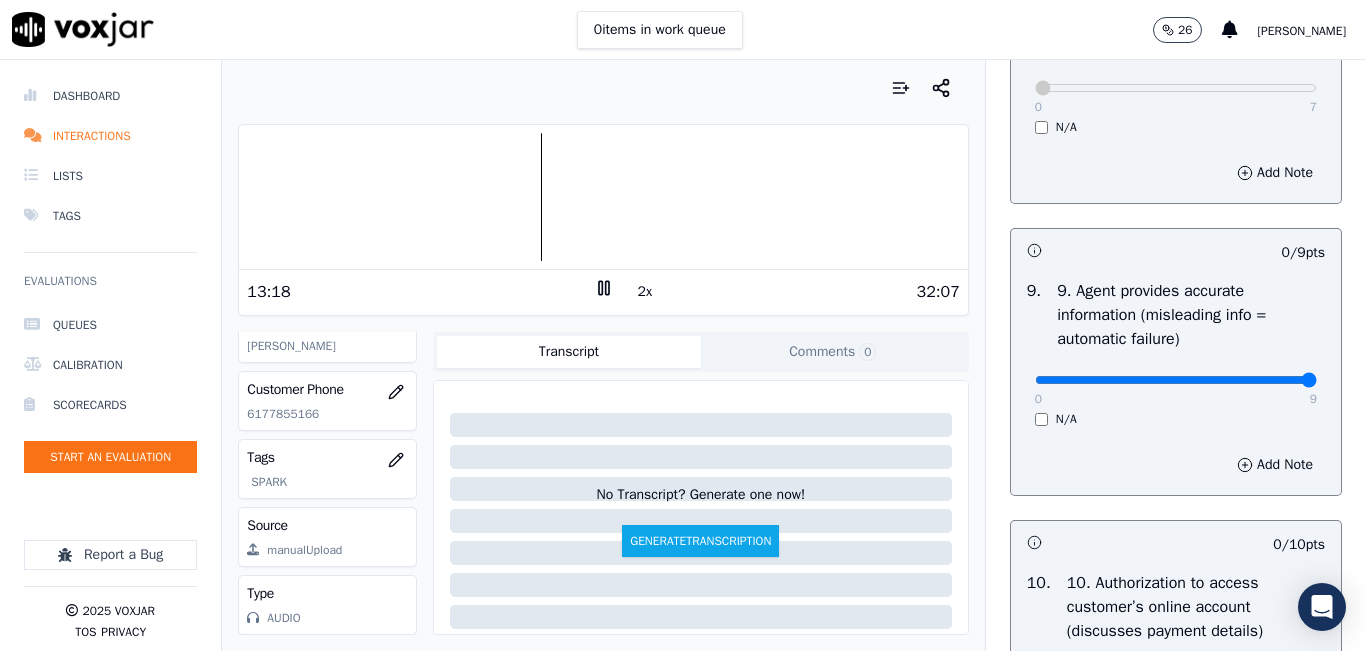 drag, startPoint x: 1031, startPoint y: 441, endPoint x: 1320, endPoint y: 414, distance: 290.2585 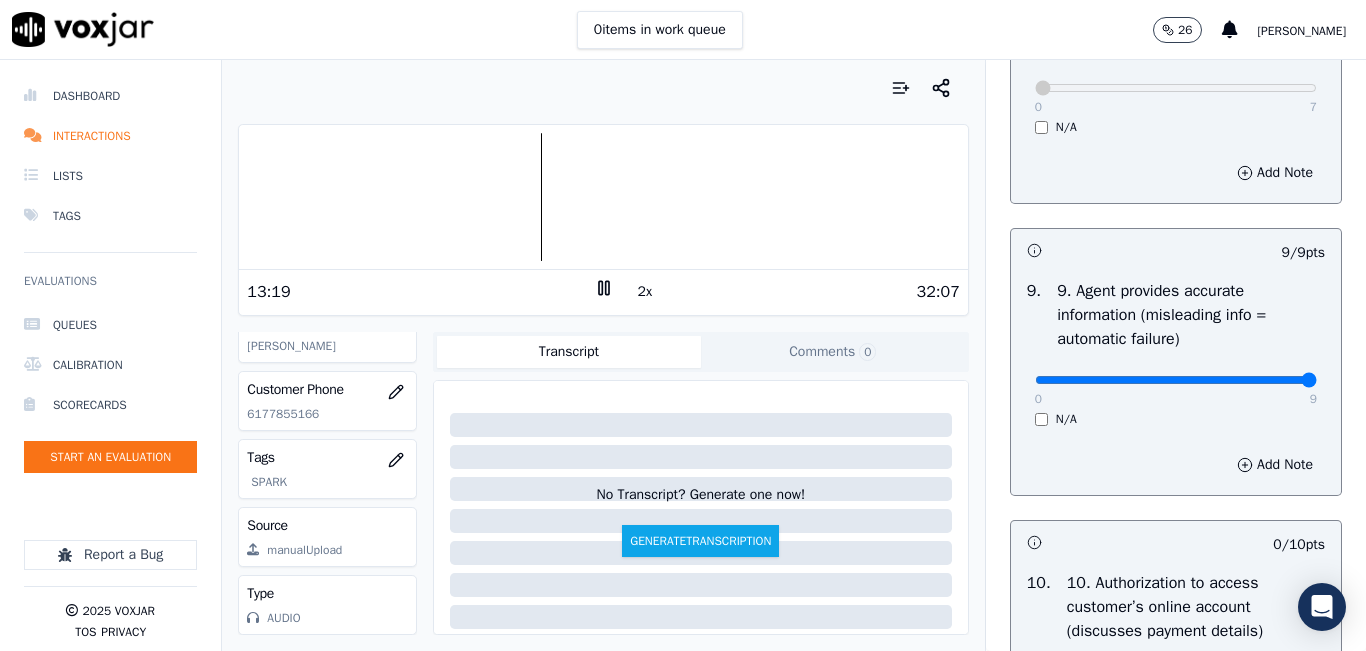 scroll, scrollTop: 2500, scrollLeft: 0, axis: vertical 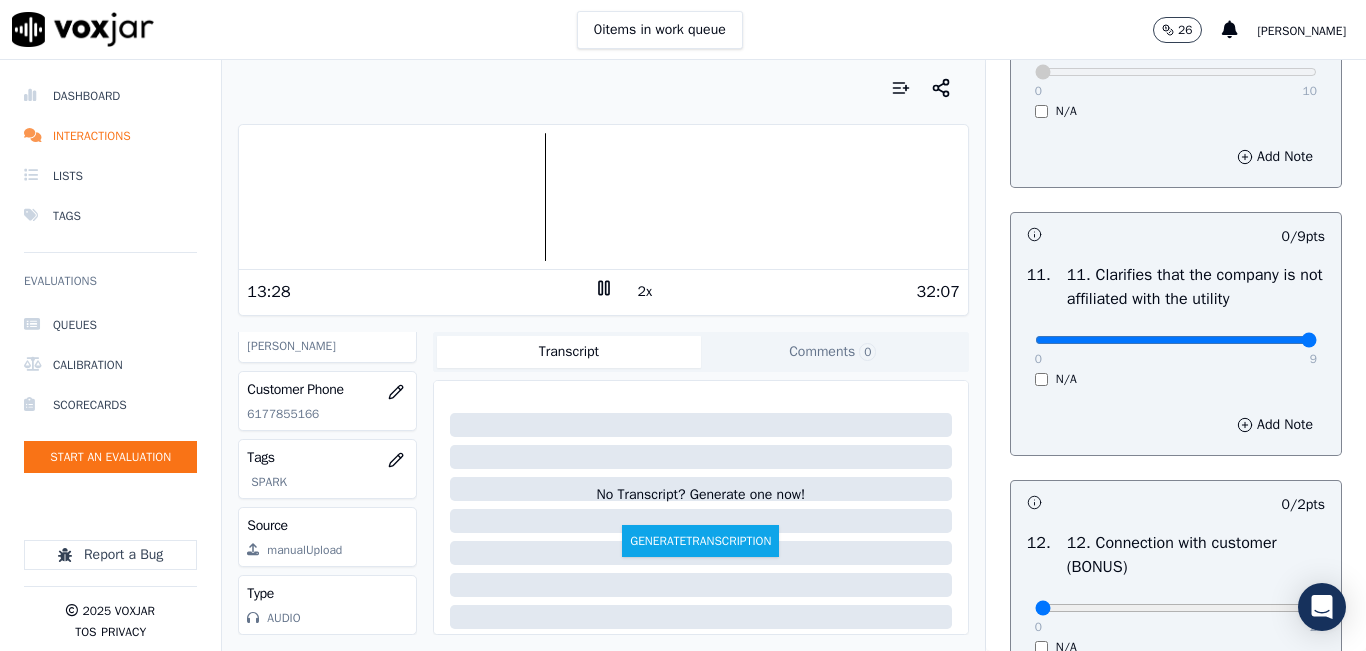 drag, startPoint x: 1031, startPoint y: 412, endPoint x: 1301, endPoint y: 378, distance: 272.13232 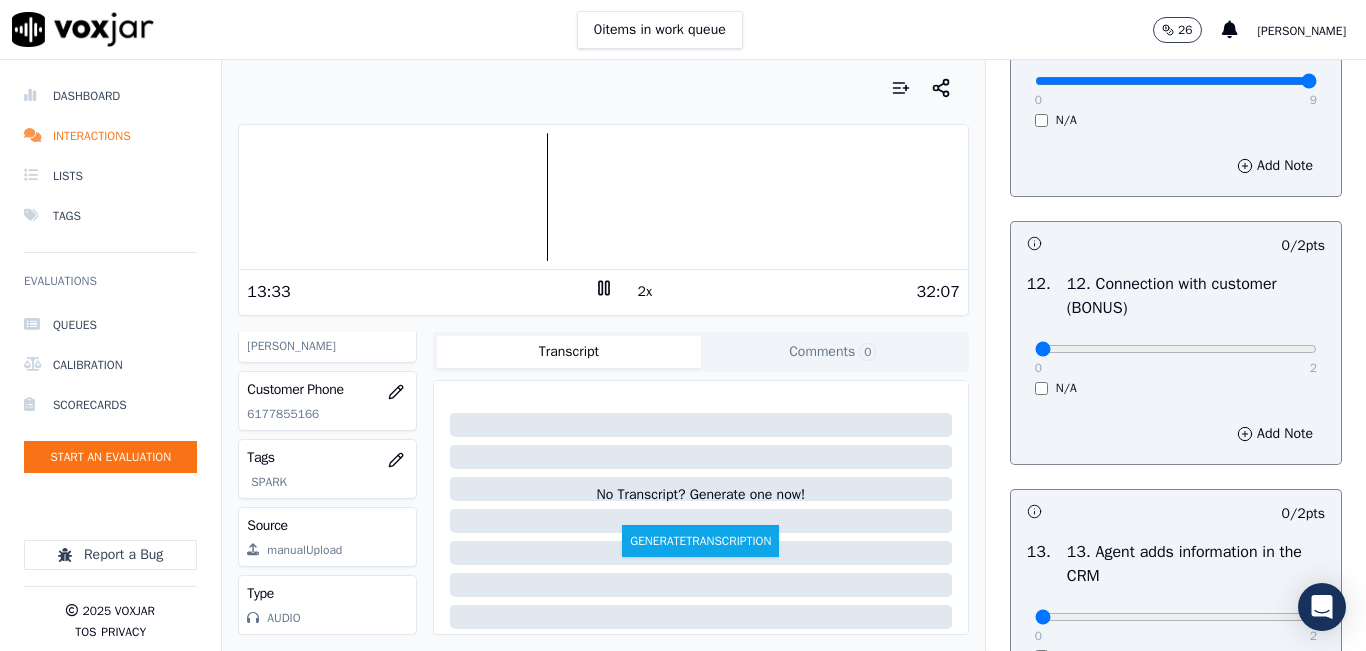 scroll, scrollTop: 3100, scrollLeft: 0, axis: vertical 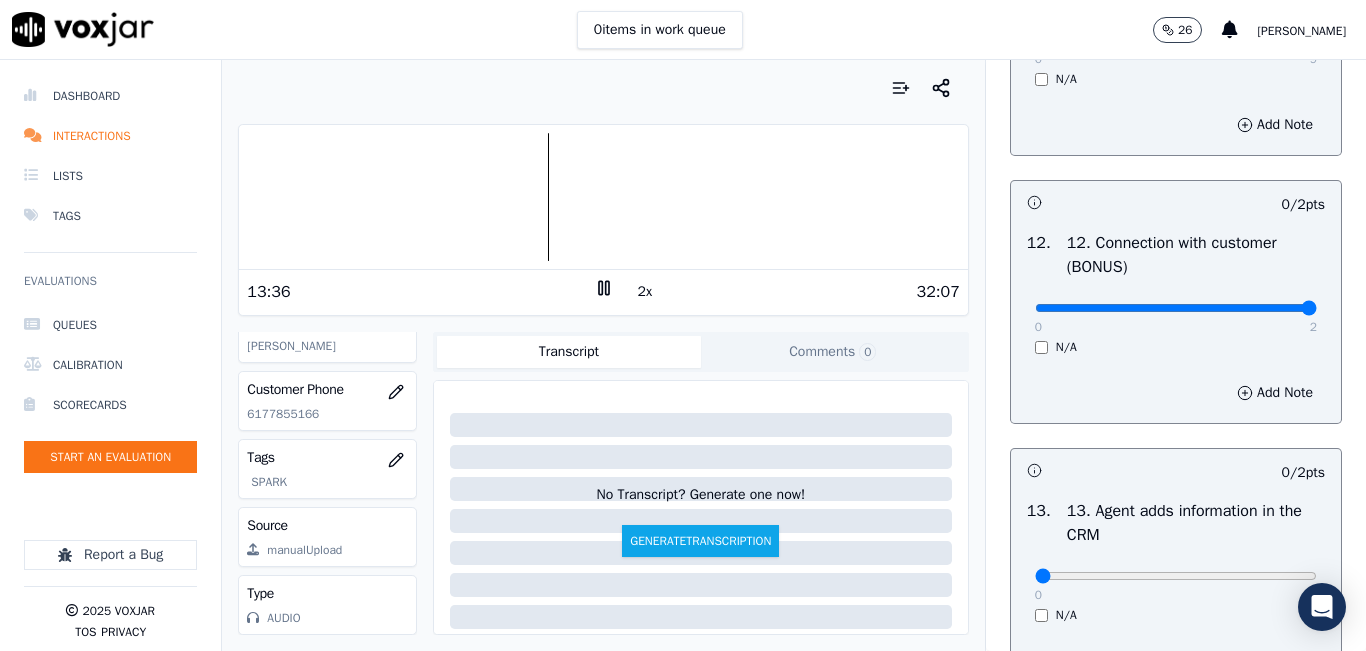 drag, startPoint x: 1034, startPoint y: 381, endPoint x: 1292, endPoint y: 375, distance: 258.06976 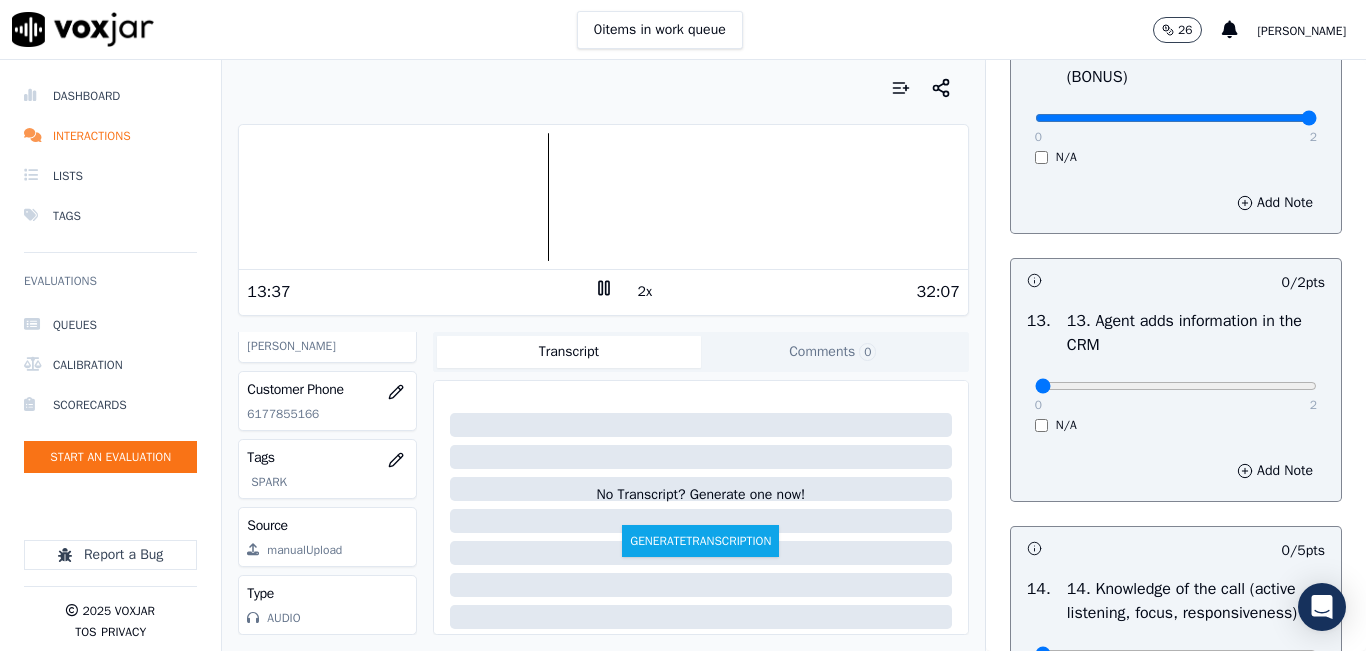 scroll, scrollTop: 3300, scrollLeft: 0, axis: vertical 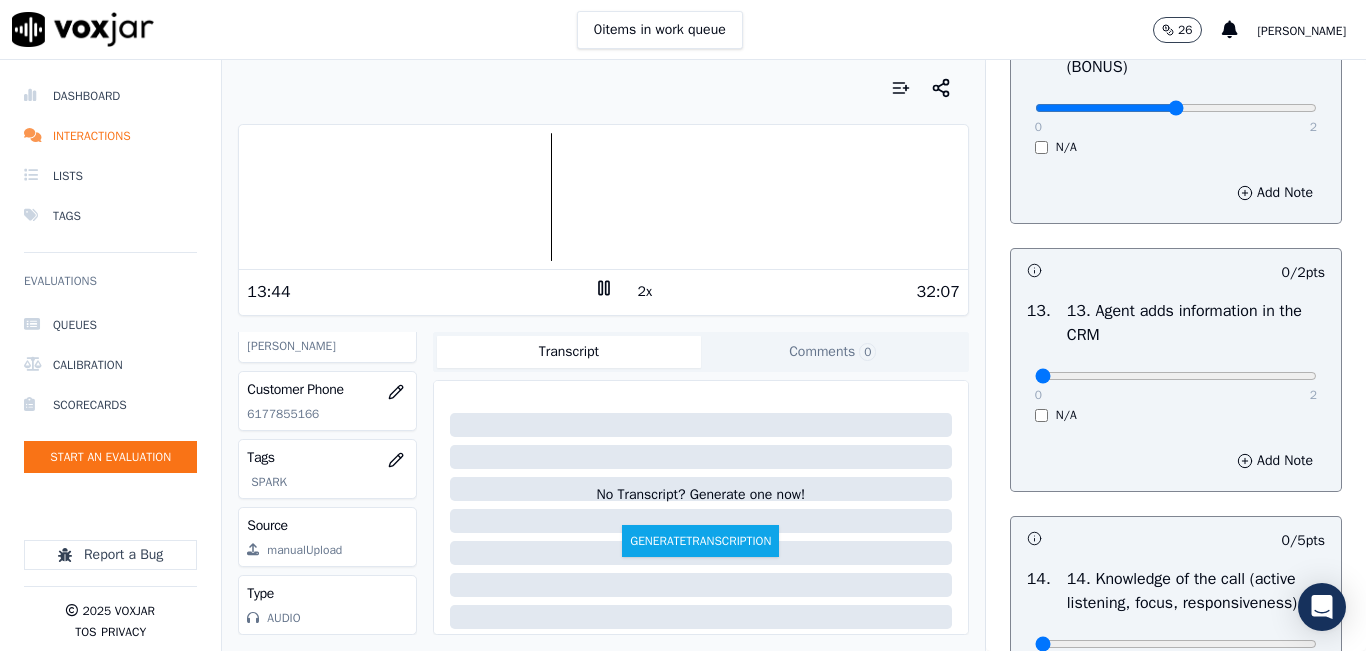 type on "1" 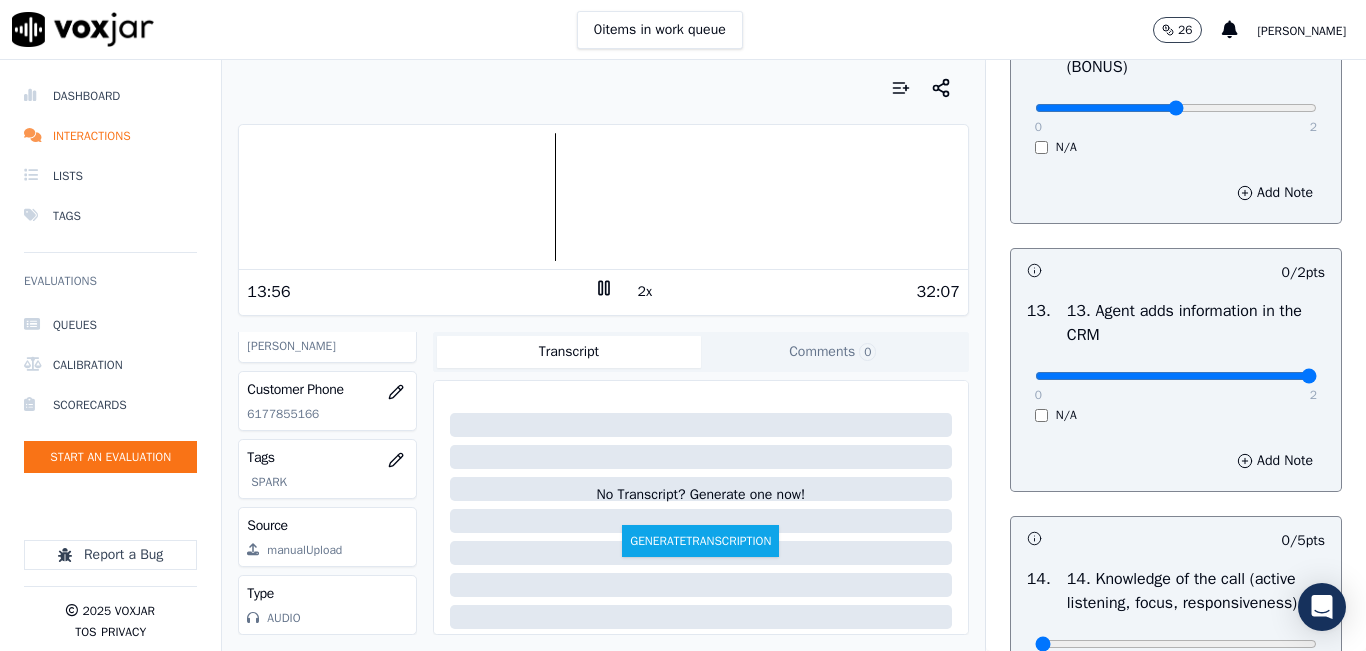 drag, startPoint x: 1018, startPoint y: 451, endPoint x: 1221, endPoint y: 451, distance: 203 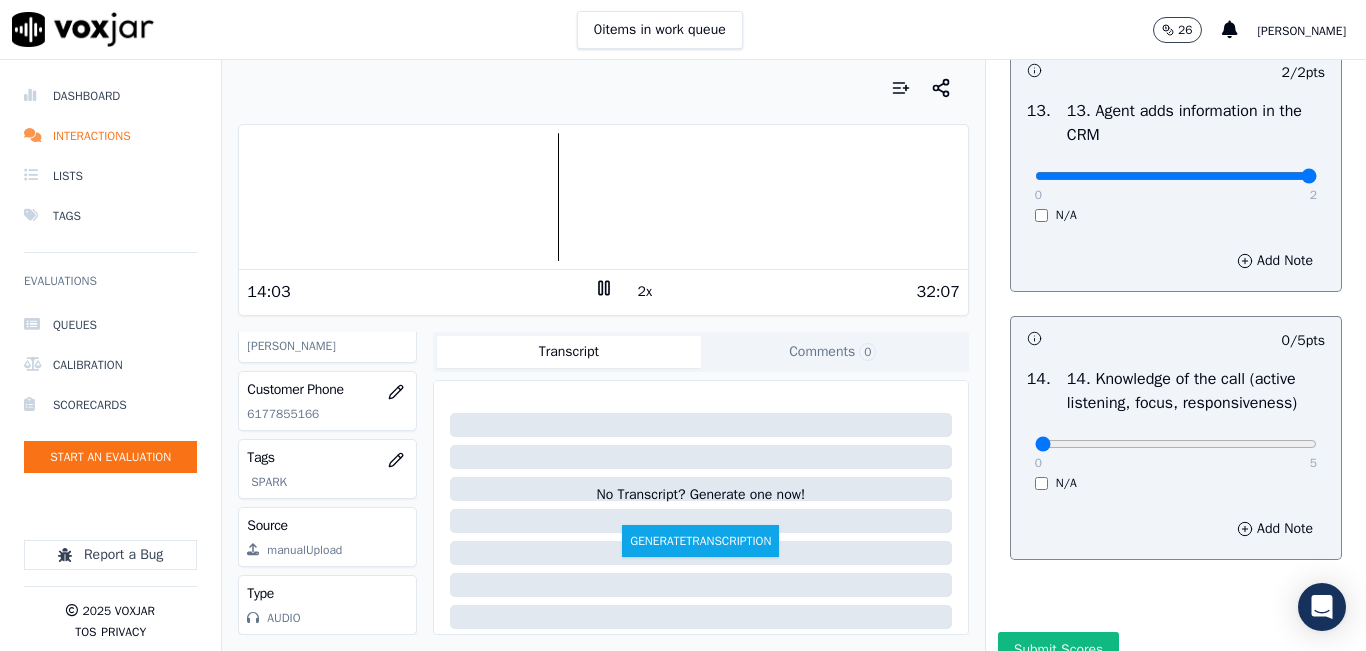 scroll, scrollTop: 3600, scrollLeft: 0, axis: vertical 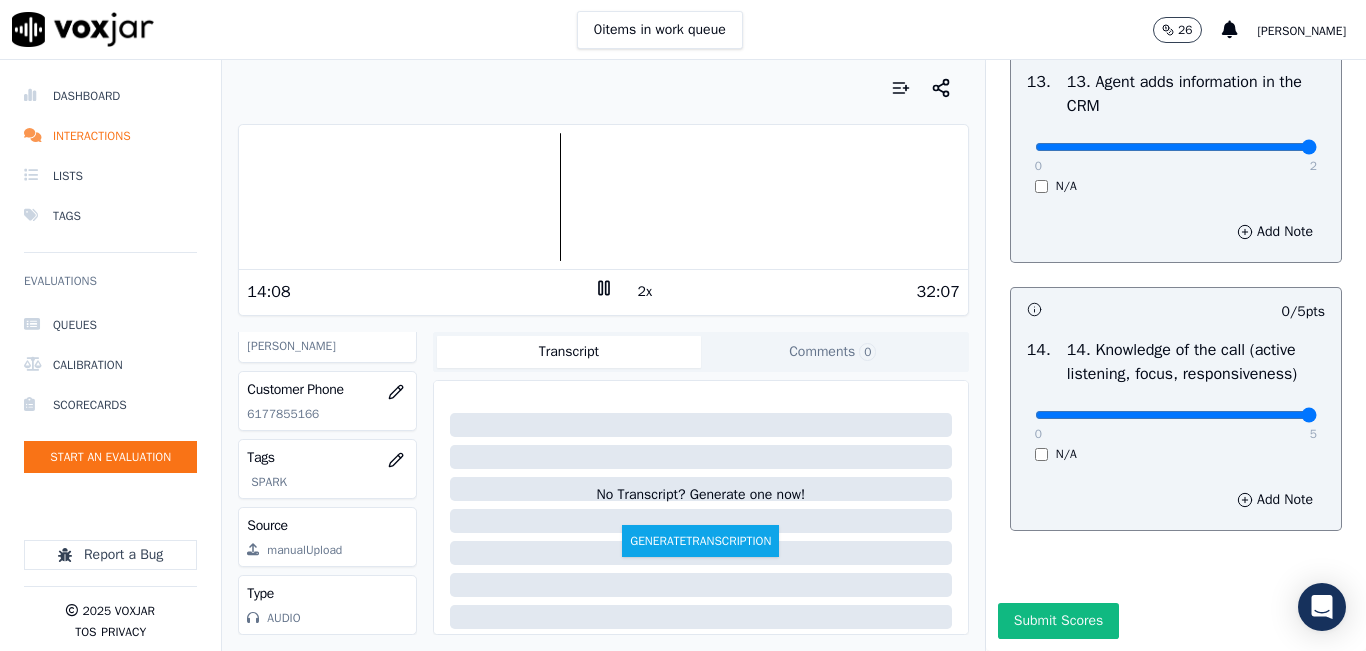 drag, startPoint x: 1034, startPoint y: 412, endPoint x: 1327, endPoint y: 411, distance: 293.0017 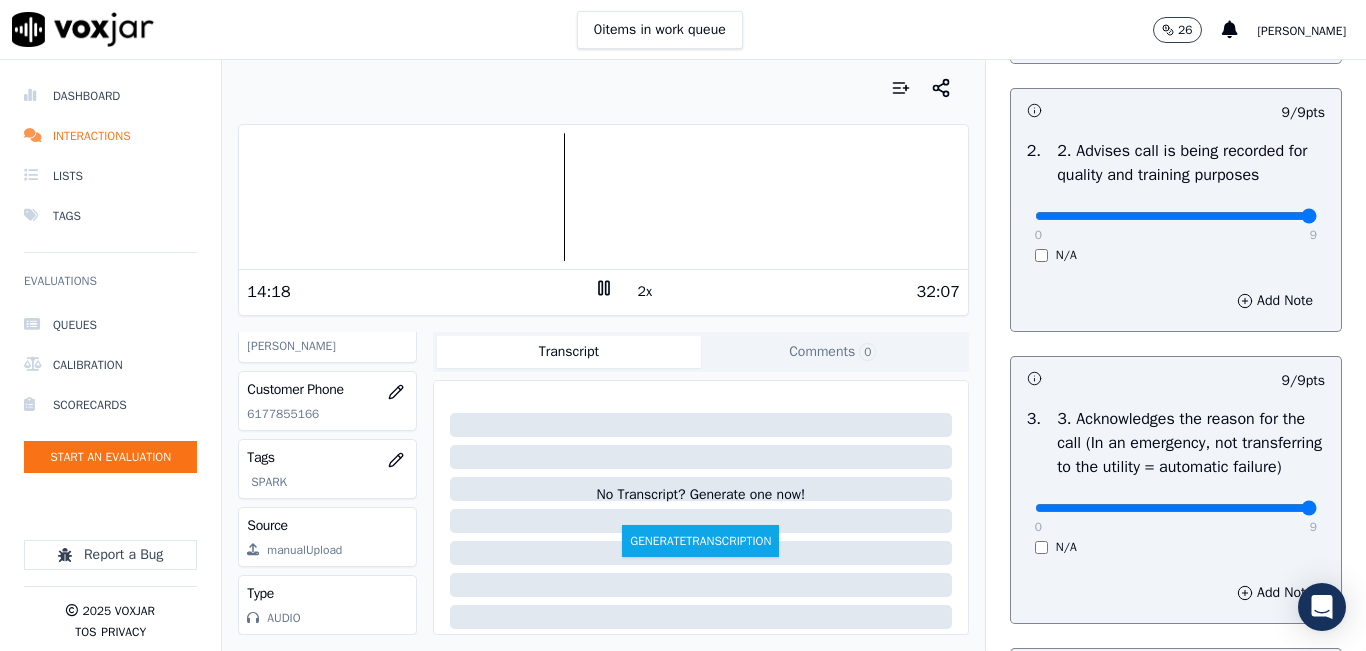 scroll, scrollTop: 342, scrollLeft: 0, axis: vertical 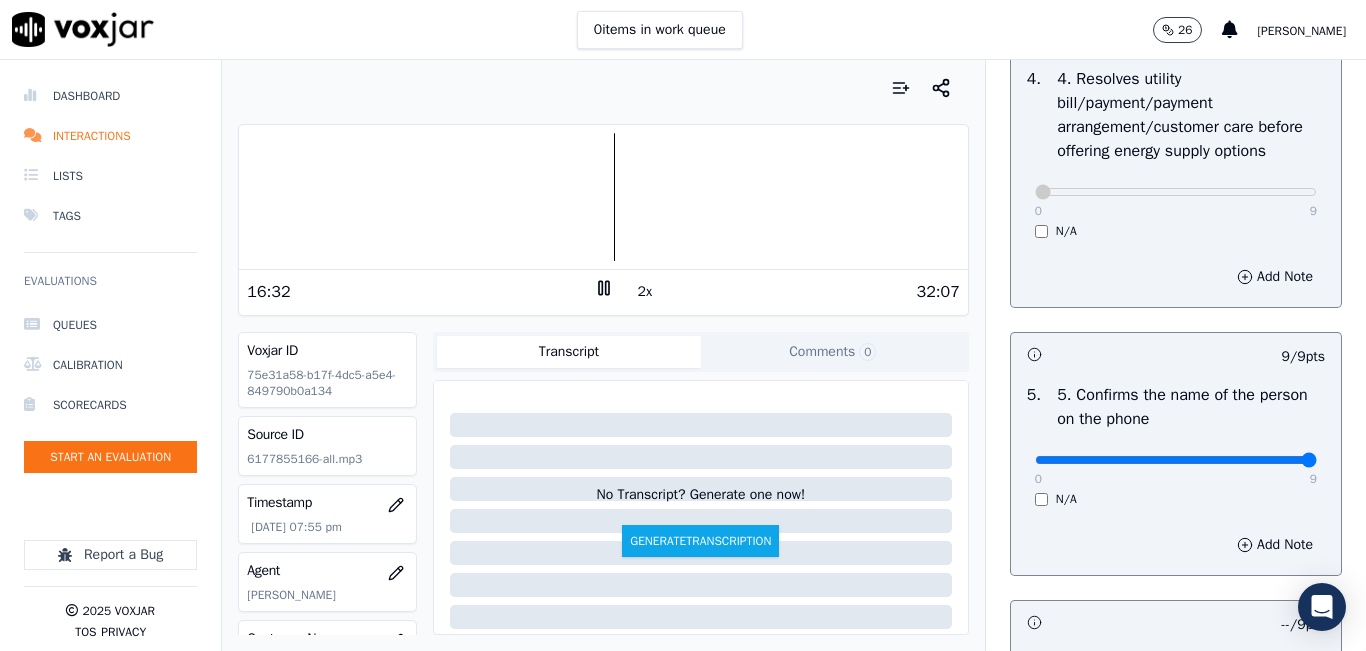 click 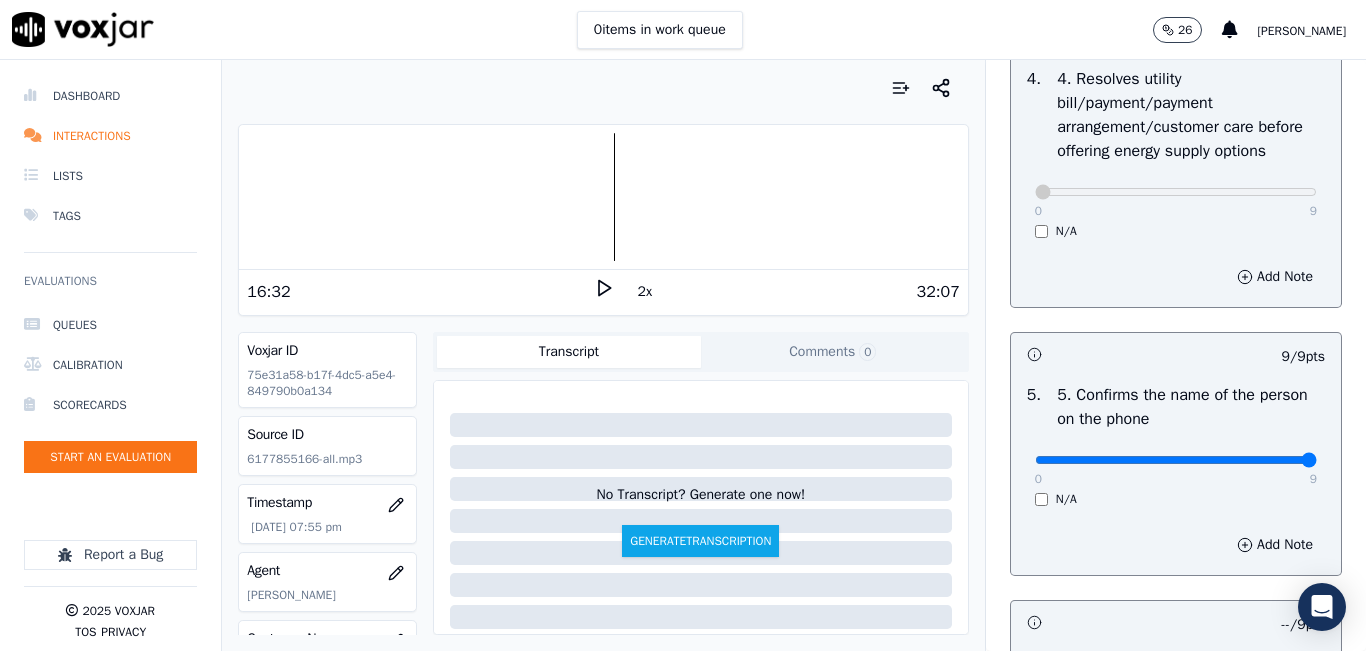 click 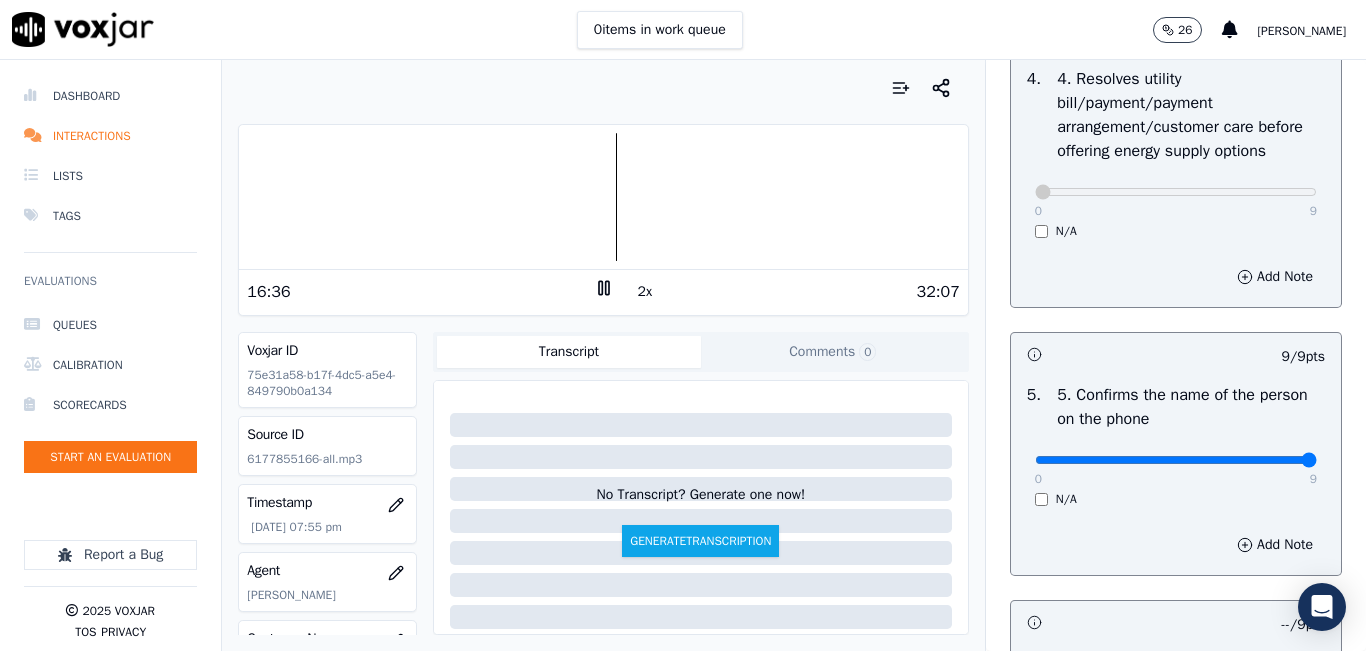 click on "16:36" at bounding box center [420, 292] 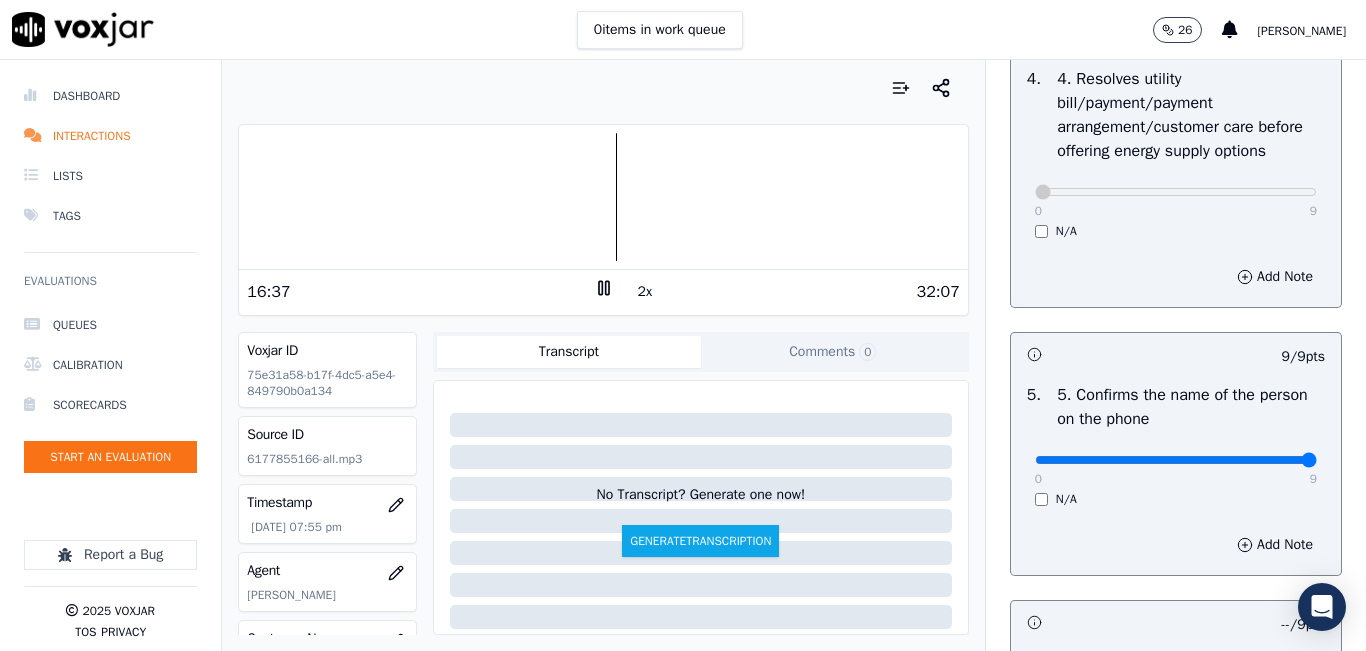 click 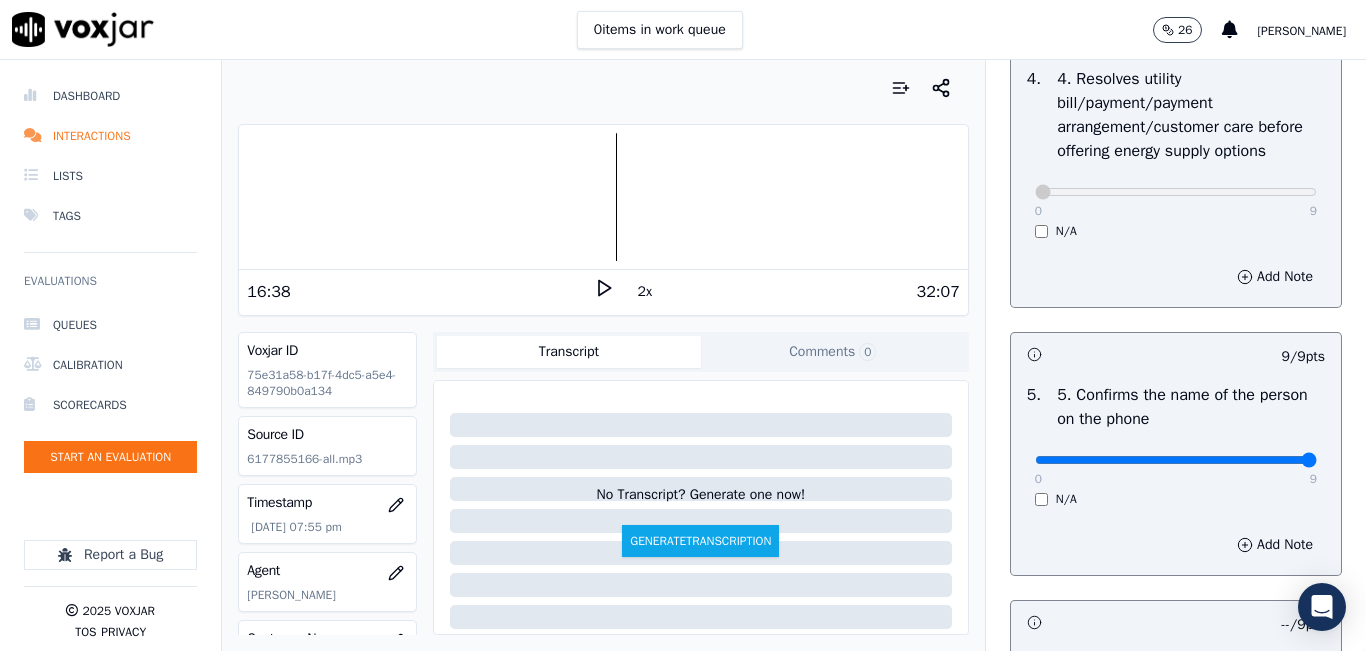 click 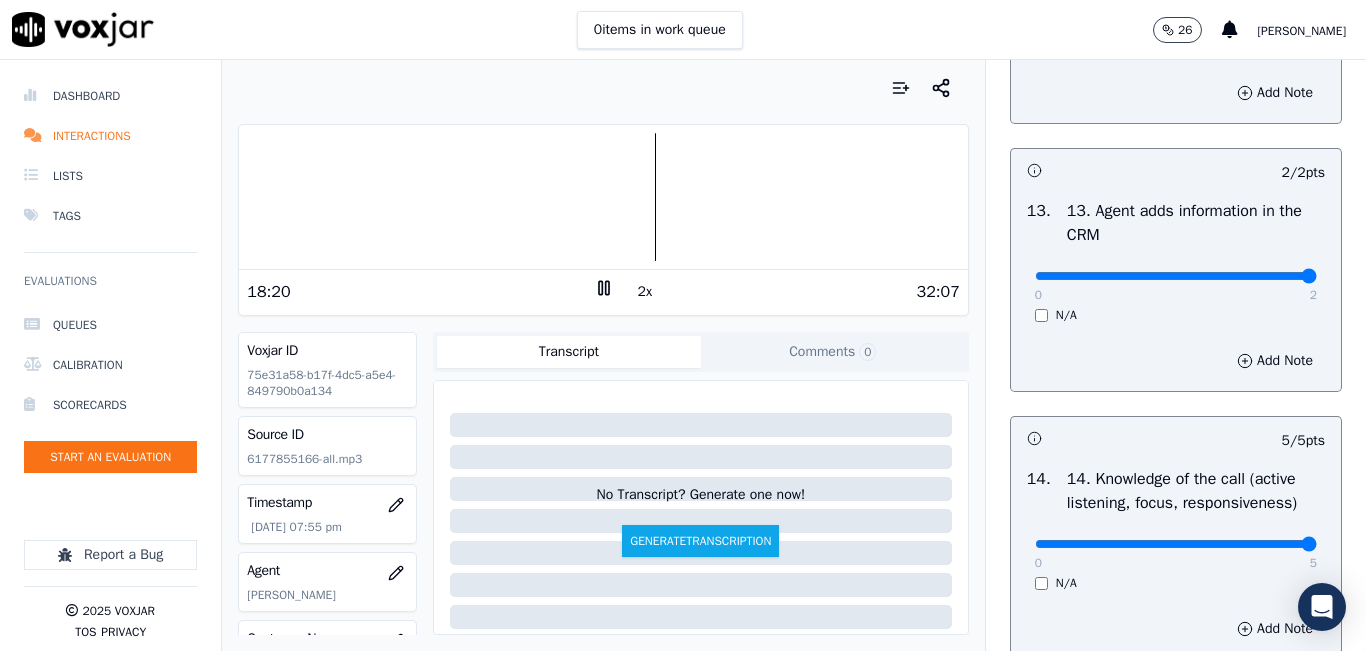 scroll, scrollTop: 3642, scrollLeft: 0, axis: vertical 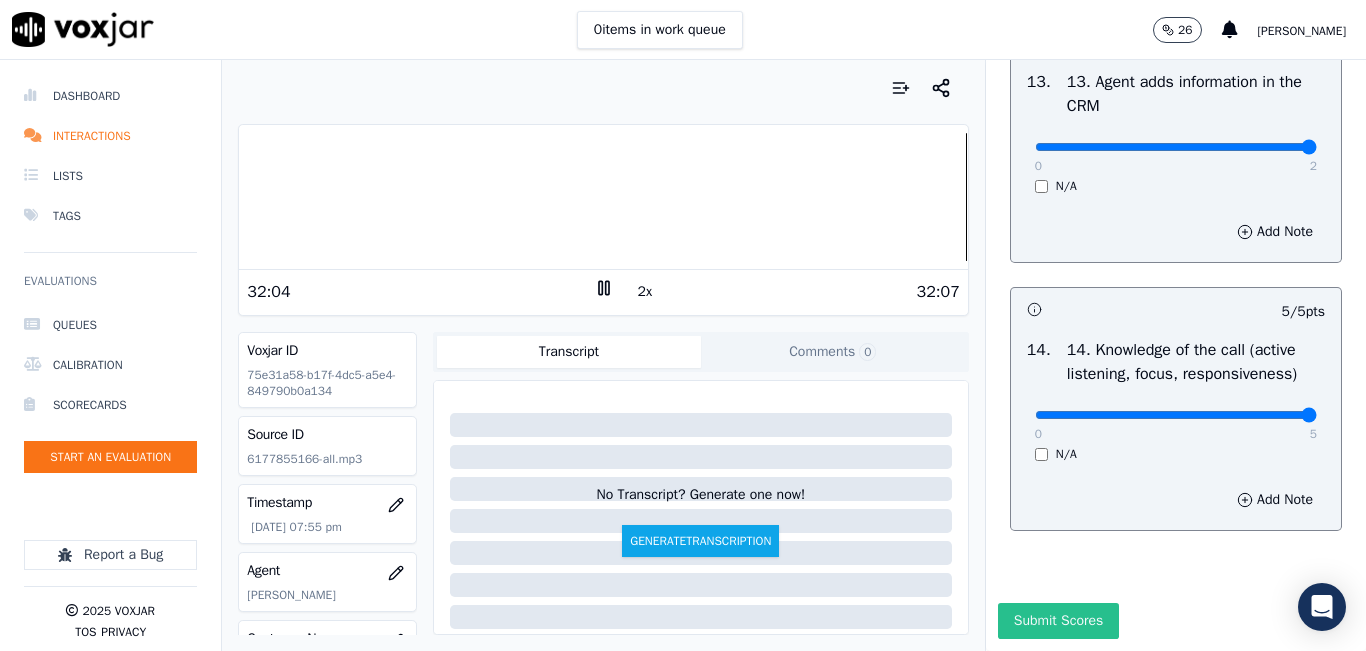 click on "Submit Scores" at bounding box center (1058, 621) 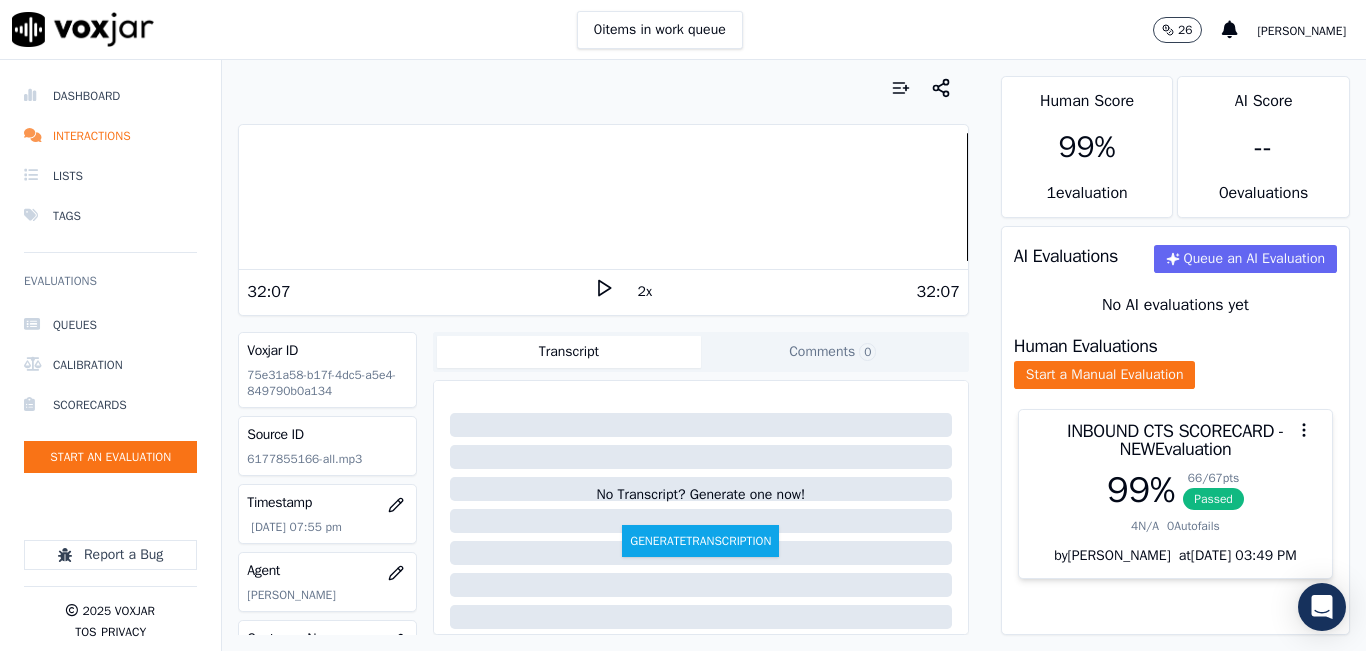scroll, scrollTop: 0, scrollLeft: 0, axis: both 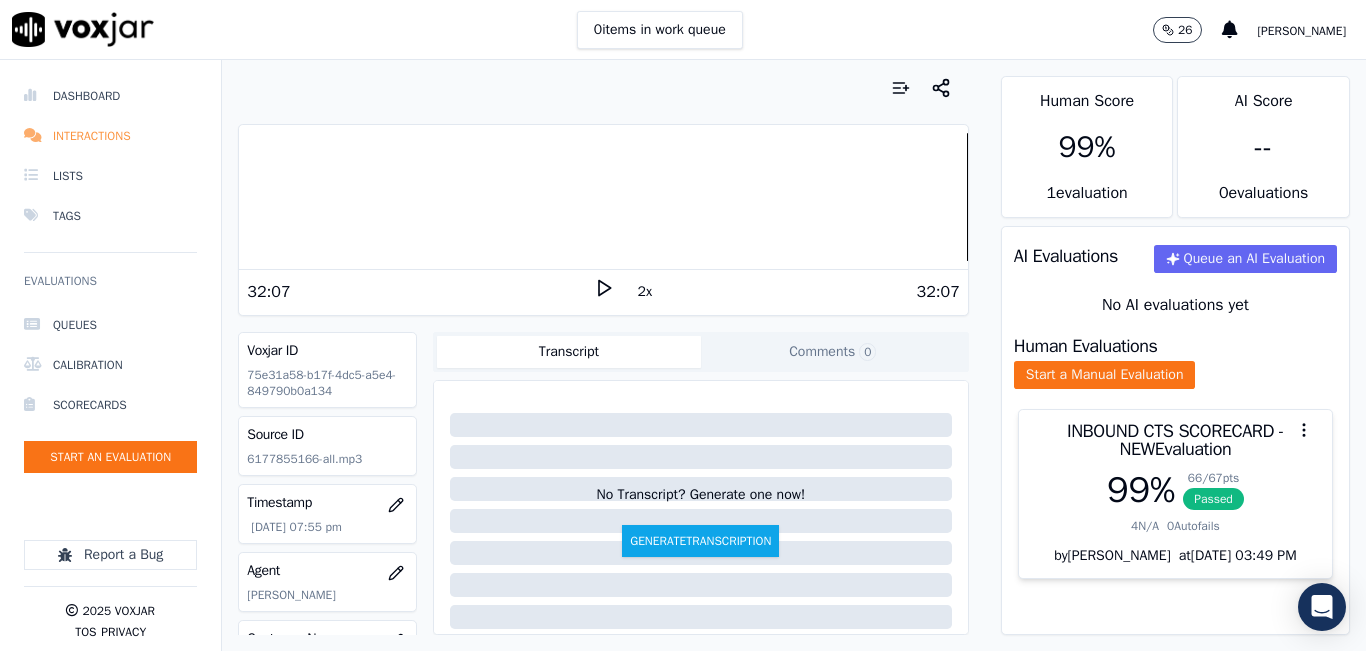 click on "Interactions" at bounding box center [110, 136] 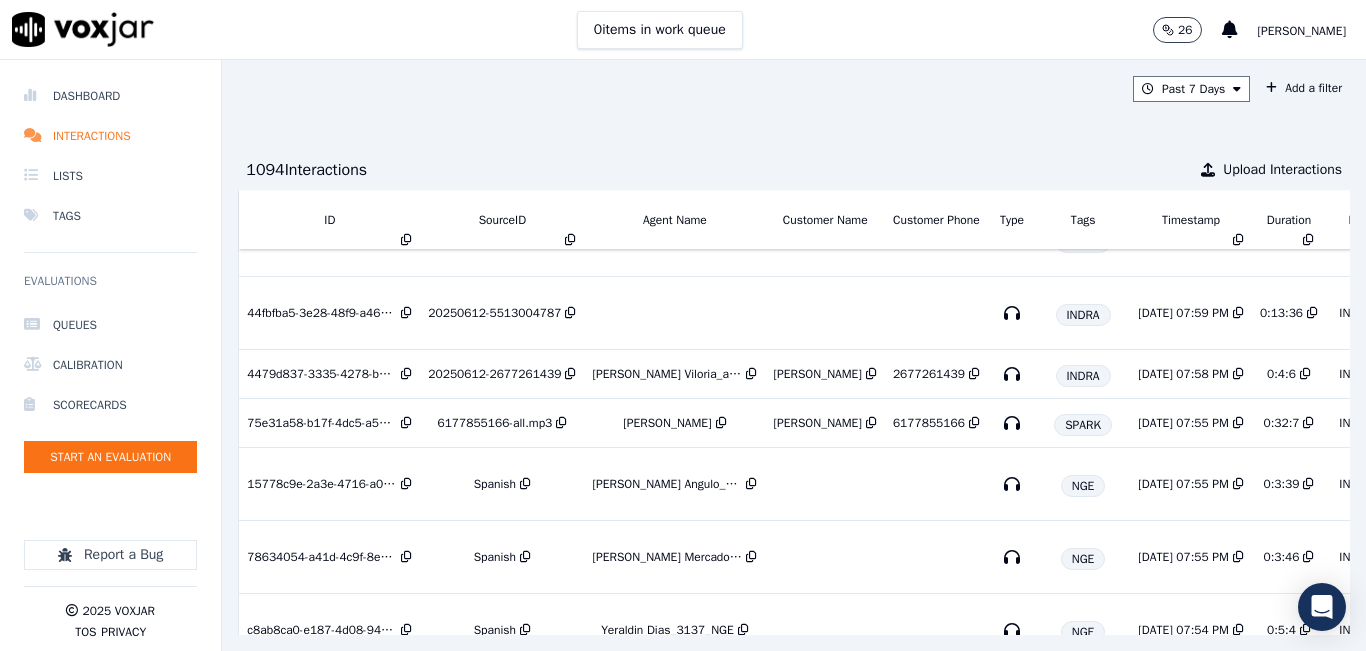 scroll, scrollTop: 300, scrollLeft: 0, axis: vertical 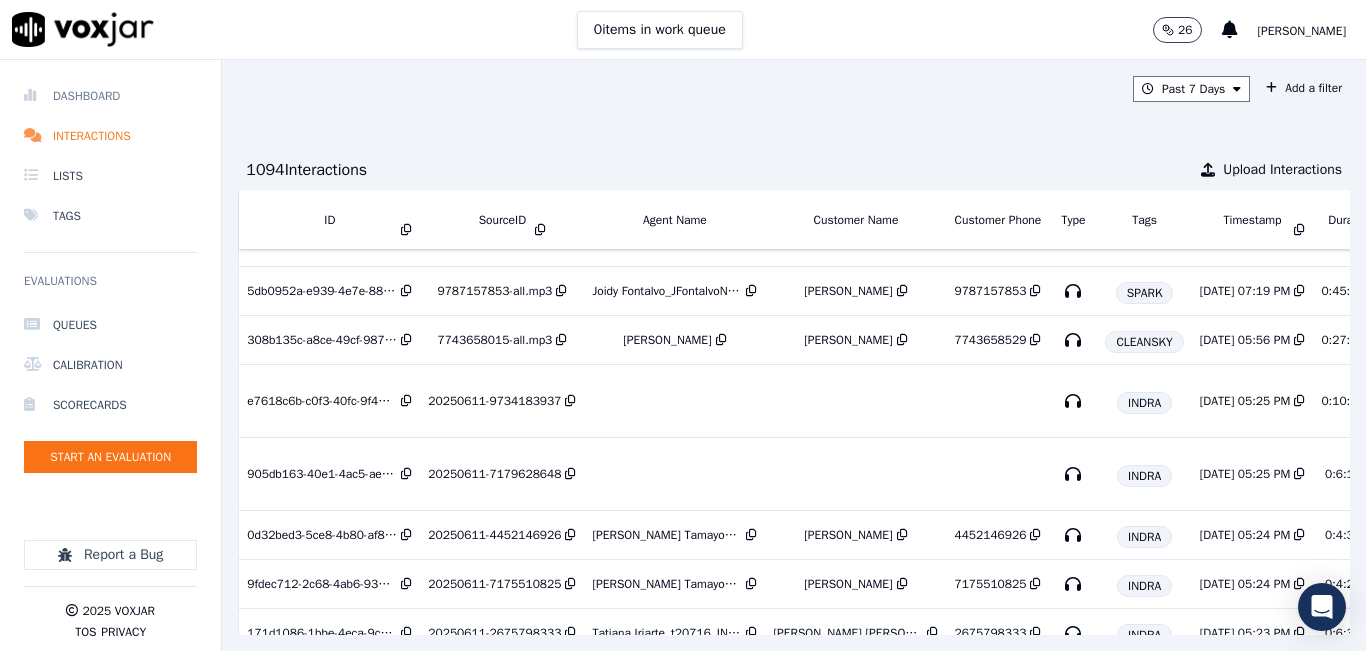 click on "Dashboard" at bounding box center (110, 96) 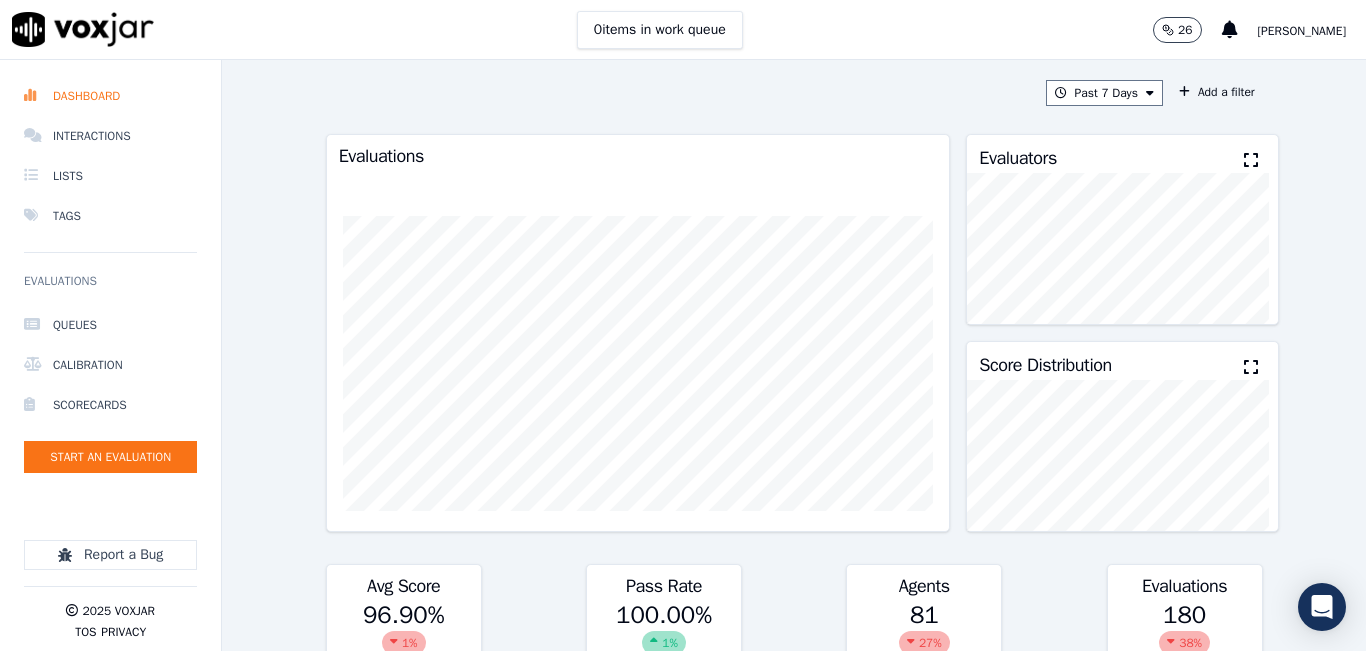 click at bounding box center [1251, 160] 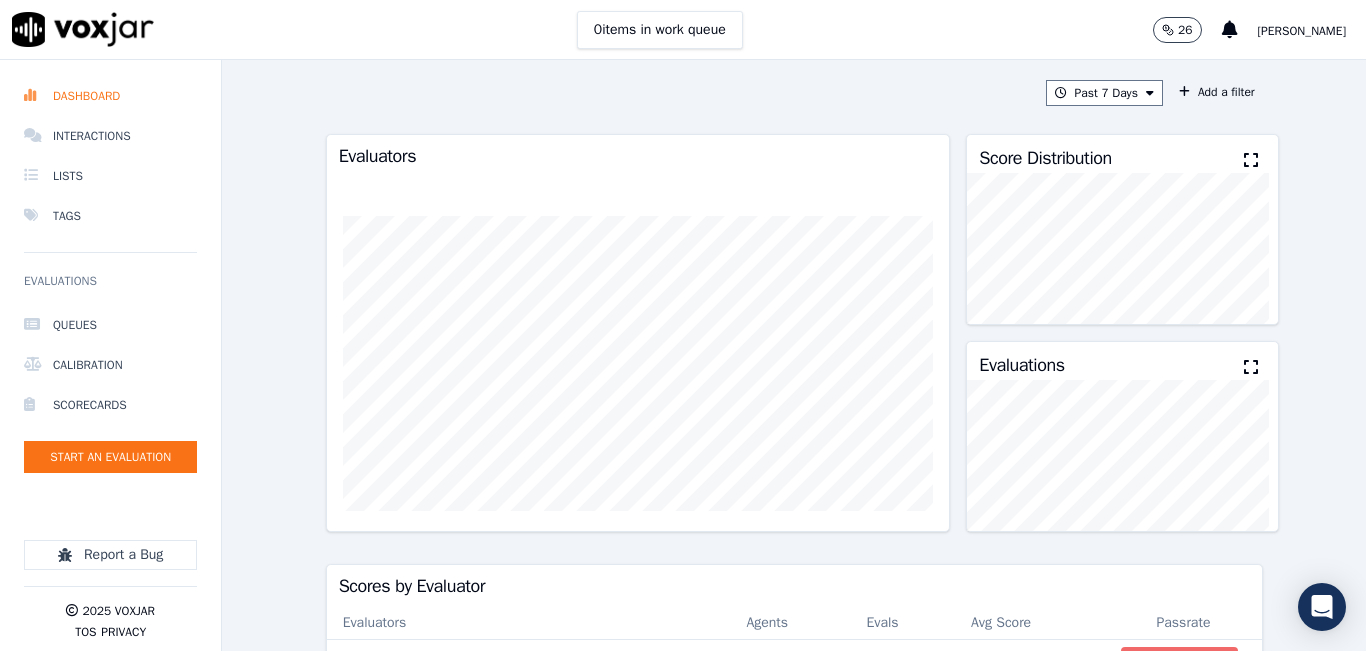 click 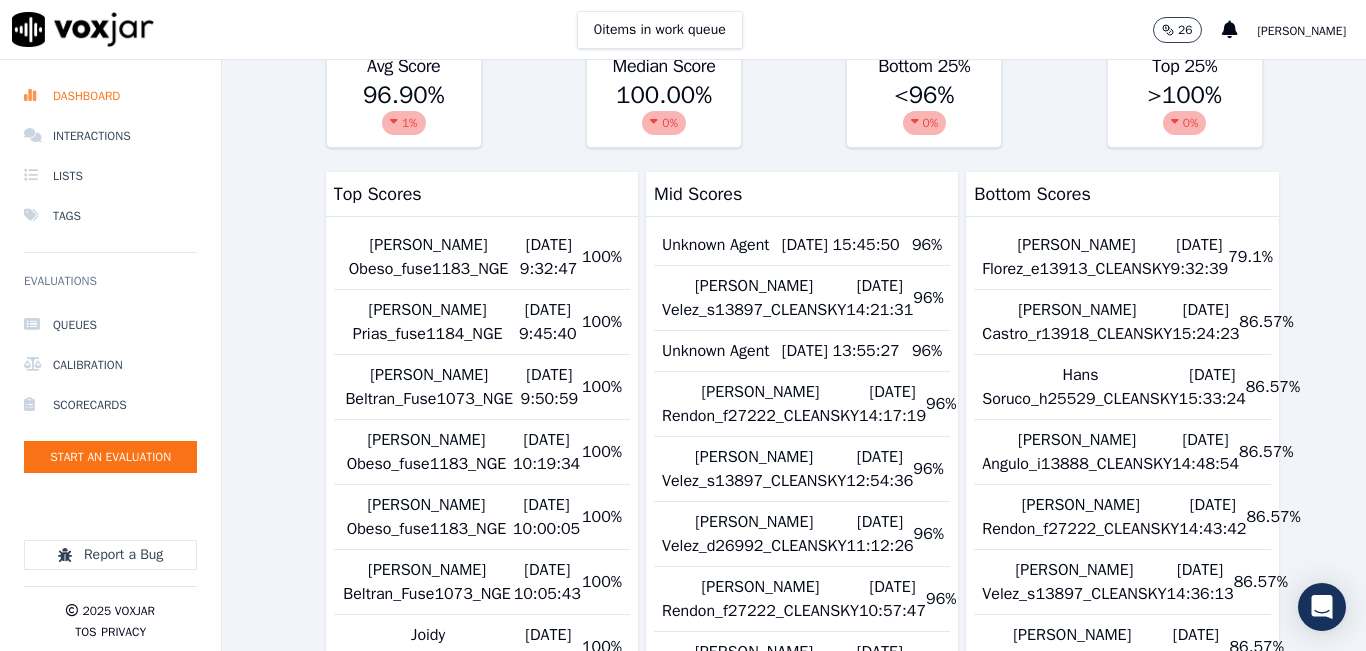 scroll, scrollTop: 300, scrollLeft: 0, axis: vertical 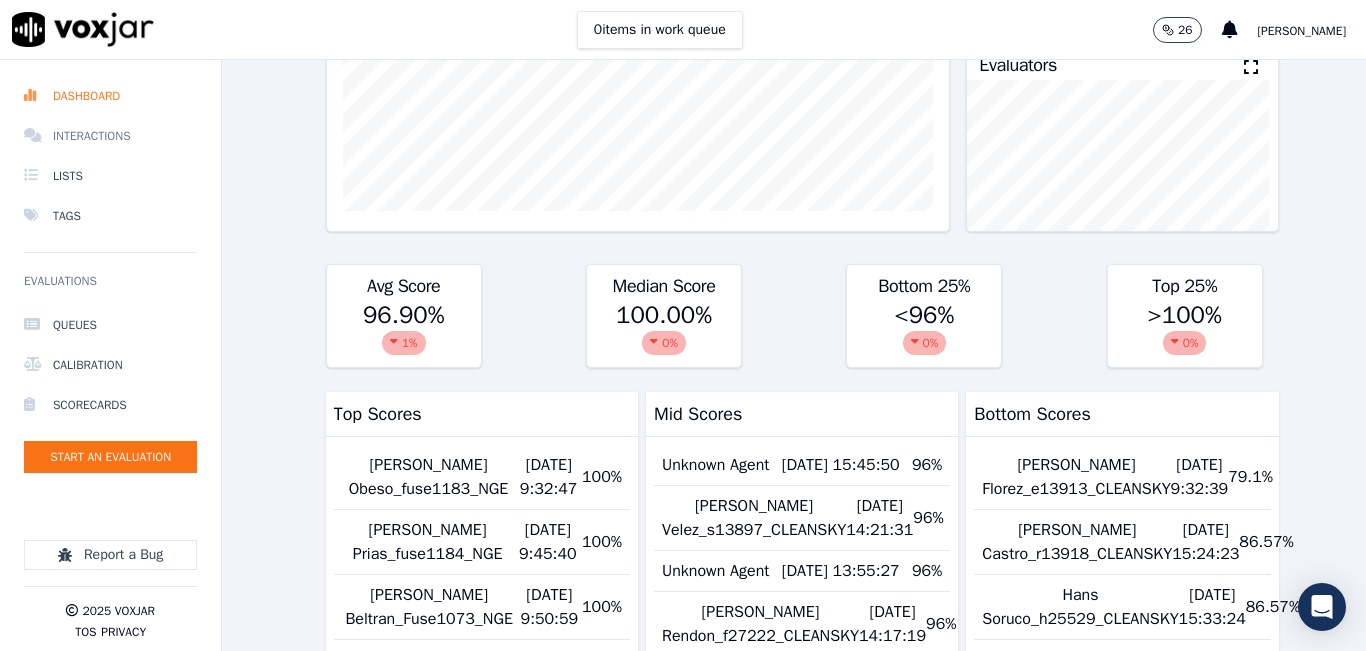 click on "Interactions" at bounding box center (110, 136) 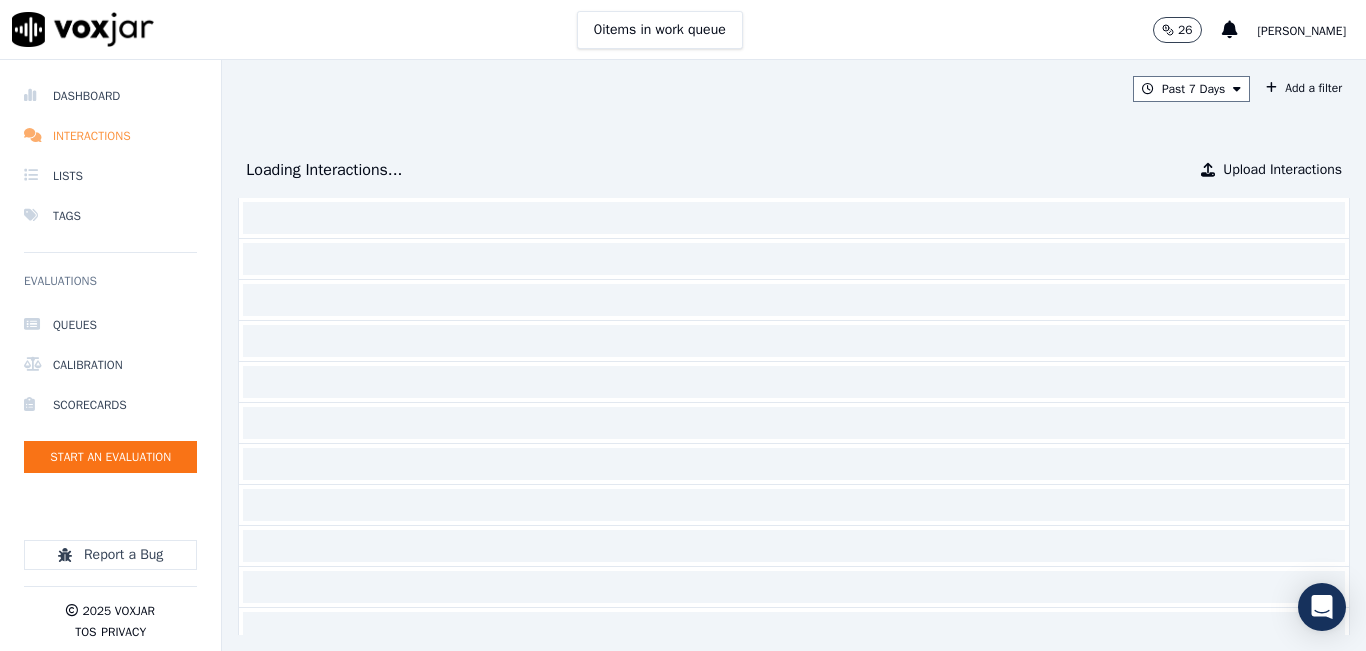 scroll, scrollTop: 0, scrollLeft: 0, axis: both 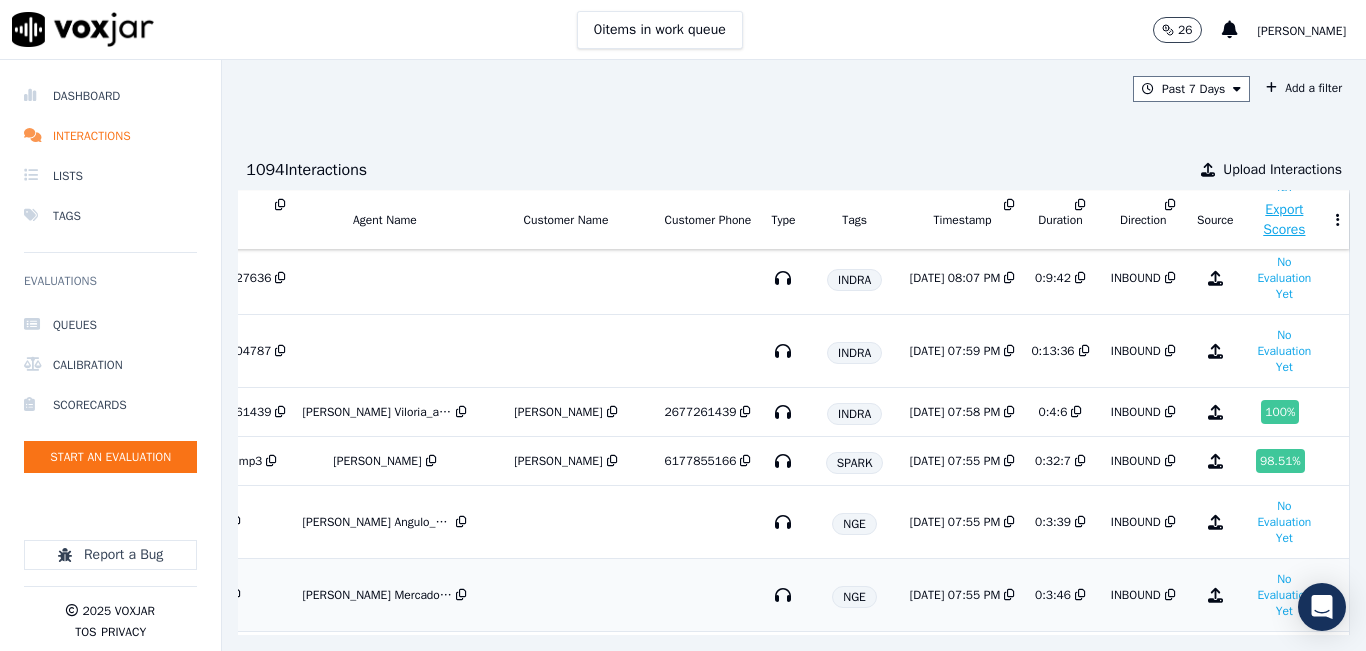drag, startPoint x: 1195, startPoint y: 589, endPoint x: 731, endPoint y: 585, distance: 464.01724 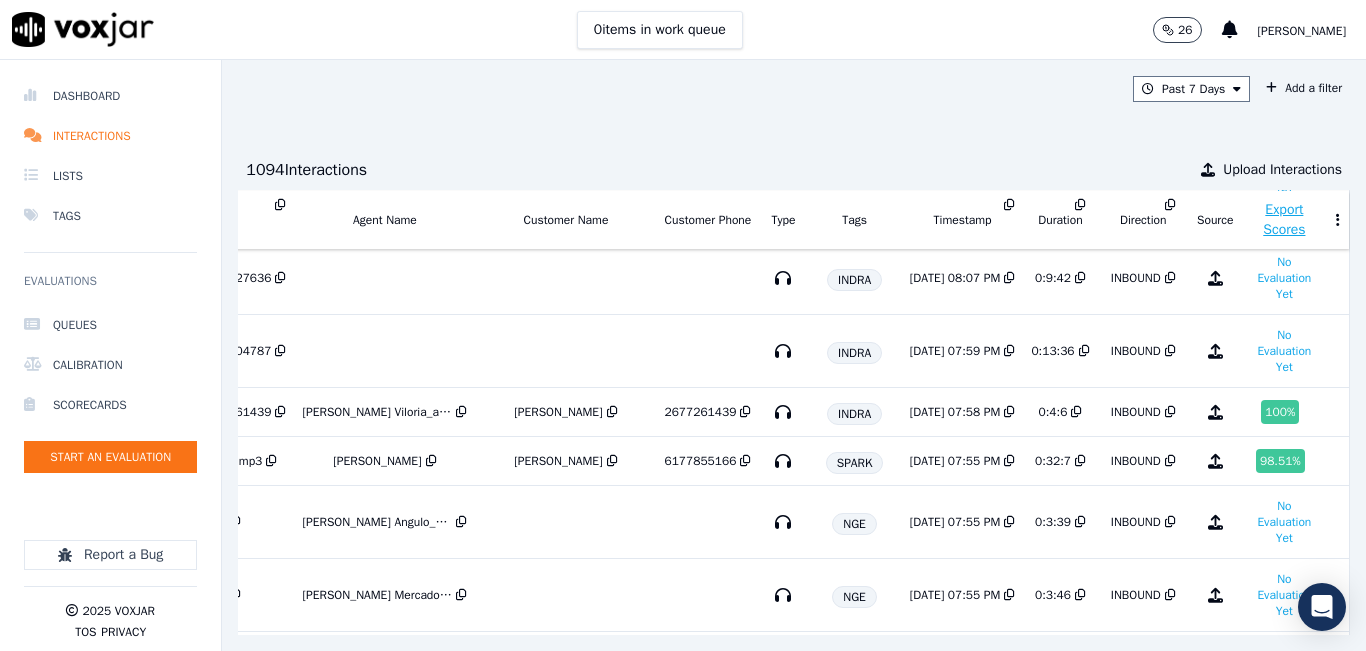 scroll, scrollTop: 300, scrollLeft: 0, axis: vertical 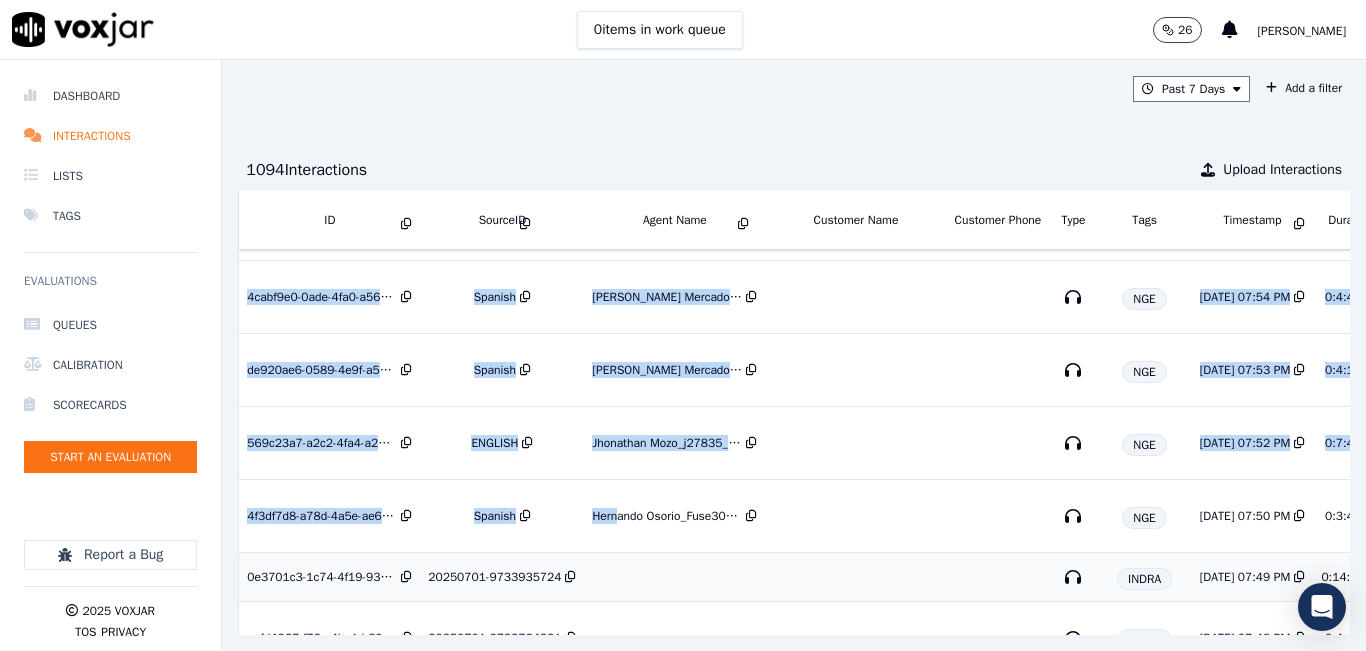 drag, startPoint x: 497, startPoint y: 587, endPoint x: 606, endPoint y: 585, distance: 109.01835 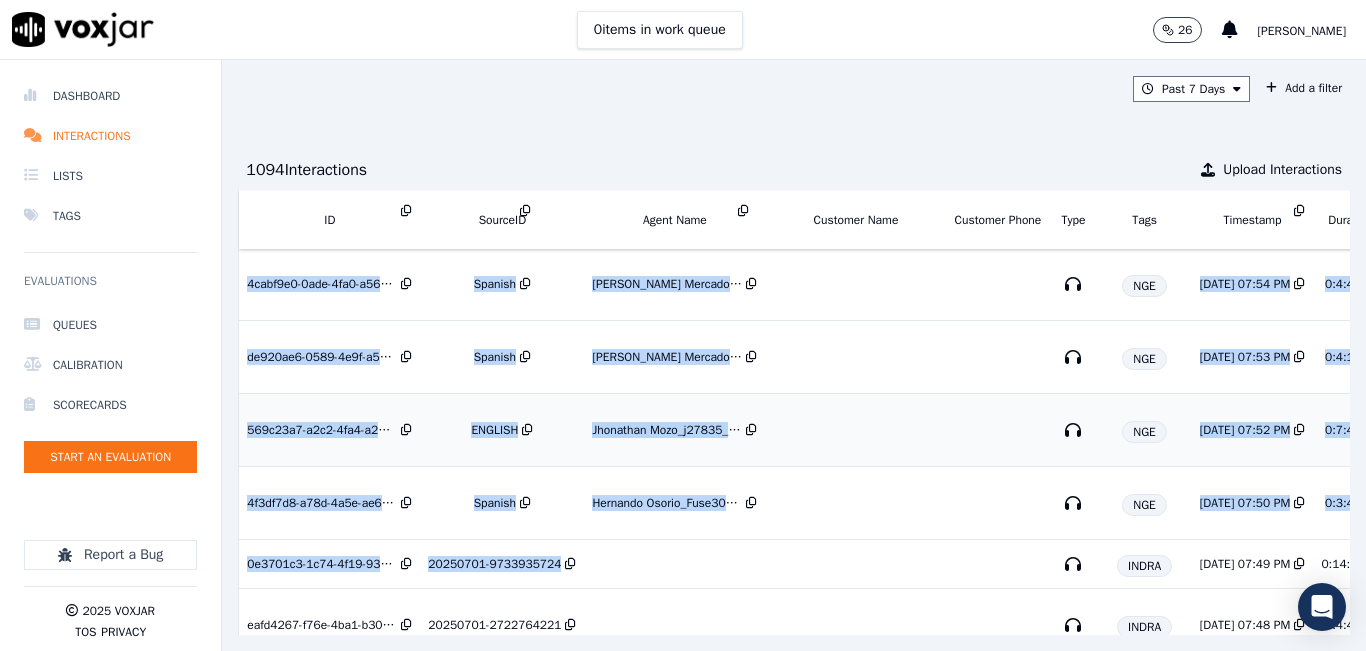 click at bounding box center [855, 430] 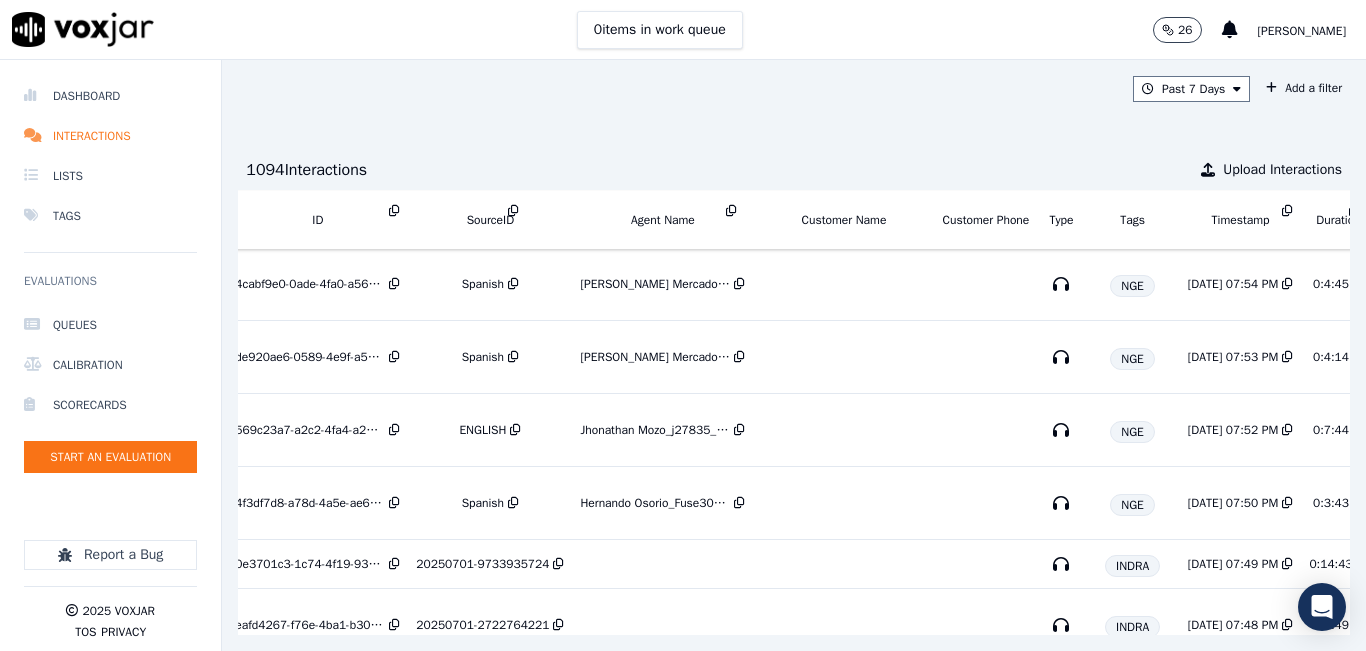 scroll, scrollTop: 757, scrollLeft: 0, axis: vertical 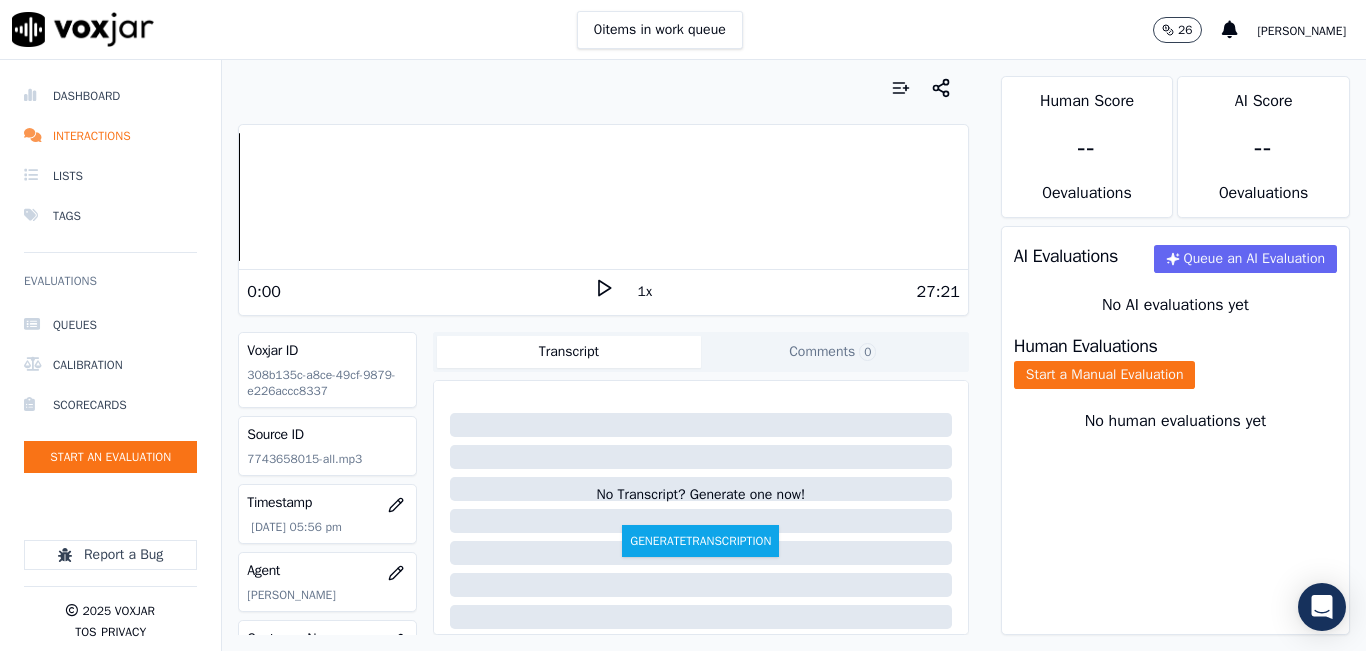 click 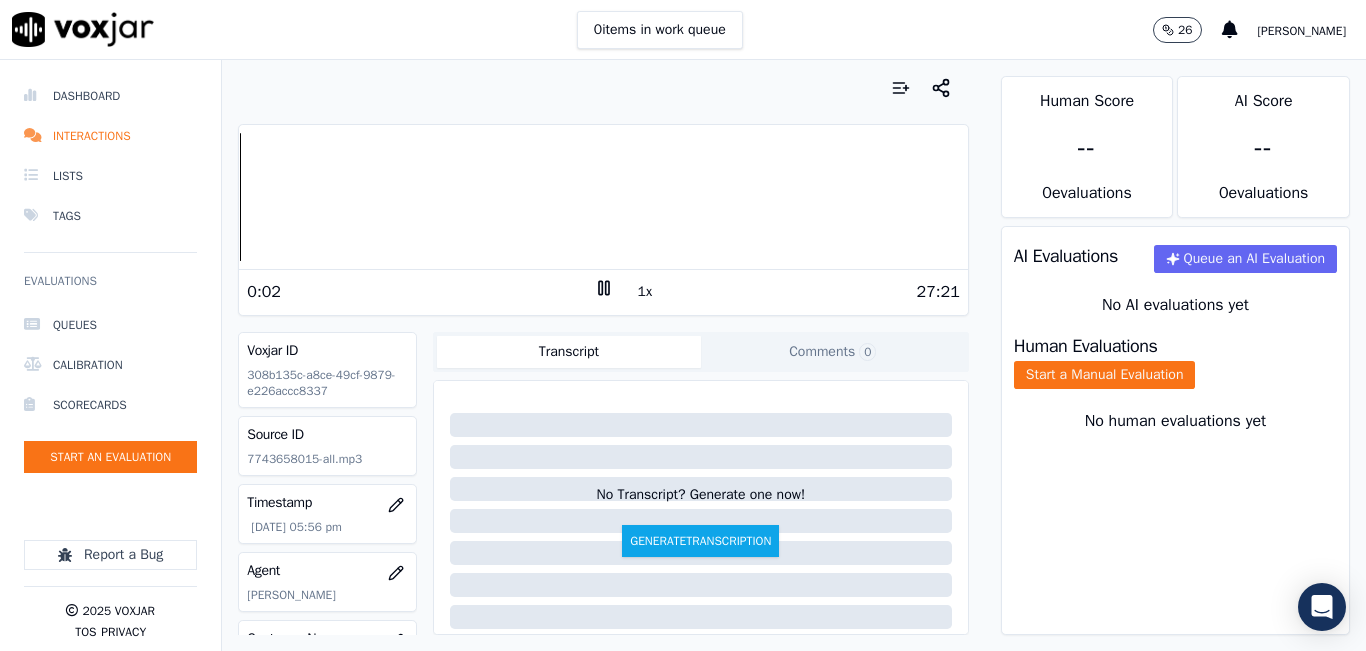 click on "1x" at bounding box center [645, 292] 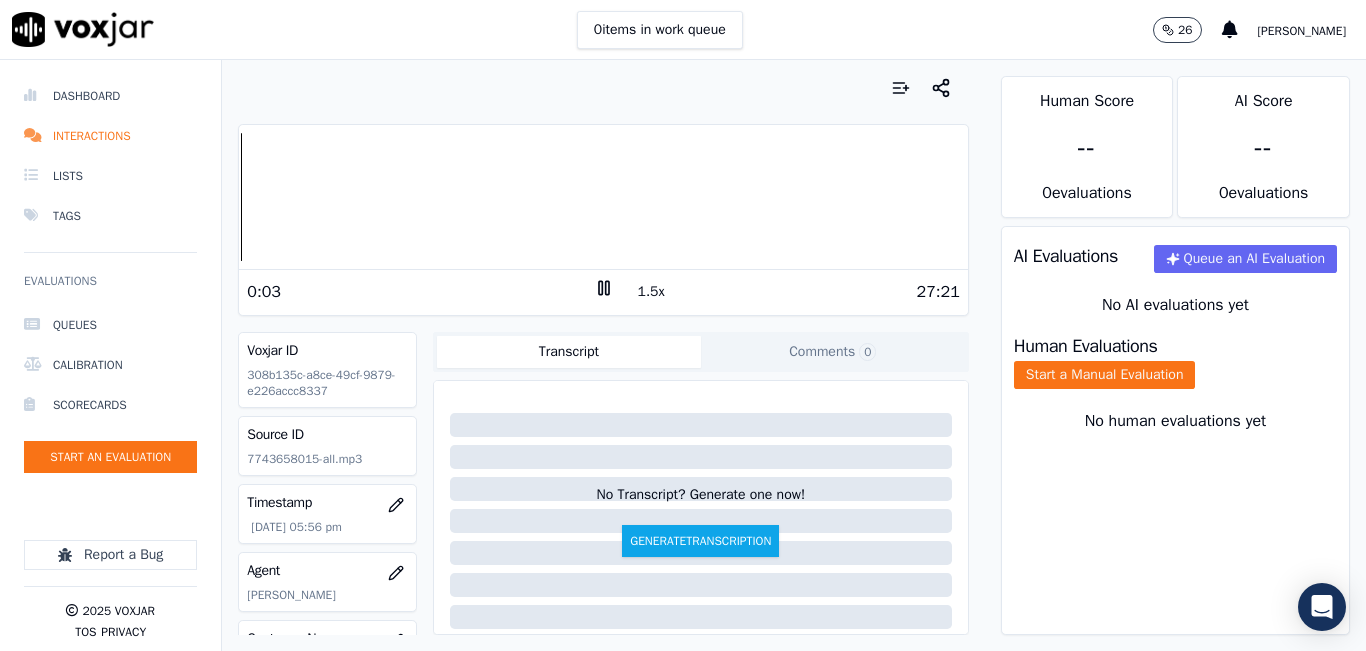 click on "1.5x" at bounding box center (651, 292) 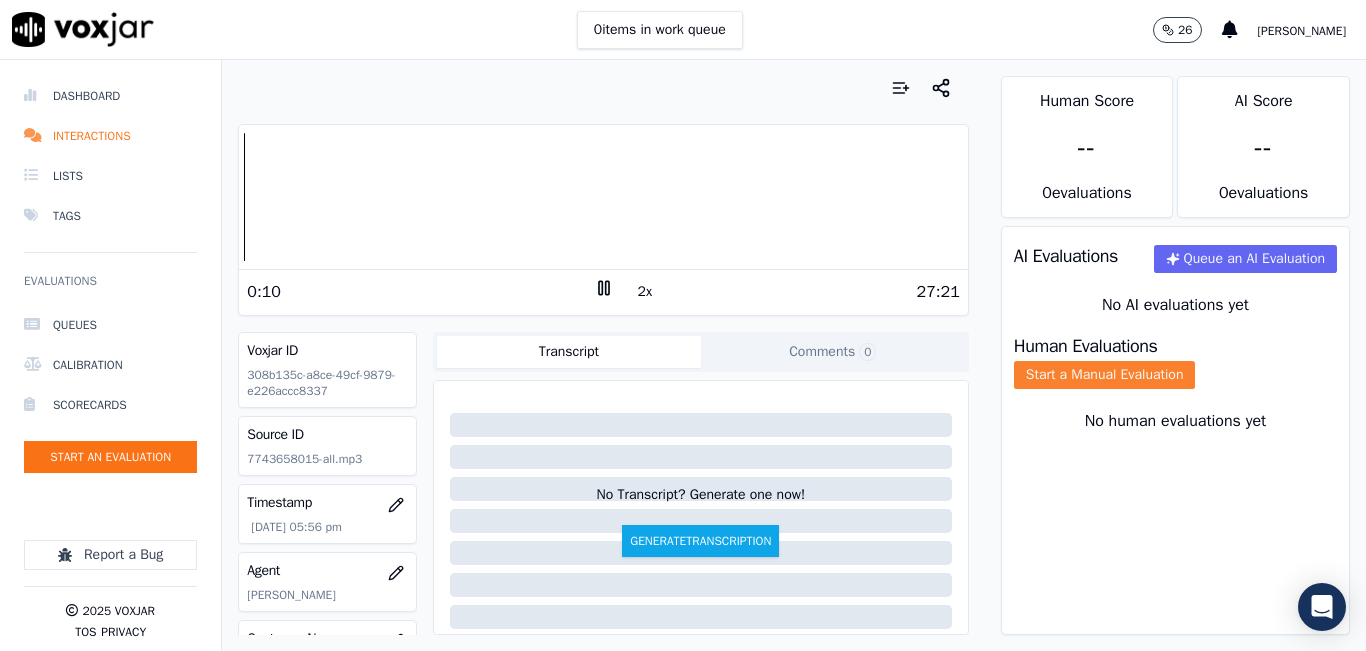 click on "Start a Manual Evaluation" 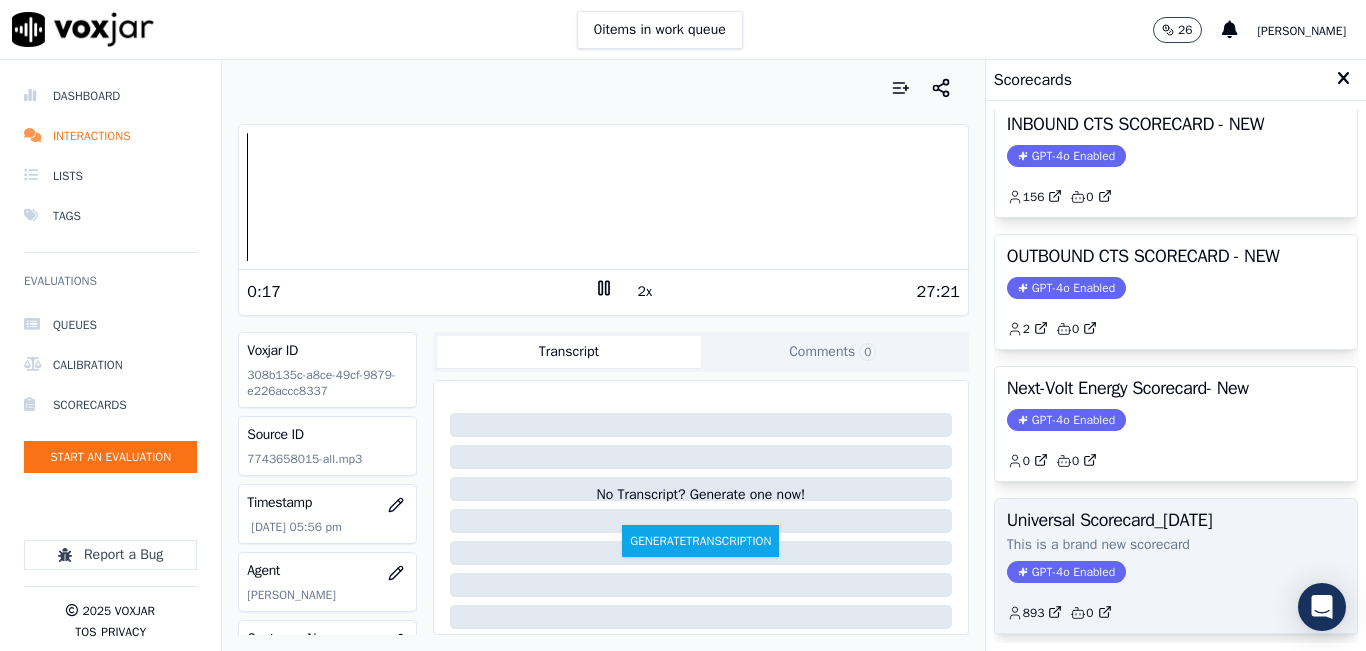 scroll, scrollTop: 227, scrollLeft: 0, axis: vertical 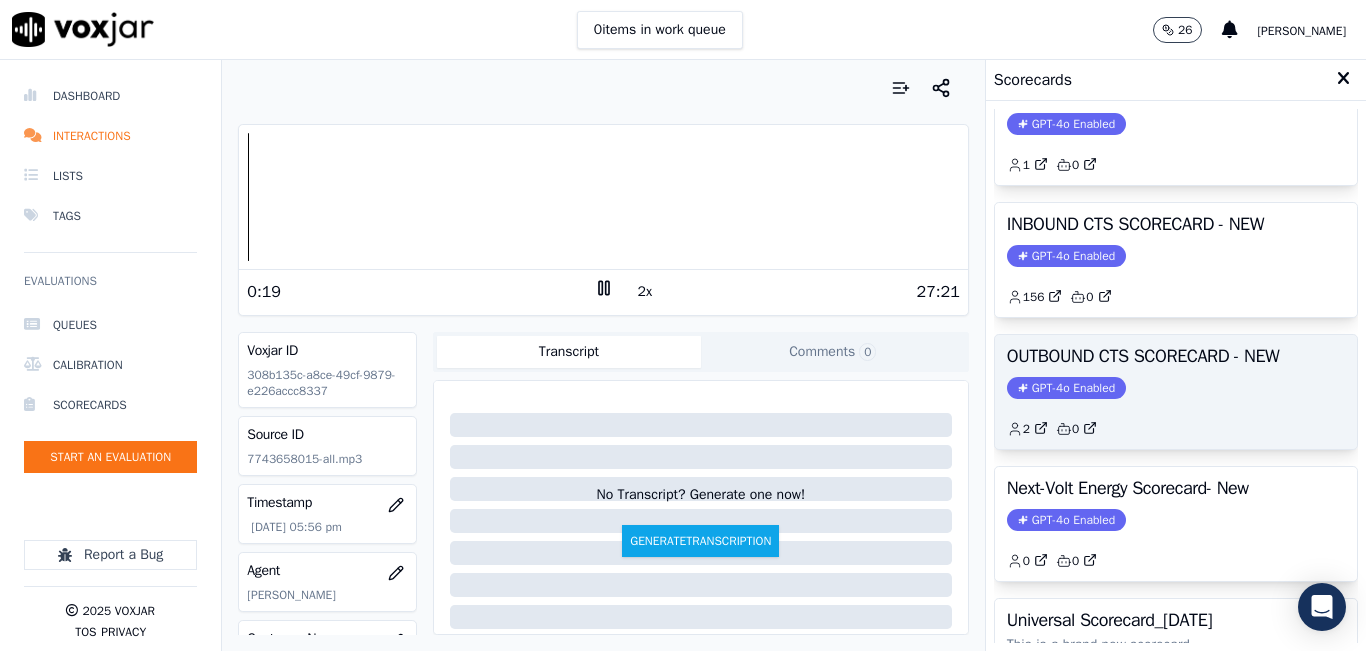 click on "2         0" 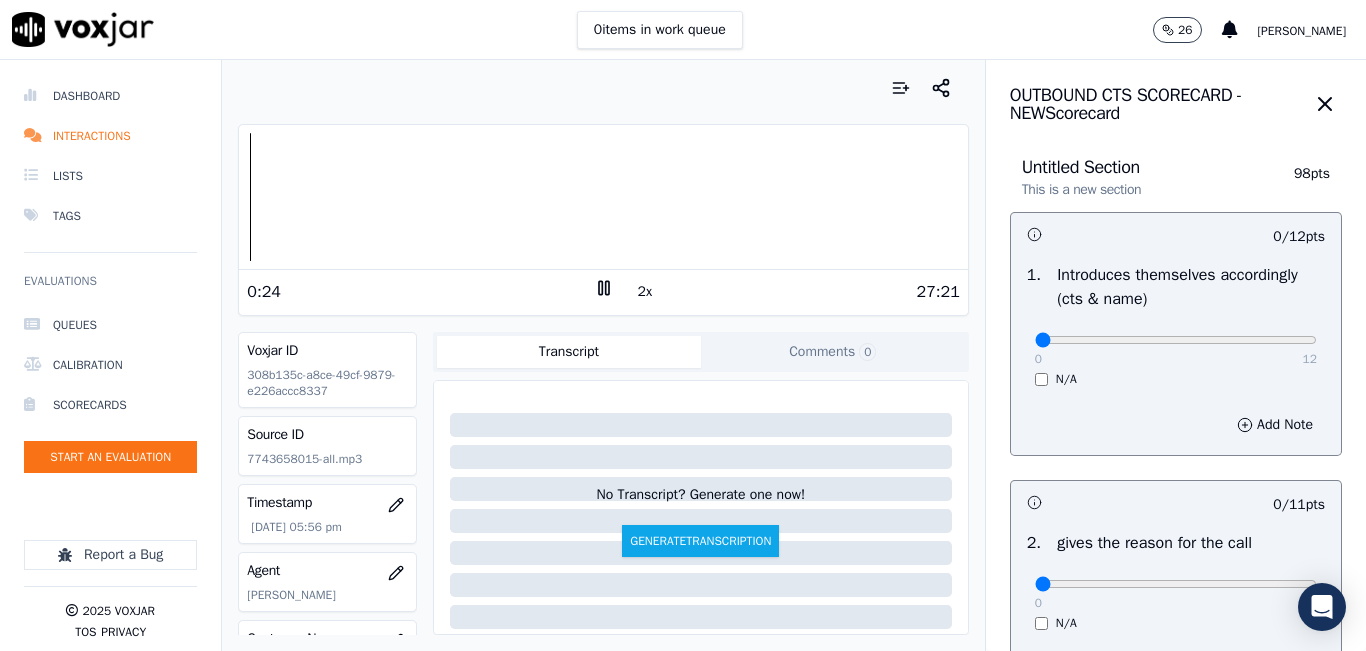 click on "2x" at bounding box center (645, 292) 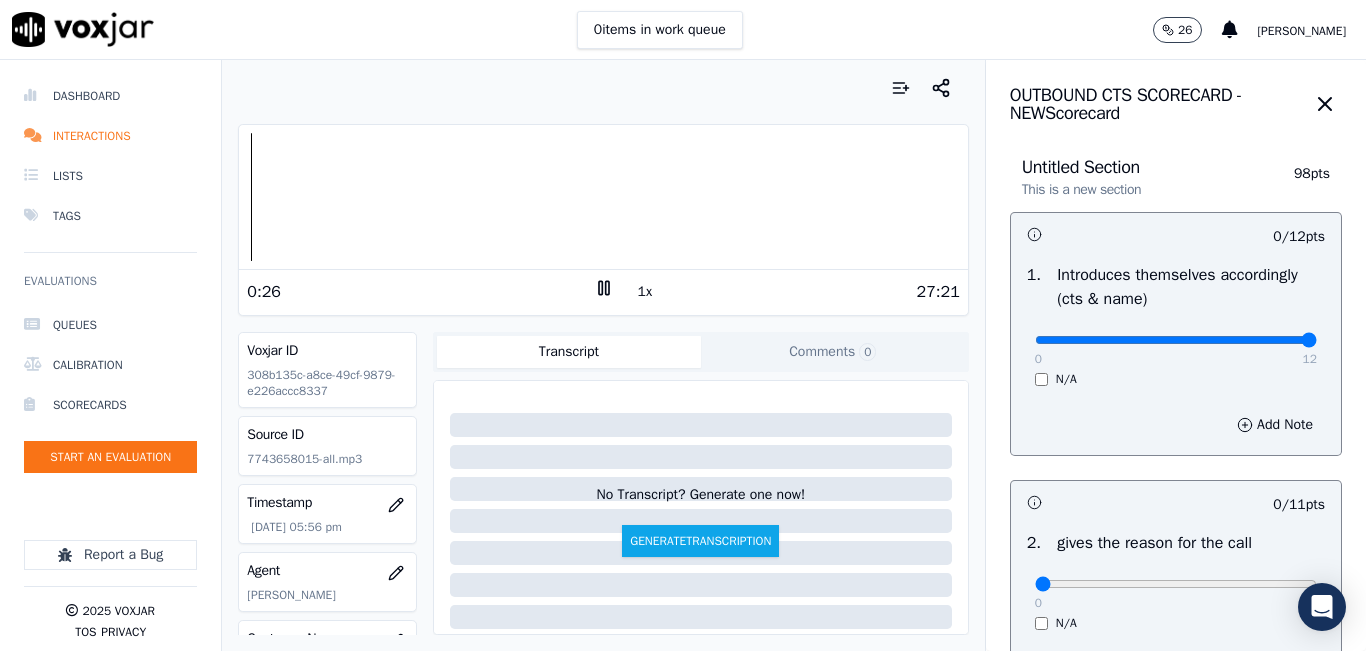 drag, startPoint x: 1024, startPoint y: 343, endPoint x: 1254, endPoint y: 337, distance: 230.07825 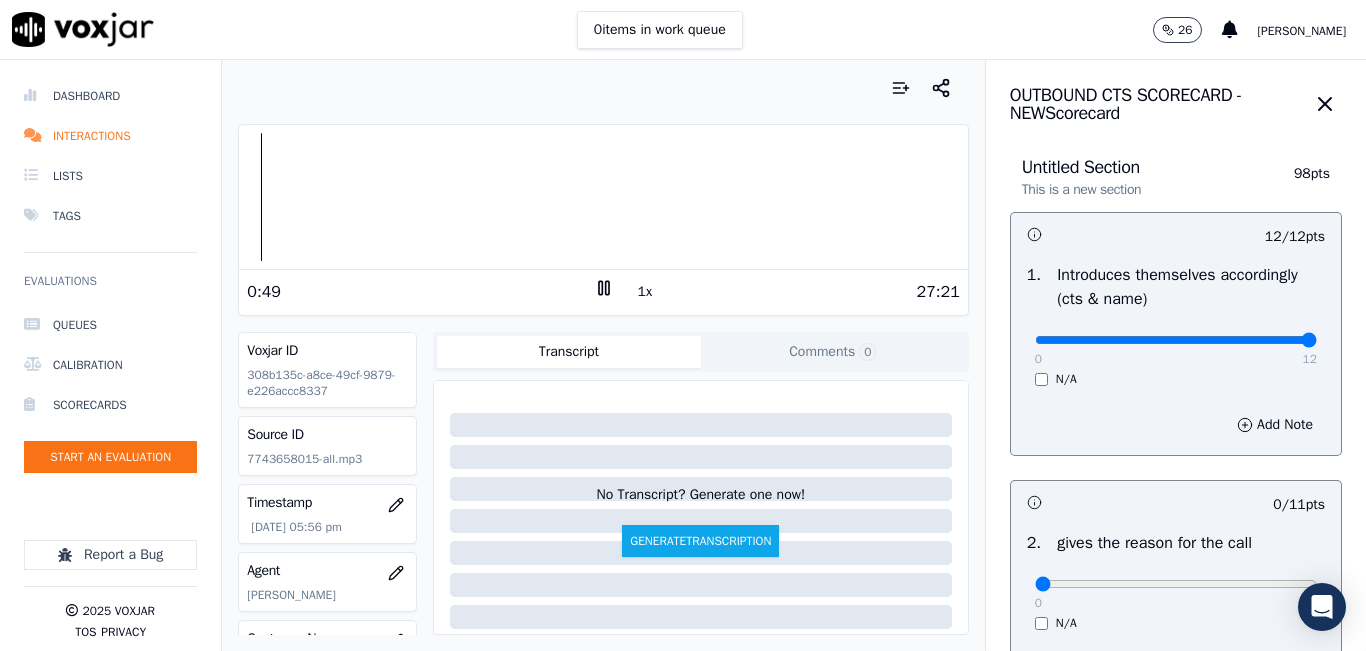 drag, startPoint x: 632, startPoint y: 297, endPoint x: 562, endPoint y: 332, distance: 78.26238 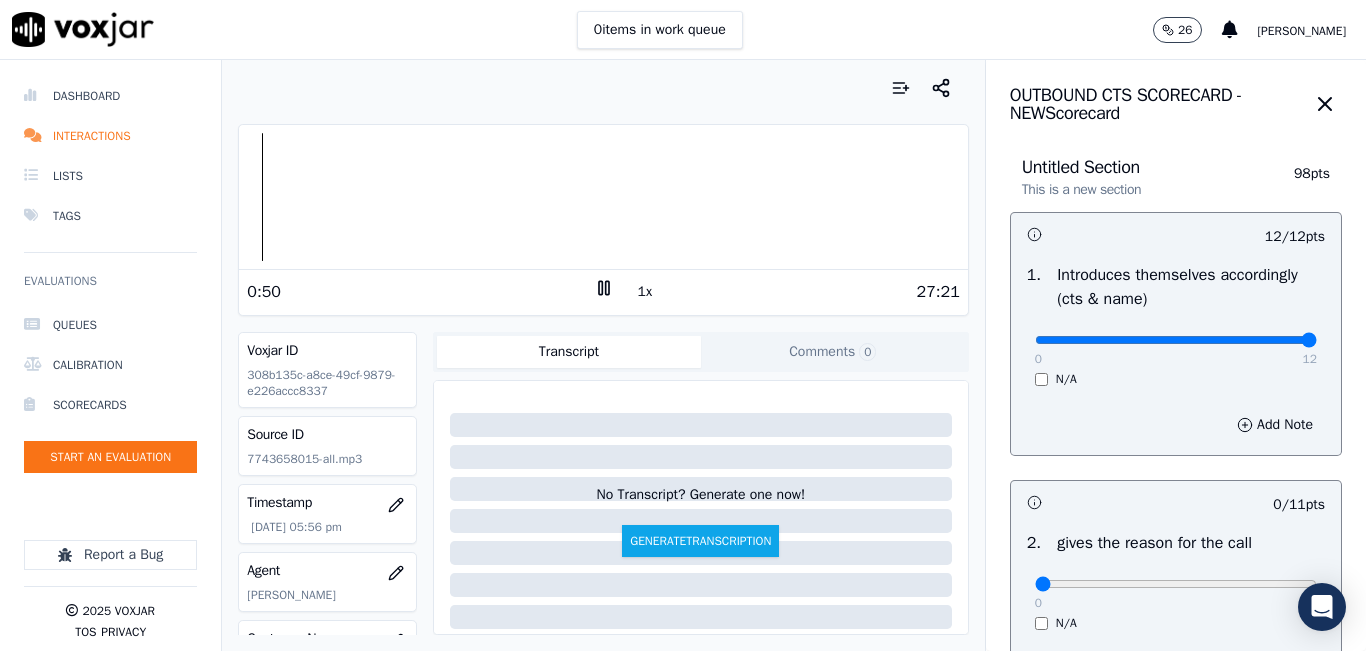 click on "1x" at bounding box center [645, 292] 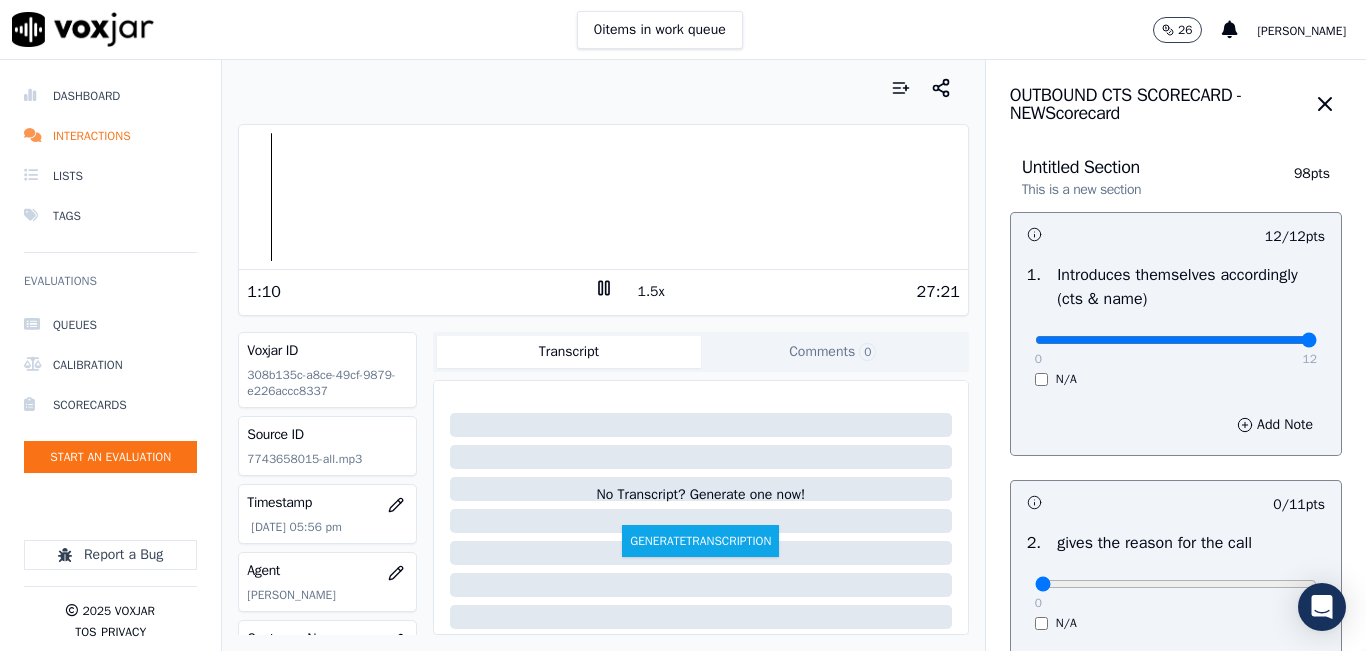 click on "1.5x" at bounding box center [651, 292] 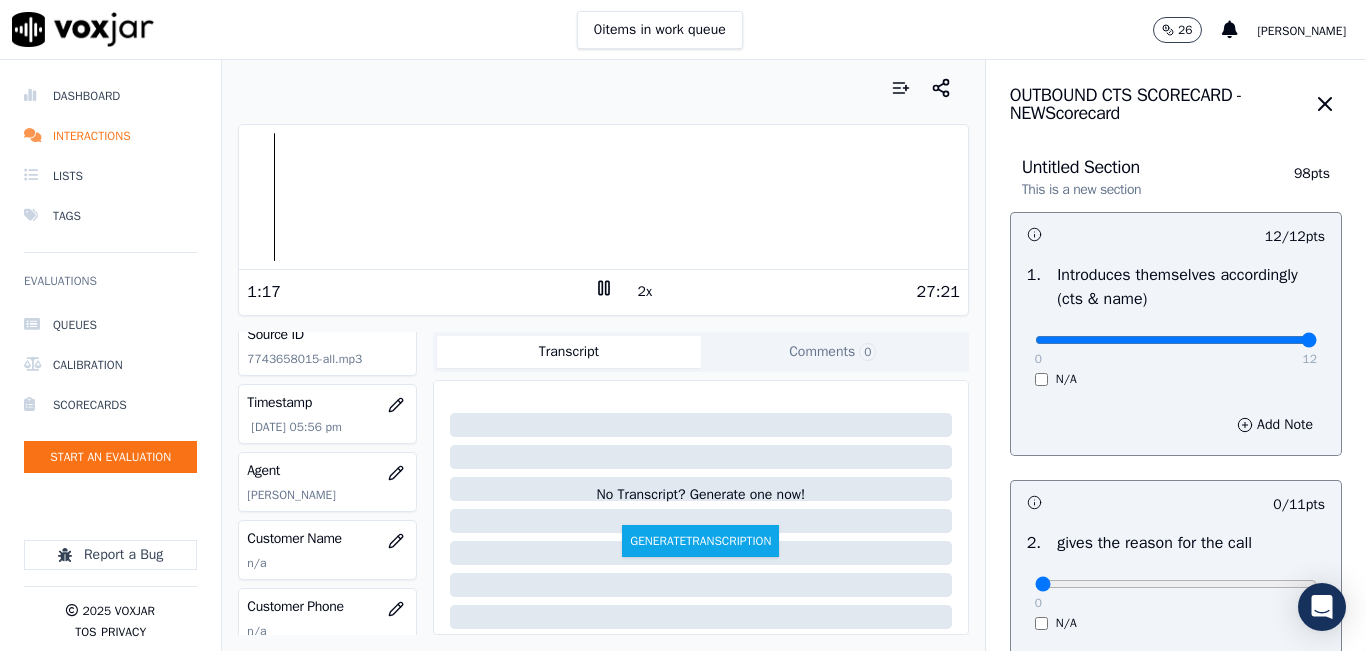 scroll, scrollTop: 200, scrollLeft: 0, axis: vertical 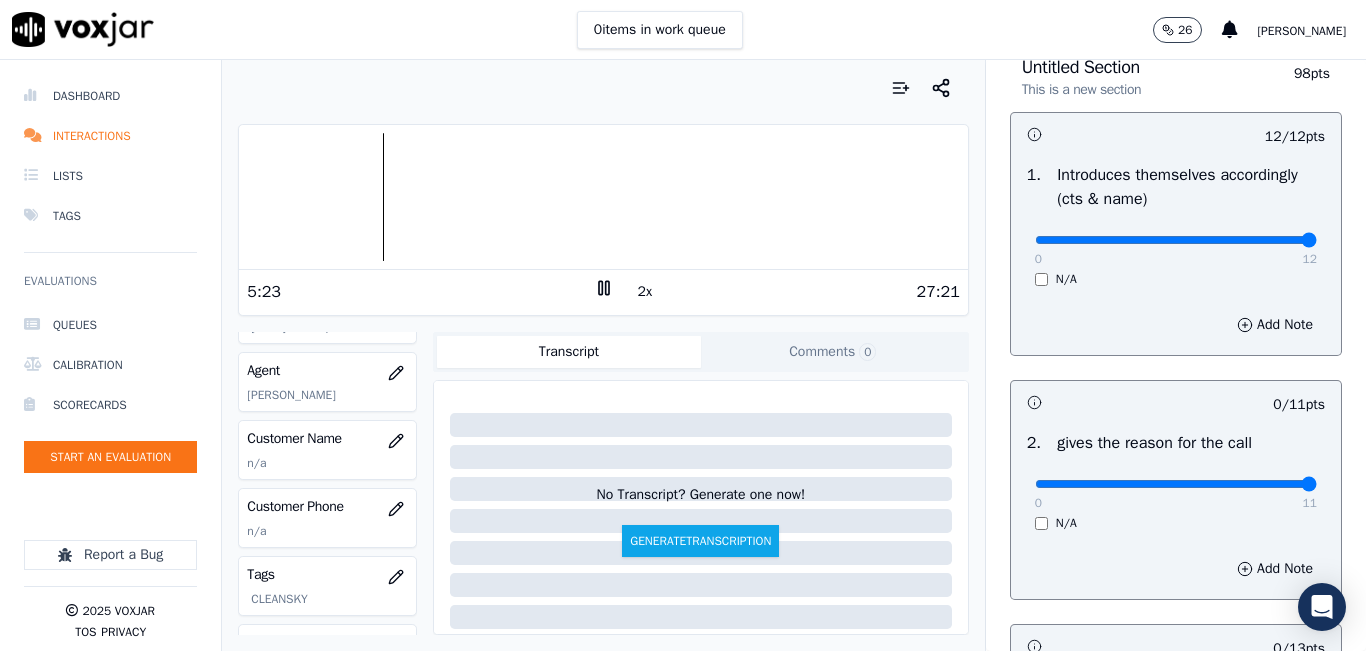 drag, startPoint x: 1050, startPoint y: 489, endPoint x: 1309, endPoint y: 434, distance: 264.7754 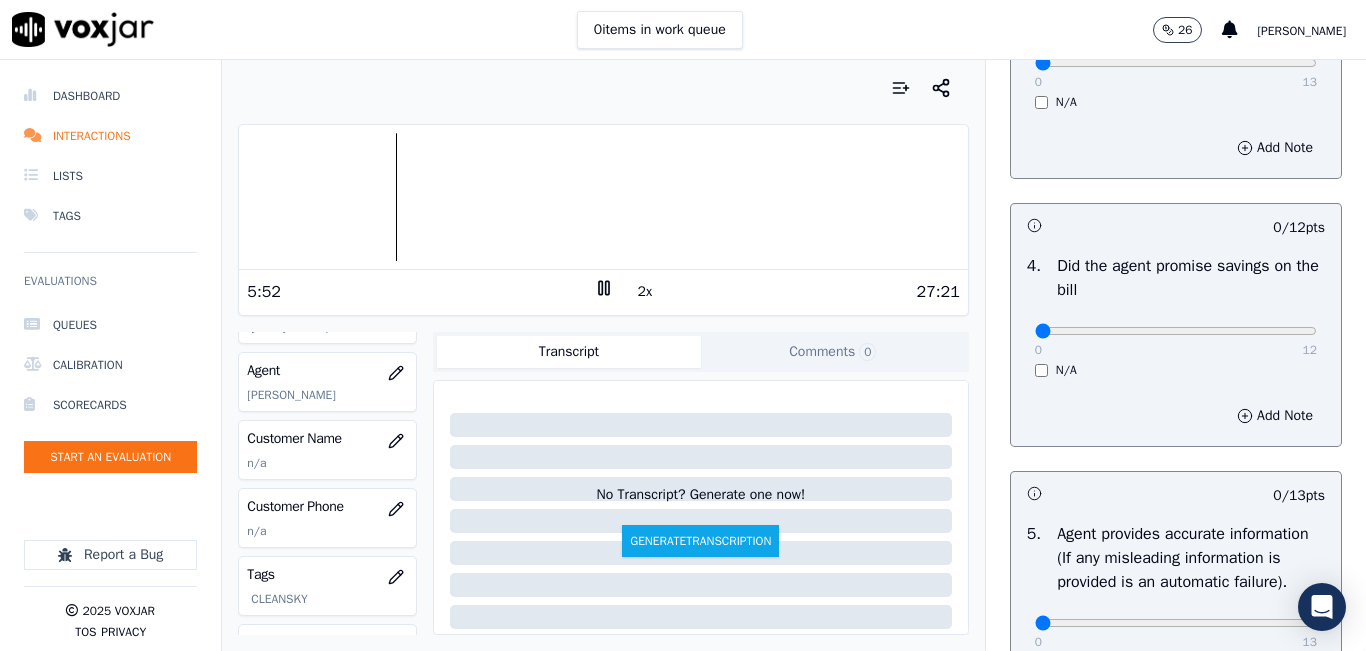 scroll, scrollTop: 800, scrollLeft: 0, axis: vertical 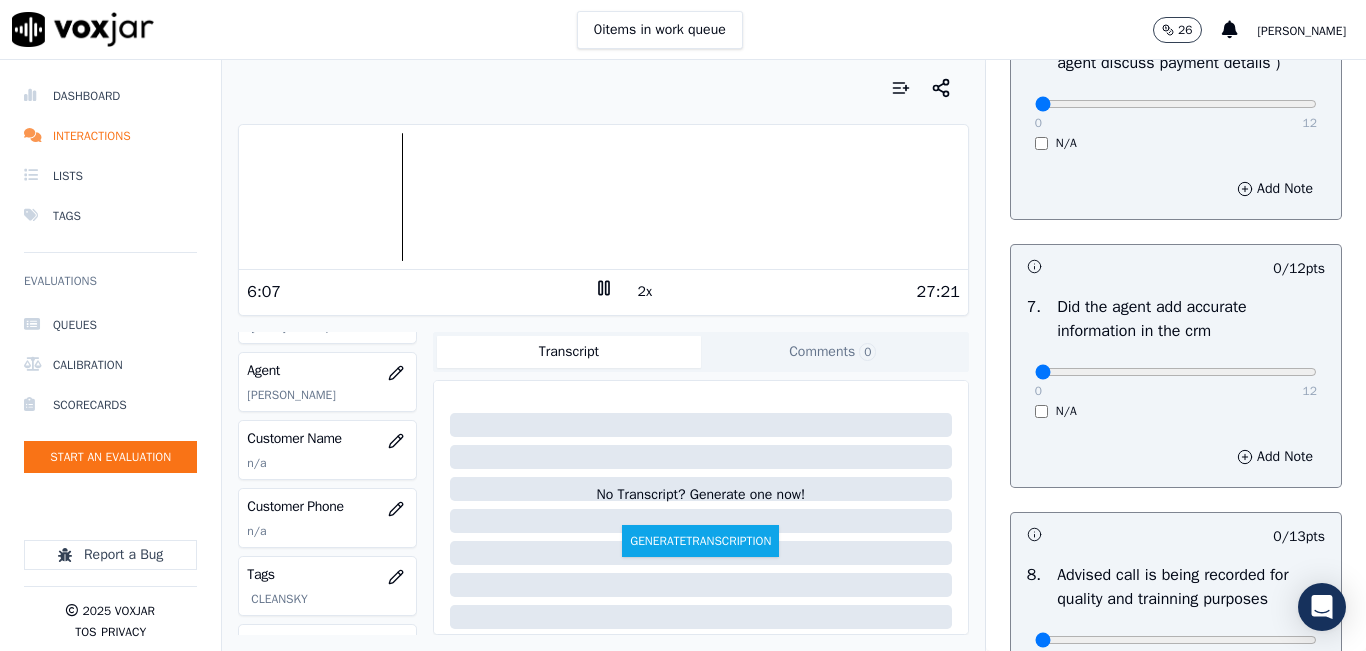 click on "6 .   Authorization to access the customers online account (did the agent discuss payment details )     0   12     N/A" at bounding box center (1176, 77) 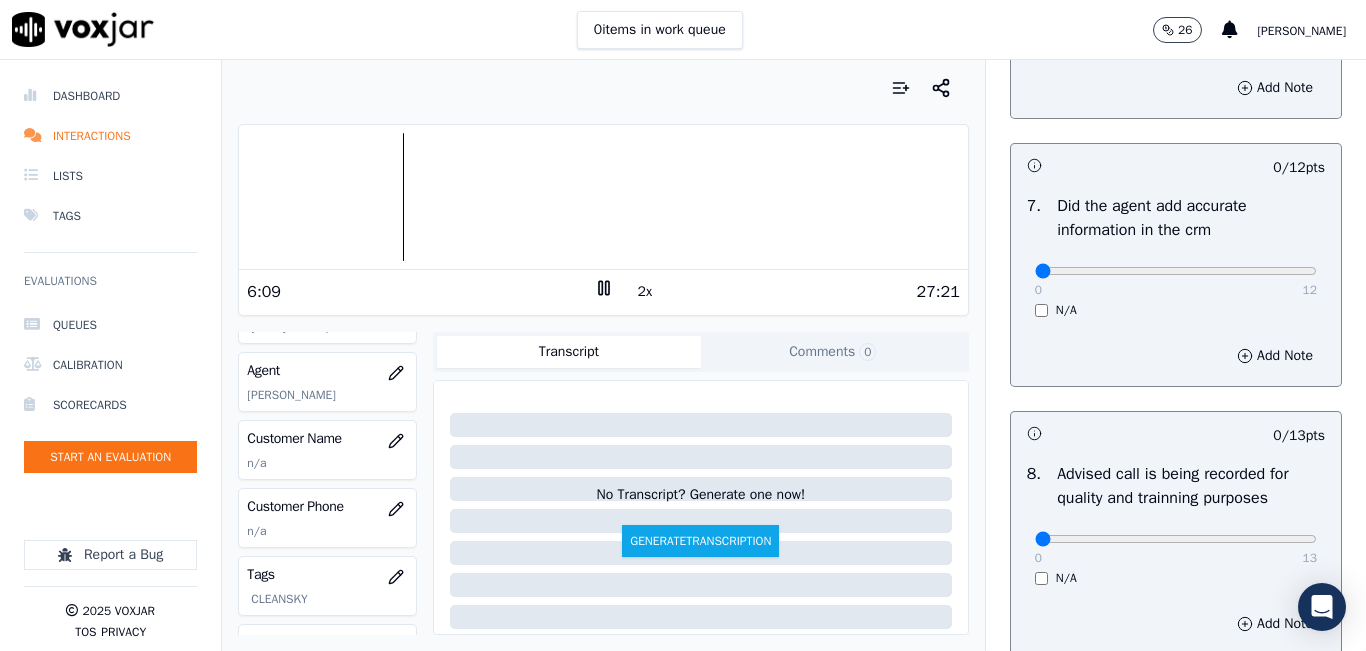 scroll, scrollTop: 1800, scrollLeft: 0, axis: vertical 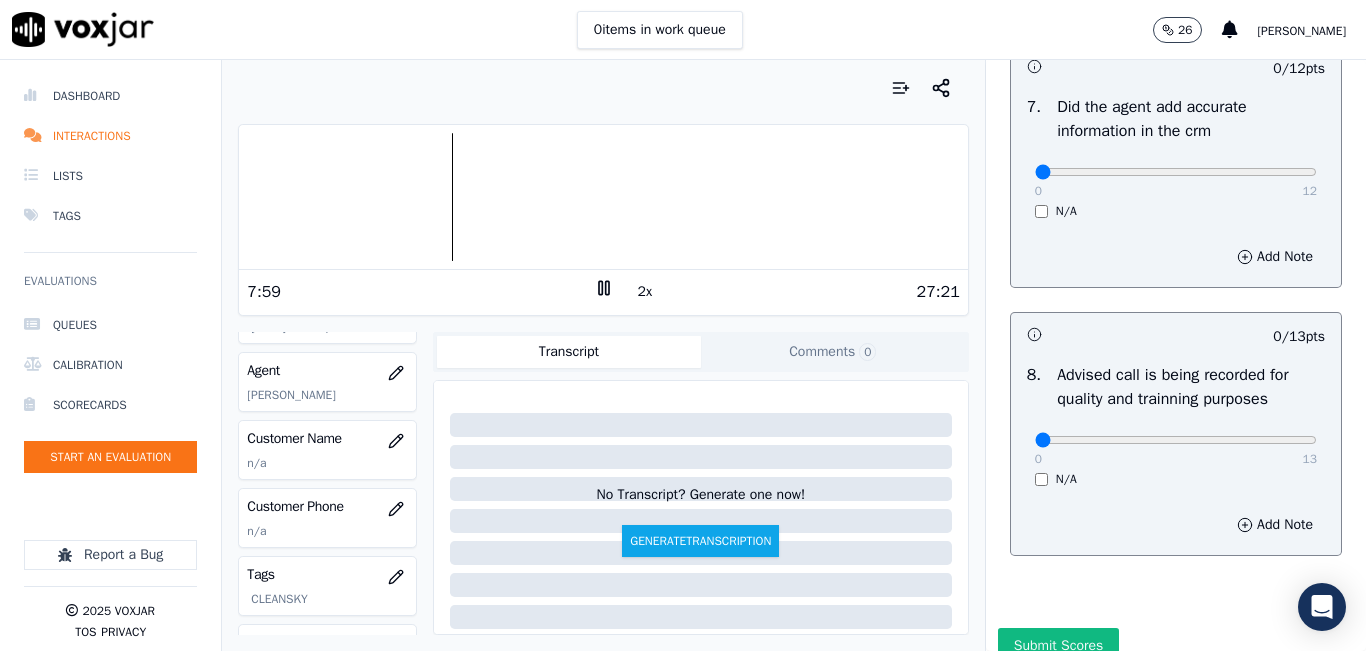 click 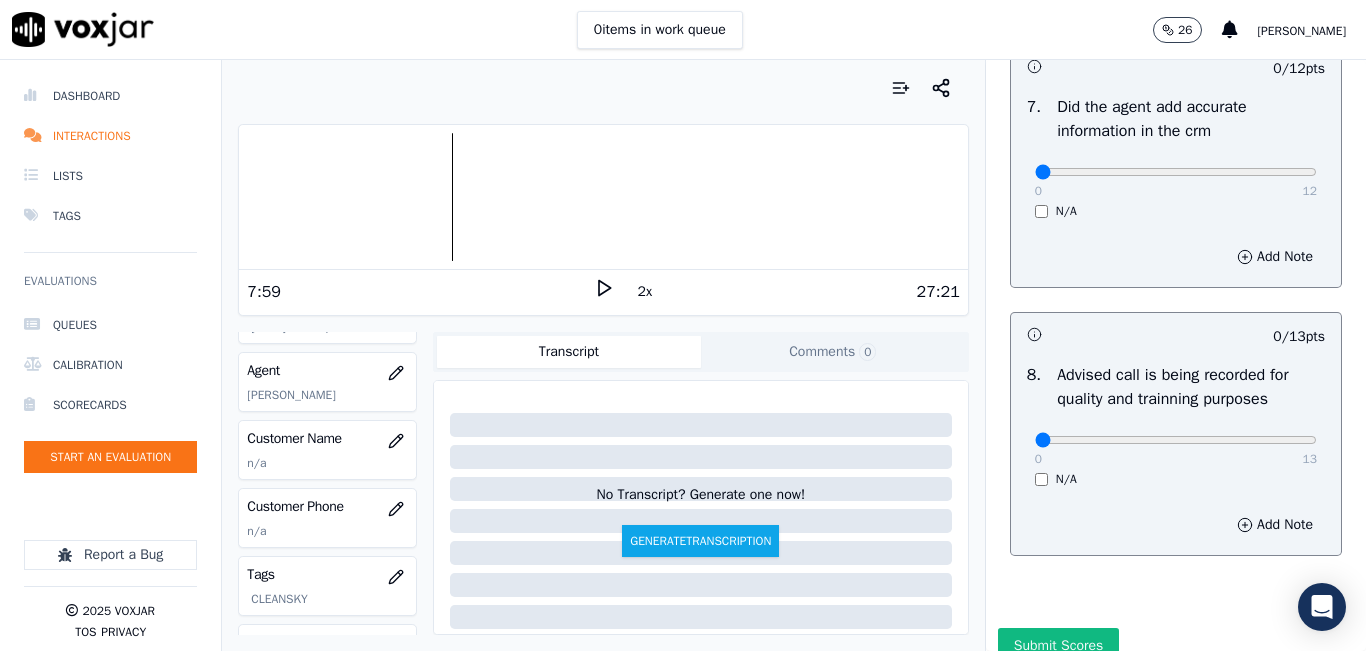click 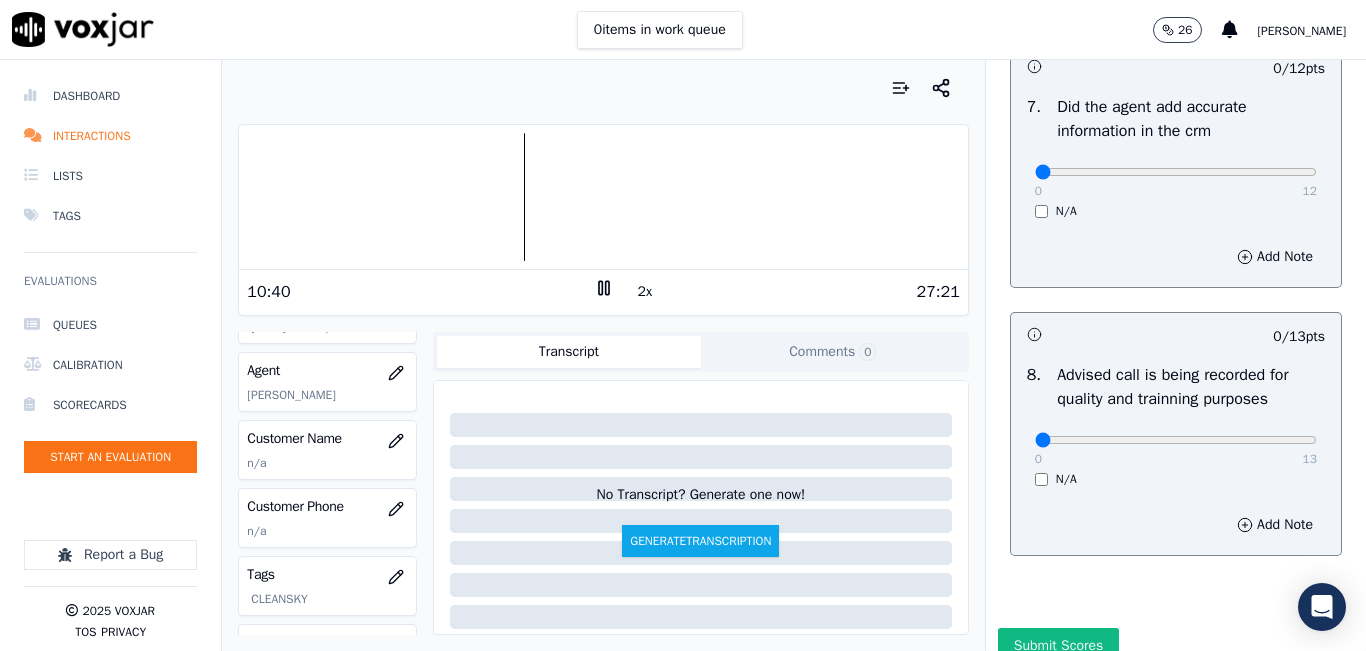 click at bounding box center (603, 197) 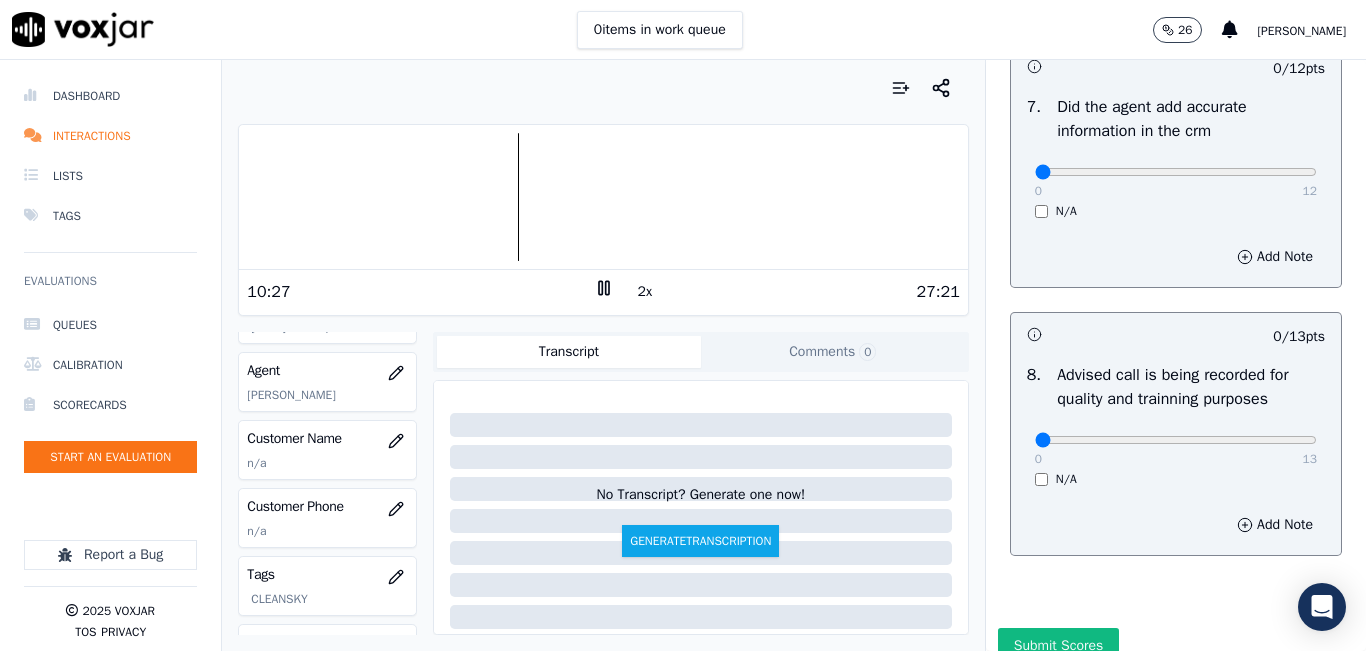 click on "2x" at bounding box center (645, 292) 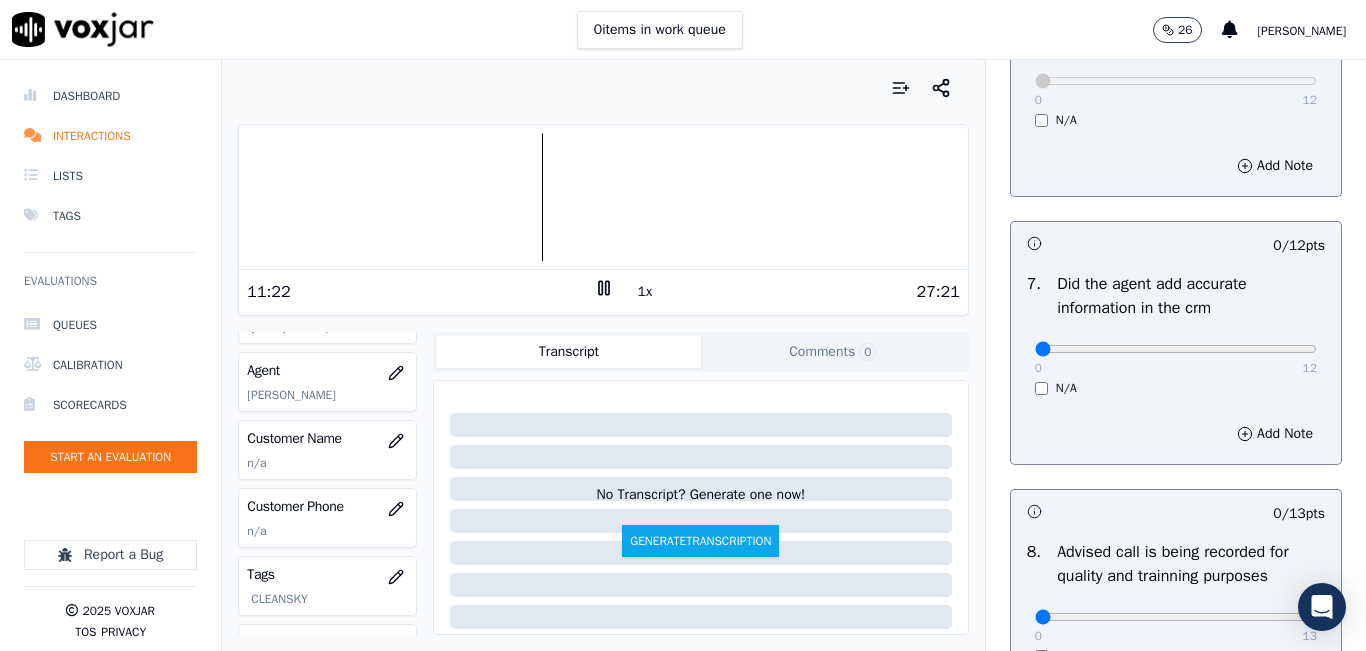 scroll, scrollTop: 1618, scrollLeft: 0, axis: vertical 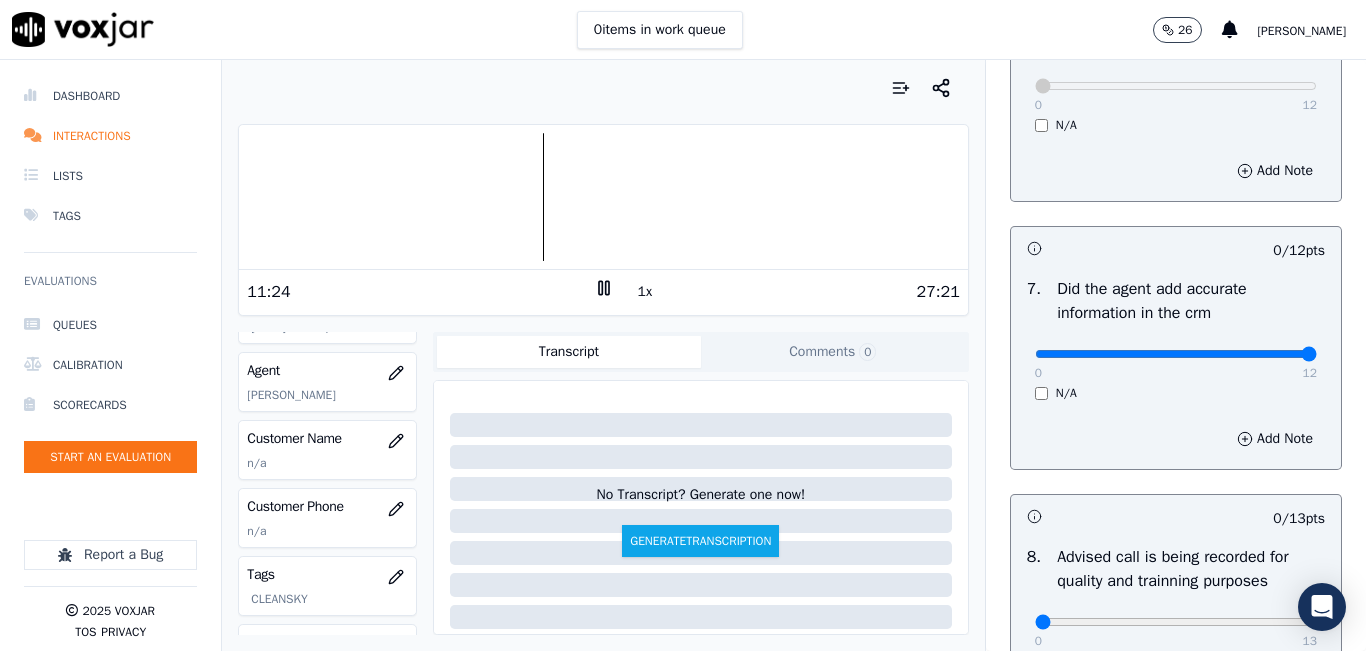 drag, startPoint x: 1020, startPoint y: 401, endPoint x: 1300, endPoint y: 370, distance: 281.71085 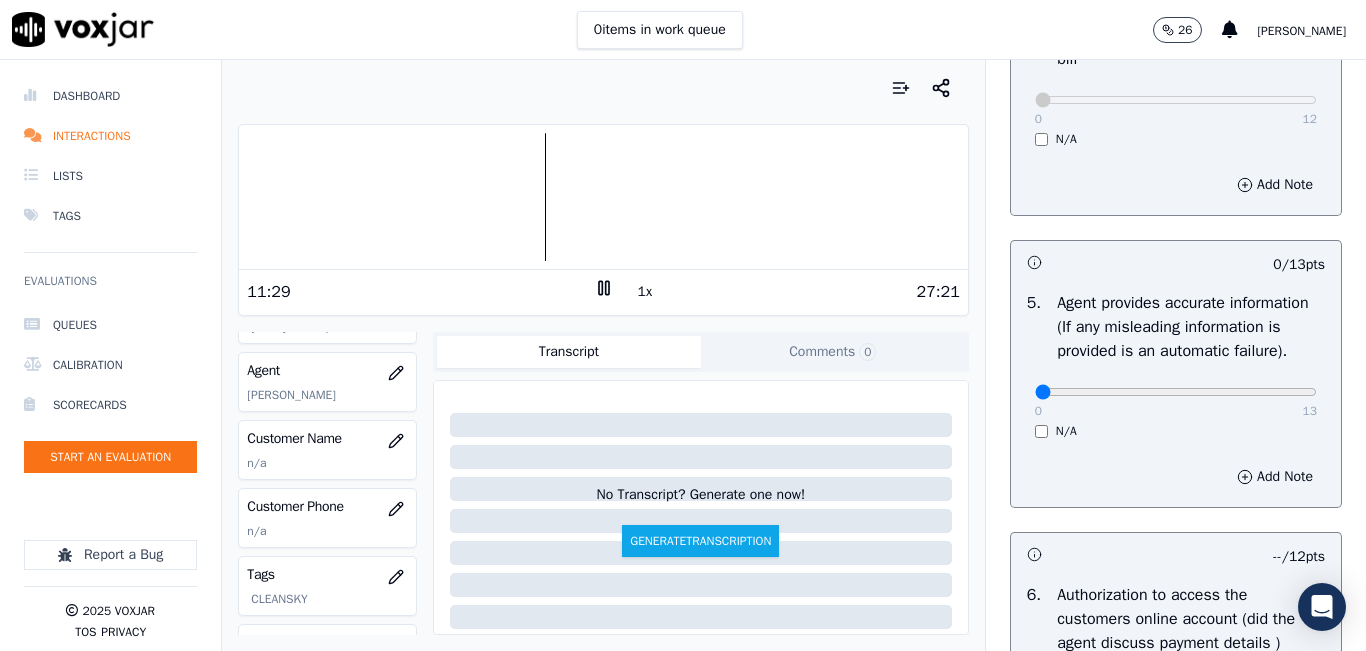 scroll, scrollTop: 1018, scrollLeft: 0, axis: vertical 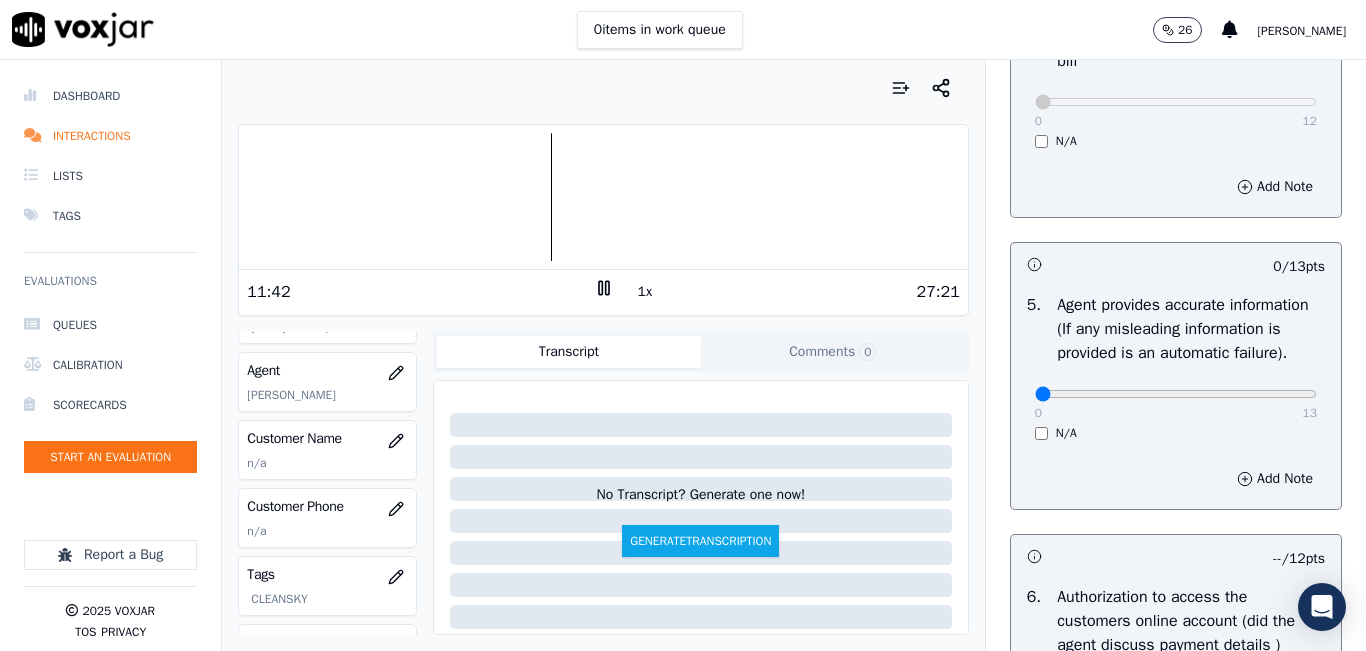 click on "1x" at bounding box center (645, 292) 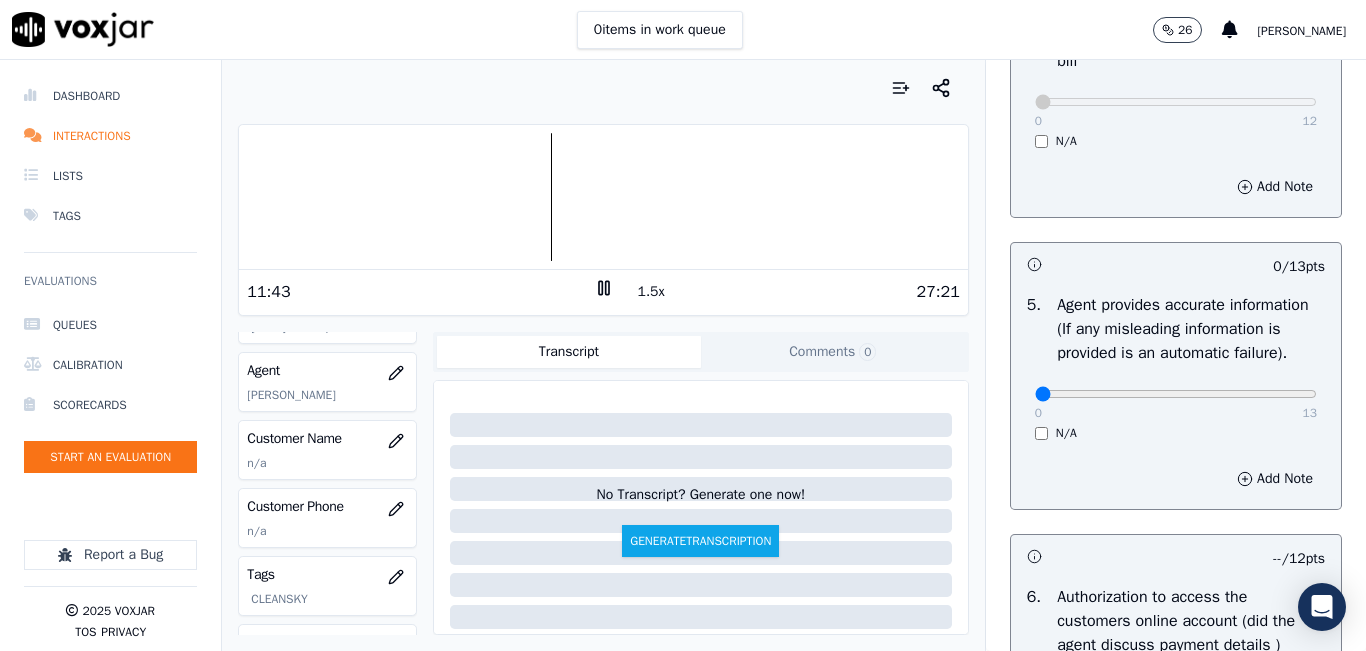 click on "1.5x" at bounding box center (651, 292) 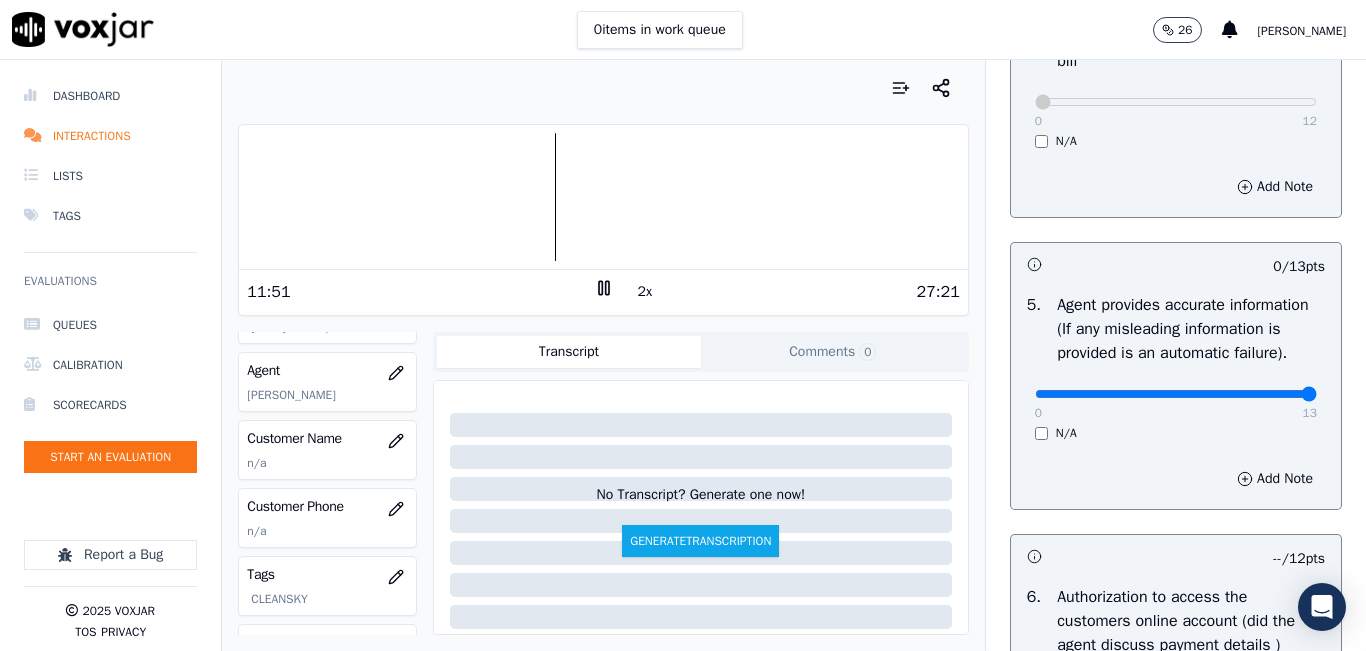 drag, startPoint x: 1024, startPoint y: 441, endPoint x: 1310, endPoint y: 441, distance: 286 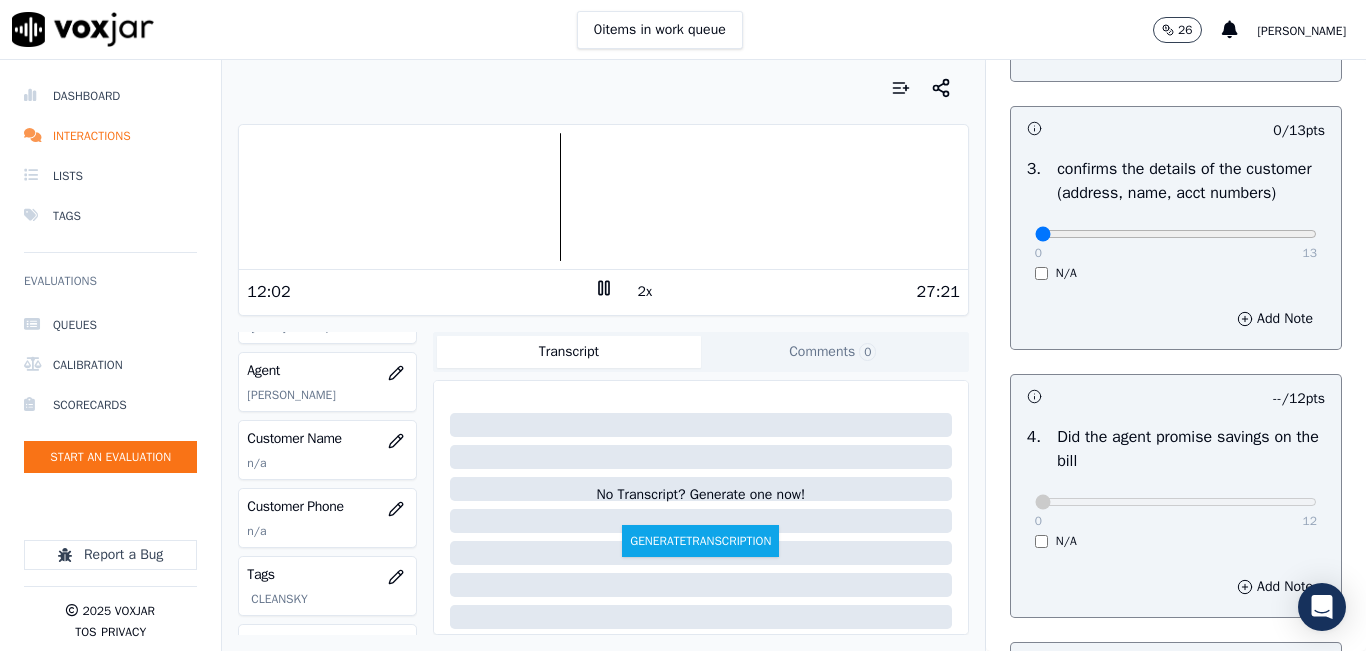 scroll, scrollTop: 518, scrollLeft: 0, axis: vertical 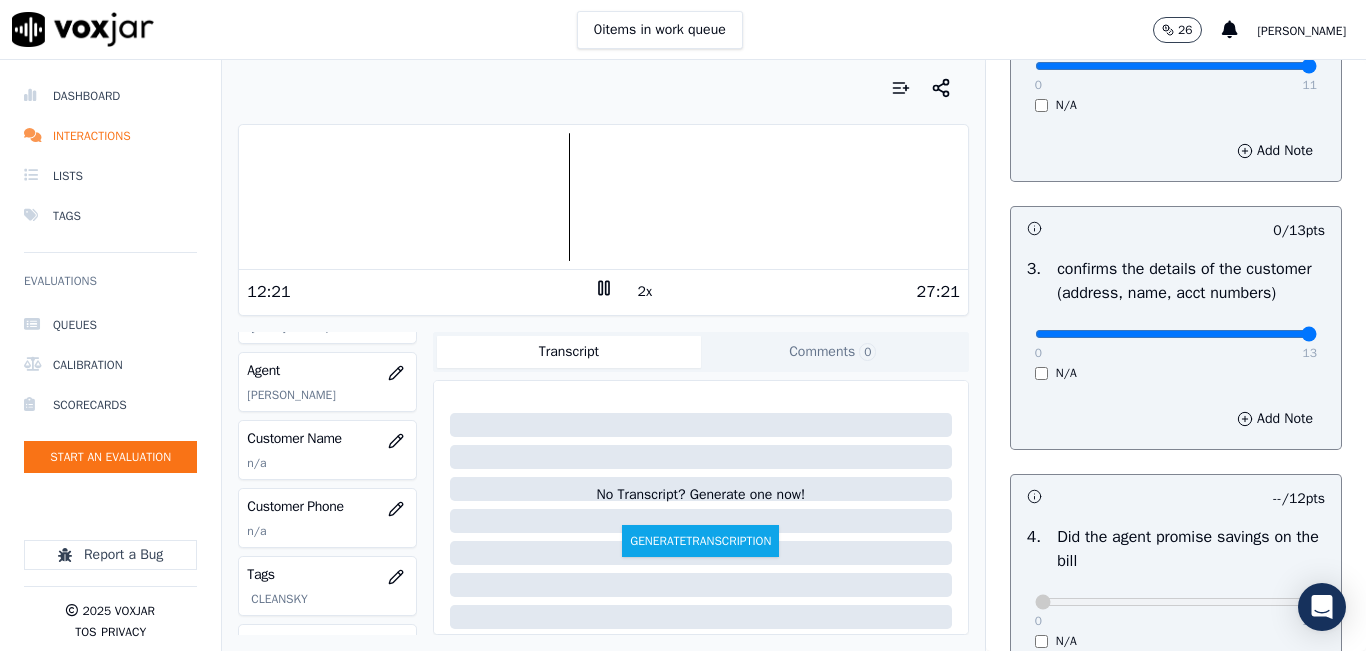 drag, startPoint x: 1017, startPoint y: 359, endPoint x: 1286, endPoint y: 357, distance: 269.00745 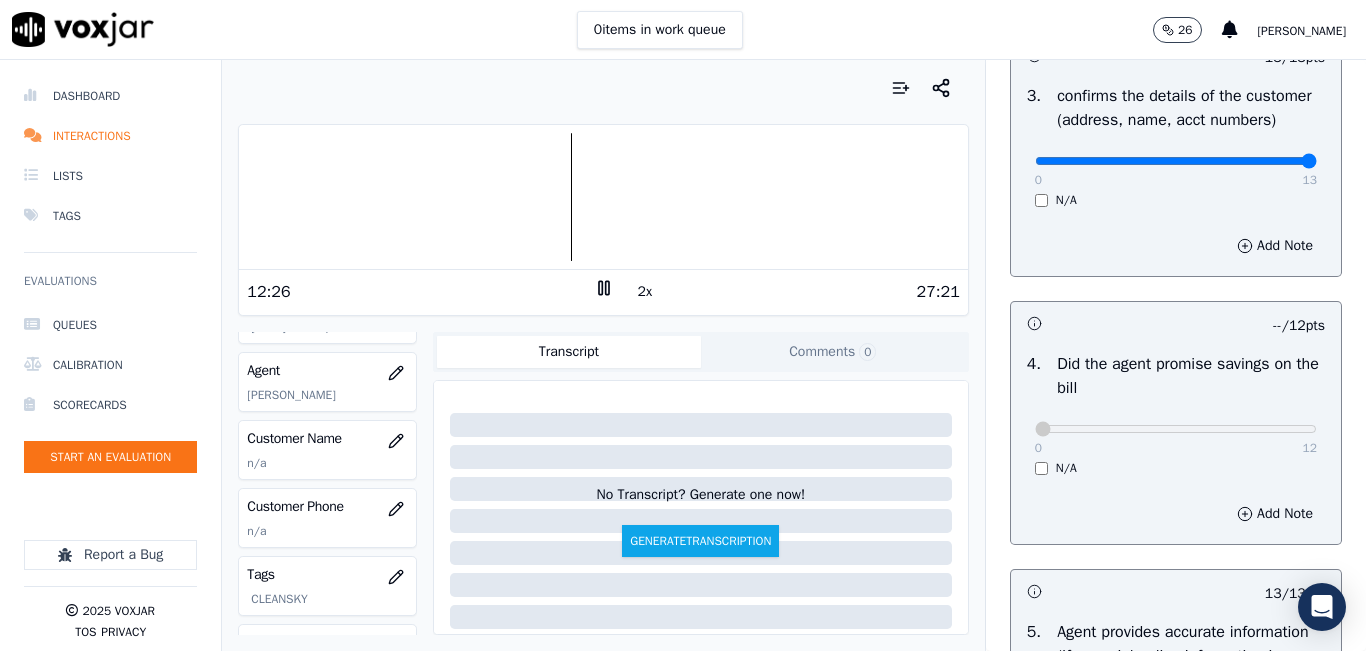scroll, scrollTop: 900, scrollLeft: 0, axis: vertical 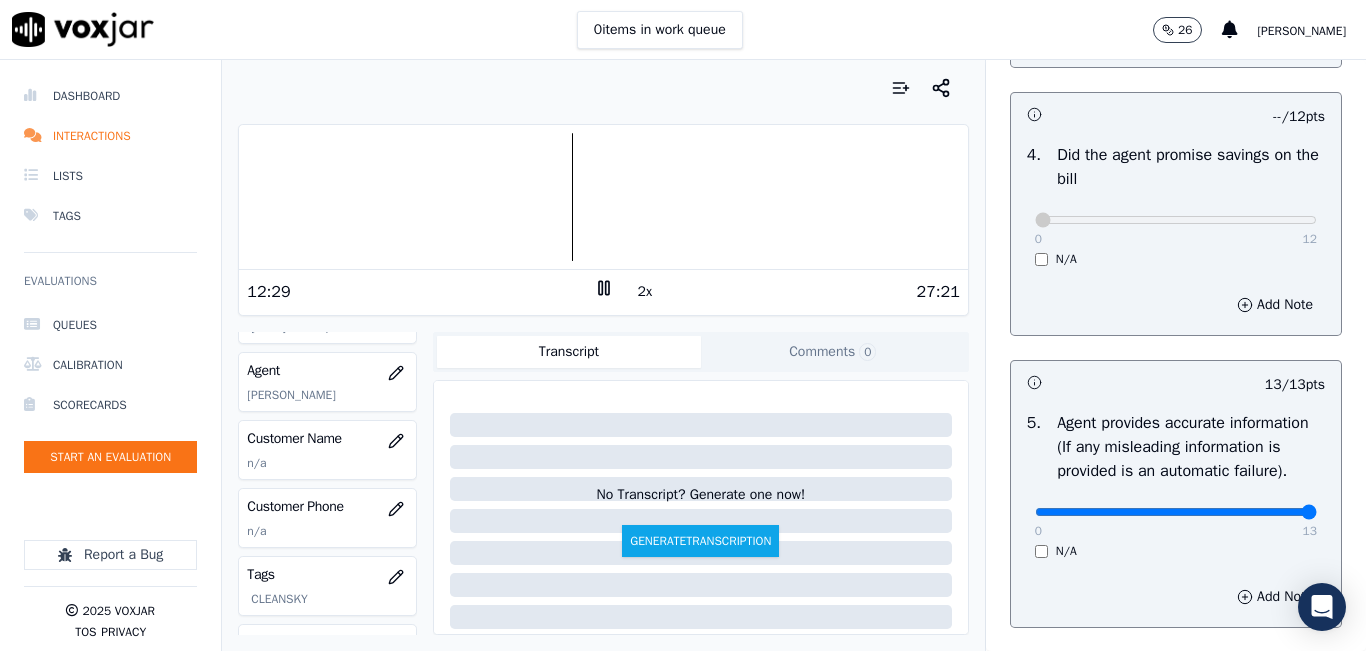 click on "2x" at bounding box center [645, 292] 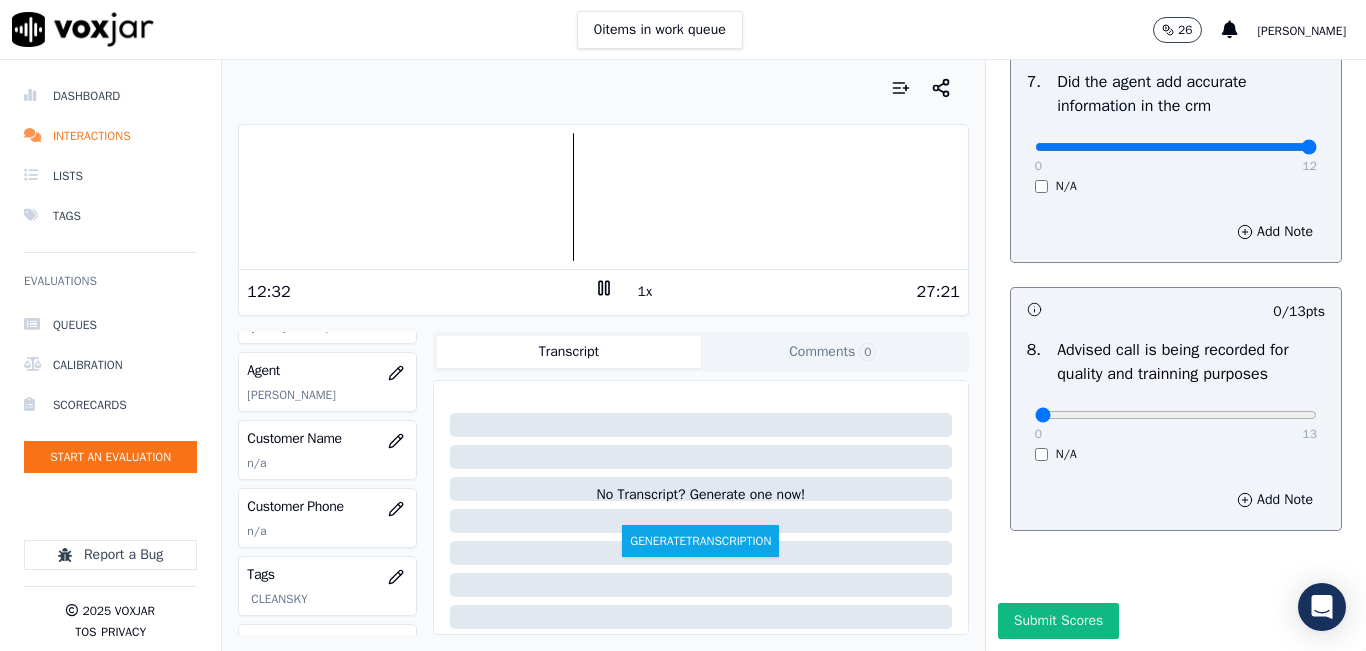 scroll, scrollTop: 1918, scrollLeft: 0, axis: vertical 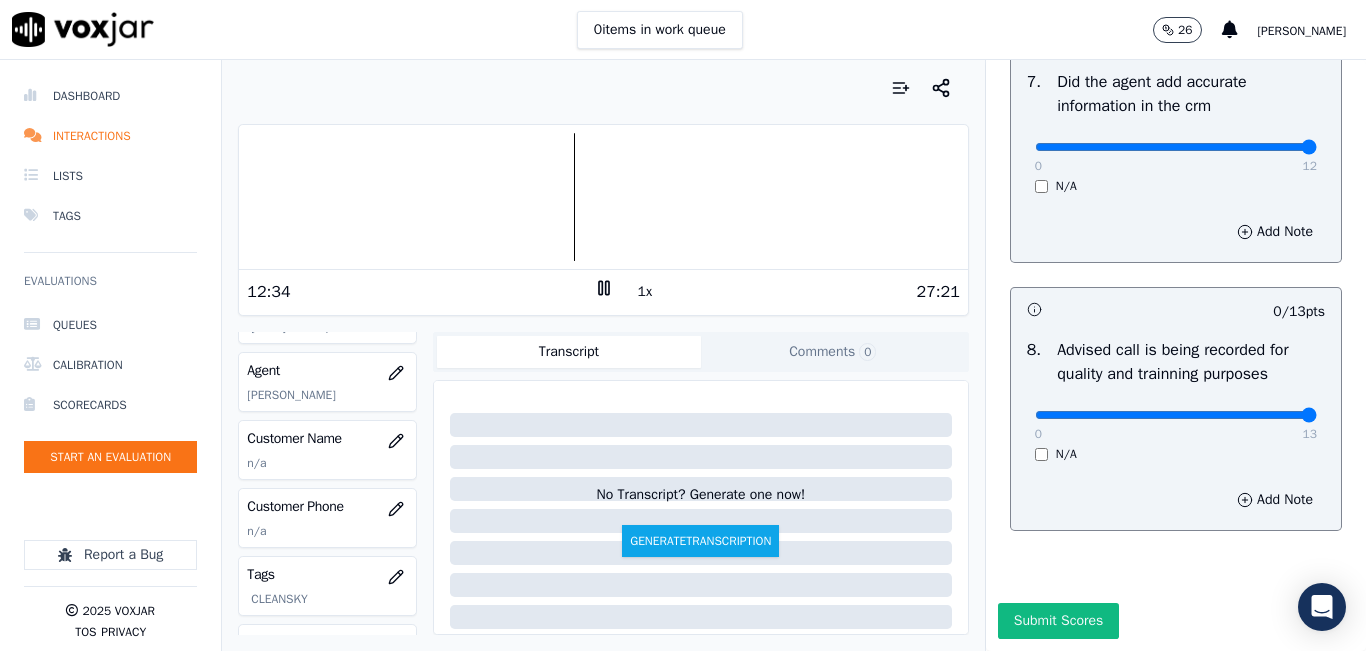 drag, startPoint x: 1028, startPoint y: 378, endPoint x: 1312, endPoint y: 364, distance: 284.34485 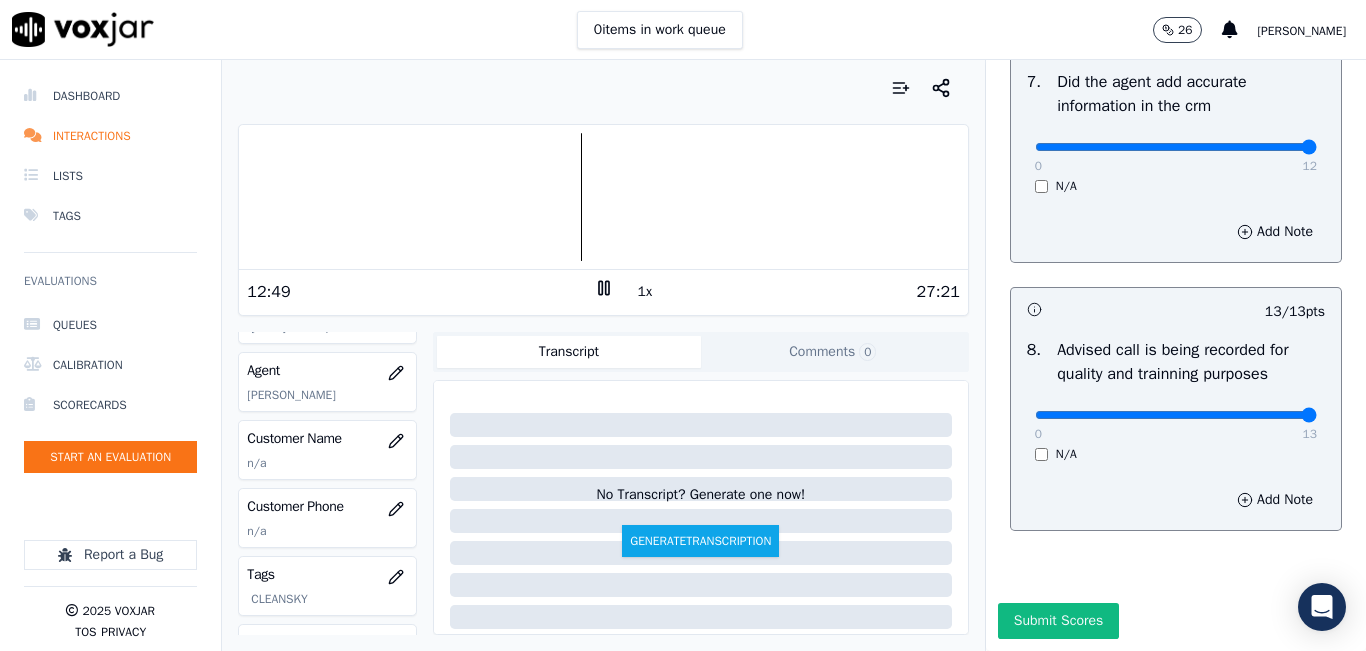 click at bounding box center (603, 197) 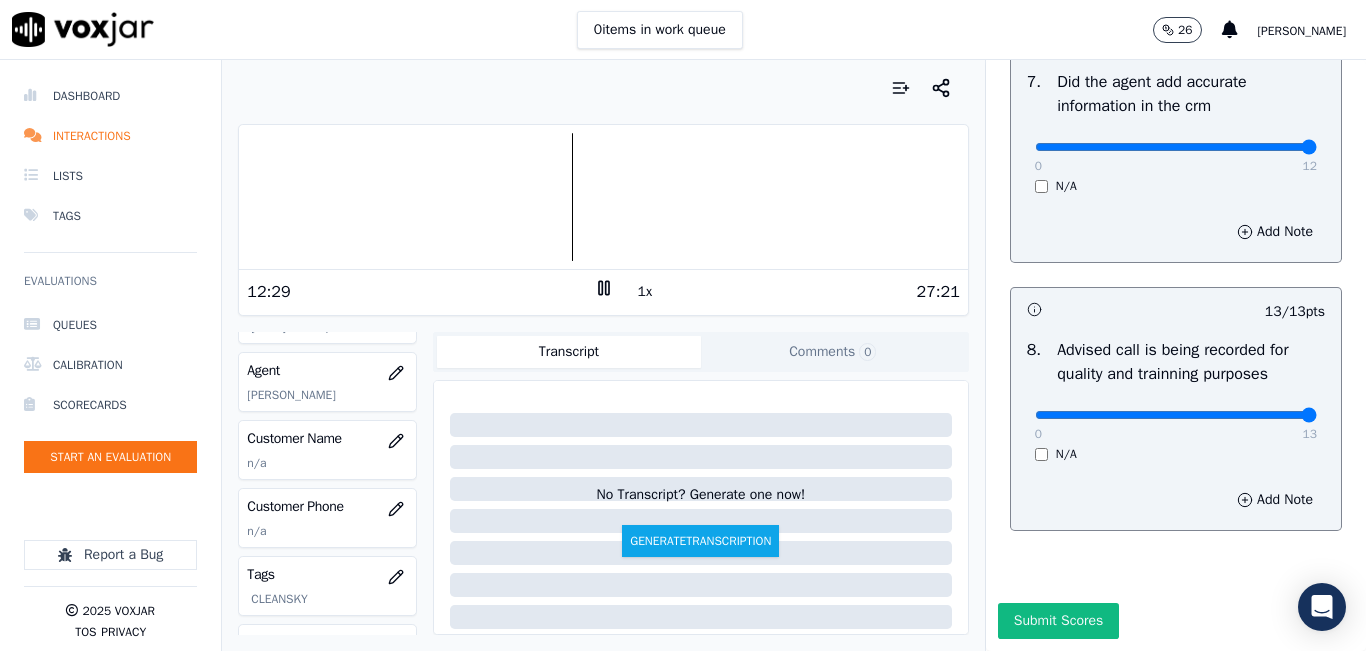 click at bounding box center [603, 197] 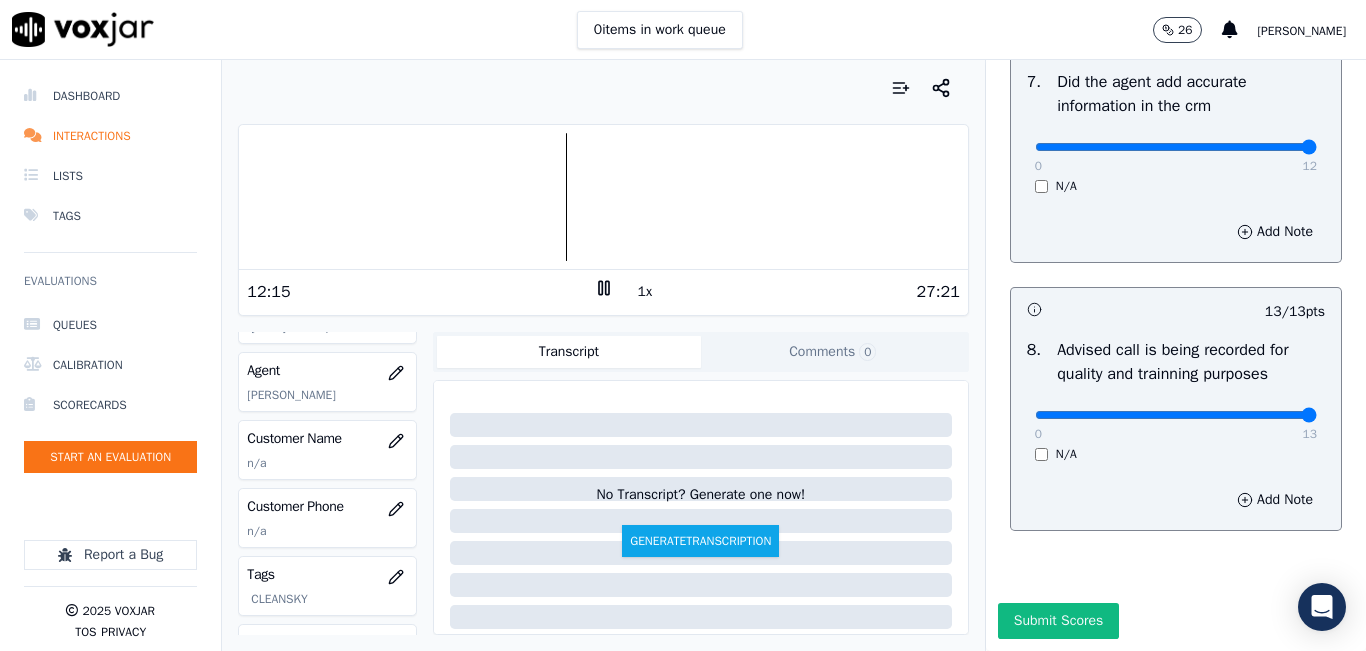 click at bounding box center [603, 197] 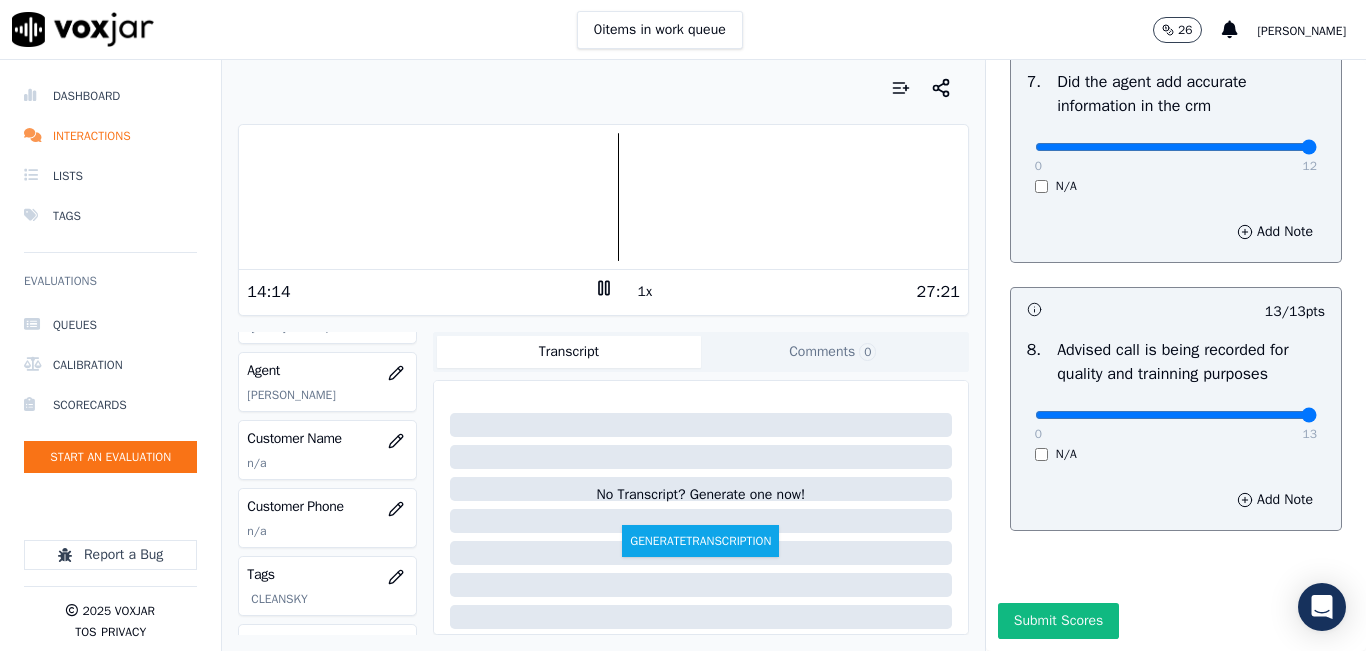 click on "1x" at bounding box center [645, 292] 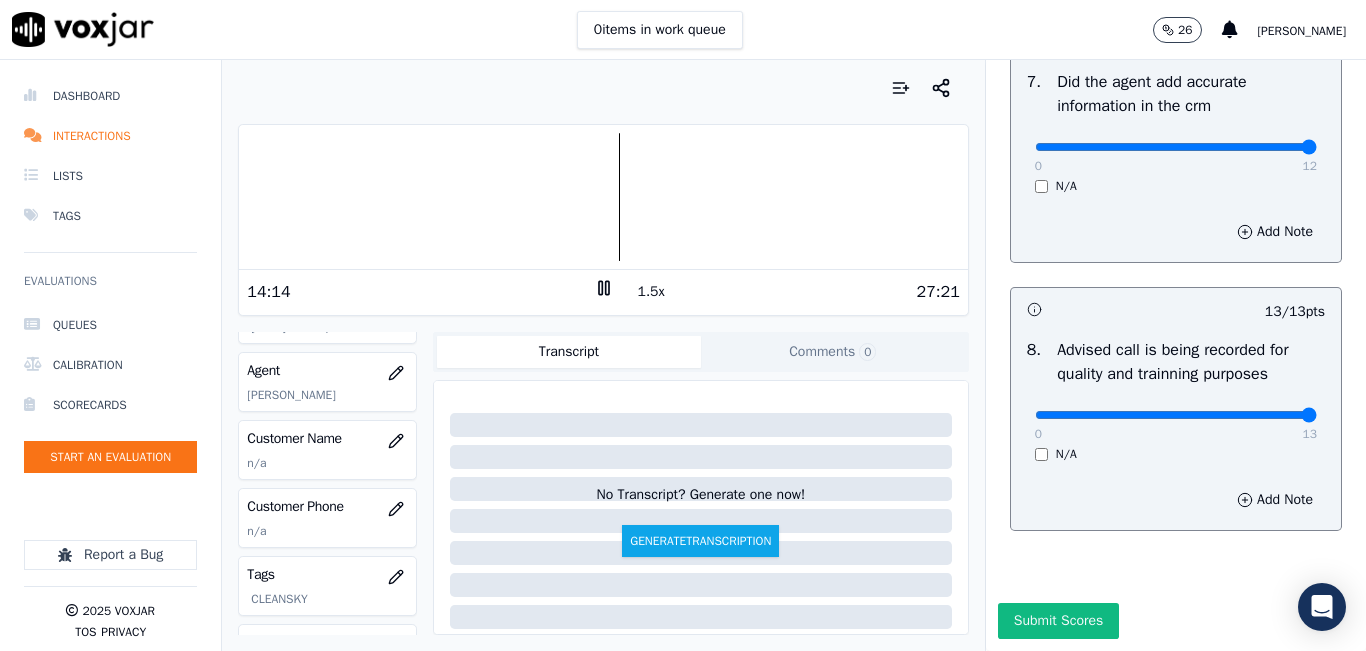 click on "1.5x" at bounding box center (651, 292) 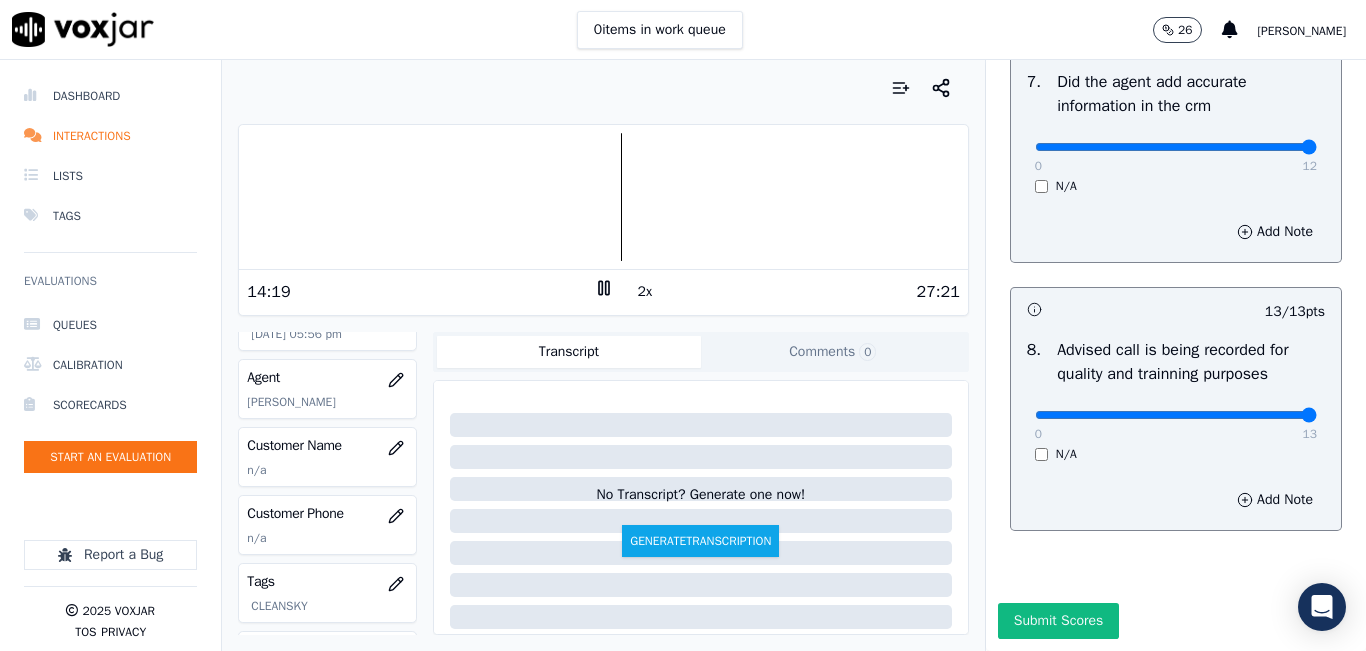 scroll, scrollTop: 178, scrollLeft: 0, axis: vertical 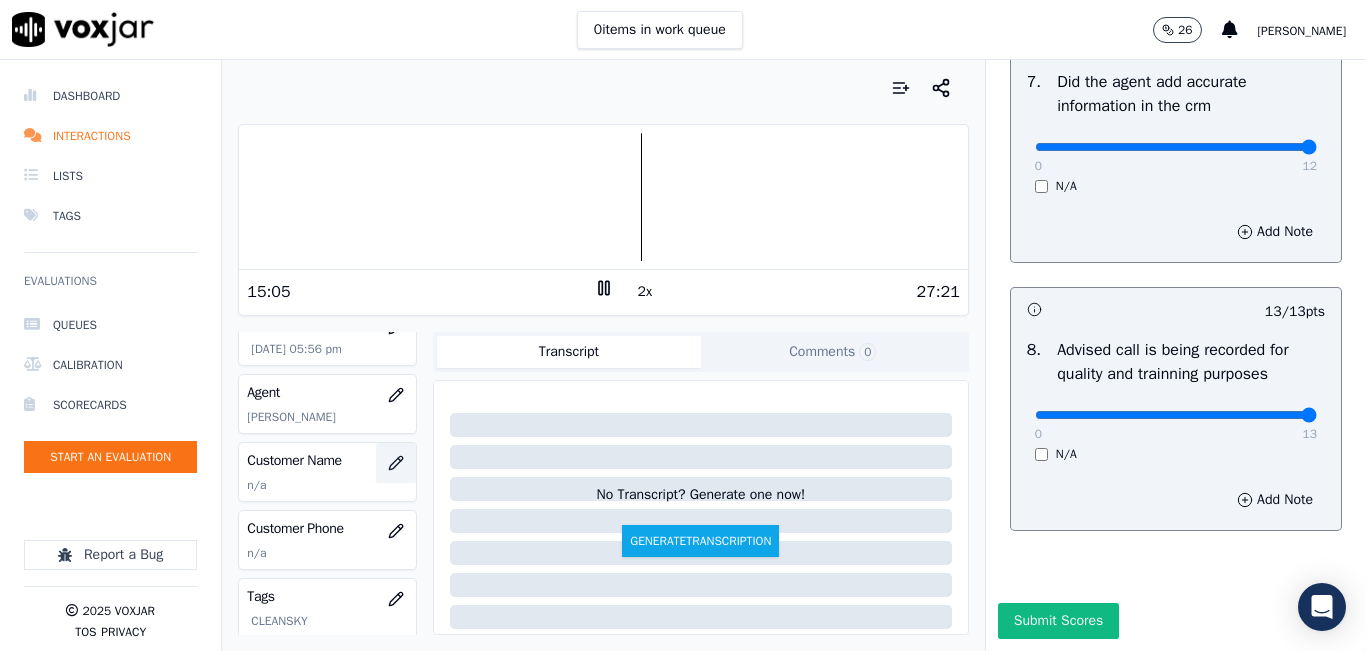 click at bounding box center (396, 463) 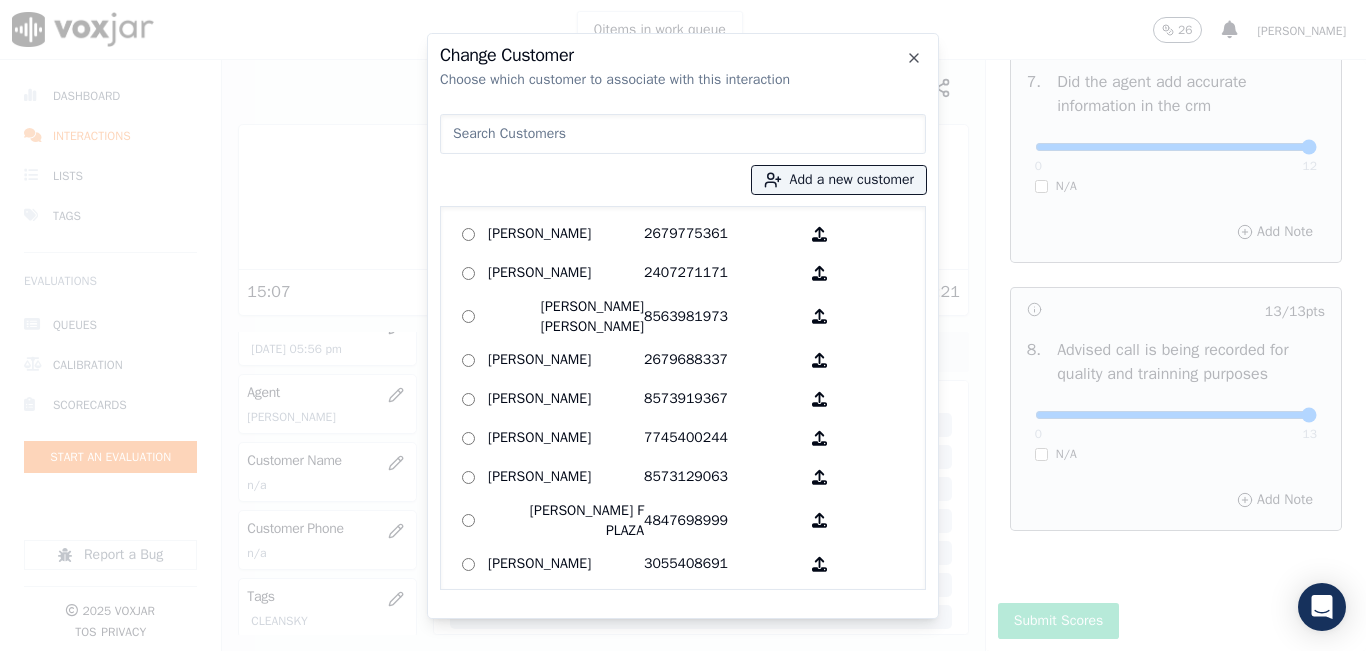 click at bounding box center (683, 134) 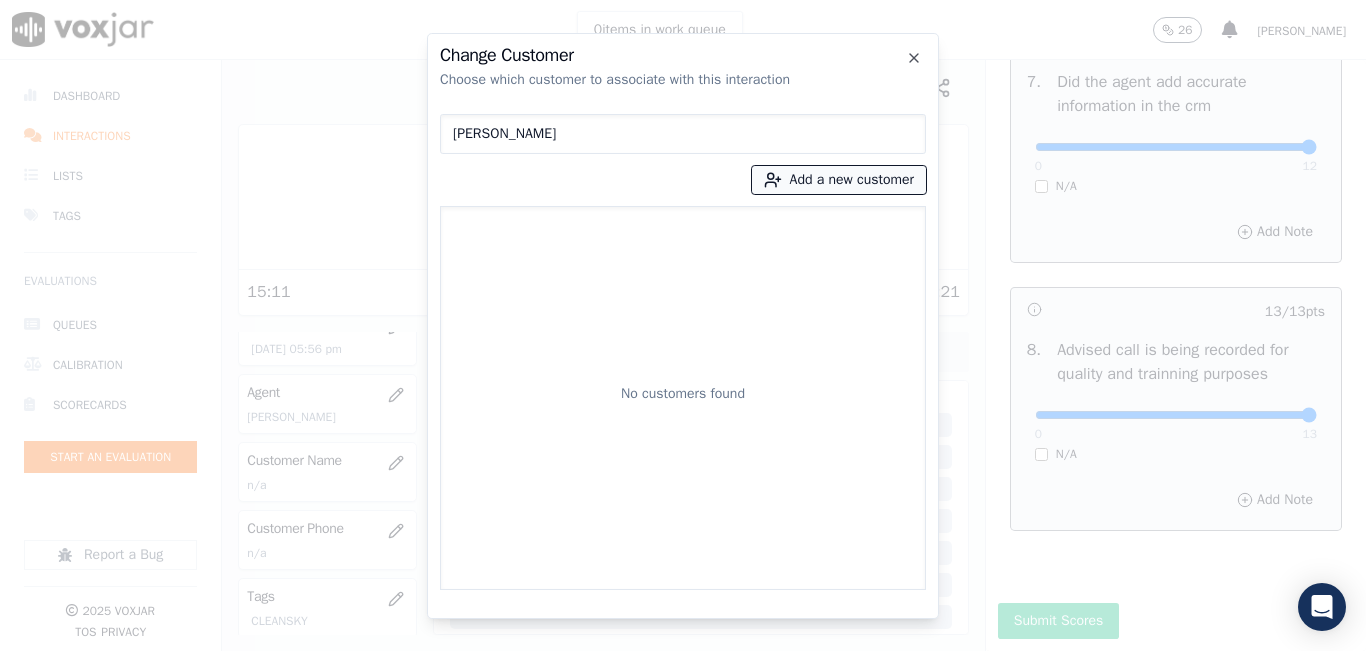 type on "[PERSON_NAME]" 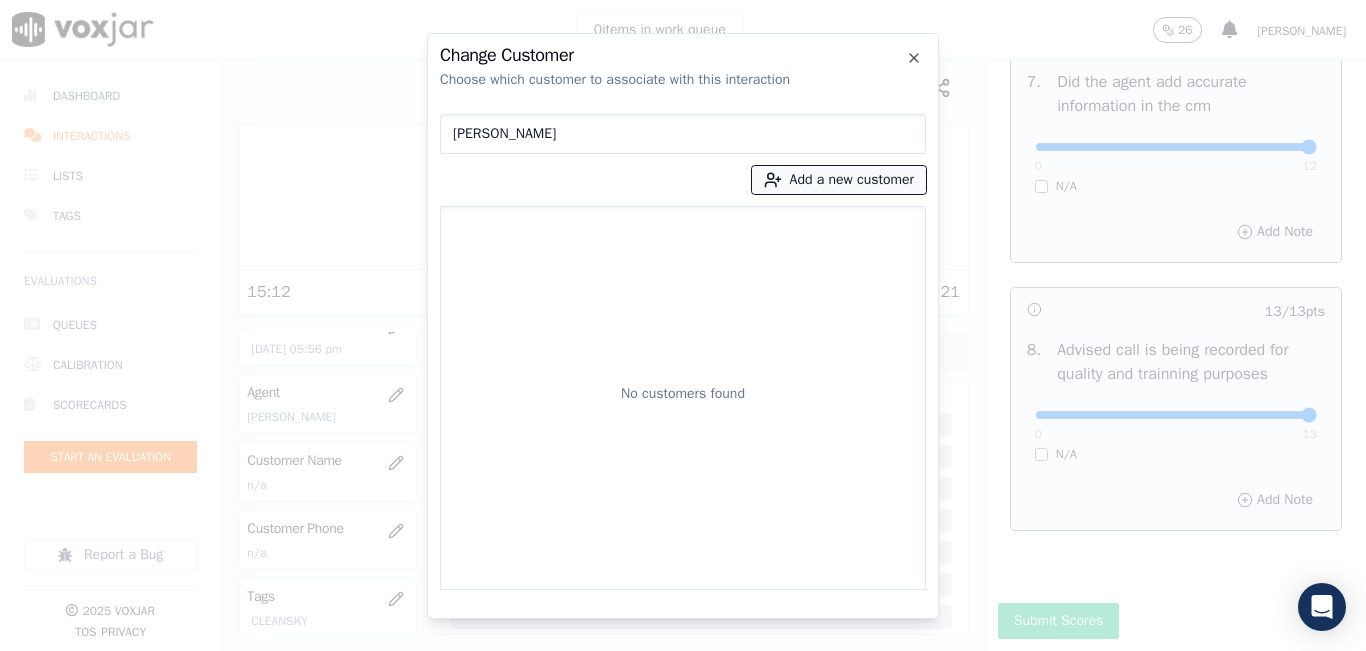 click on "Add a new customer" at bounding box center (839, 180) 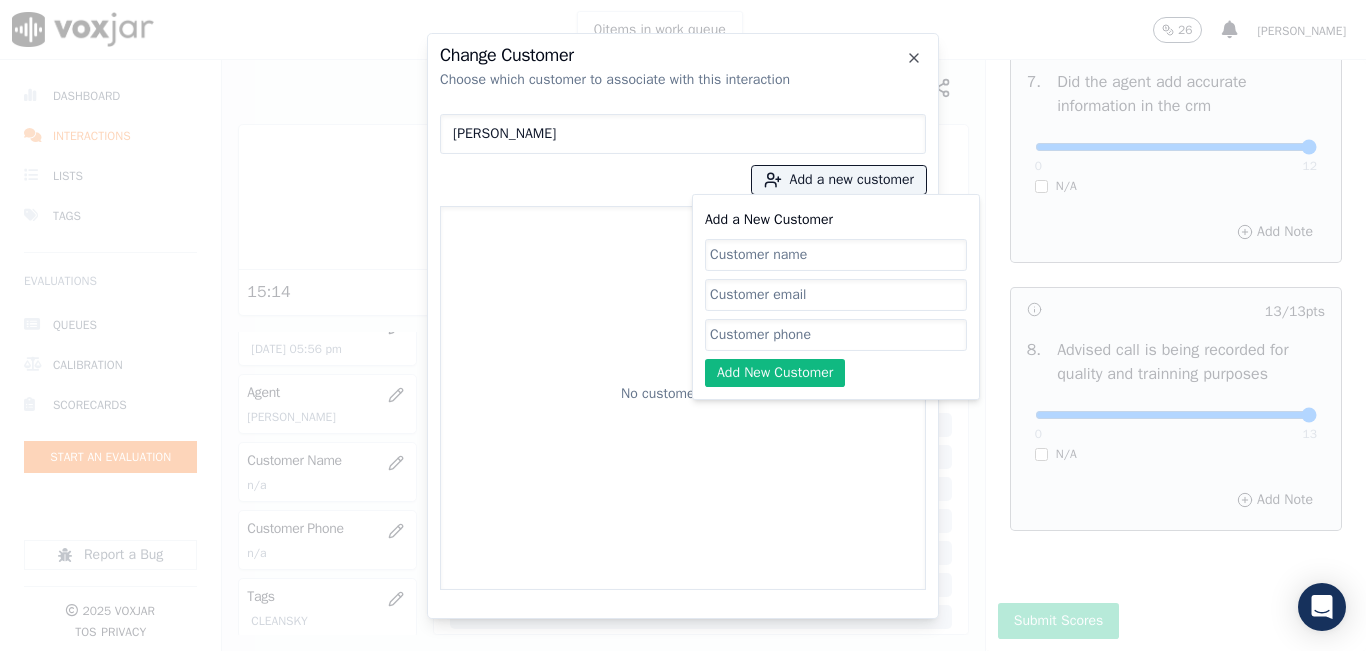 click on "Add a New Customer" 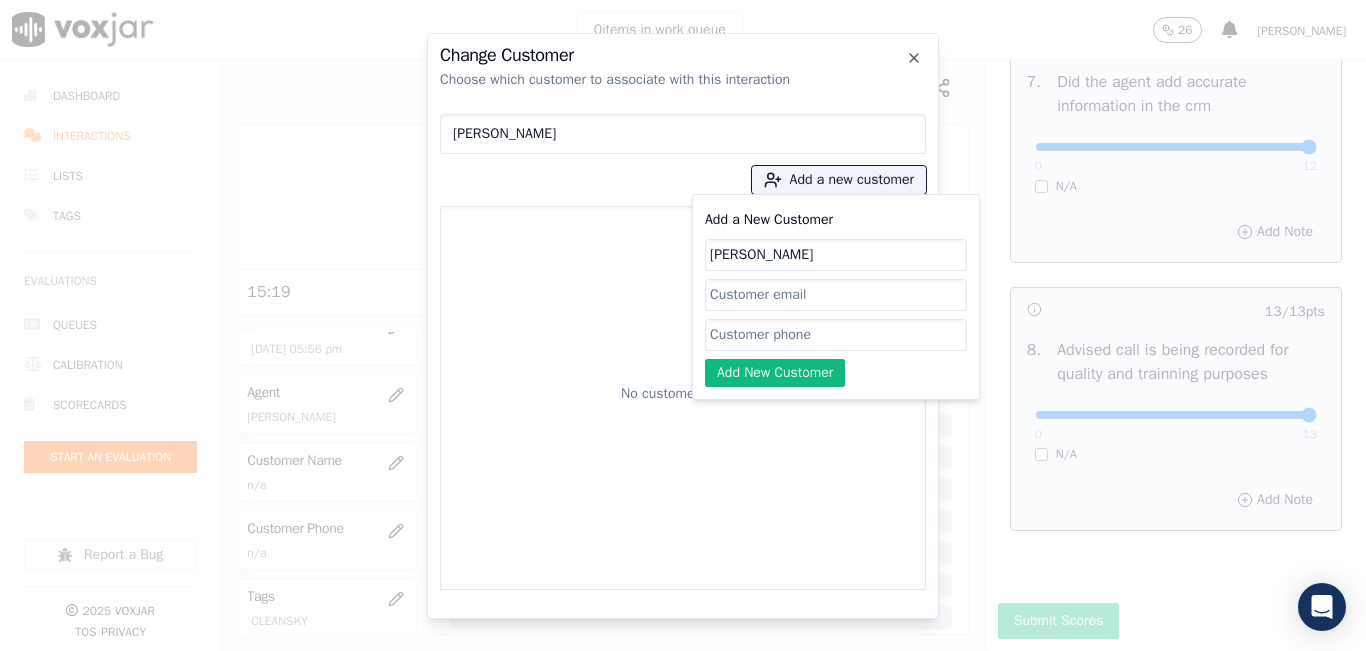 type on "[PERSON_NAME]" 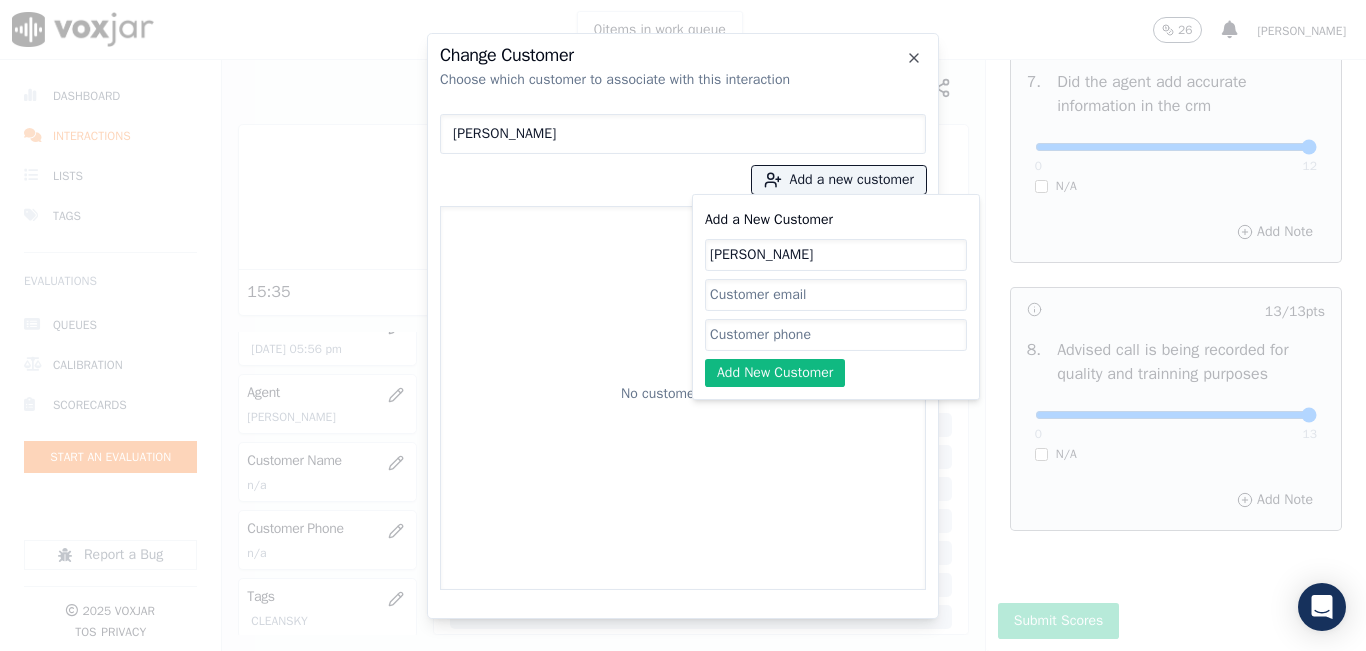 paste on "7743658529" 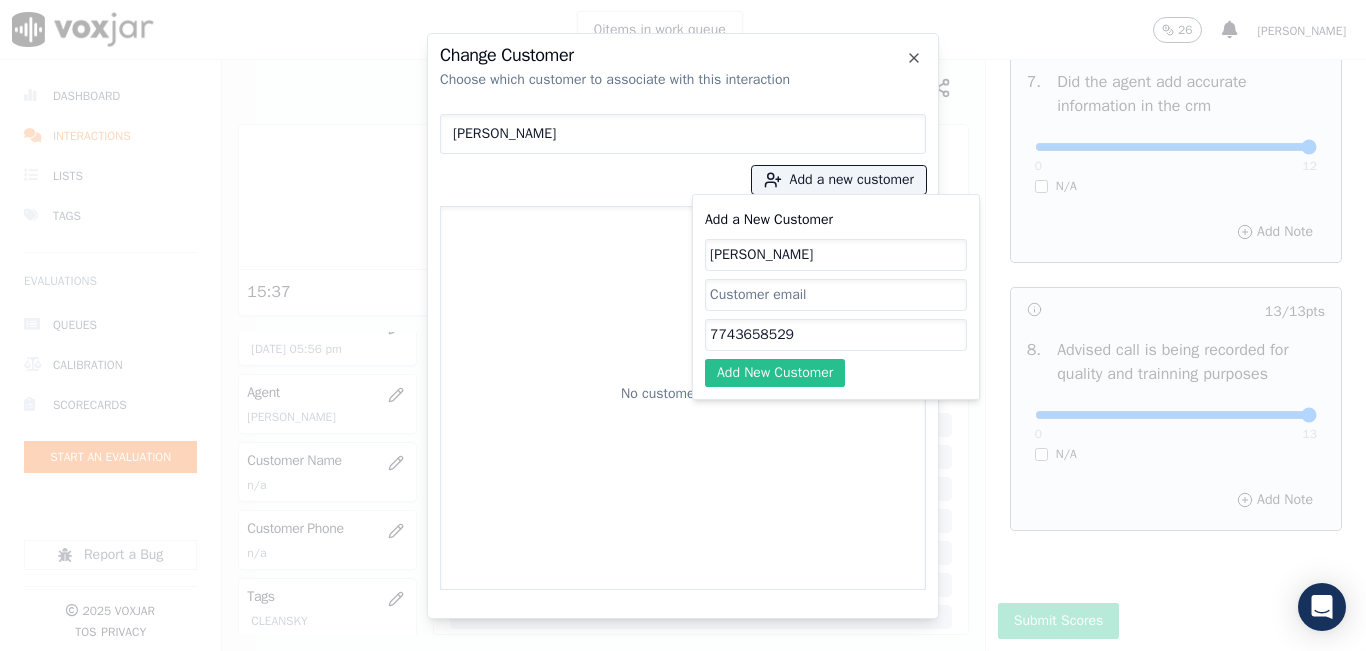 type on "7743658529" 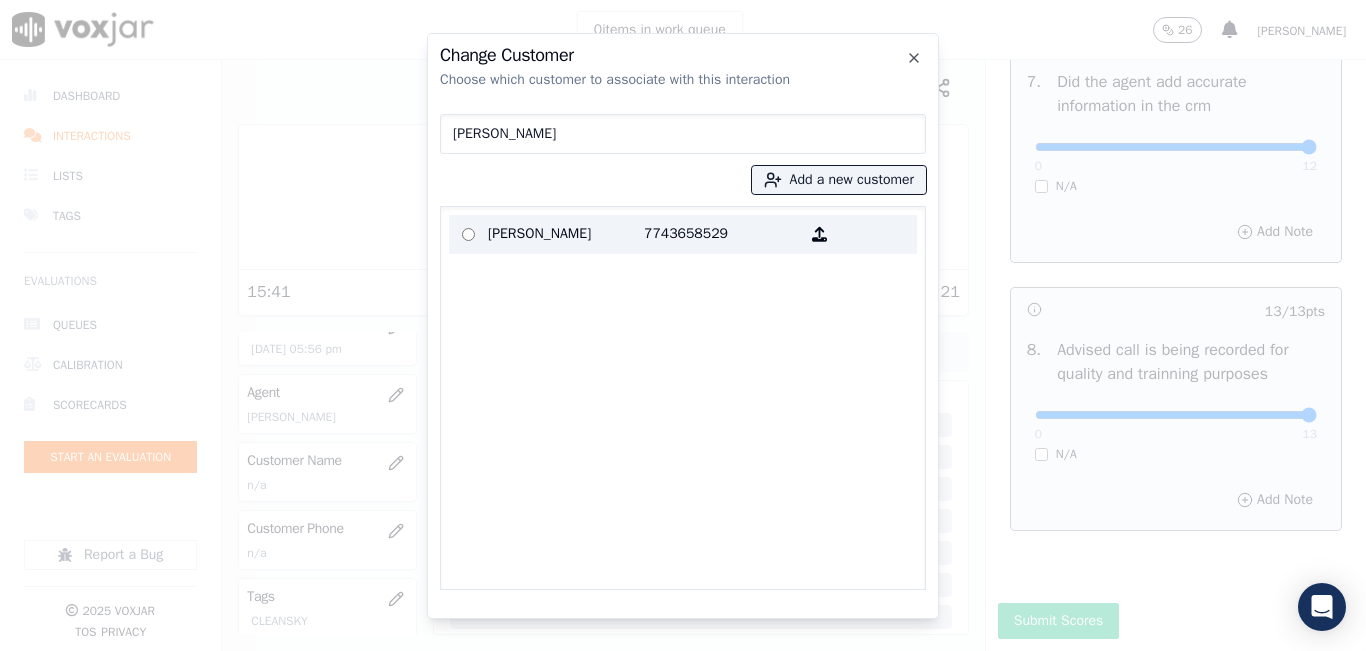click at bounding box center (468, 234) 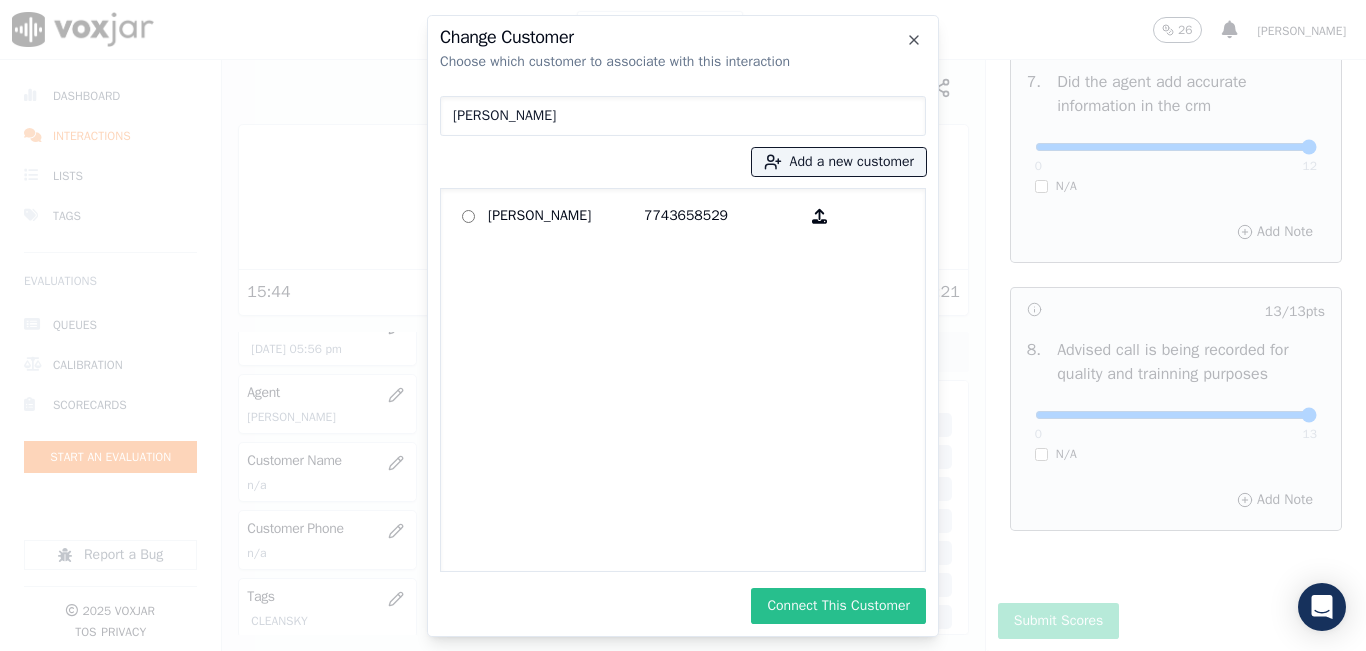 click on "Connect This Customer" at bounding box center [838, 606] 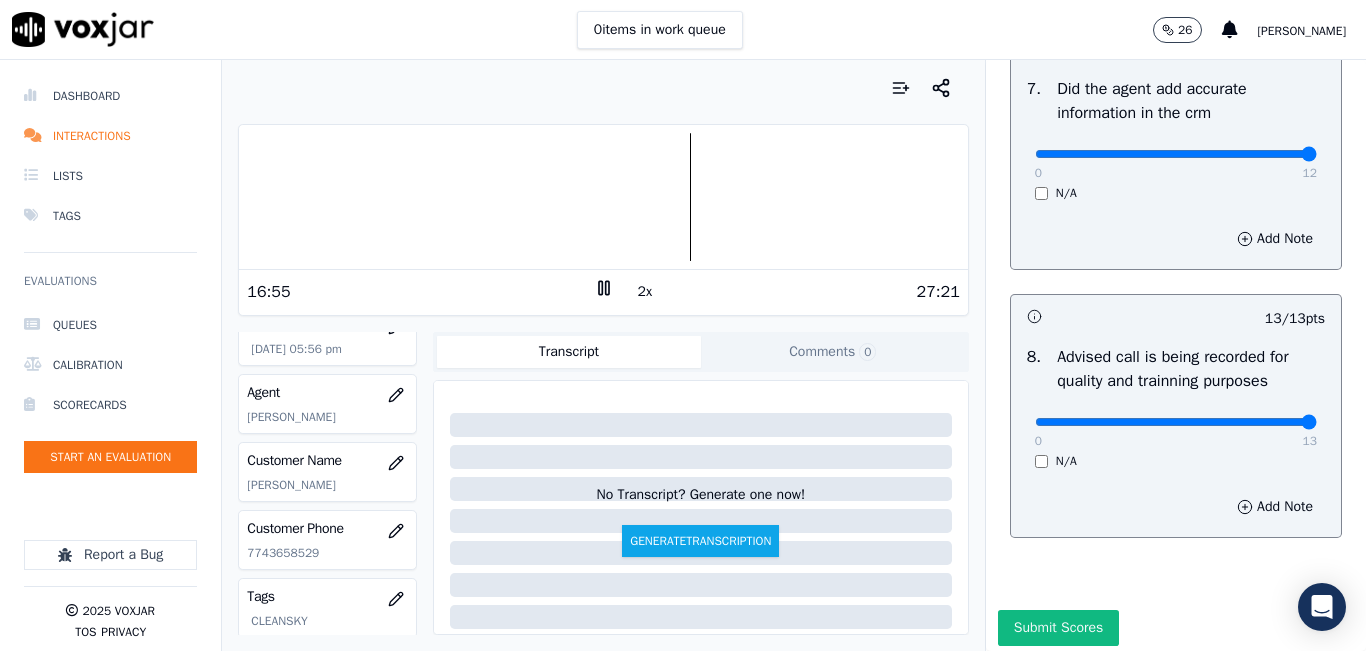 scroll, scrollTop: 1918, scrollLeft: 0, axis: vertical 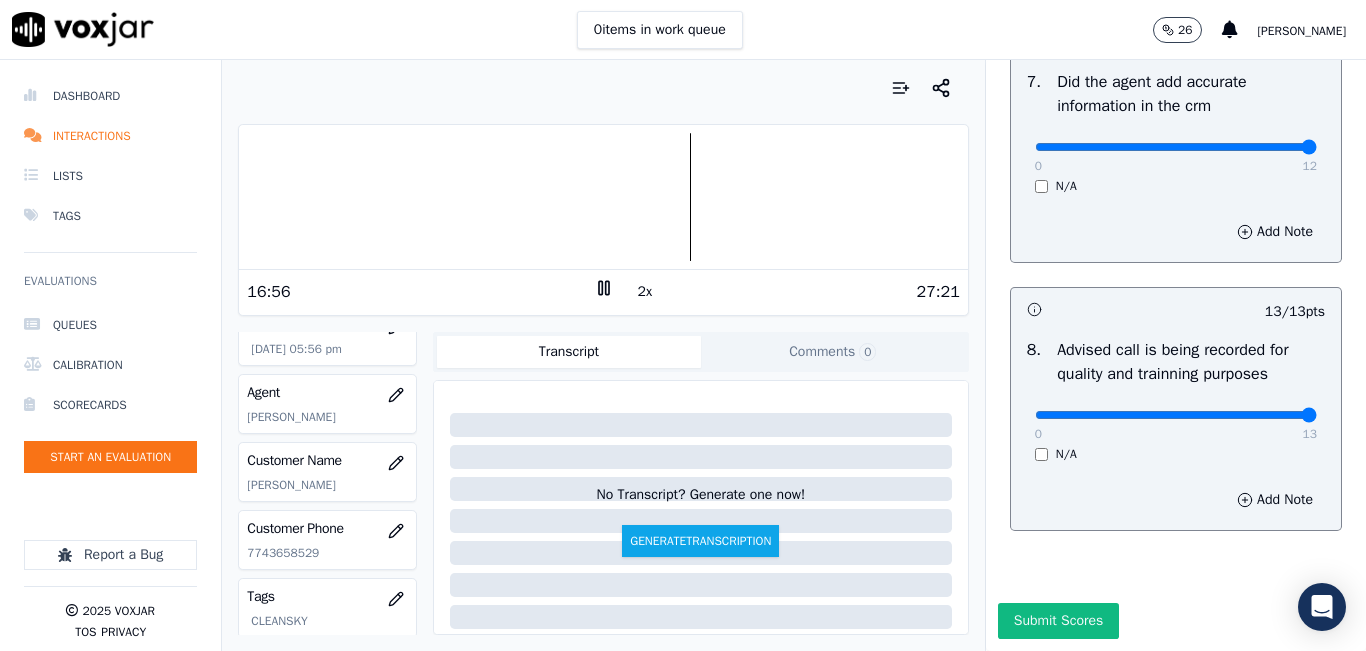 click on "Submit Scores" at bounding box center [1058, 621] 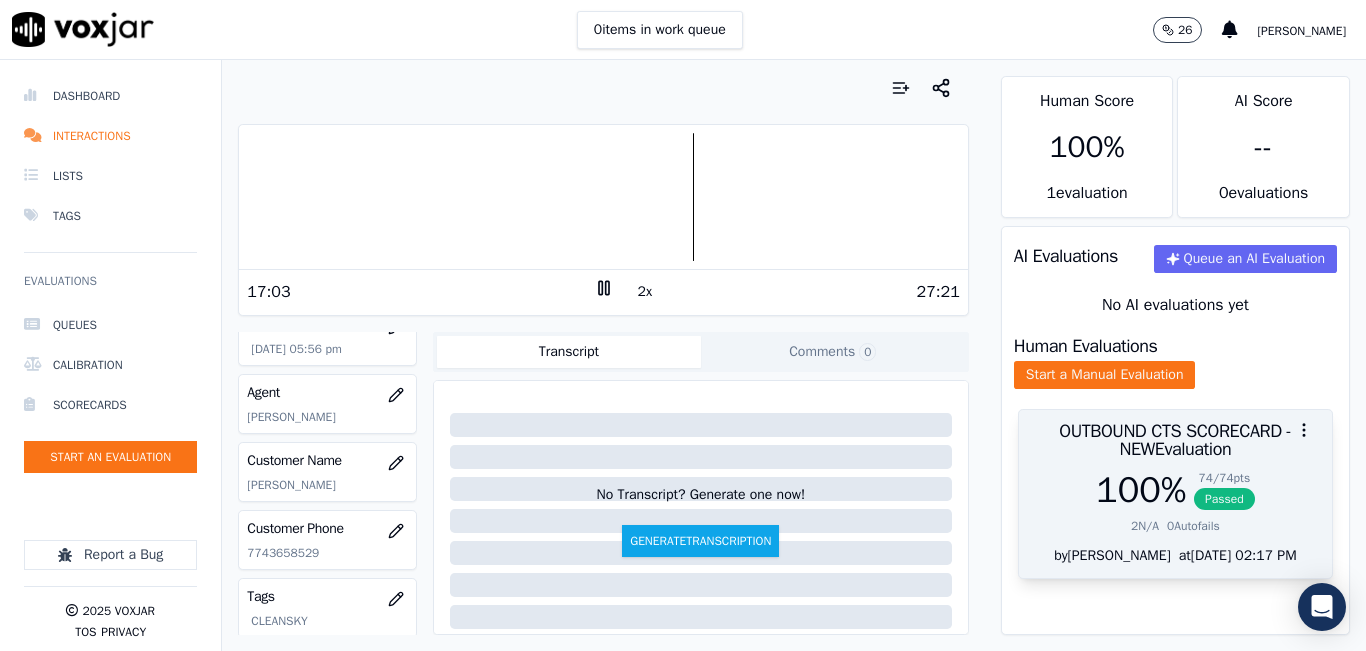 scroll, scrollTop: 0, scrollLeft: 0, axis: both 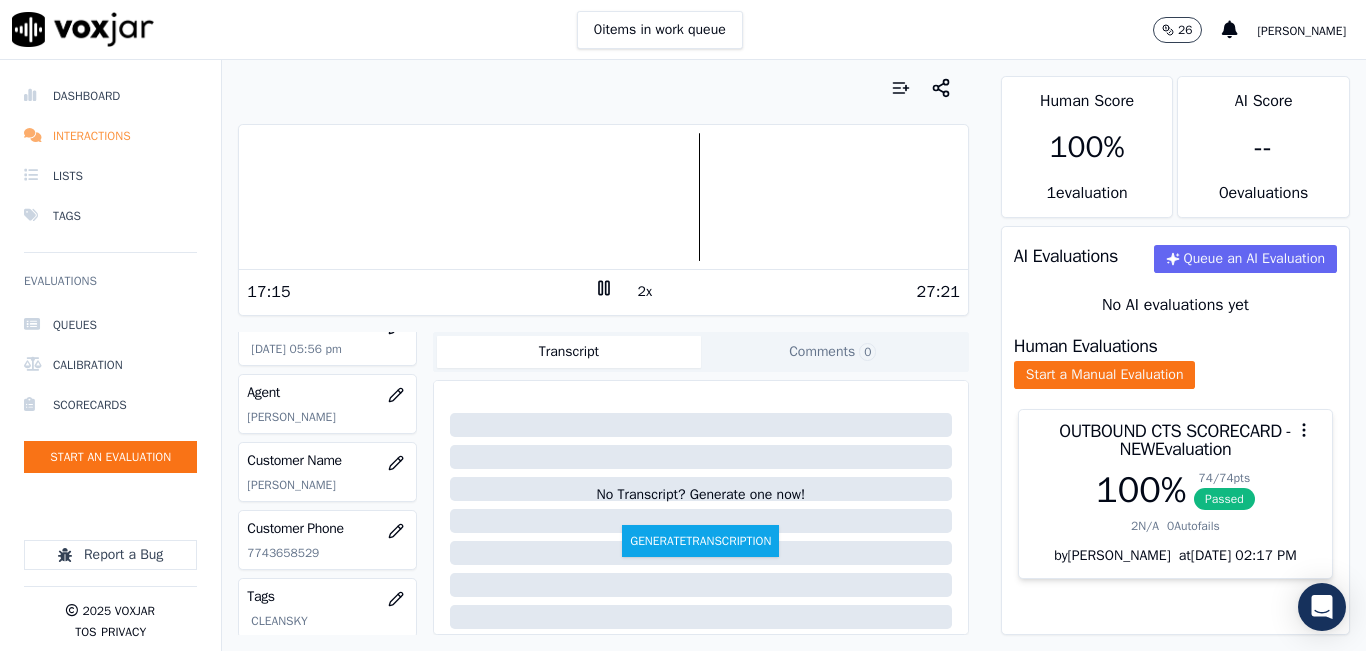 click on "Interactions" at bounding box center [110, 136] 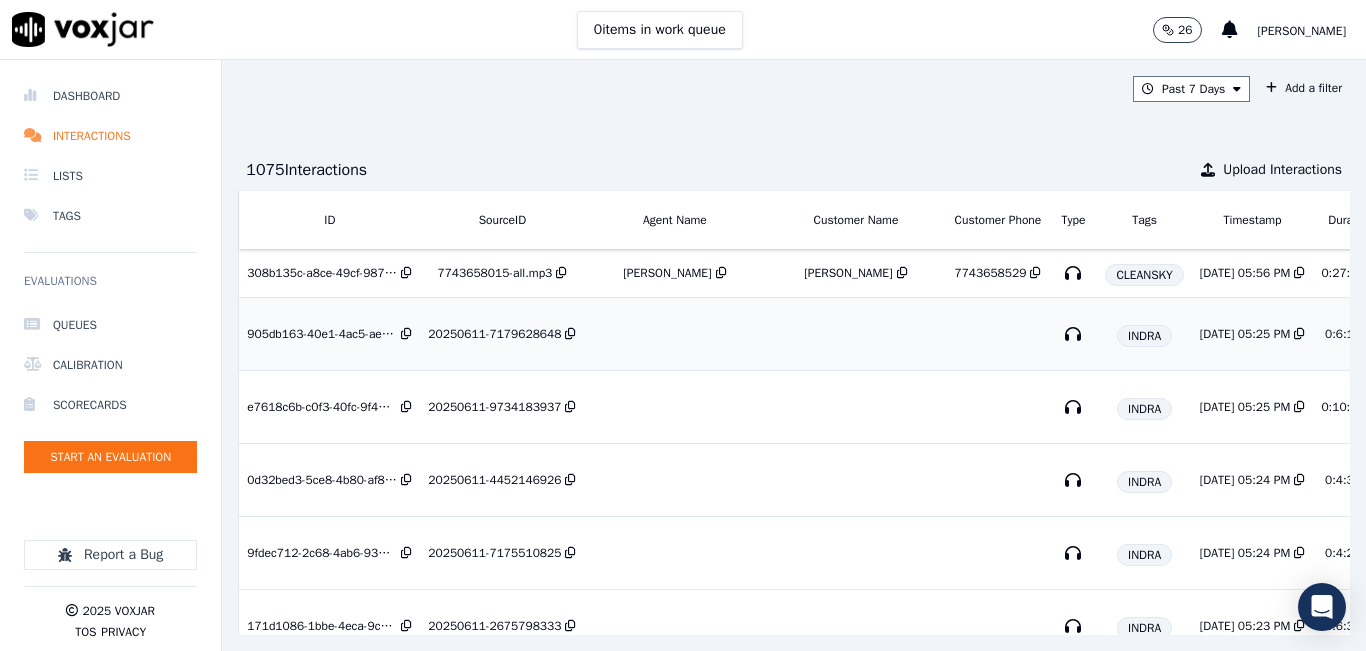 scroll, scrollTop: 0, scrollLeft: 0, axis: both 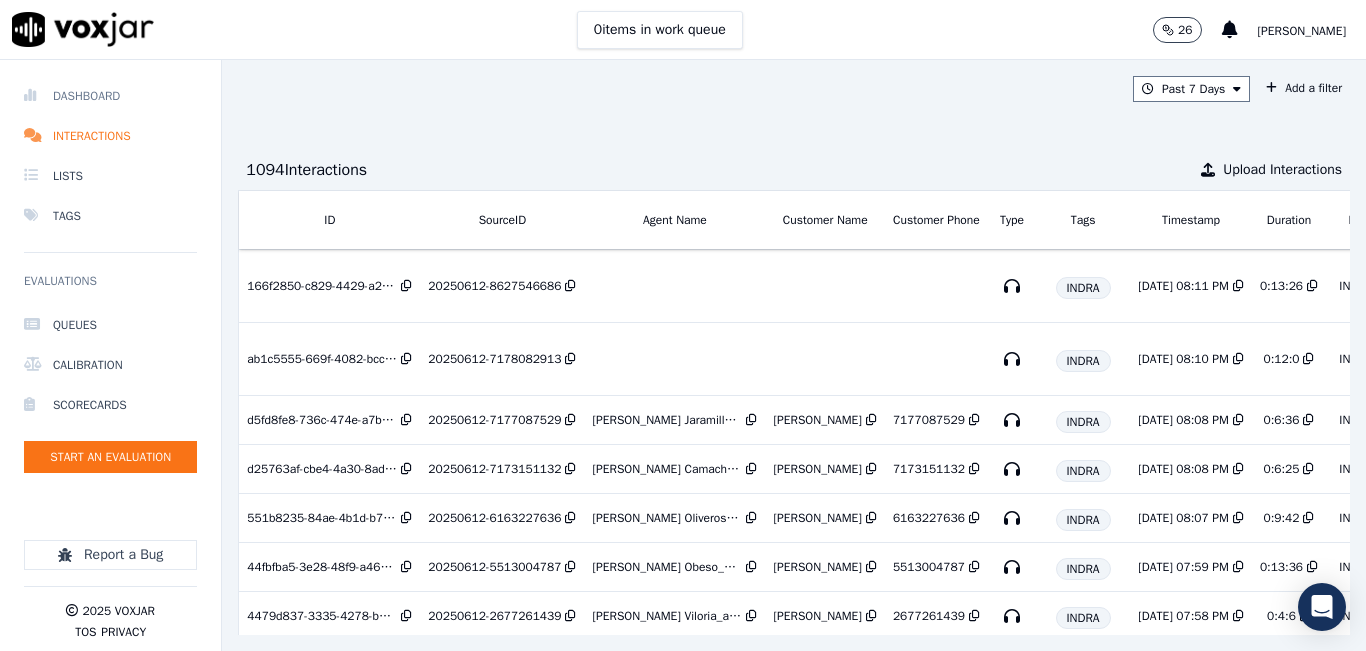 click on "Dashboard" at bounding box center [110, 96] 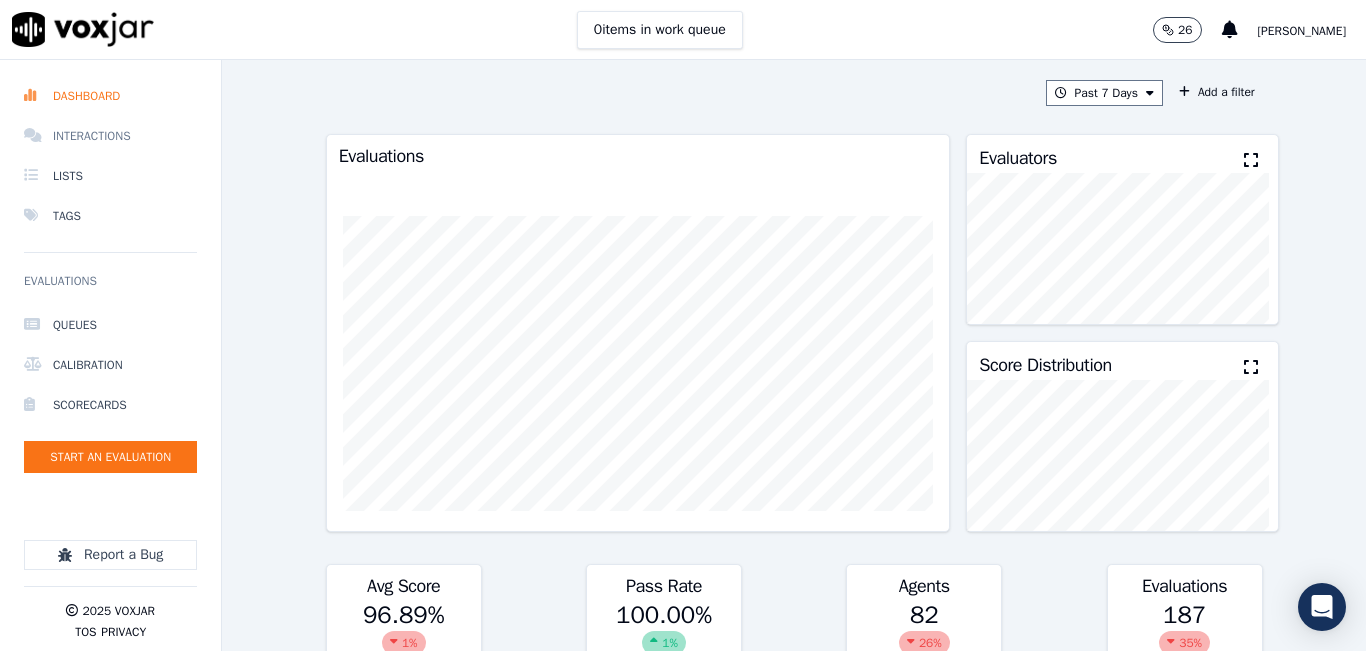 click on "Interactions" at bounding box center [110, 136] 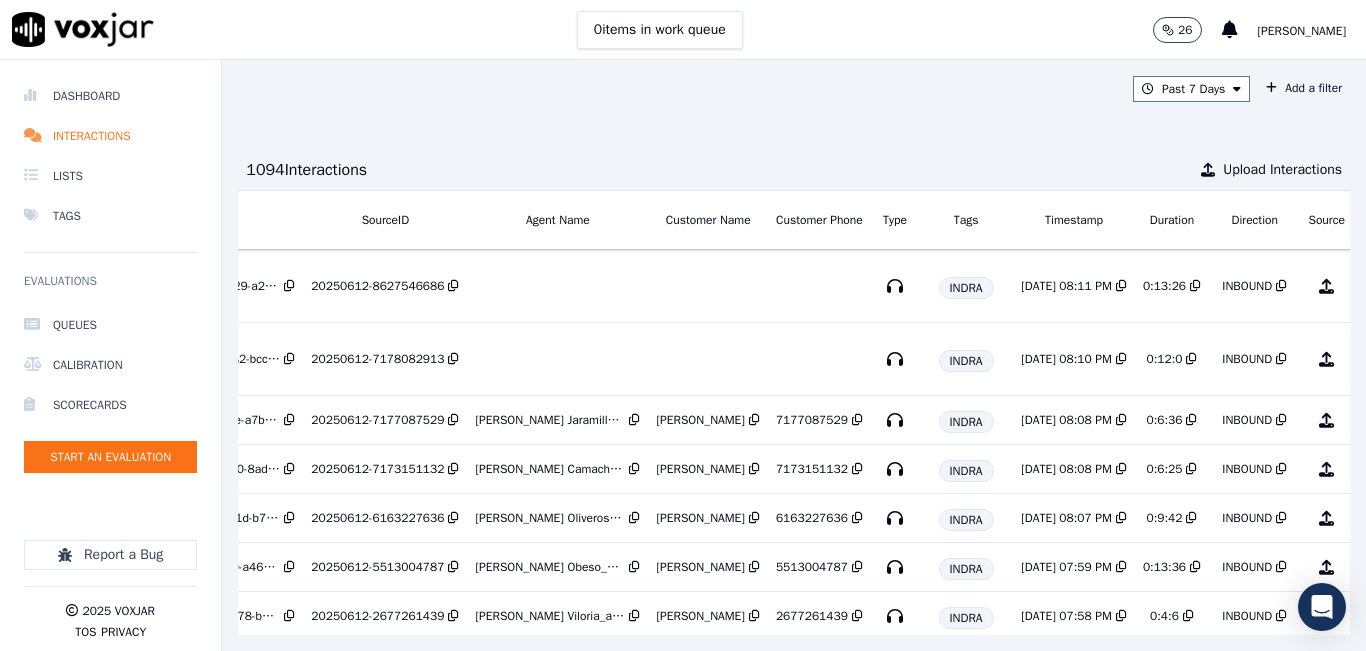 scroll, scrollTop: 0, scrollLeft: 113, axis: horizontal 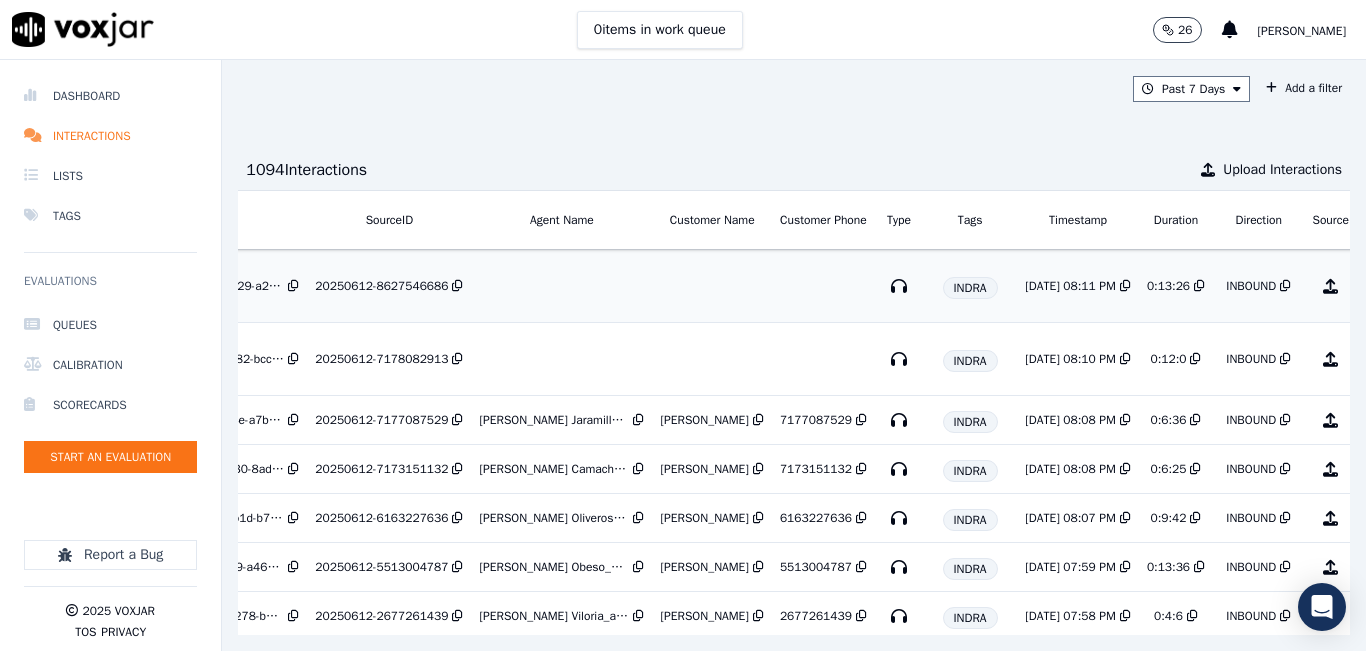 click on "20250612-8627546686" at bounding box center (389, 286) 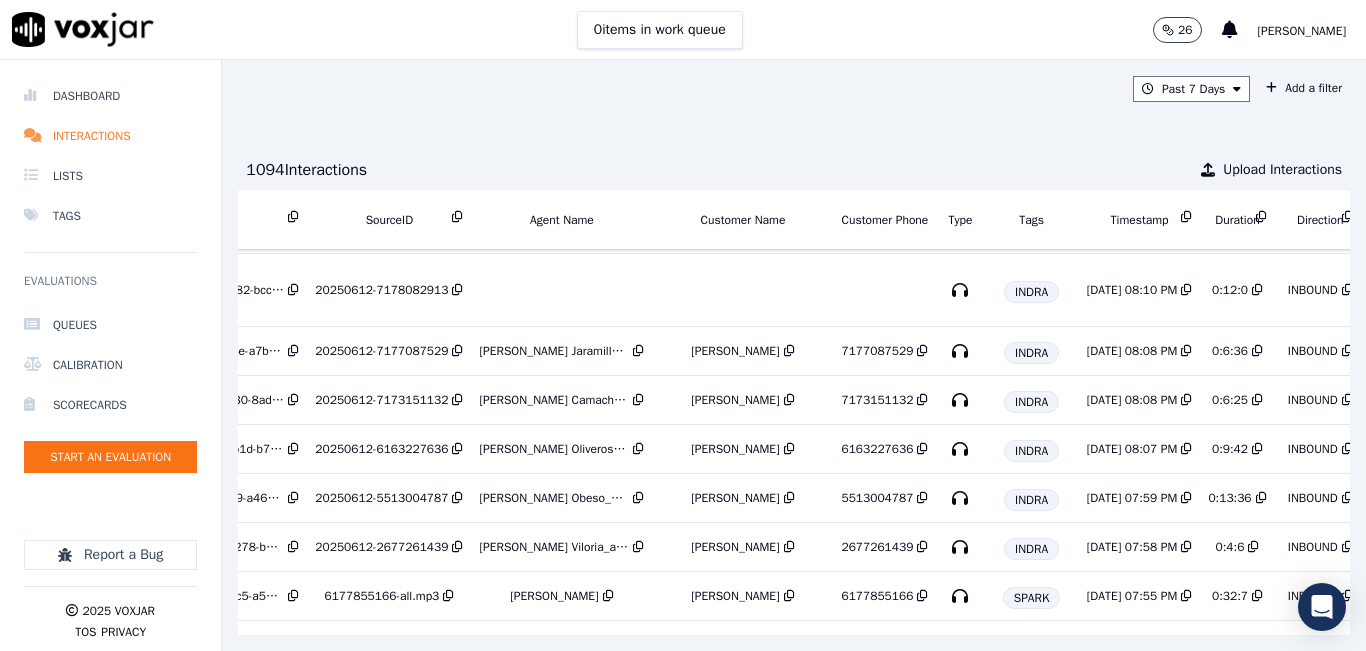 scroll, scrollTop: 0, scrollLeft: 113, axis: horizontal 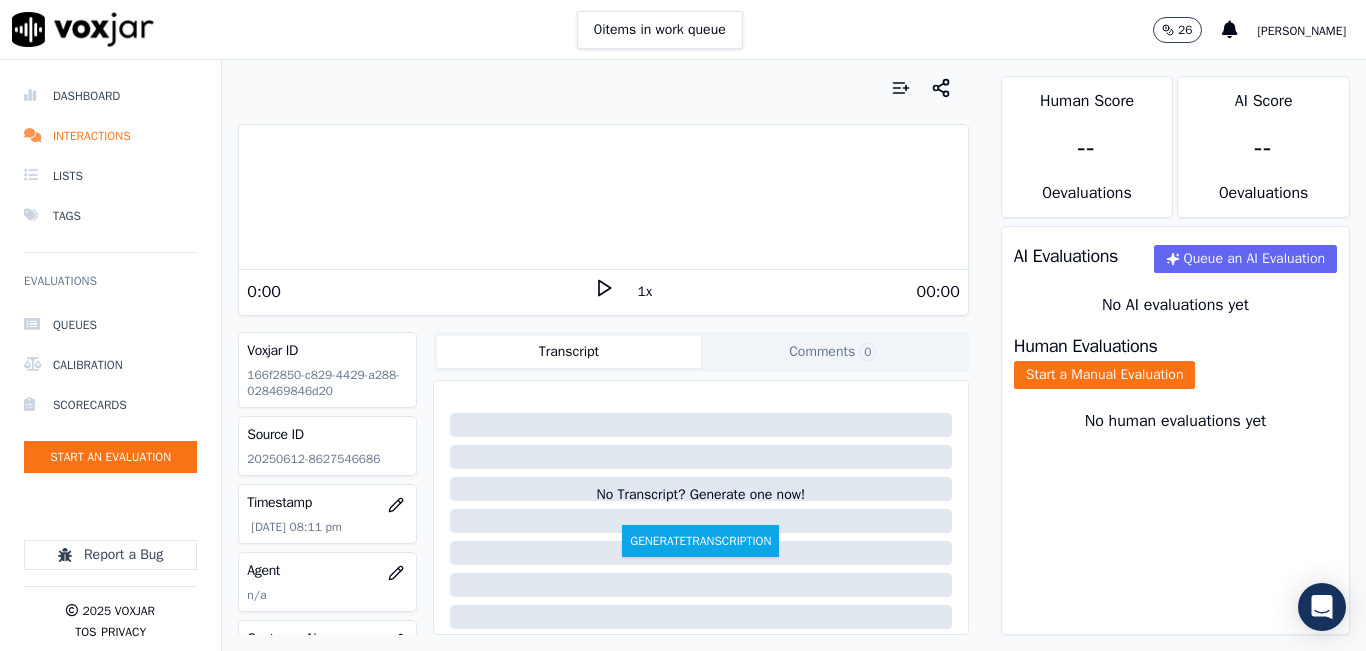click 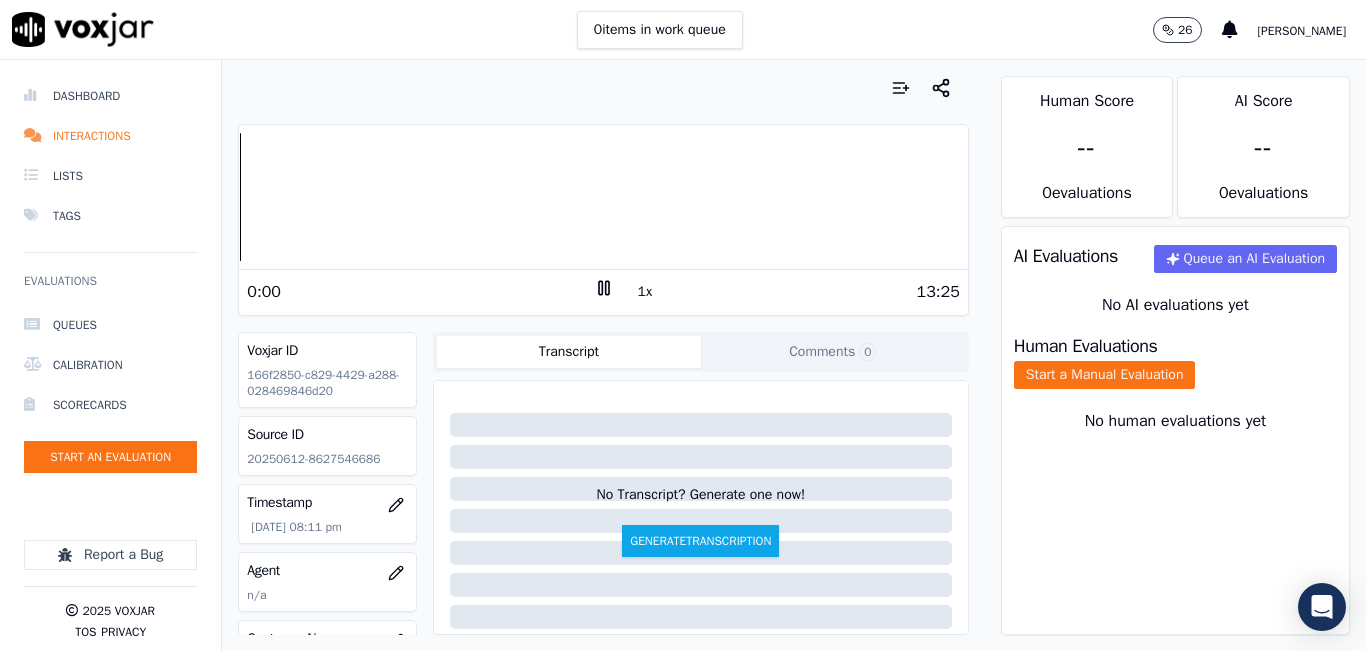 click 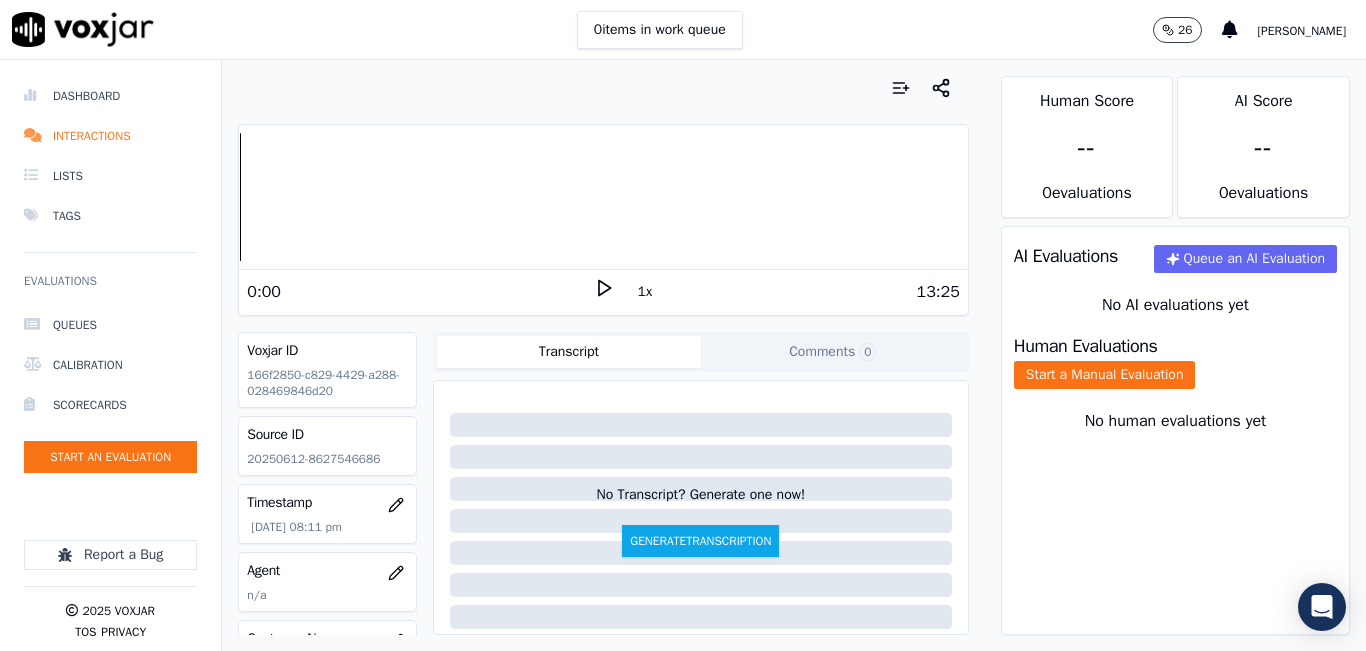 click 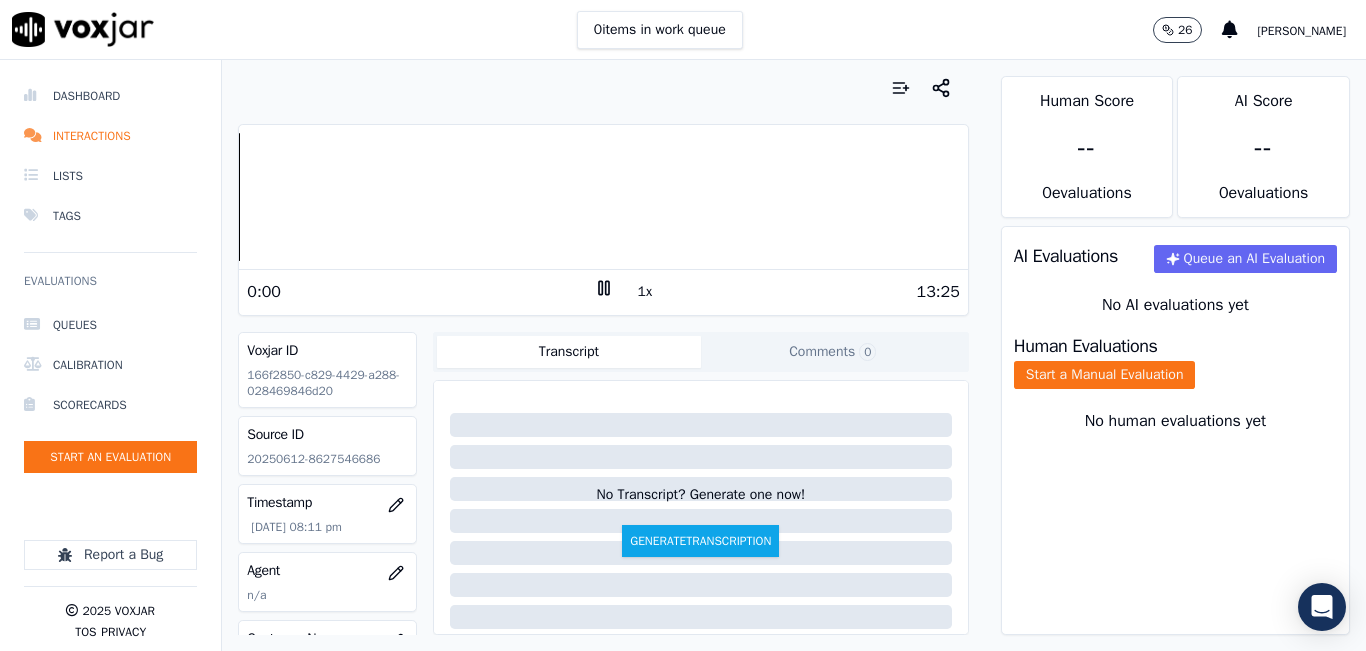 click on "Dashboard   Interactions   Lists   Tags       Evaluations     Queues   Calibration   Scorecards   Start an Evaluation
Report a Bug       2025   Voxjar   TOS   Privacy             Your browser does not support the audio element.   0:00     1x   13:25   Voxjar ID   166f2850-c829-4429-a288-028469846d20   Source ID   20250612-8627546686   Timestamp
[DATE] 08:11 pm     Agent
n/a     Customer Name     n/a     Customer Phone     n/a     Tags
INDRA     Source     manualUpload   Type     AUDIO       Transcript   Comments  0   No Transcript? Generate one now!   Generate  Transcription         Add Comment   Scores   Transcript   Metadata   Comments         Human Score   --   0  evaluation s   AI Score   --   0  evaluation s     AI Evaluations
Queue an AI Evaluation   No AI evaluations yet   Human Evaluations   Start a Manual Evaluation   No human evaluations yet" at bounding box center (683, 355) 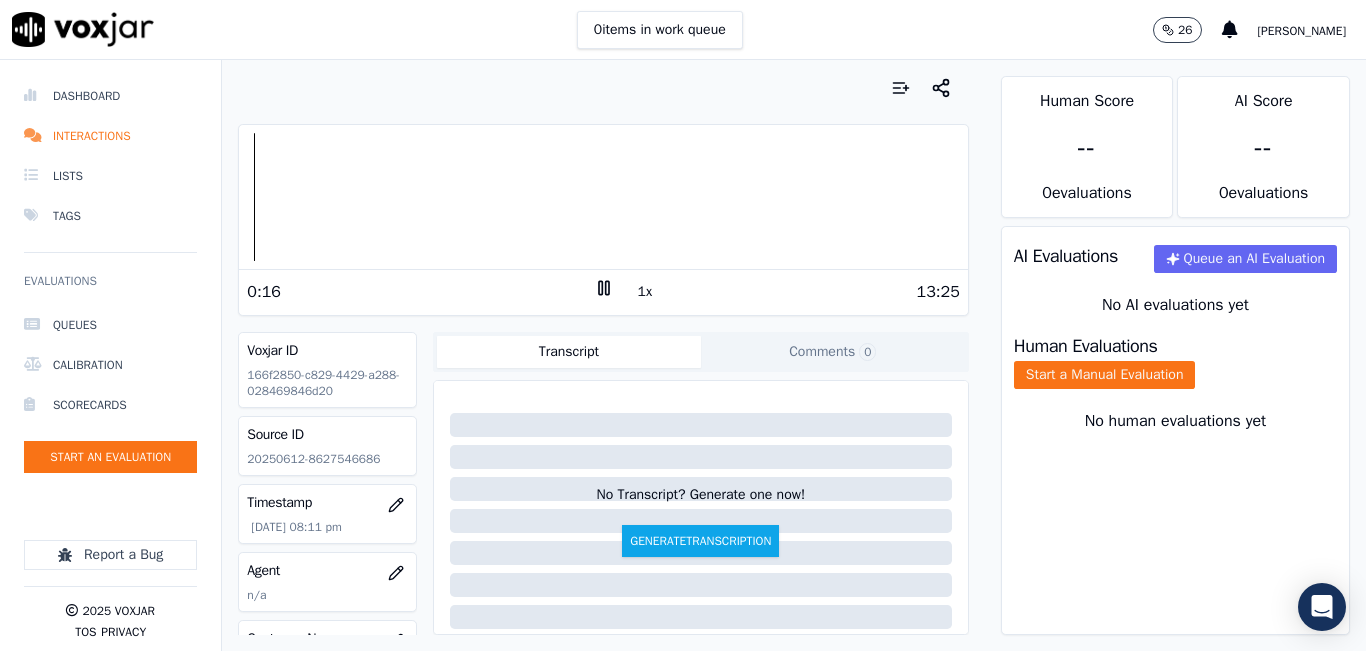 click on "1x" at bounding box center (604, 291) 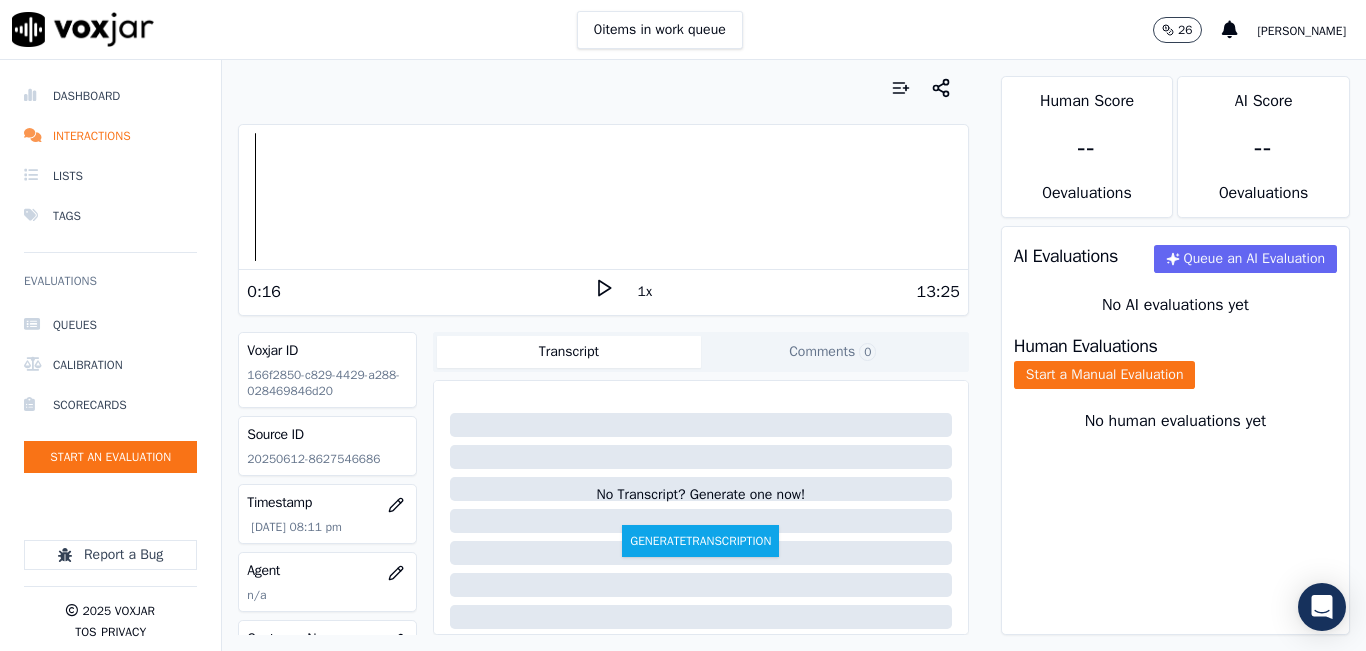 click 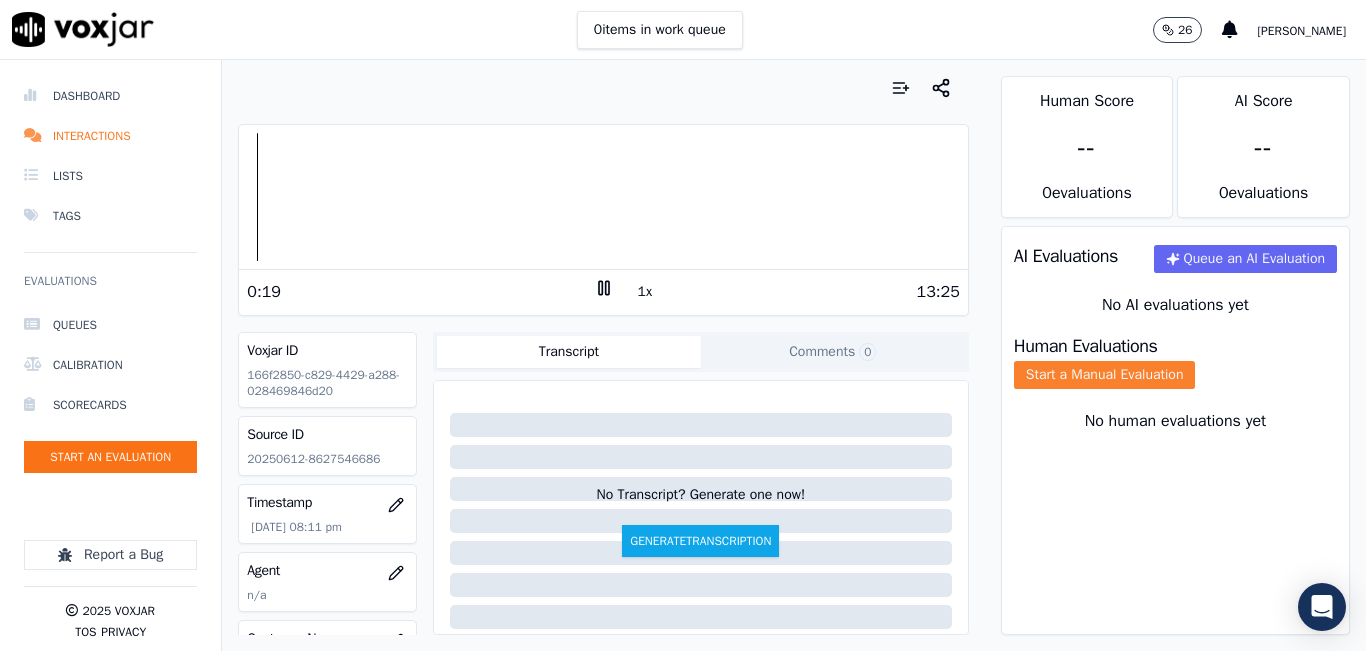 click on "Start a Manual Evaluation" 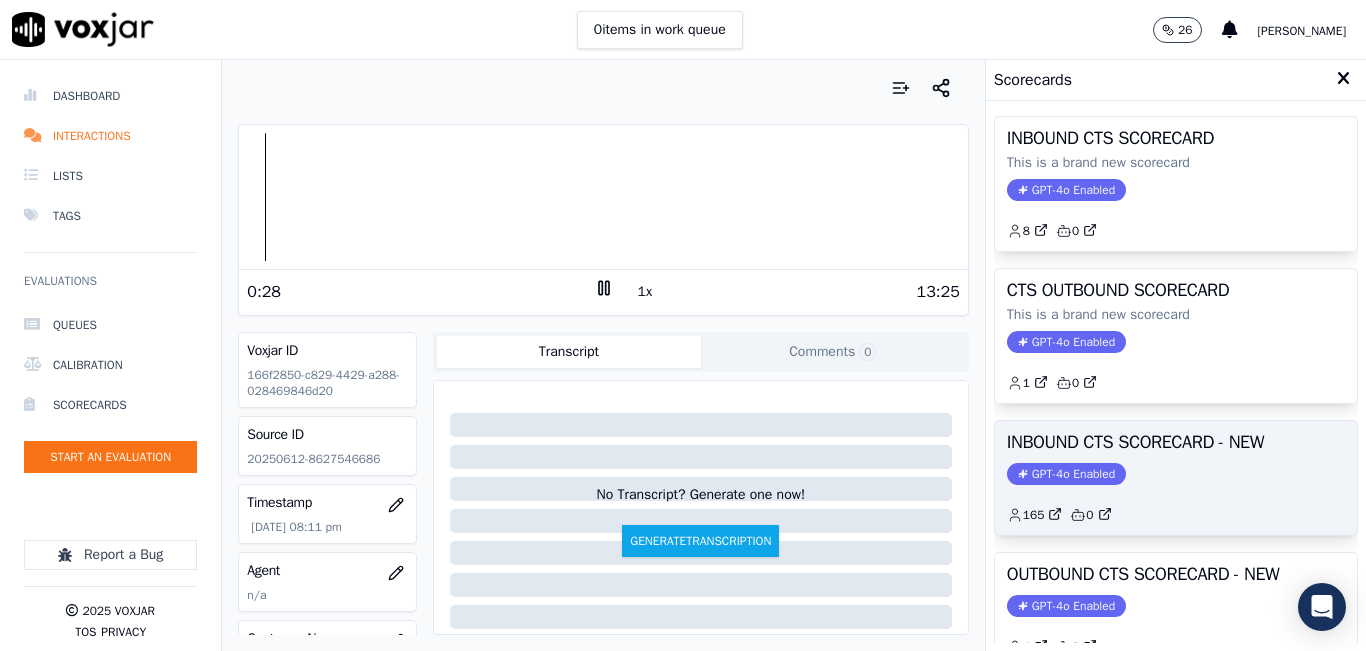 scroll, scrollTop: 0, scrollLeft: 0, axis: both 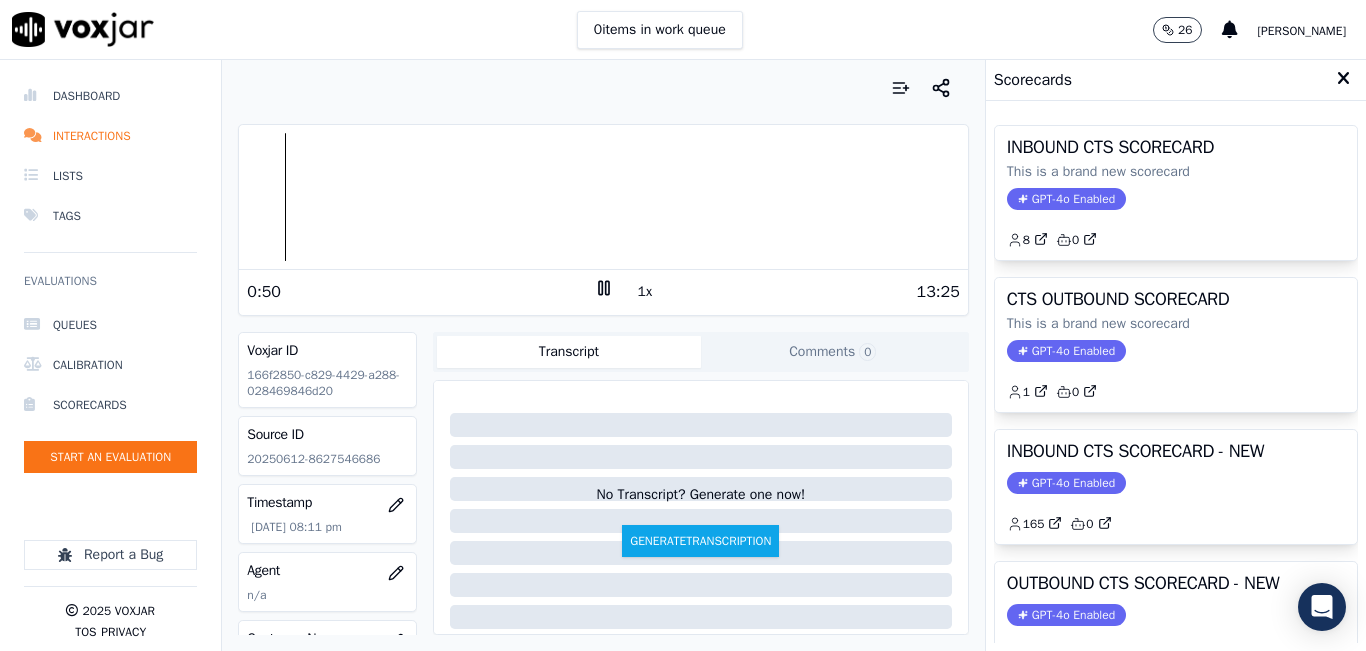 click 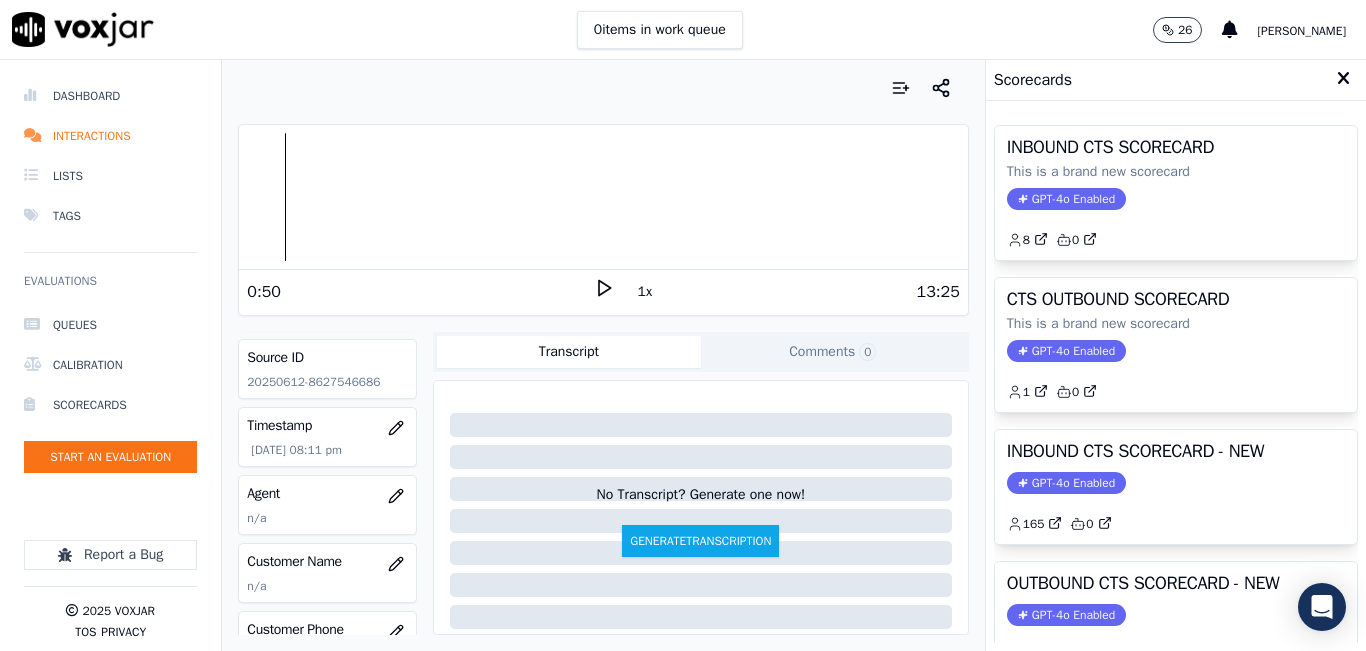 scroll, scrollTop: 0, scrollLeft: 0, axis: both 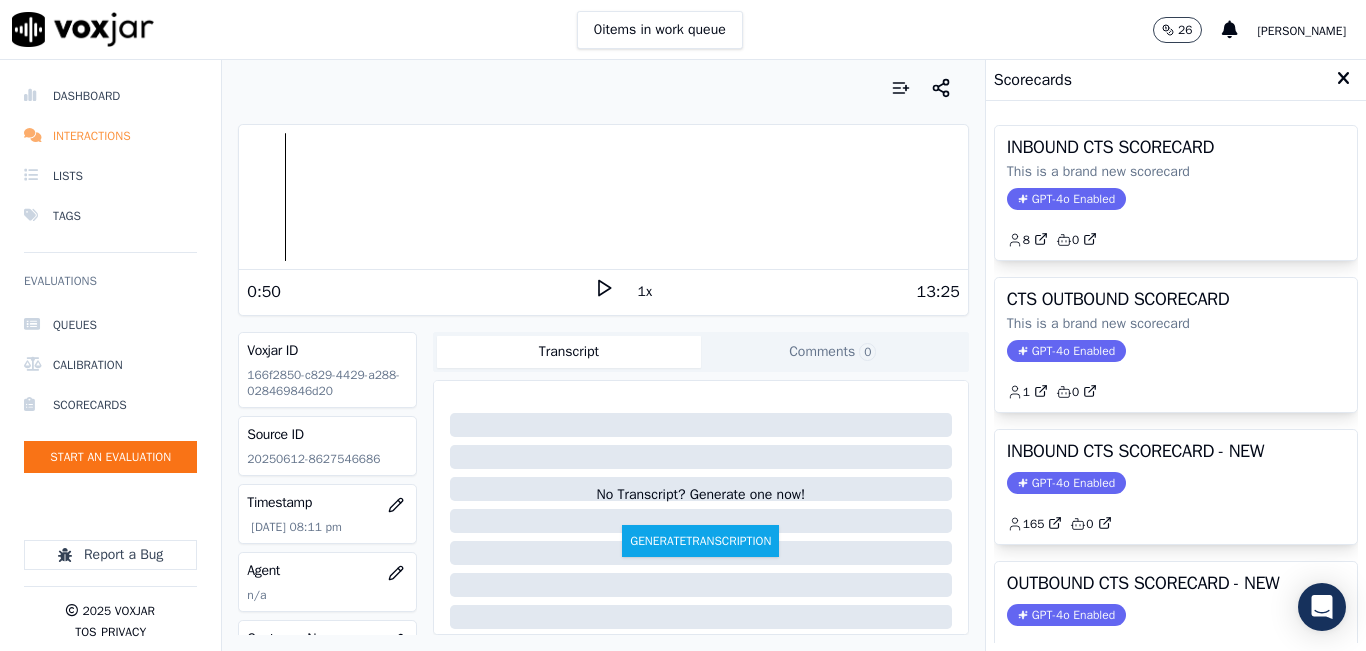 click on "Interactions" at bounding box center [110, 136] 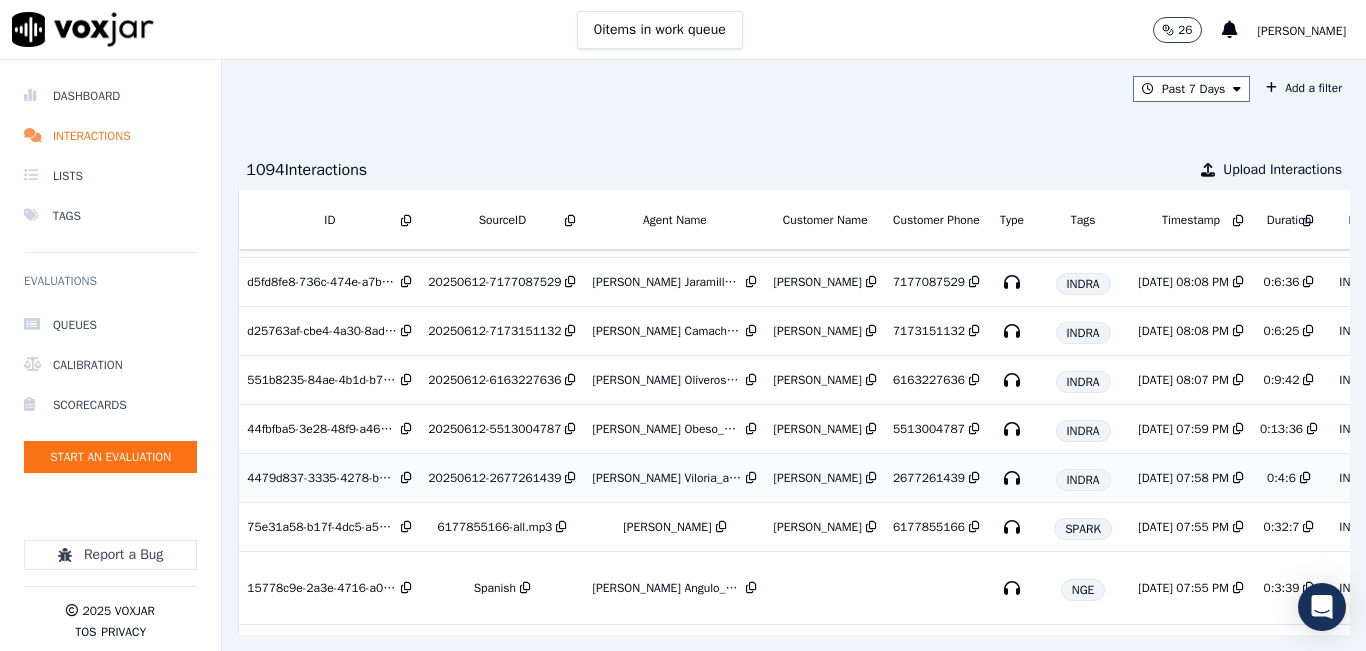 scroll, scrollTop: 300, scrollLeft: 0, axis: vertical 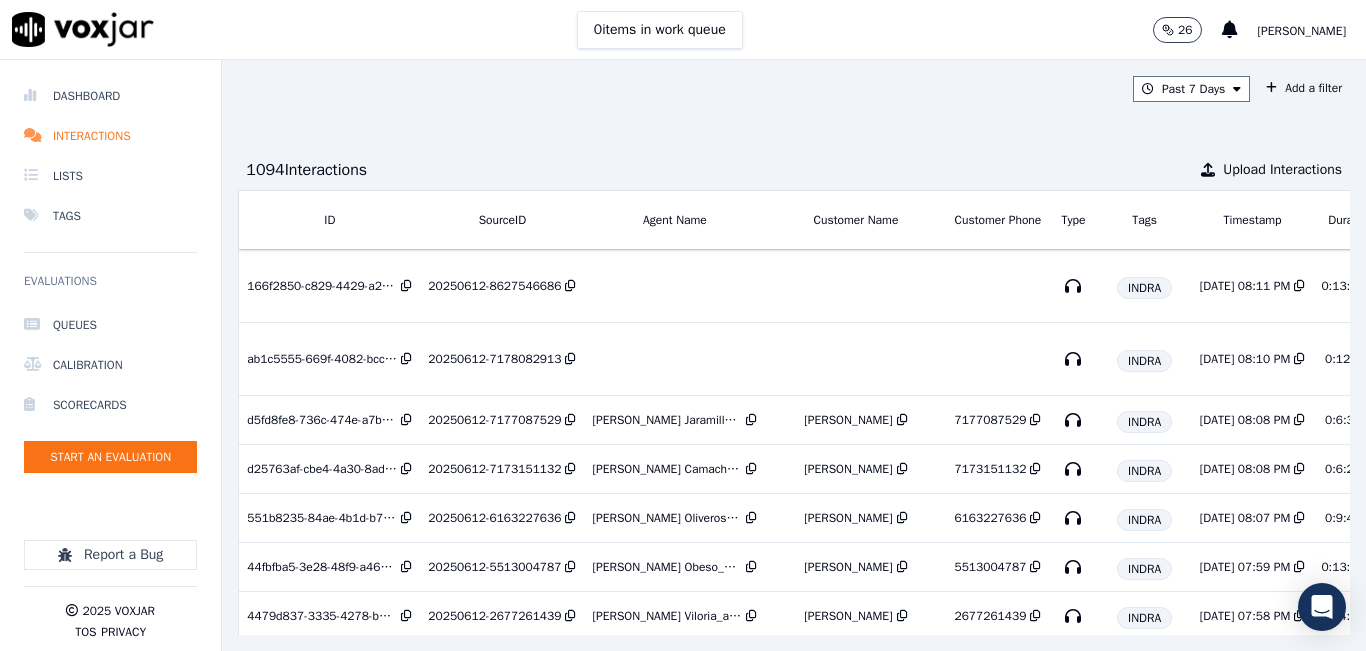 click on "Queues   Calibration   Scorecards   Start an Evaluation" 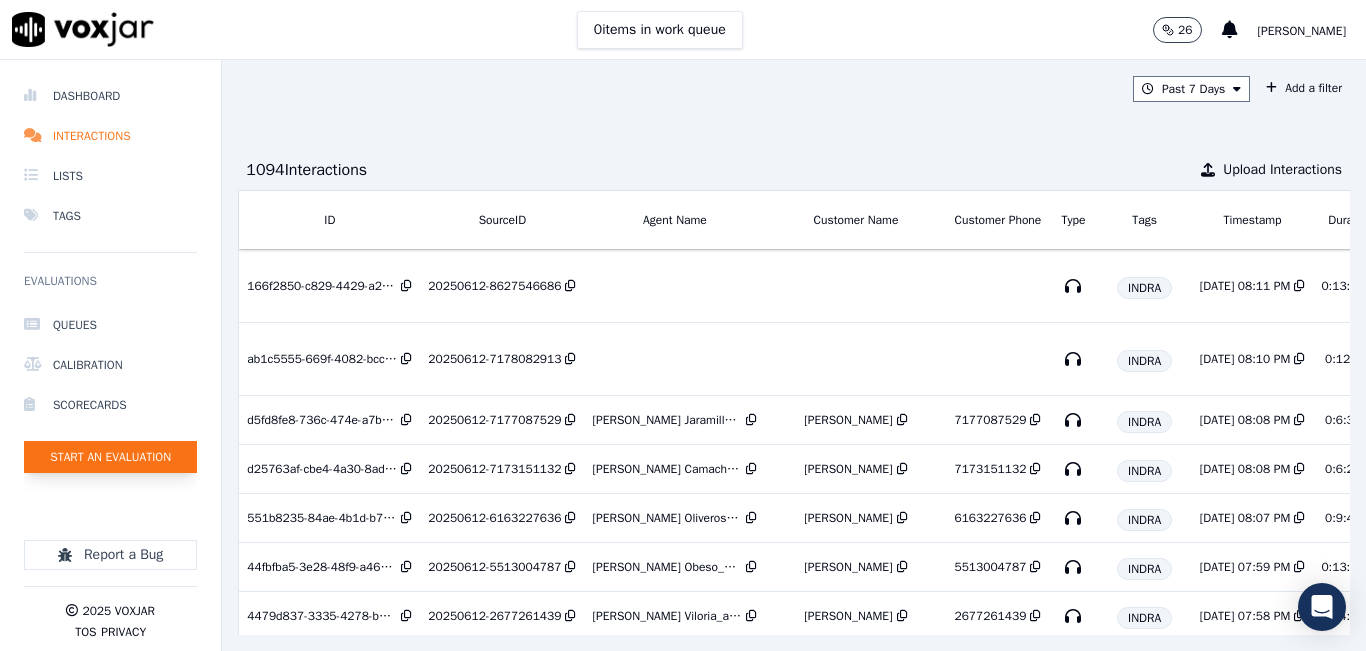 click on "Start an Evaluation" 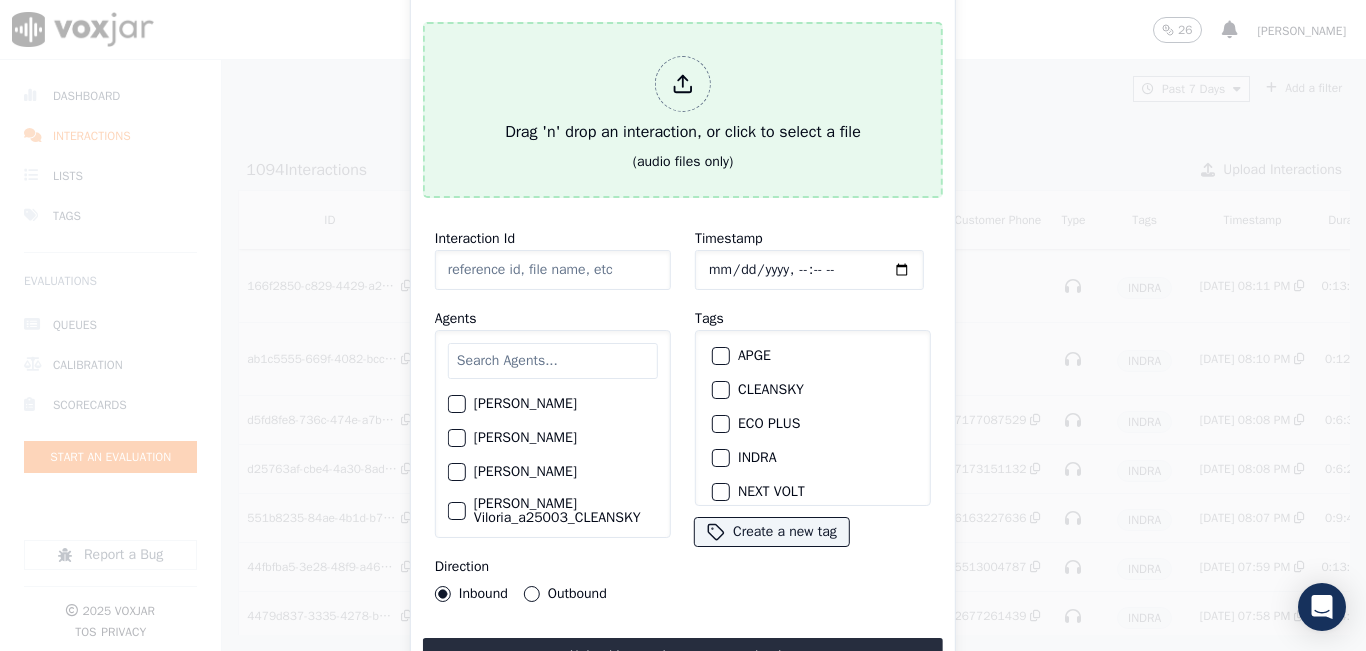 click on "Drag 'n' drop an interaction, or click to select a file" at bounding box center [683, 100] 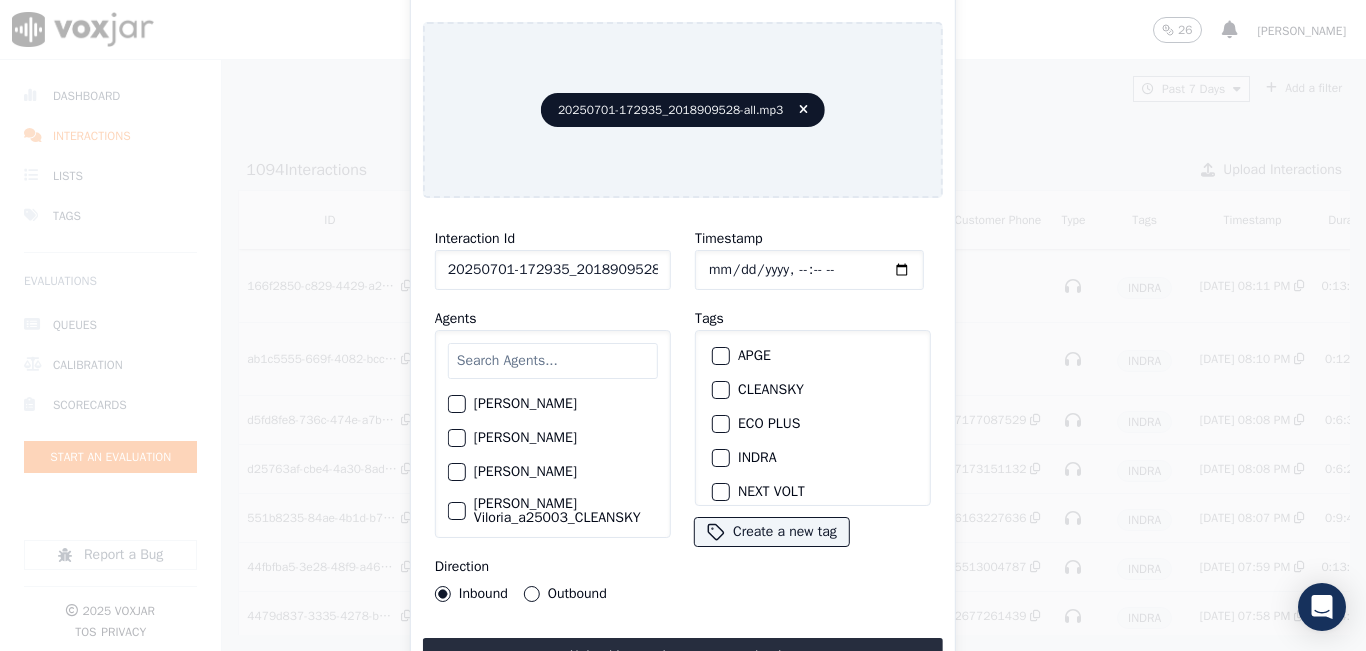 click at bounding box center (553, 361) 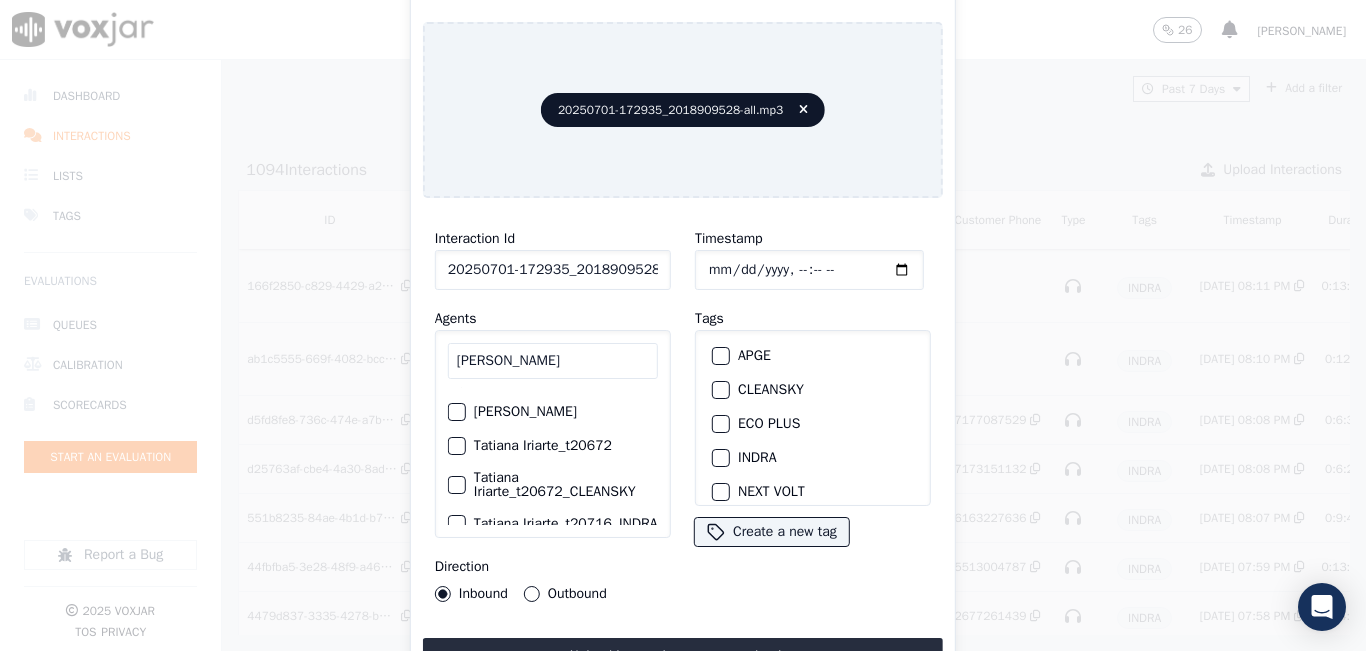 scroll, scrollTop: 100, scrollLeft: 0, axis: vertical 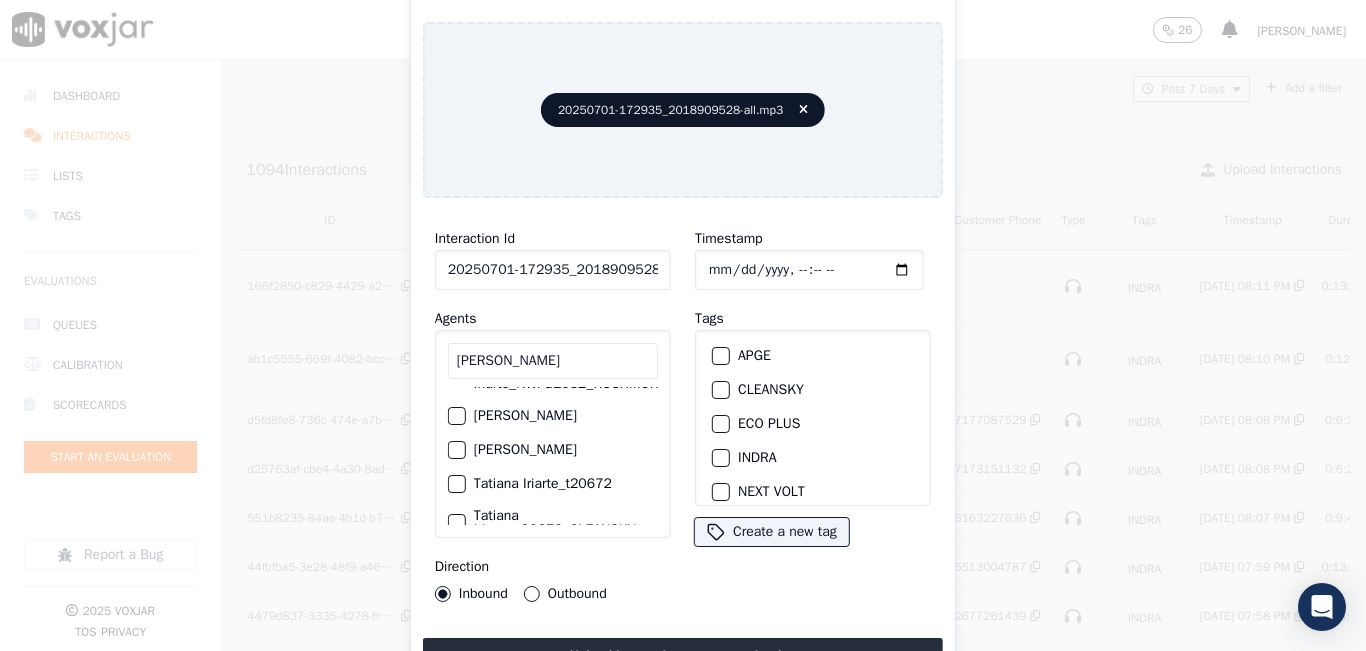 type on "[PERSON_NAME]" 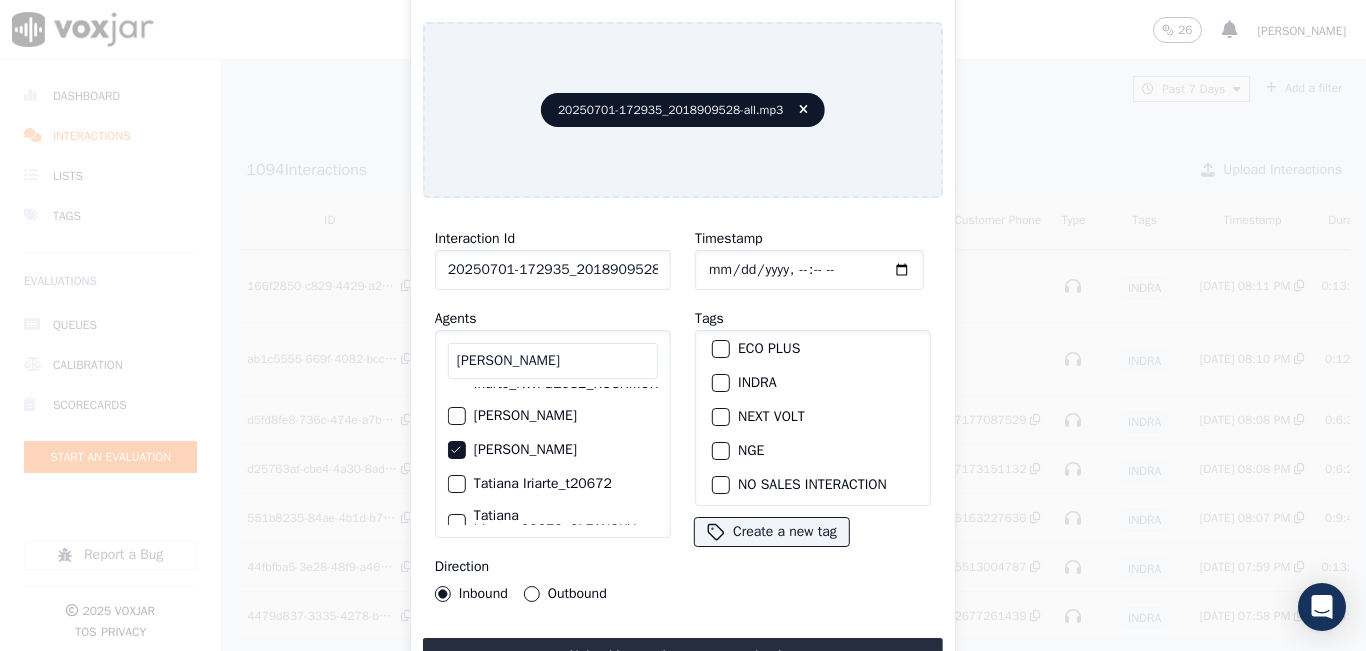 scroll, scrollTop: 0, scrollLeft: 0, axis: both 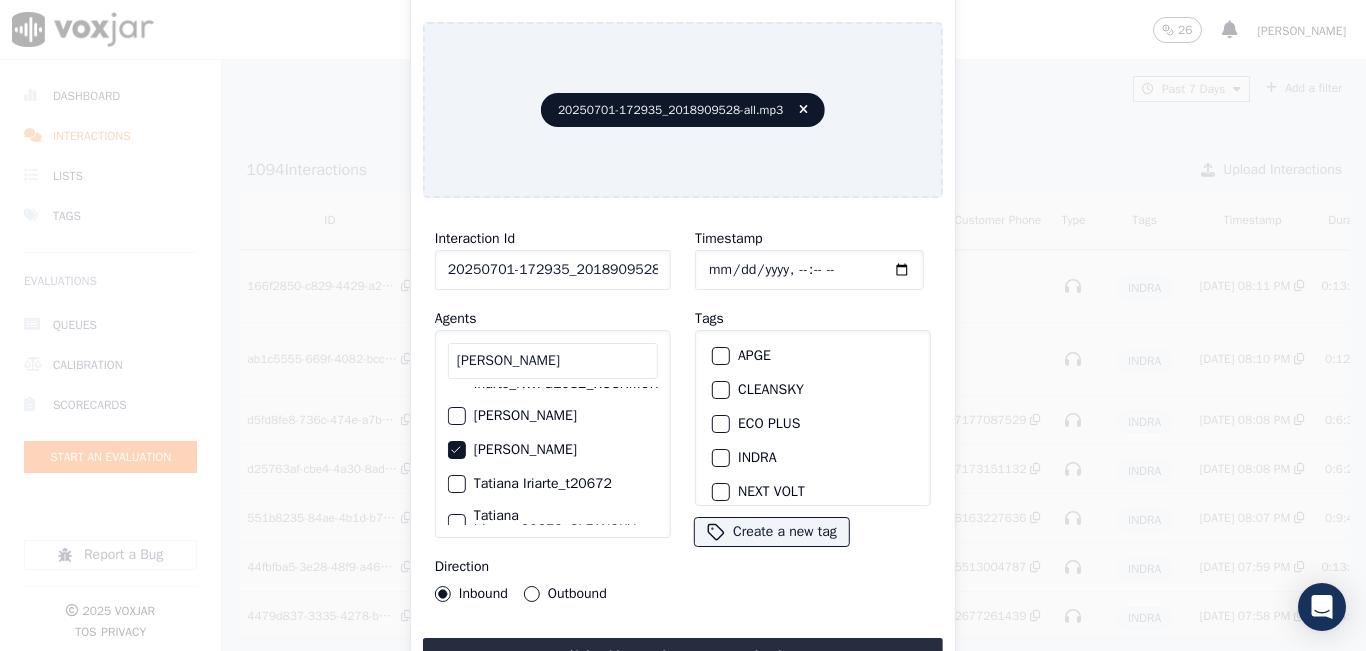 click at bounding box center (720, 424) 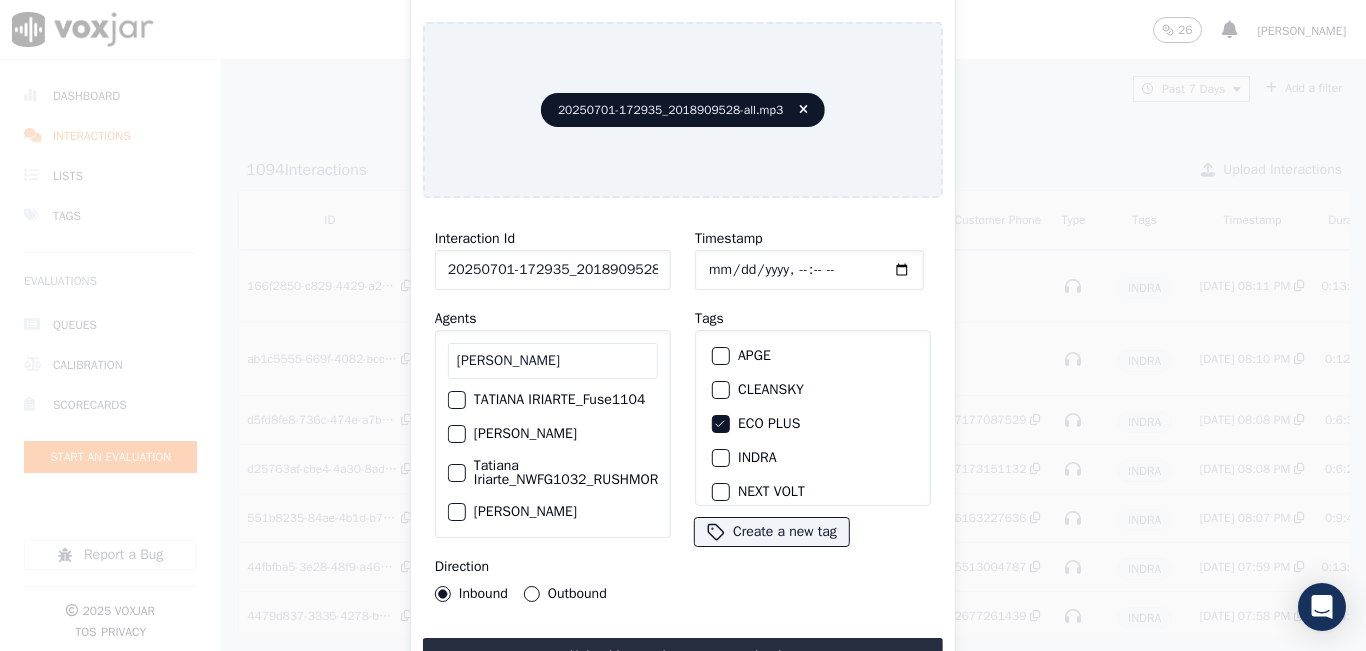 scroll, scrollTop: 0, scrollLeft: 0, axis: both 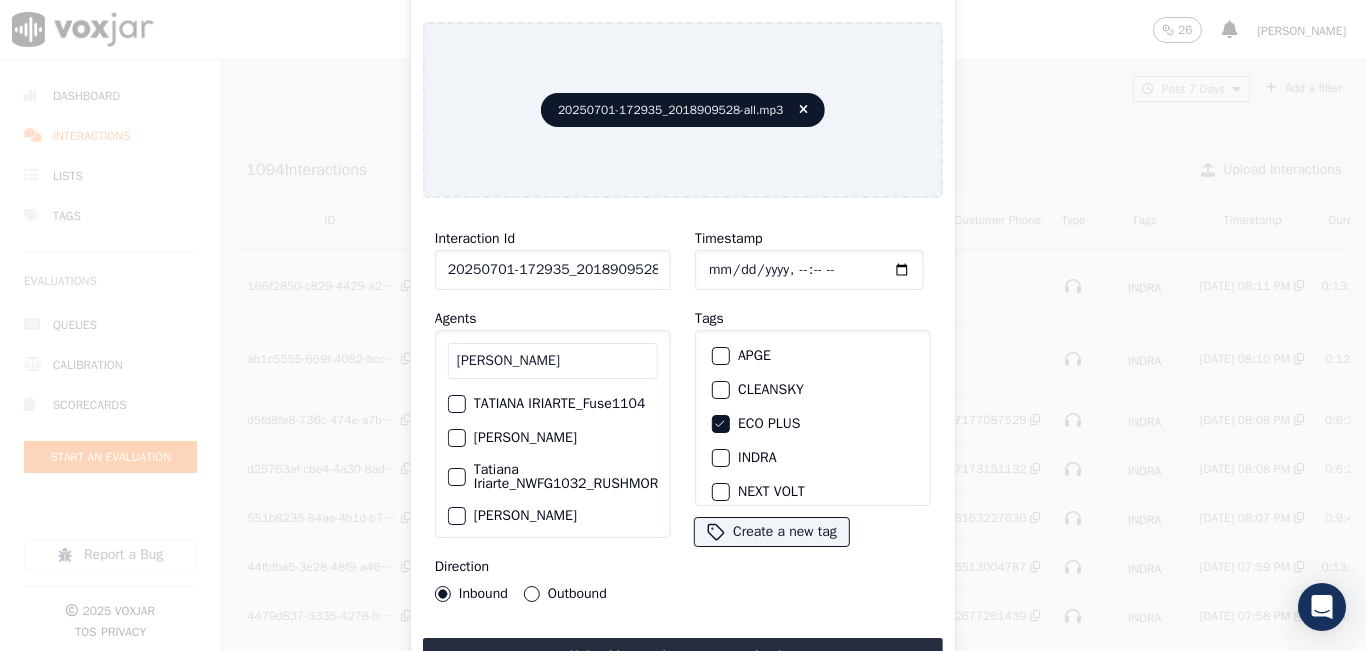 click on "Outbound" at bounding box center (532, 594) 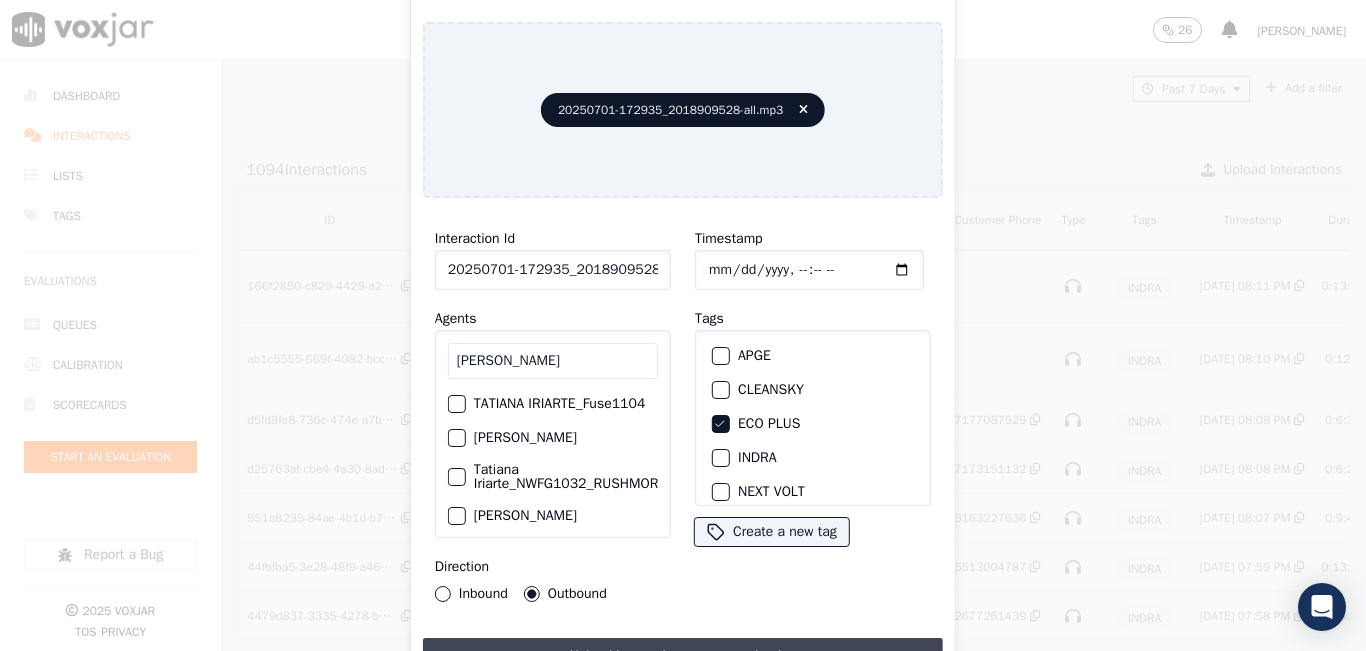 click on "Upload interaction to start evaluation" at bounding box center (683, 656) 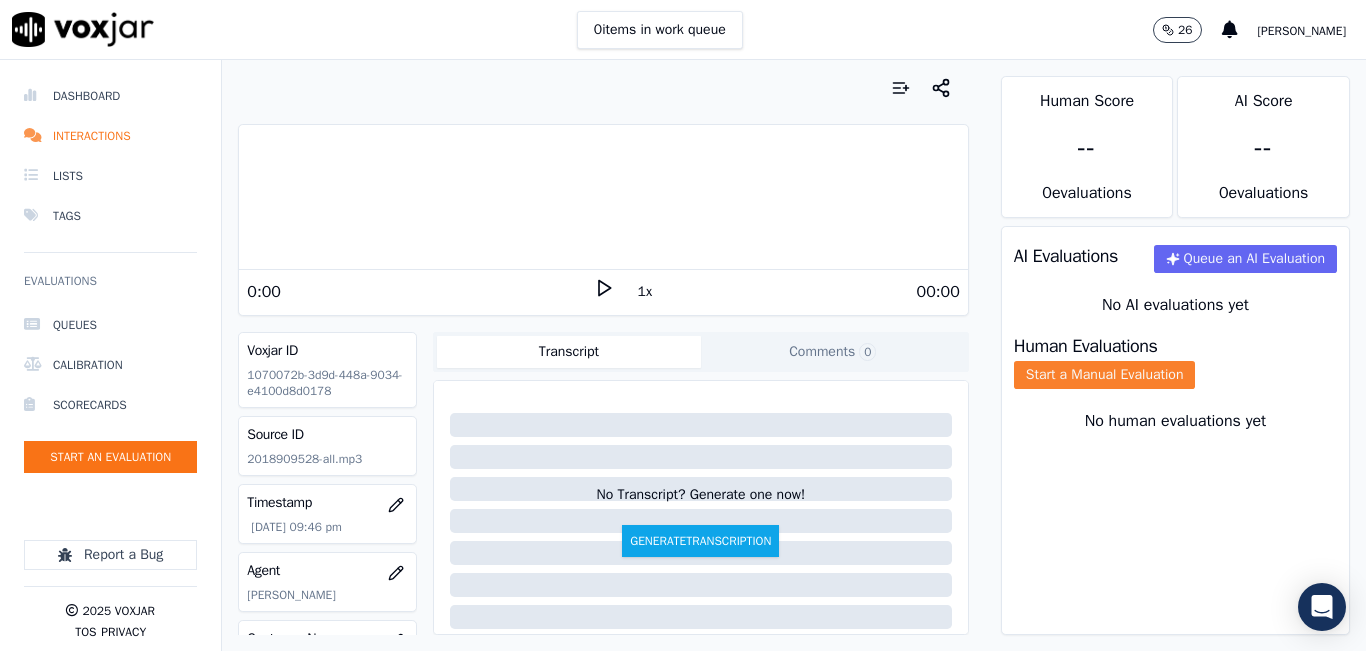click on "Start a Manual Evaluation" 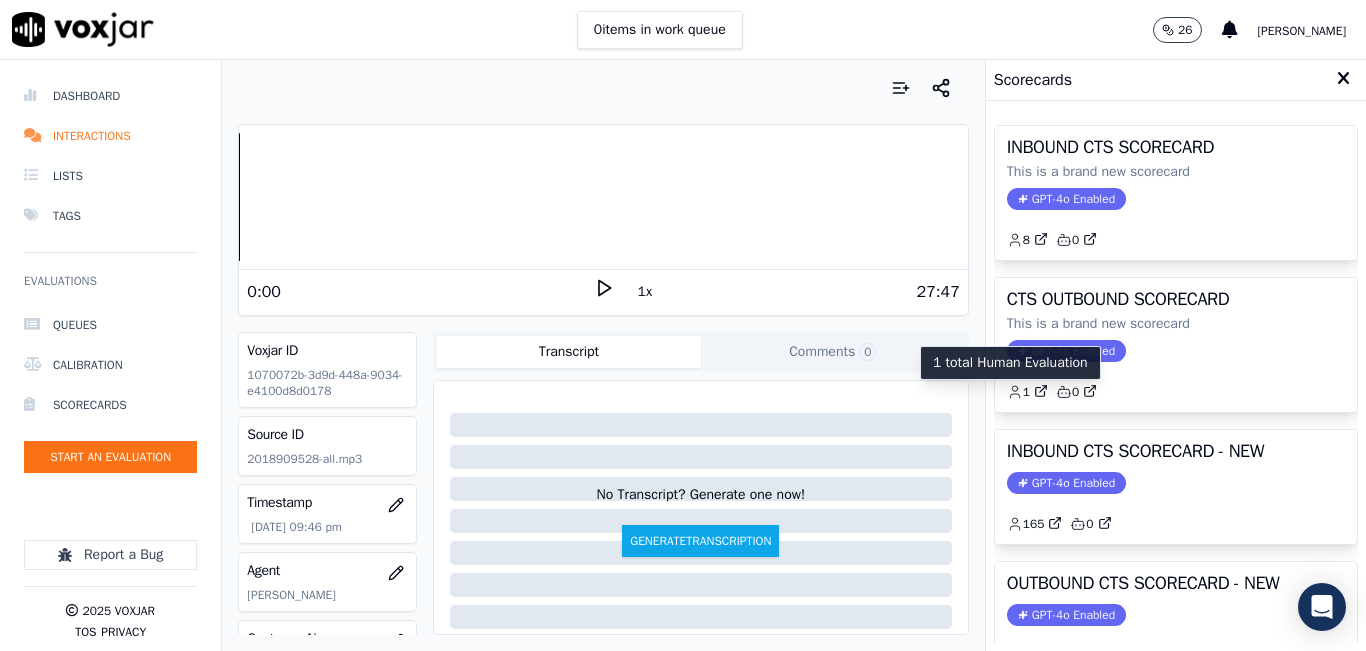 scroll, scrollTop: 200, scrollLeft: 0, axis: vertical 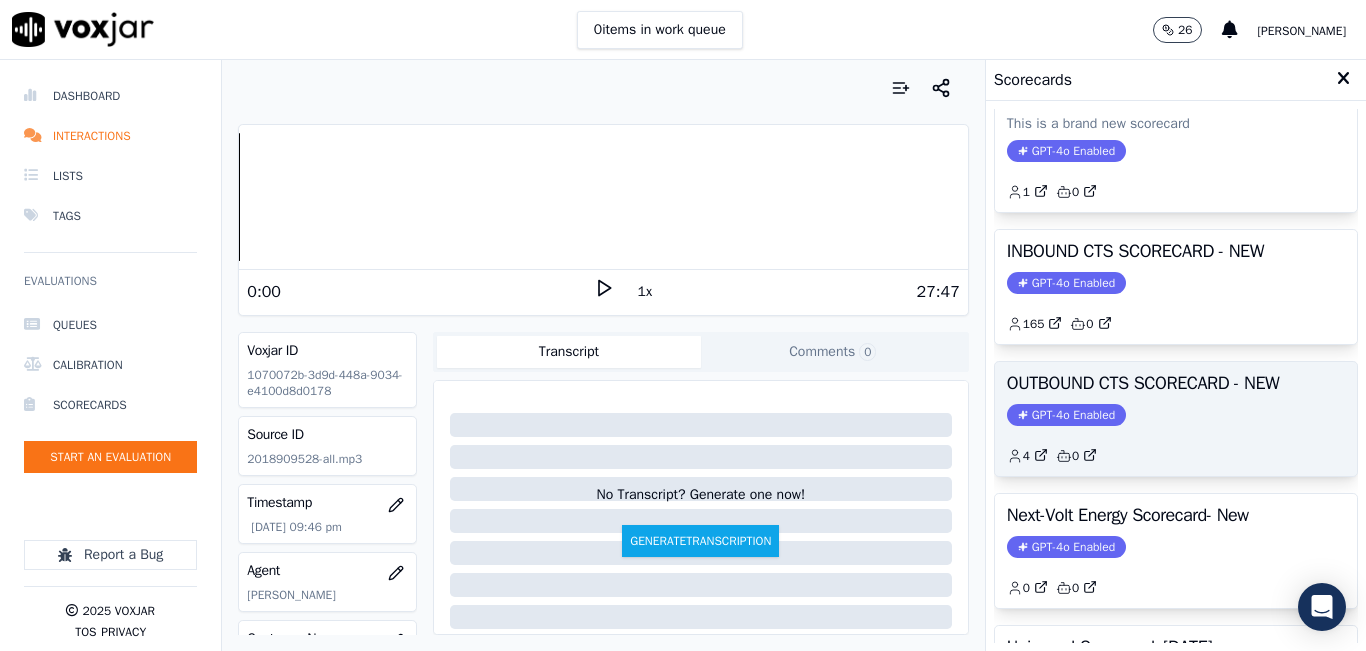 click on "4         0" 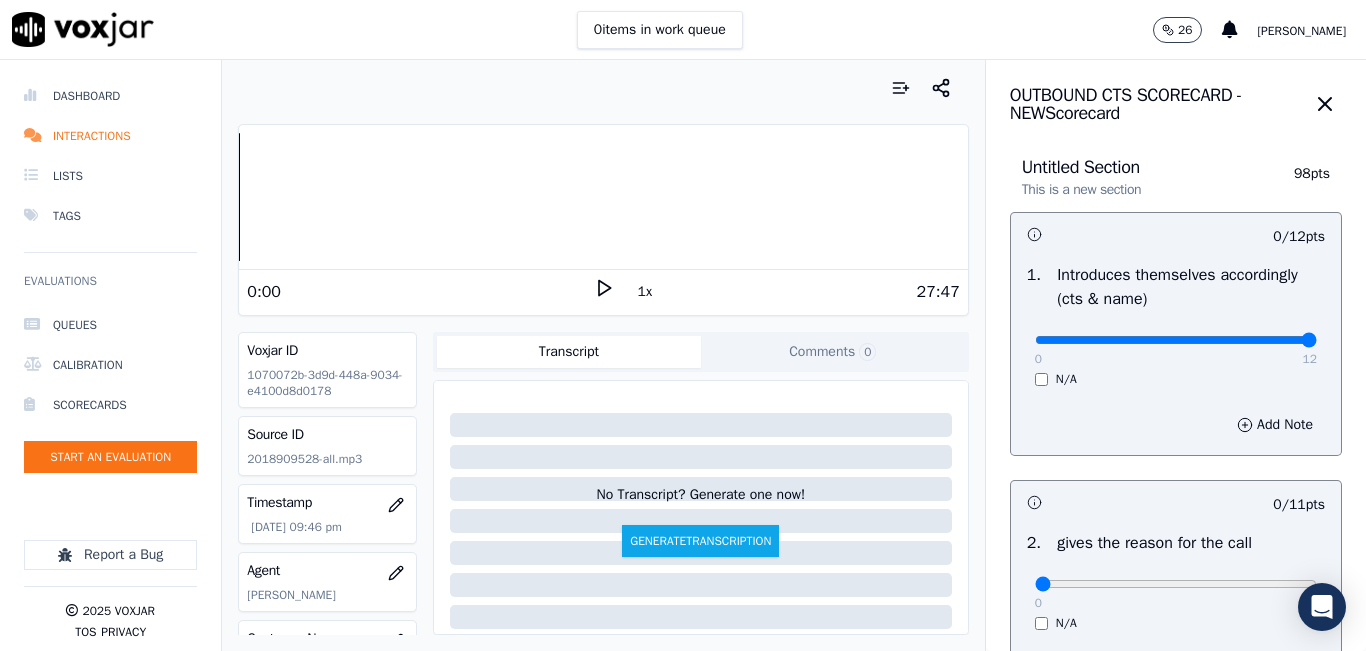 drag, startPoint x: 1033, startPoint y: 345, endPoint x: 1295, endPoint y: 348, distance: 262.01718 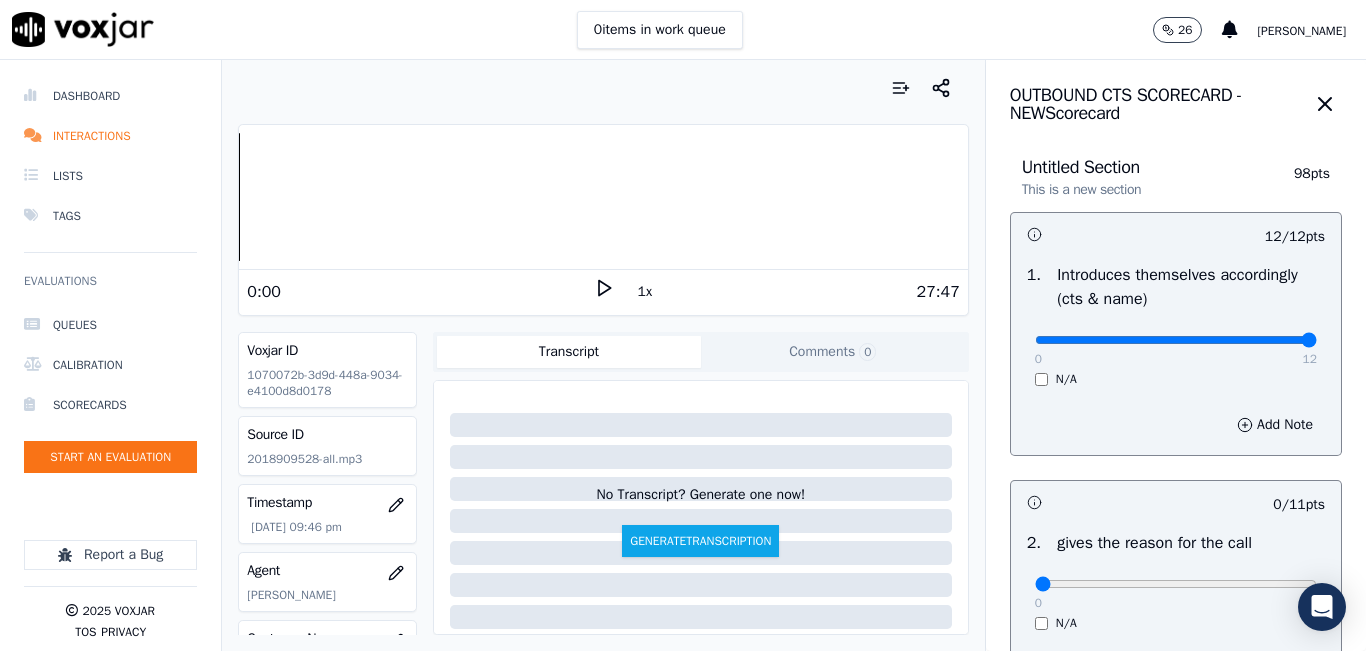click 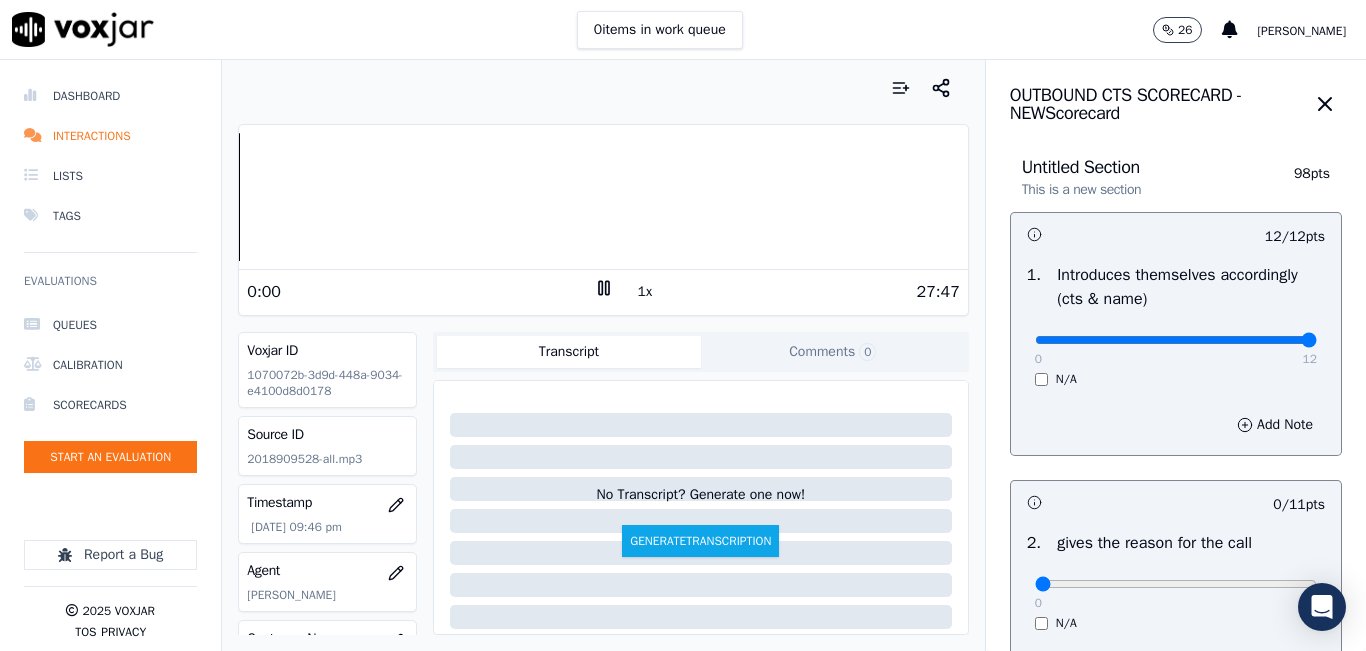click on "1x" at bounding box center [645, 292] 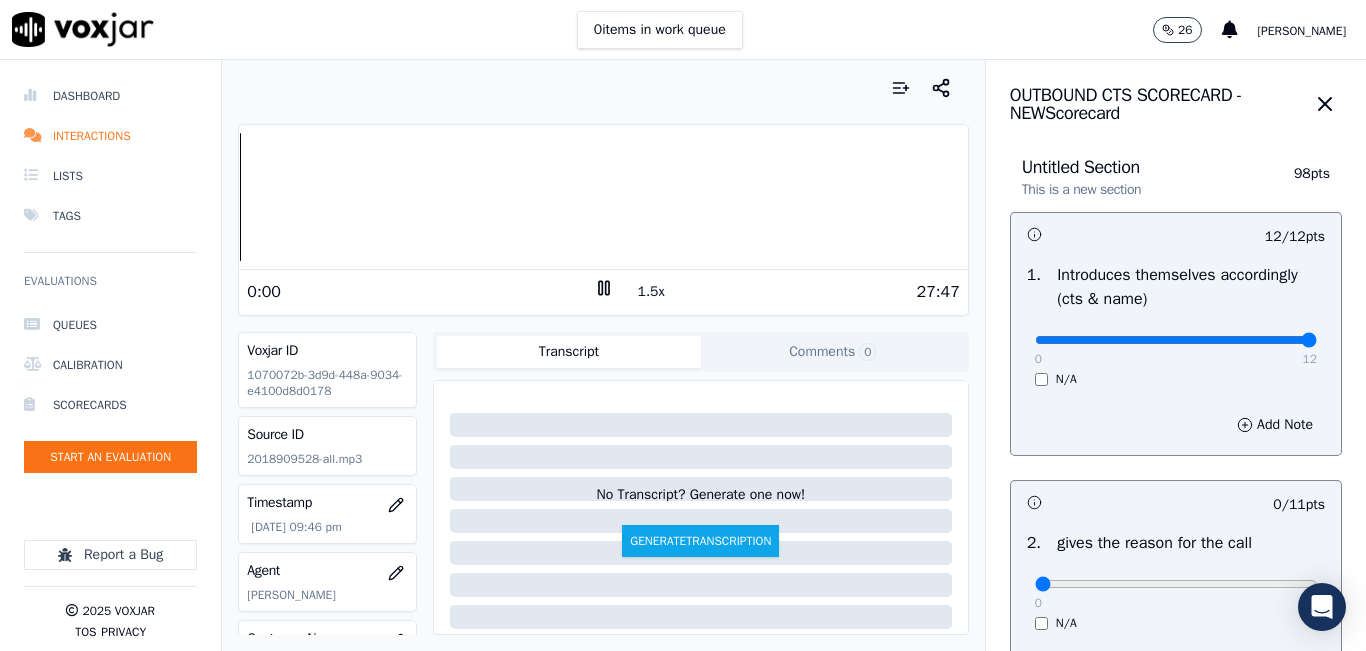 click on "1.5x" at bounding box center (651, 292) 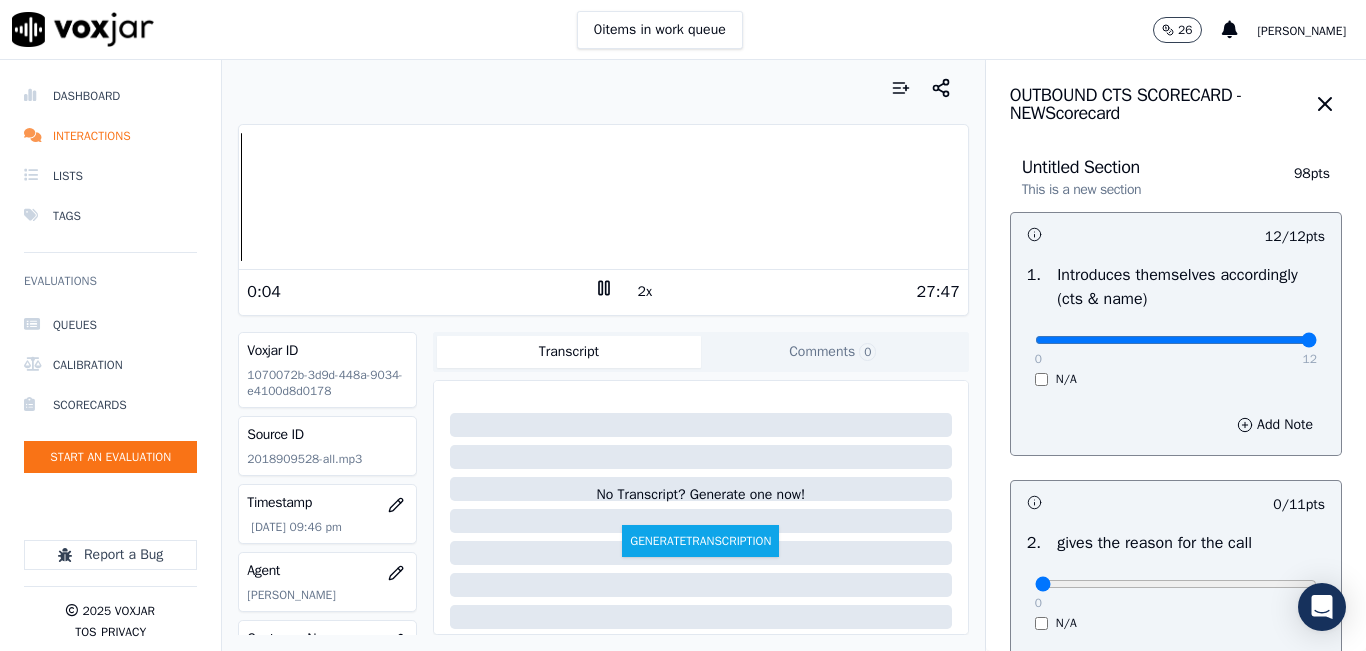 click on "2x" at bounding box center (645, 292) 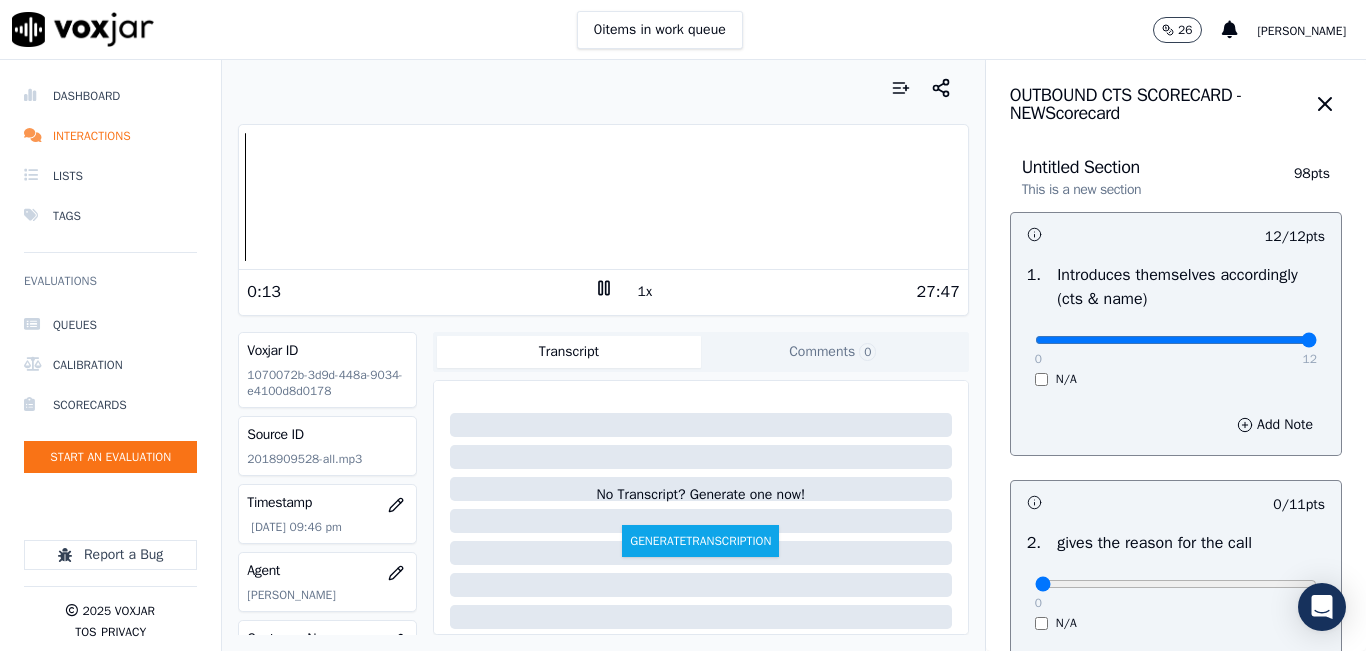 click on "1x" at bounding box center (645, 292) 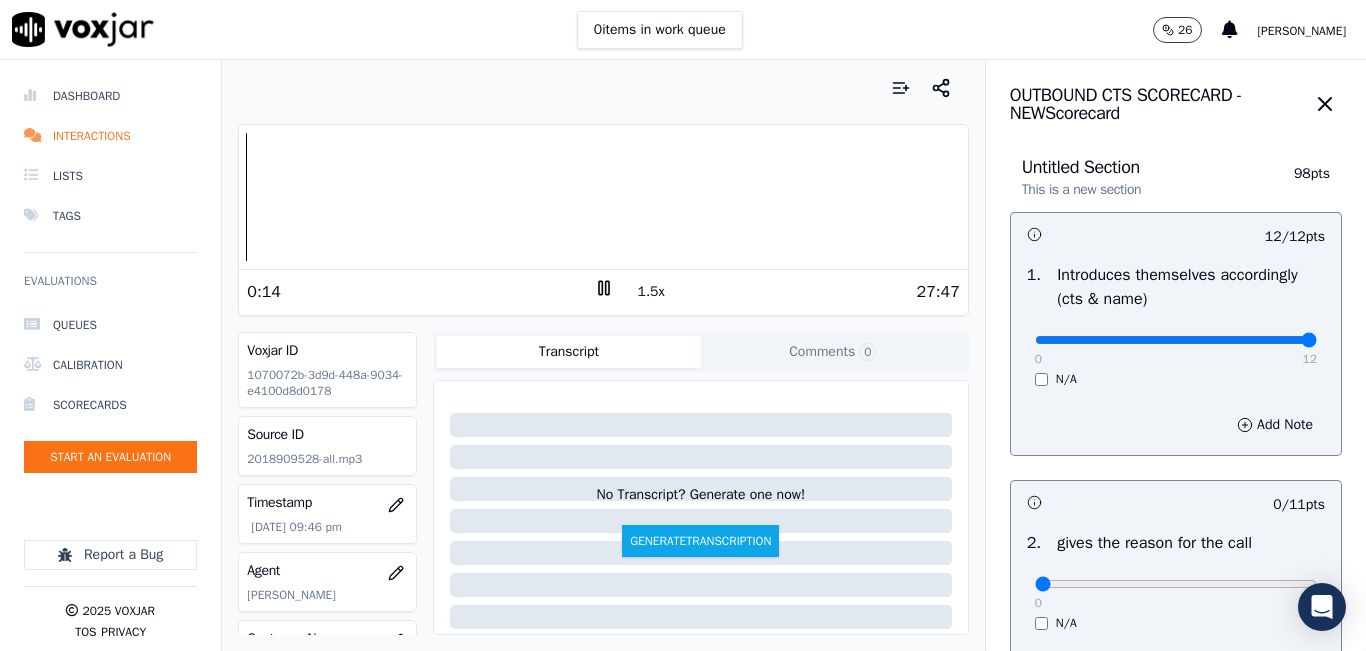 click on "1.5x" at bounding box center [651, 292] 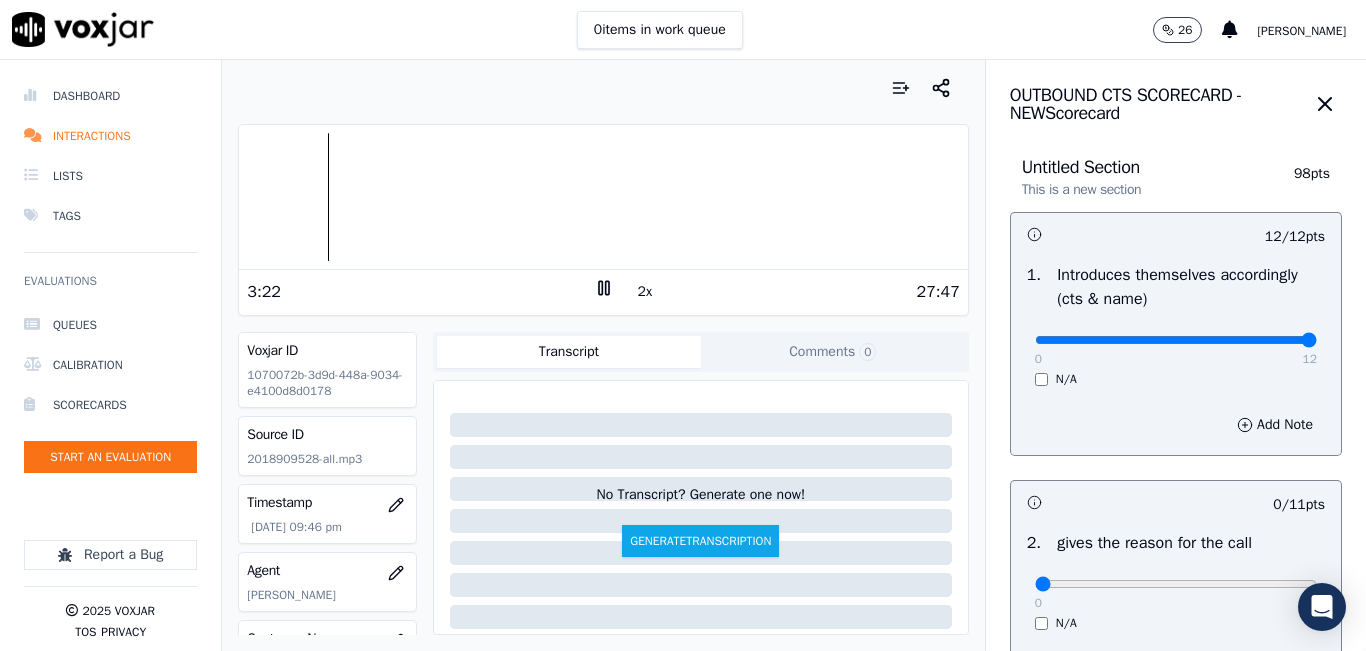 click on "2x" at bounding box center [645, 292] 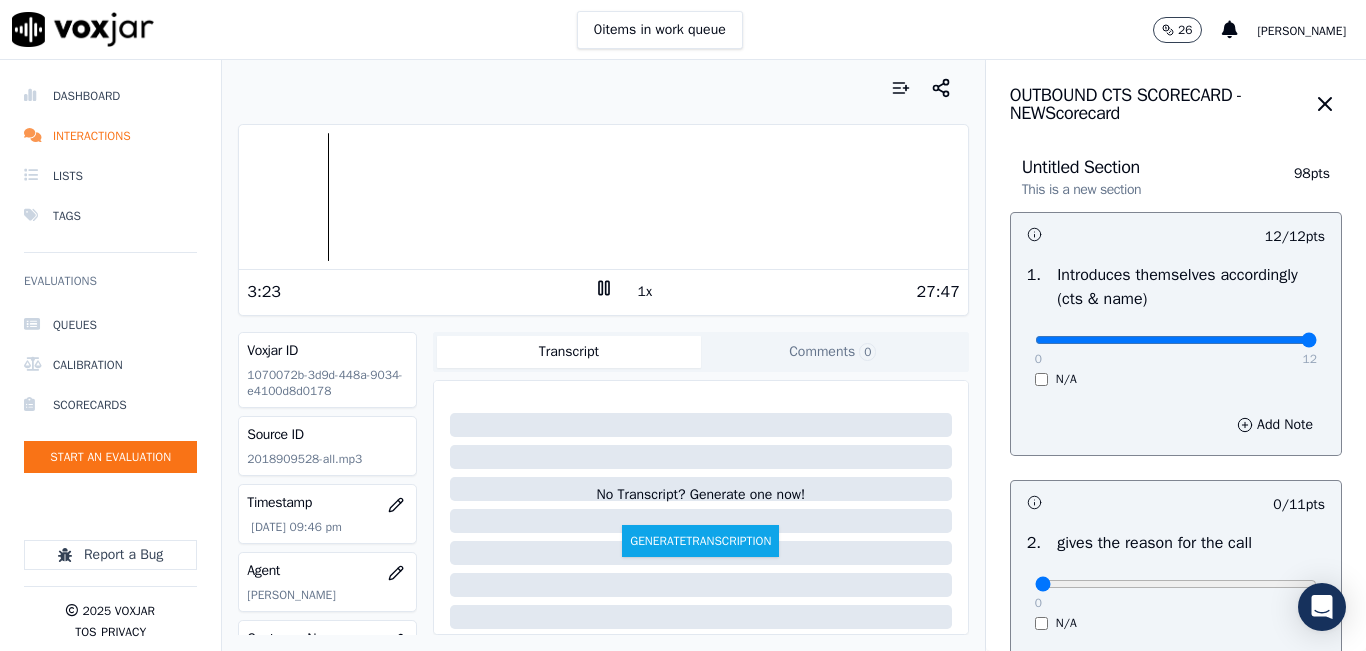 scroll, scrollTop: 100, scrollLeft: 0, axis: vertical 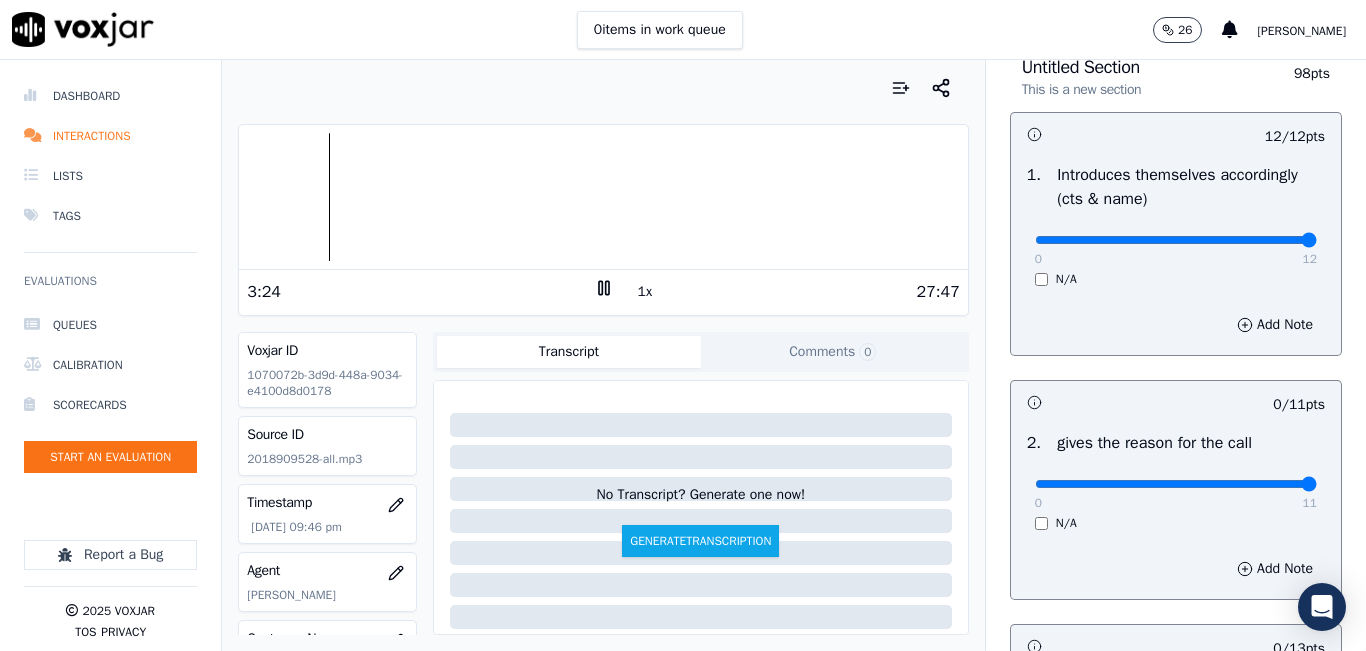 drag, startPoint x: 1029, startPoint y: 482, endPoint x: 1321, endPoint y: 427, distance: 297.13464 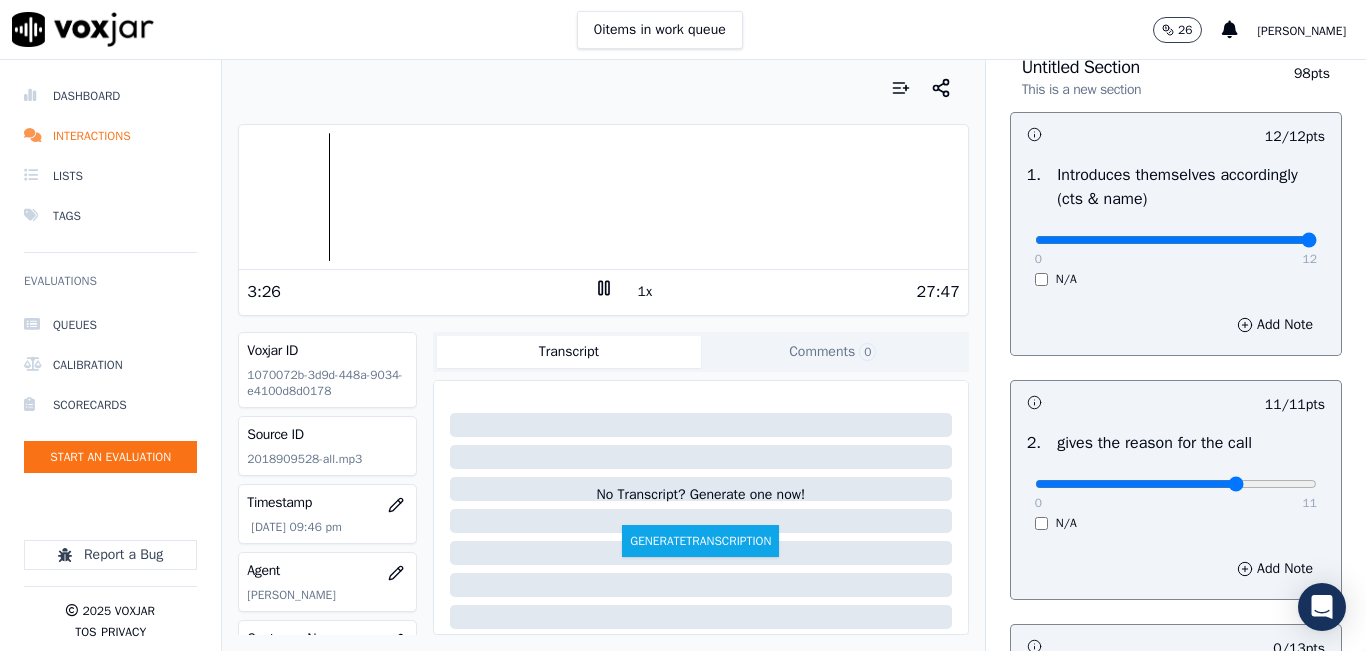 click at bounding box center (1176, 240) 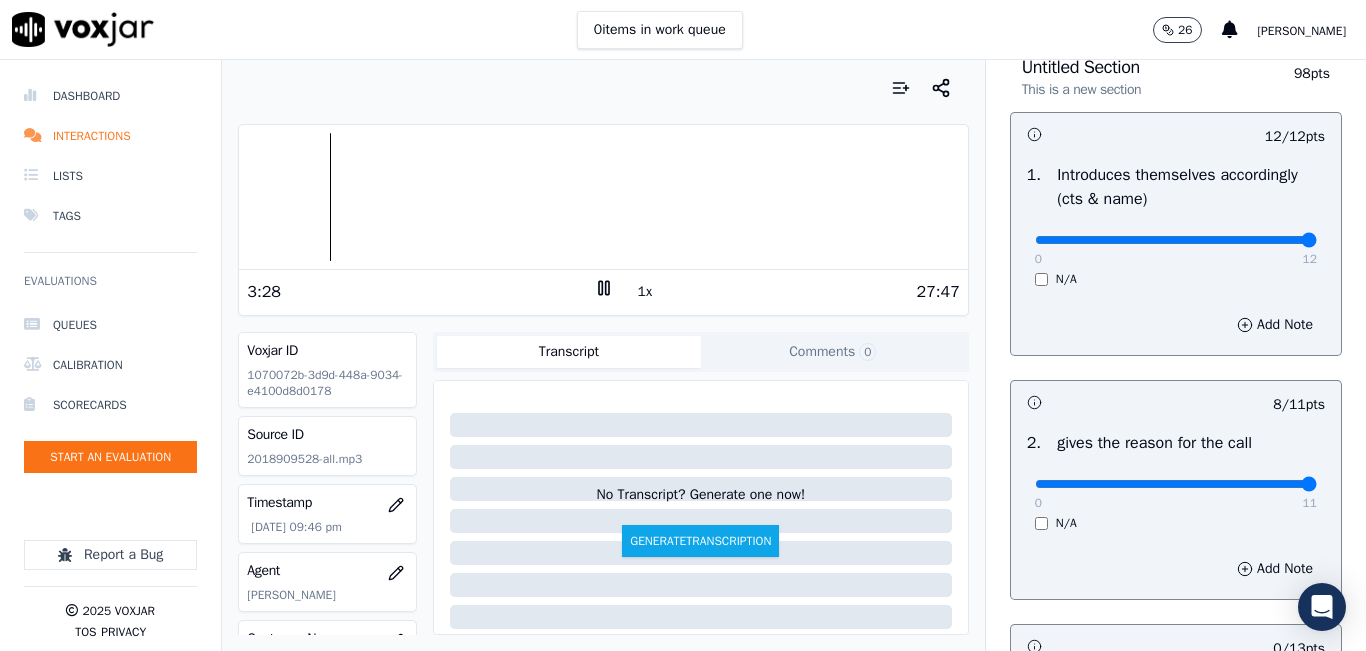 drag, startPoint x: 1199, startPoint y: 483, endPoint x: 1358, endPoint y: 464, distance: 160.1312 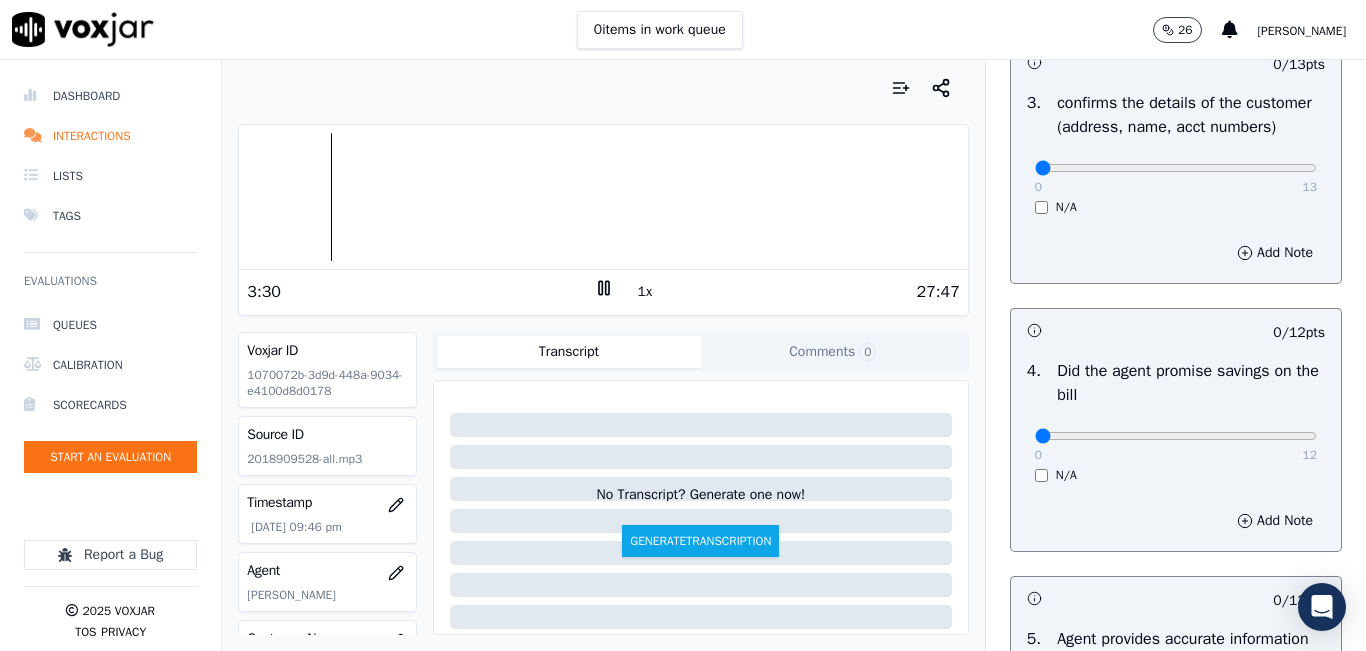 scroll, scrollTop: 700, scrollLeft: 0, axis: vertical 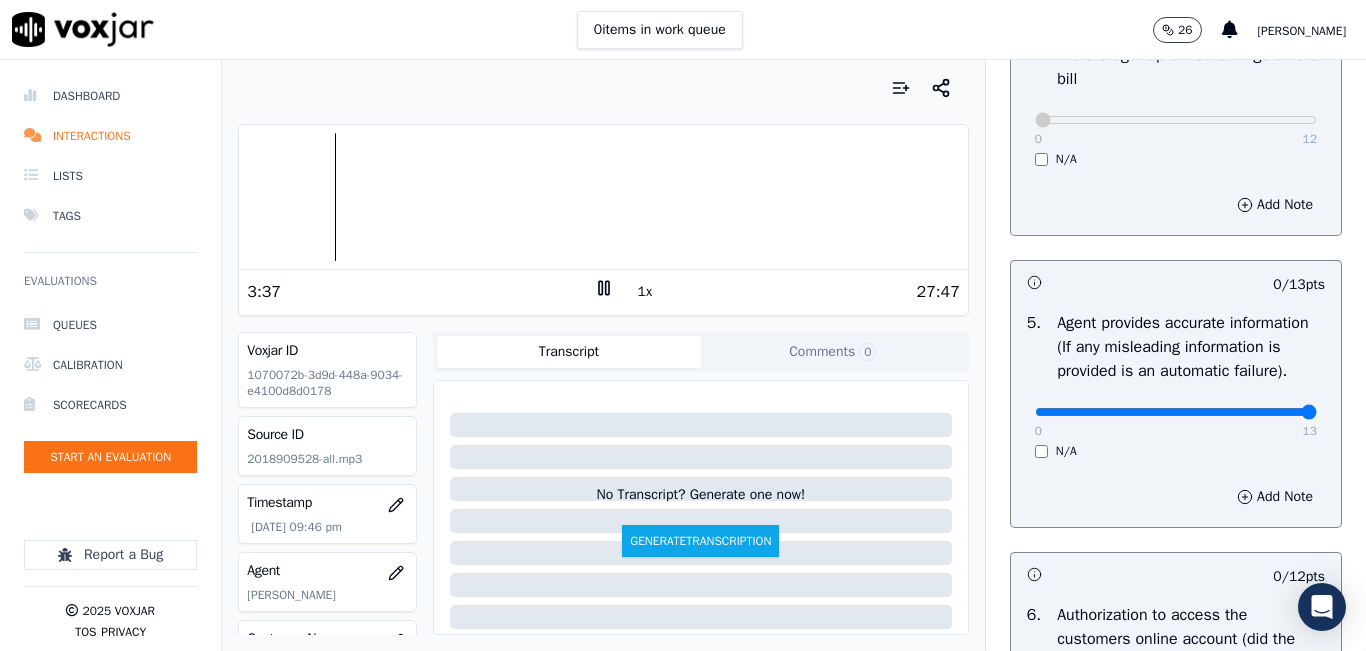 drag, startPoint x: 1022, startPoint y: 466, endPoint x: 1330, endPoint y: 413, distance: 312.5268 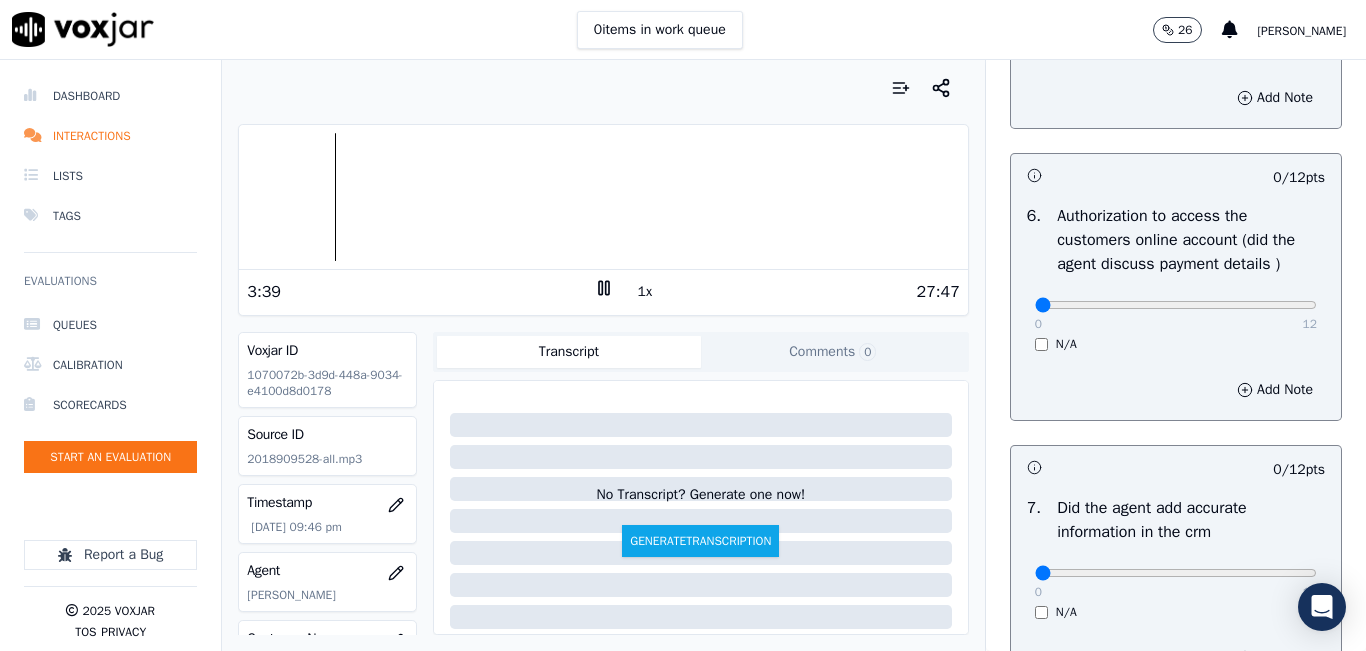 scroll, scrollTop: 1400, scrollLeft: 0, axis: vertical 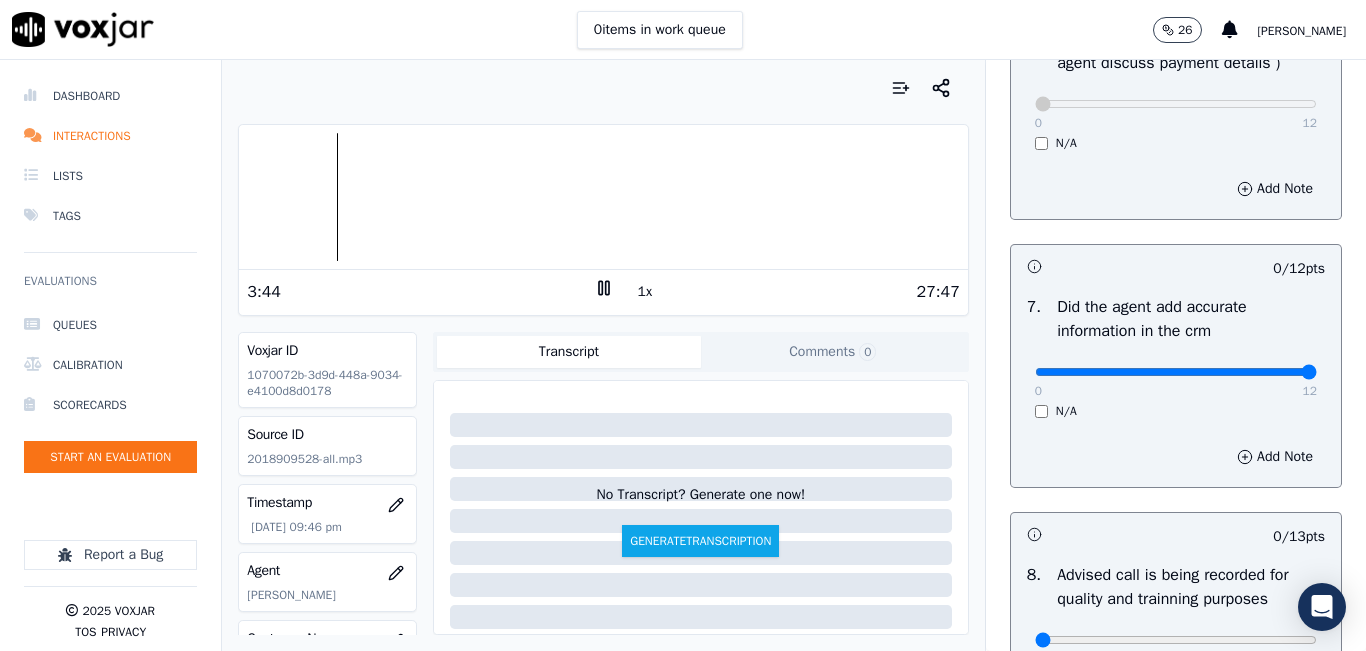 drag, startPoint x: 1028, startPoint y: 425, endPoint x: 1291, endPoint y: 432, distance: 263.09314 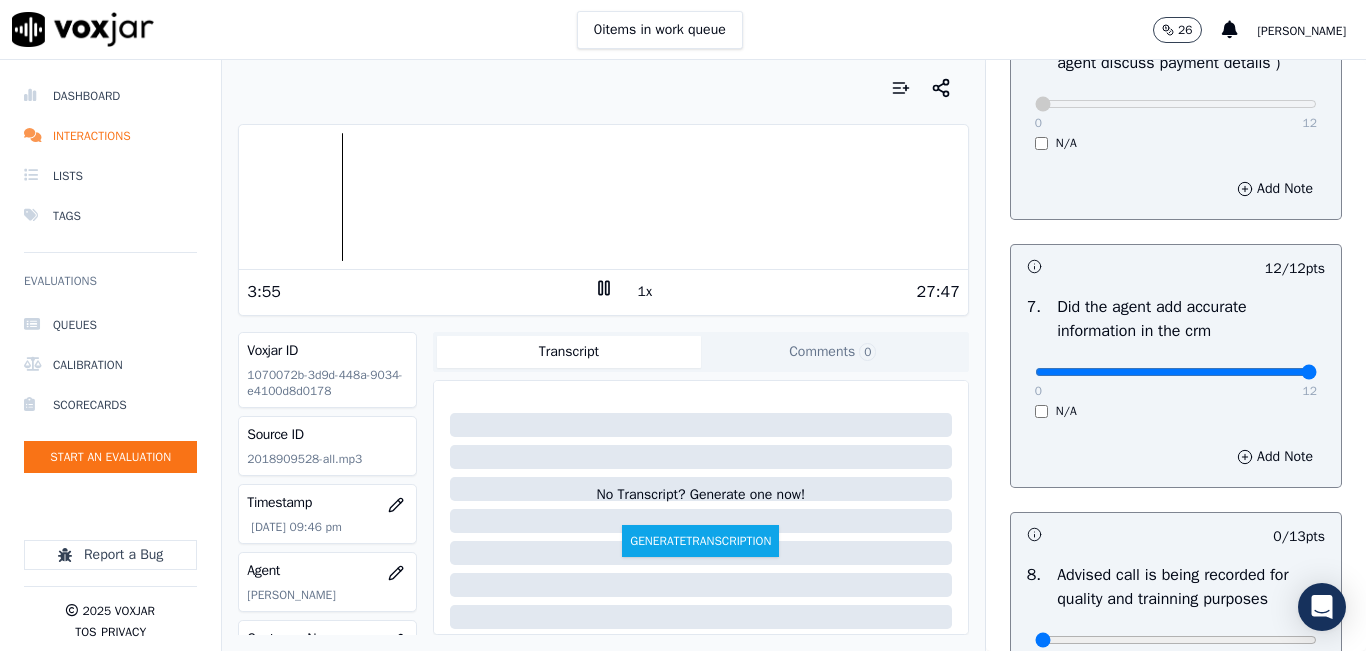 click on "1x" at bounding box center (645, 292) 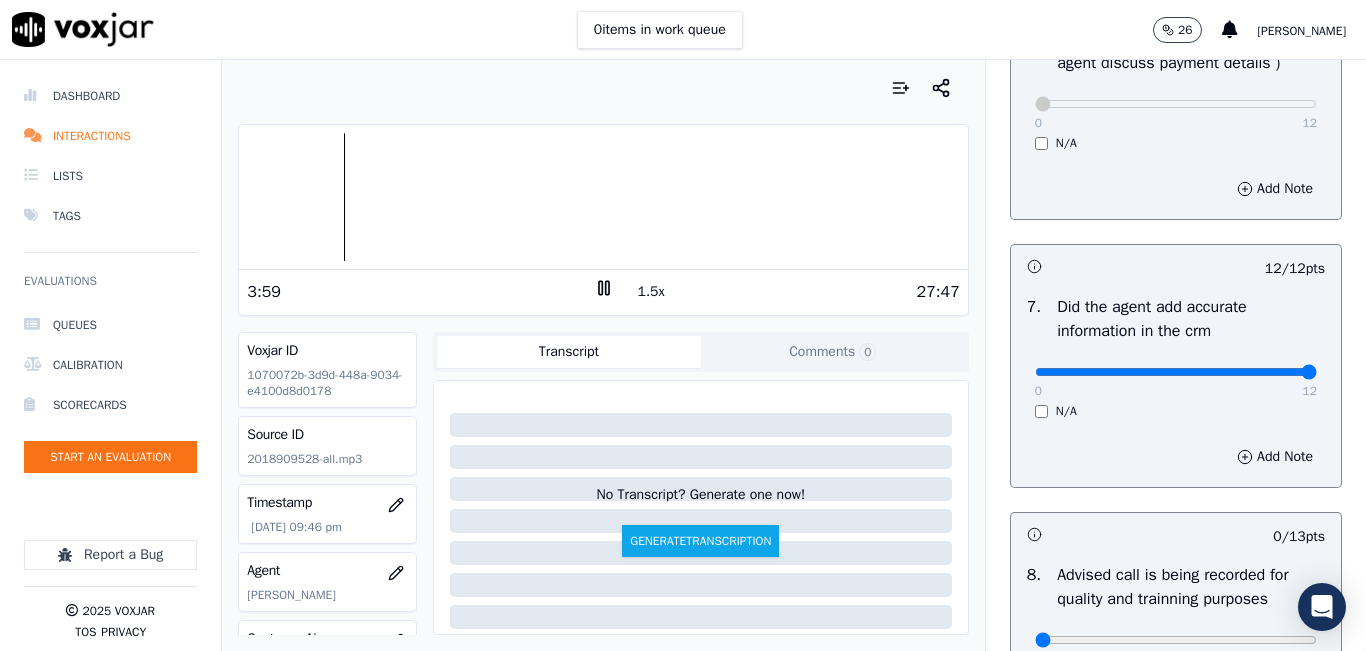 click on "1.5x" at bounding box center [651, 292] 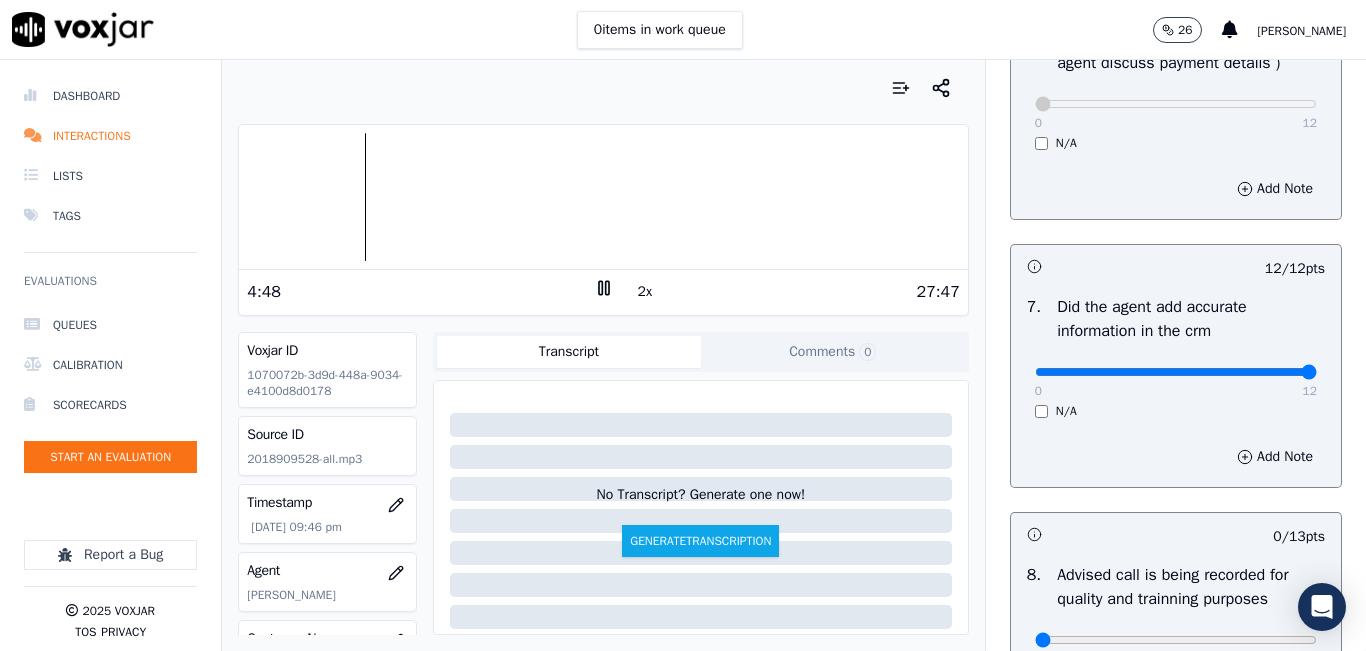 click at bounding box center (603, 197) 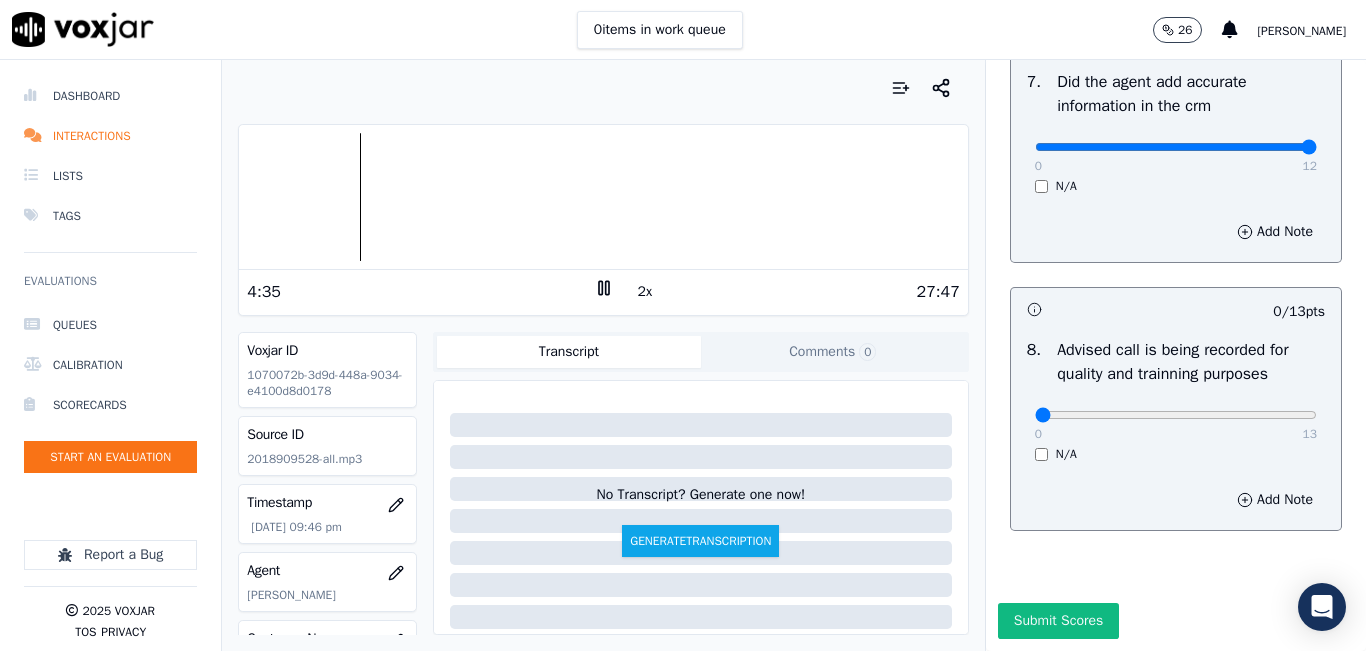 scroll, scrollTop: 1900, scrollLeft: 0, axis: vertical 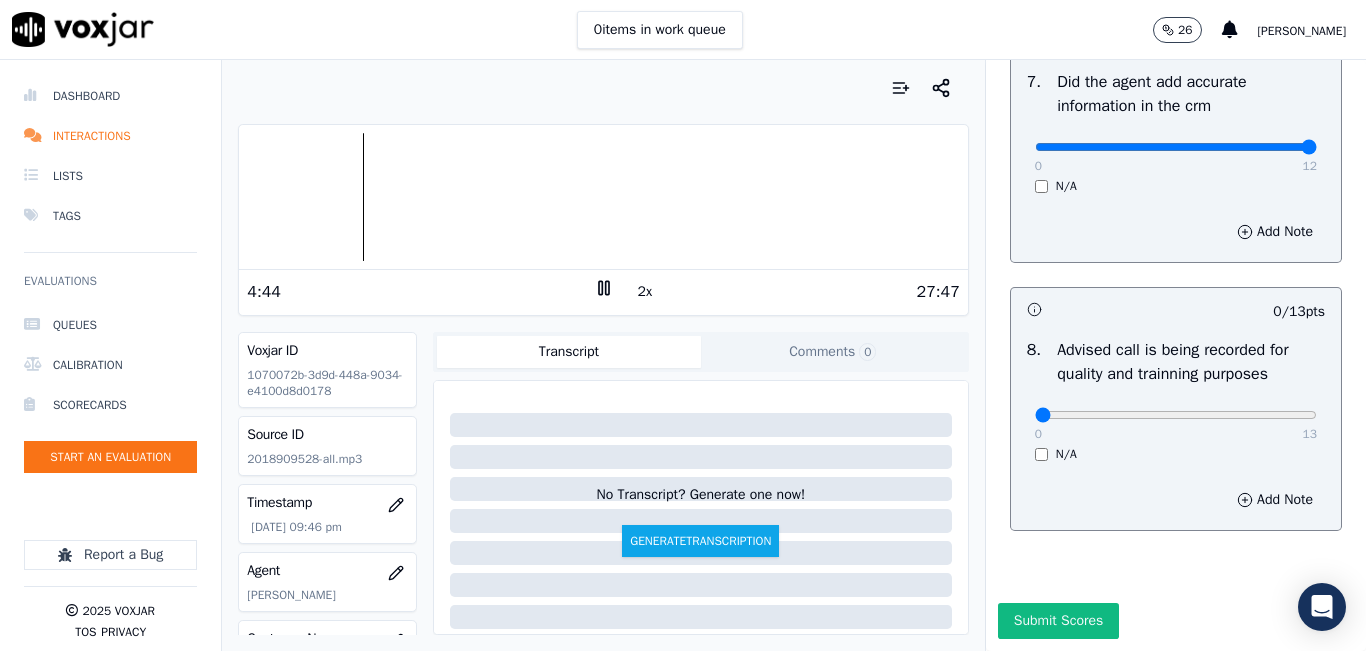 click on "2x" at bounding box center (645, 292) 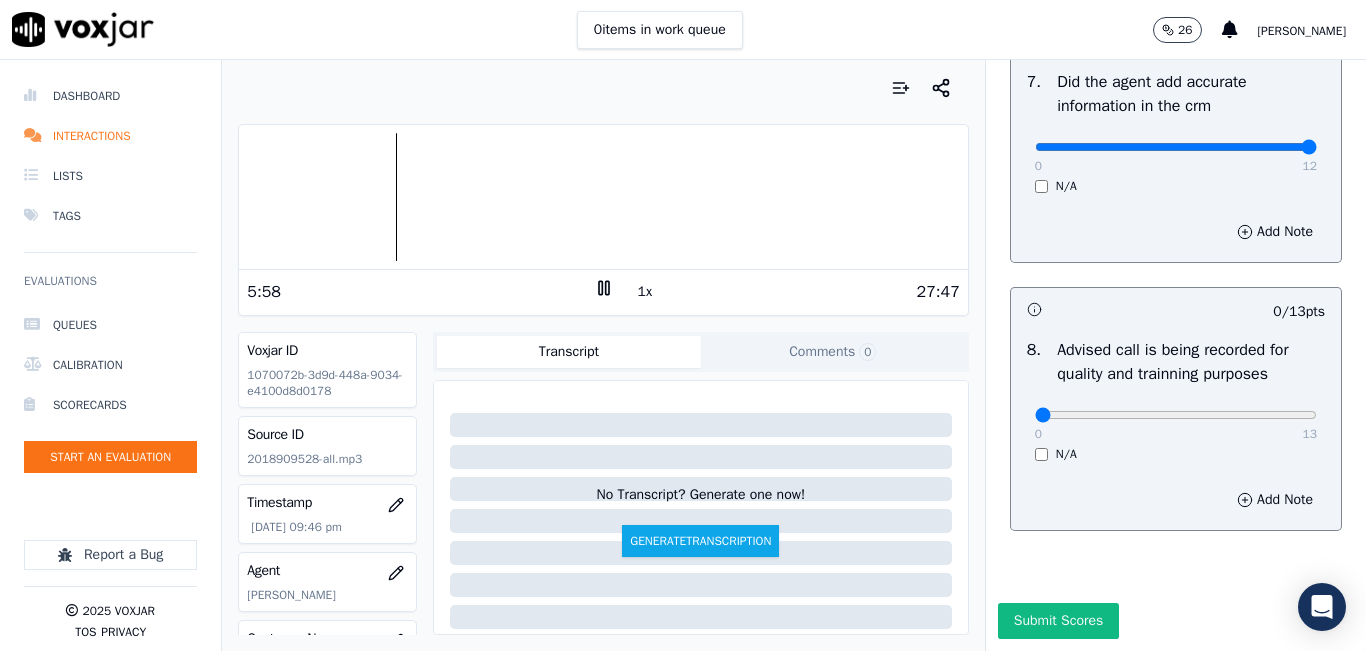 drag, startPoint x: 527, startPoint y: 326, endPoint x: 517, endPoint y: 344, distance: 20.59126 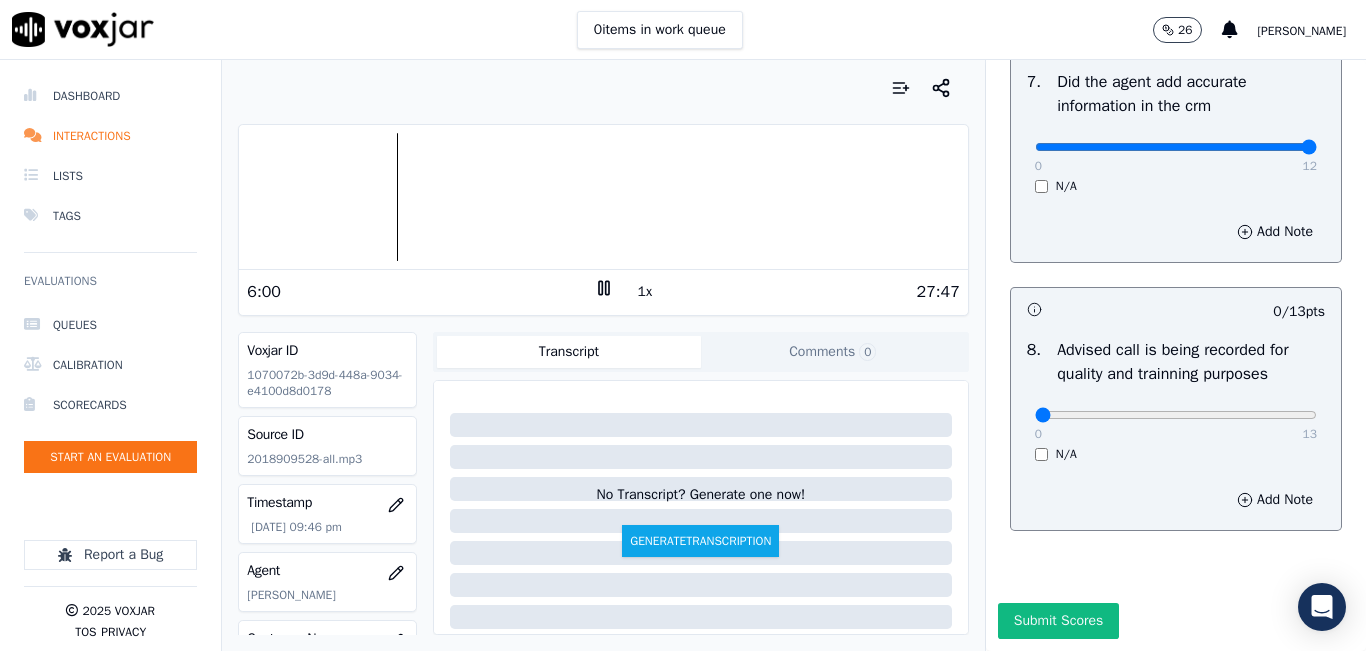 drag, startPoint x: 517, startPoint y: 344, endPoint x: 433, endPoint y: 334, distance: 84.59315 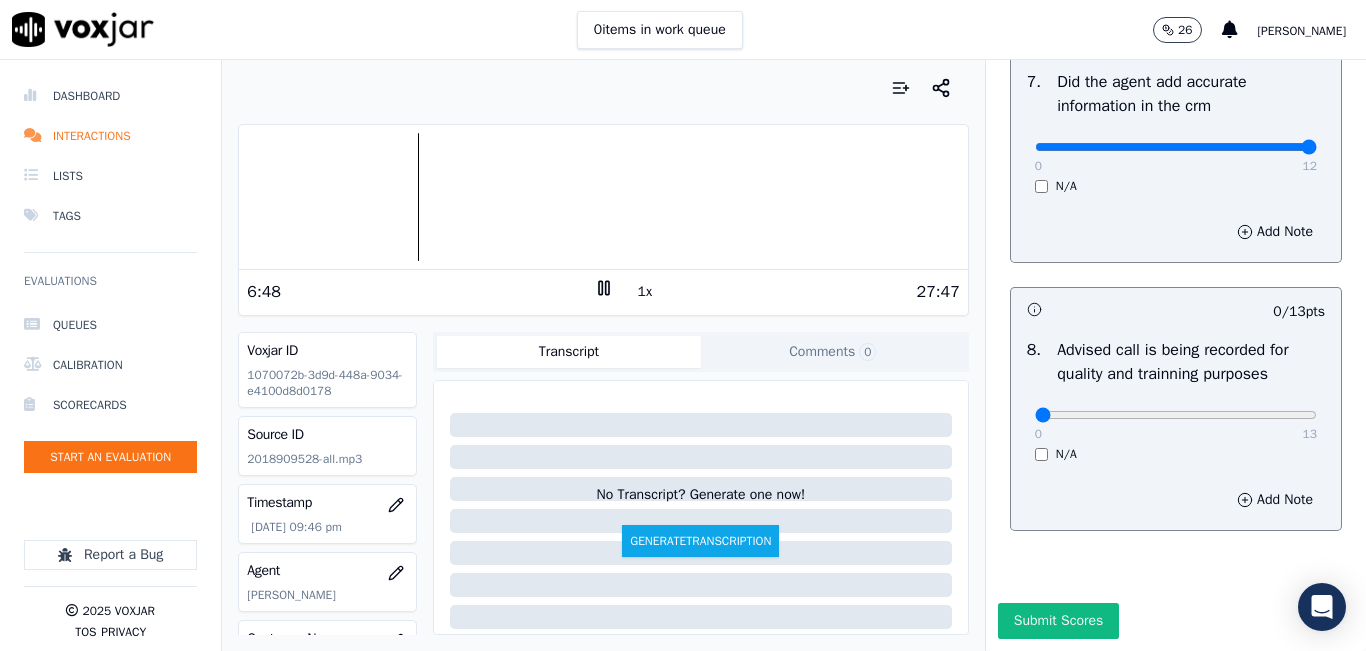 click on "1x" at bounding box center [645, 292] 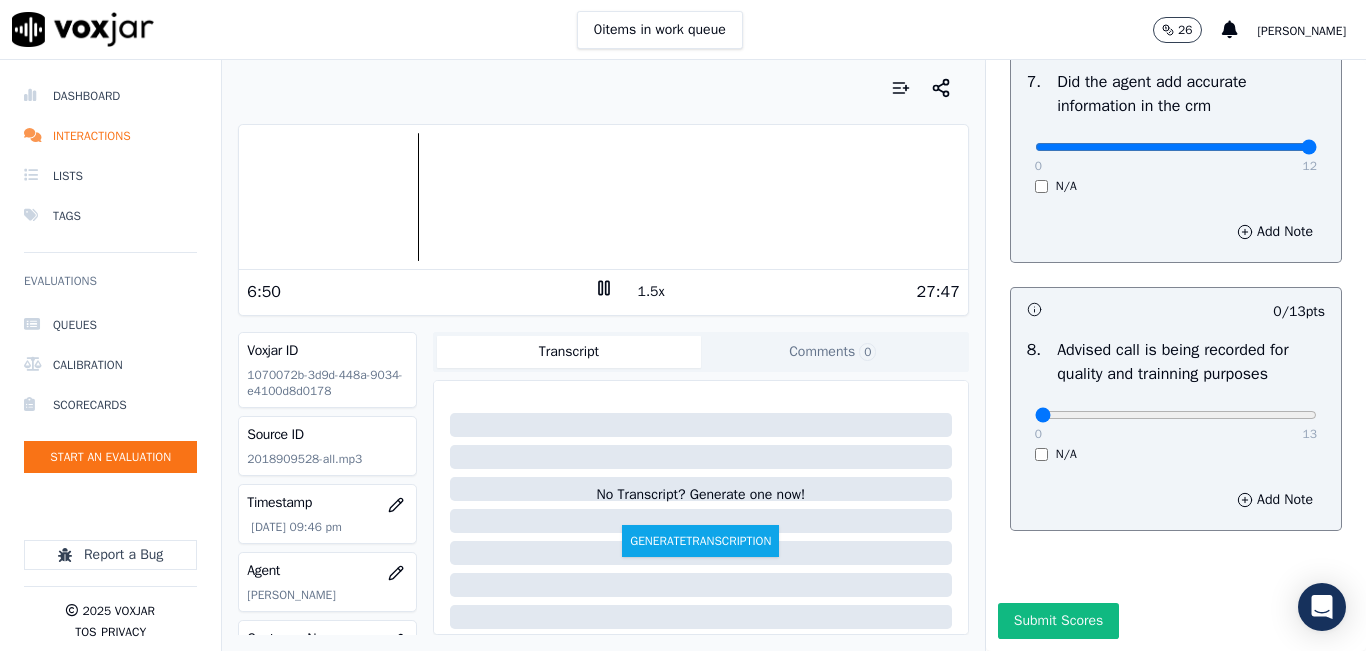 drag, startPoint x: 646, startPoint y: 286, endPoint x: 598, endPoint y: 271, distance: 50.289165 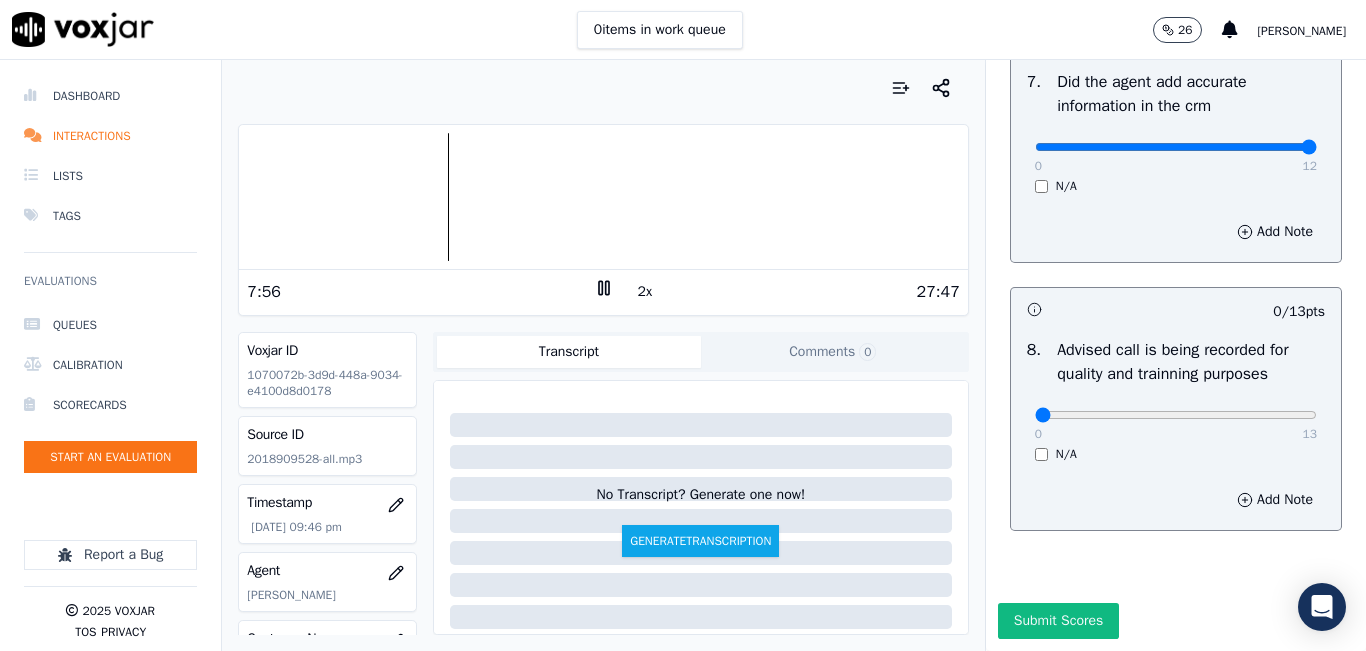 click at bounding box center [603, 197] 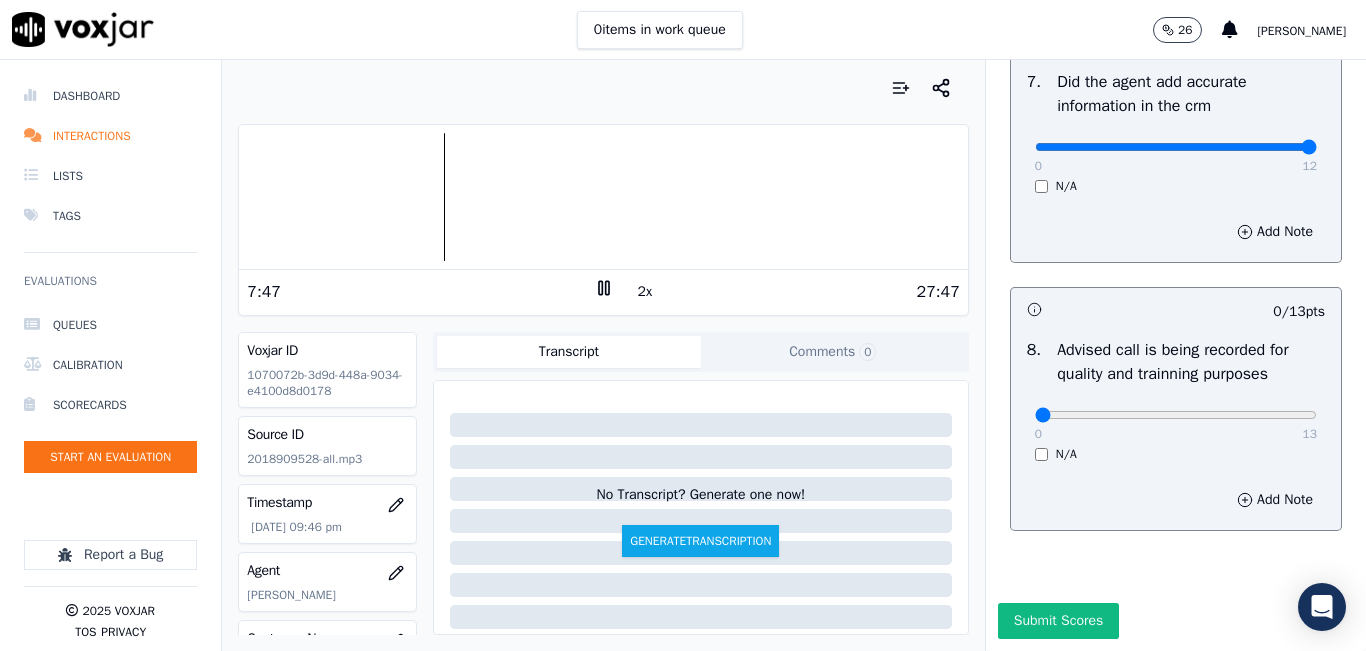 click on "2x" at bounding box center [645, 292] 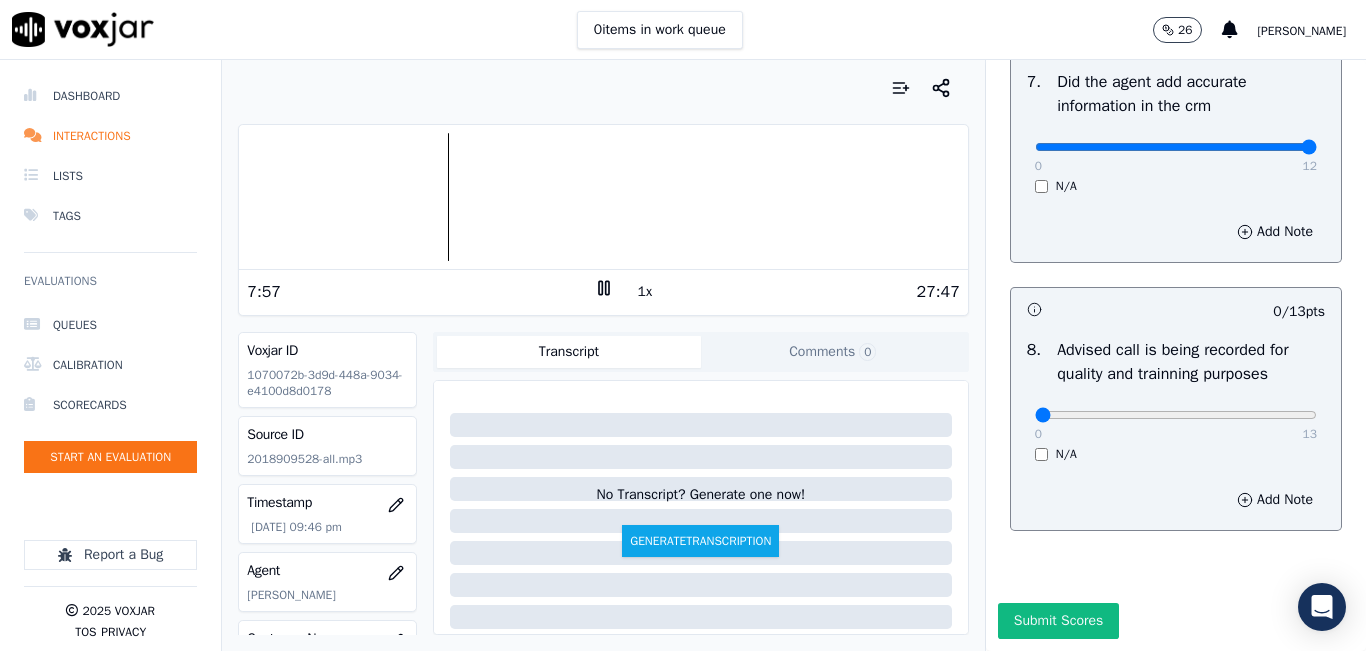 click on "1x" at bounding box center [645, 292] 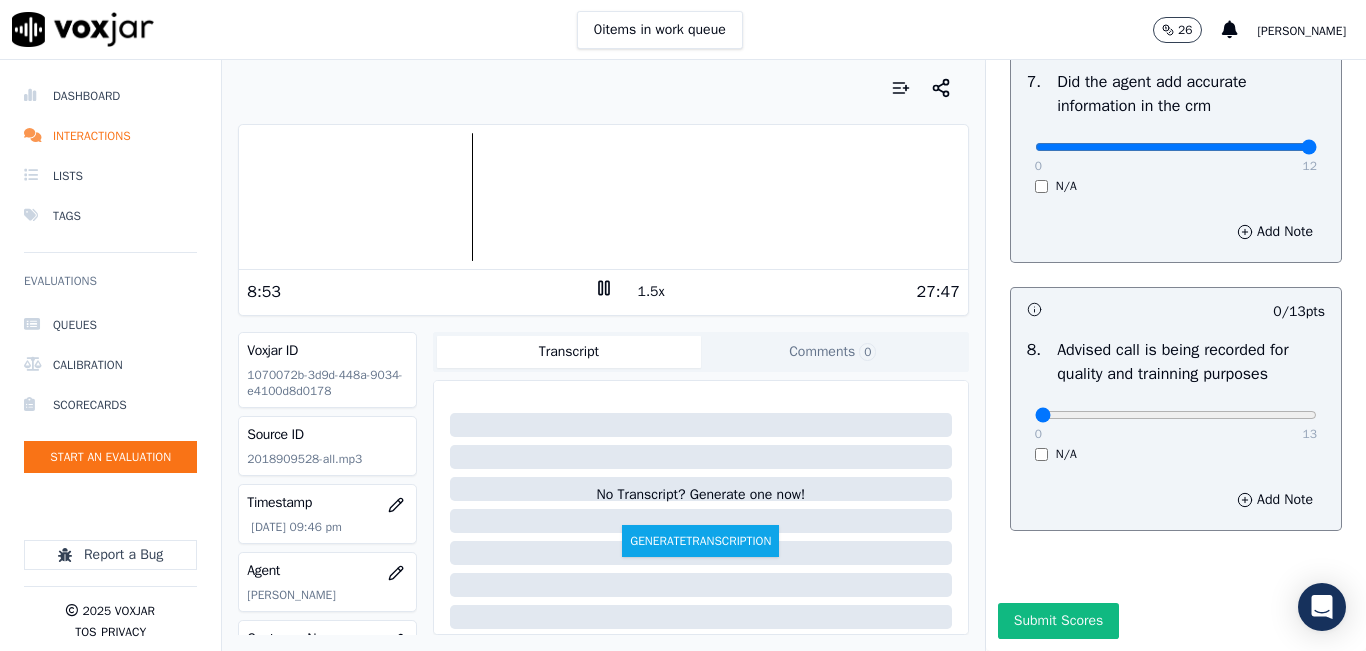 click on "1.5x" at bounding box center [651, 292] 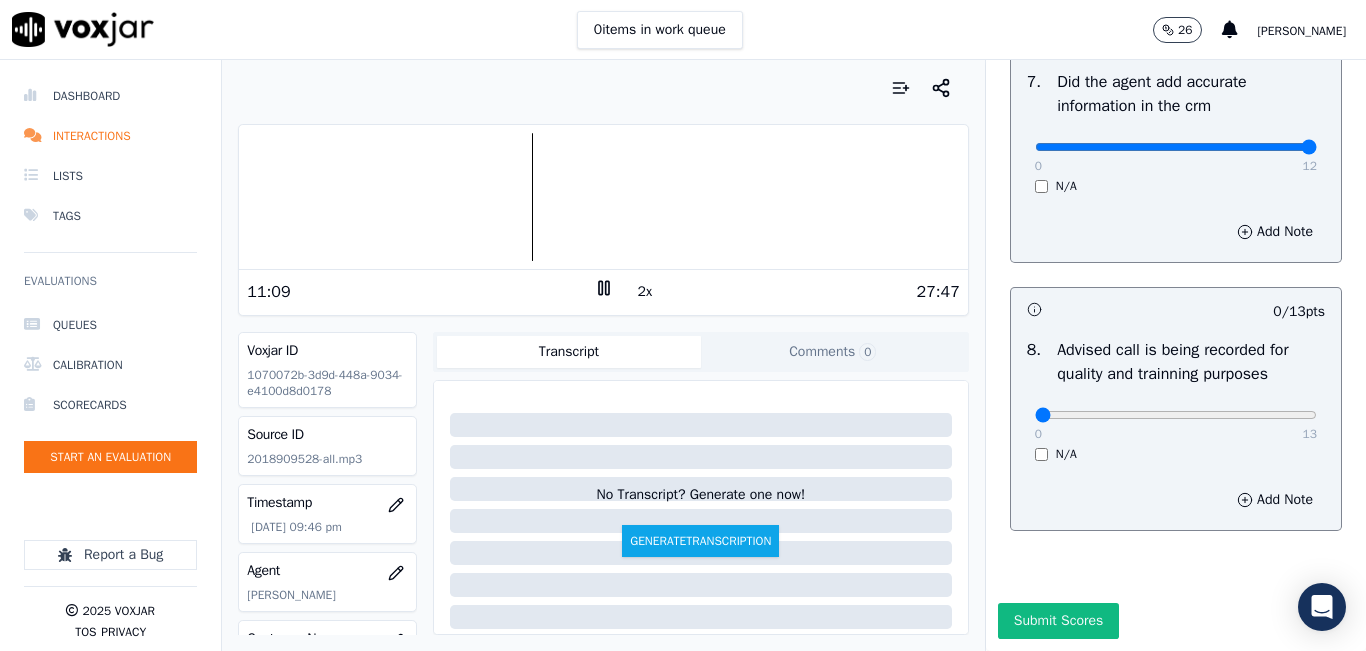 click on "2x" at bounding box center [645, 292] 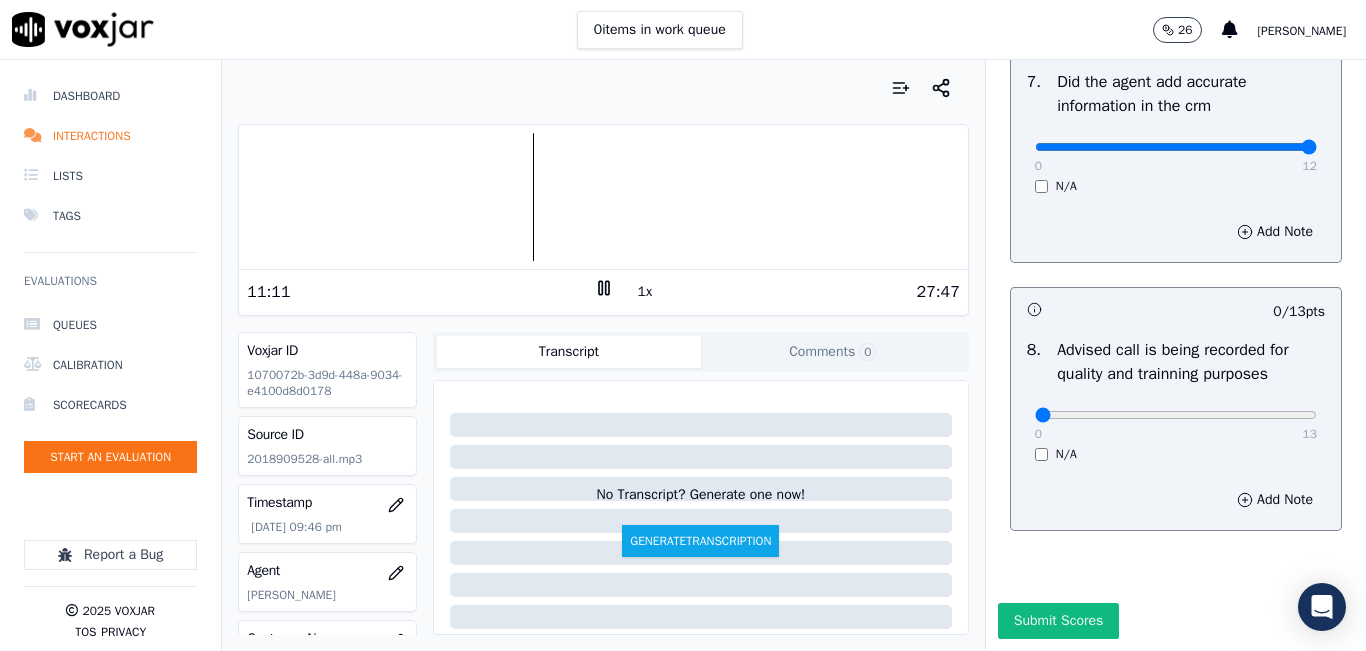 click on "1x" at bounding box center (645, 292) 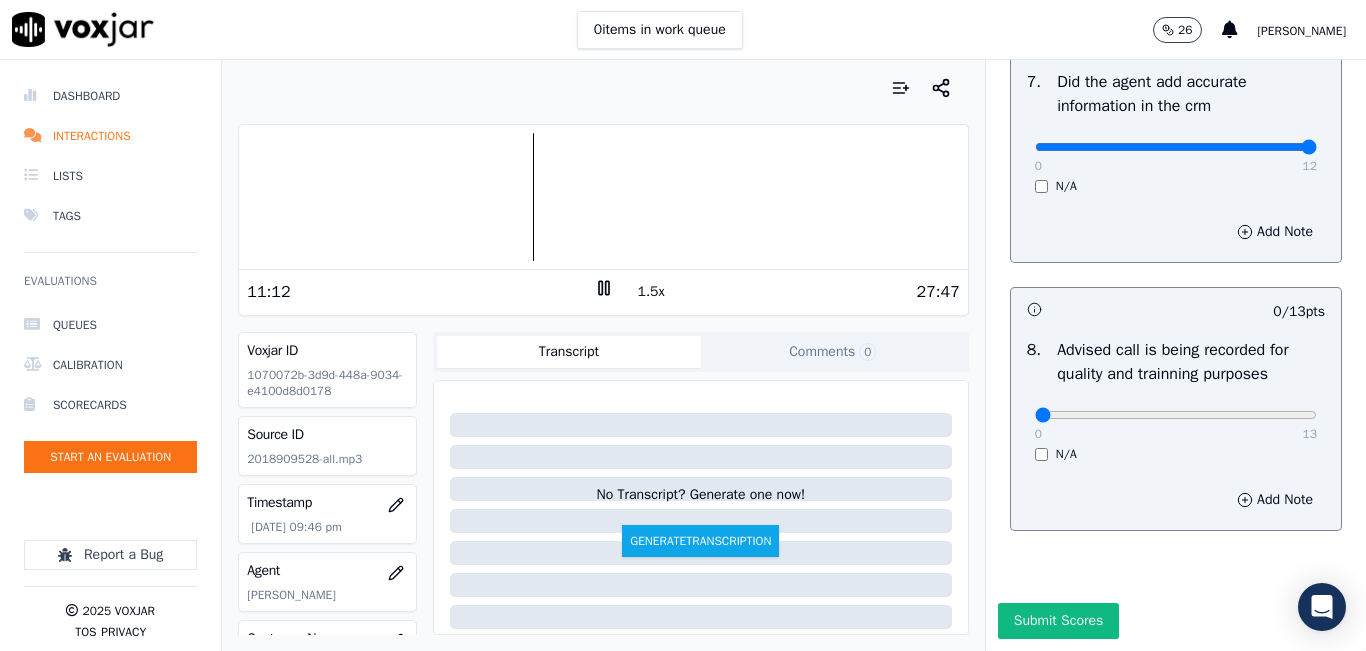 click on "27:47" at bounding box center [787, 292] 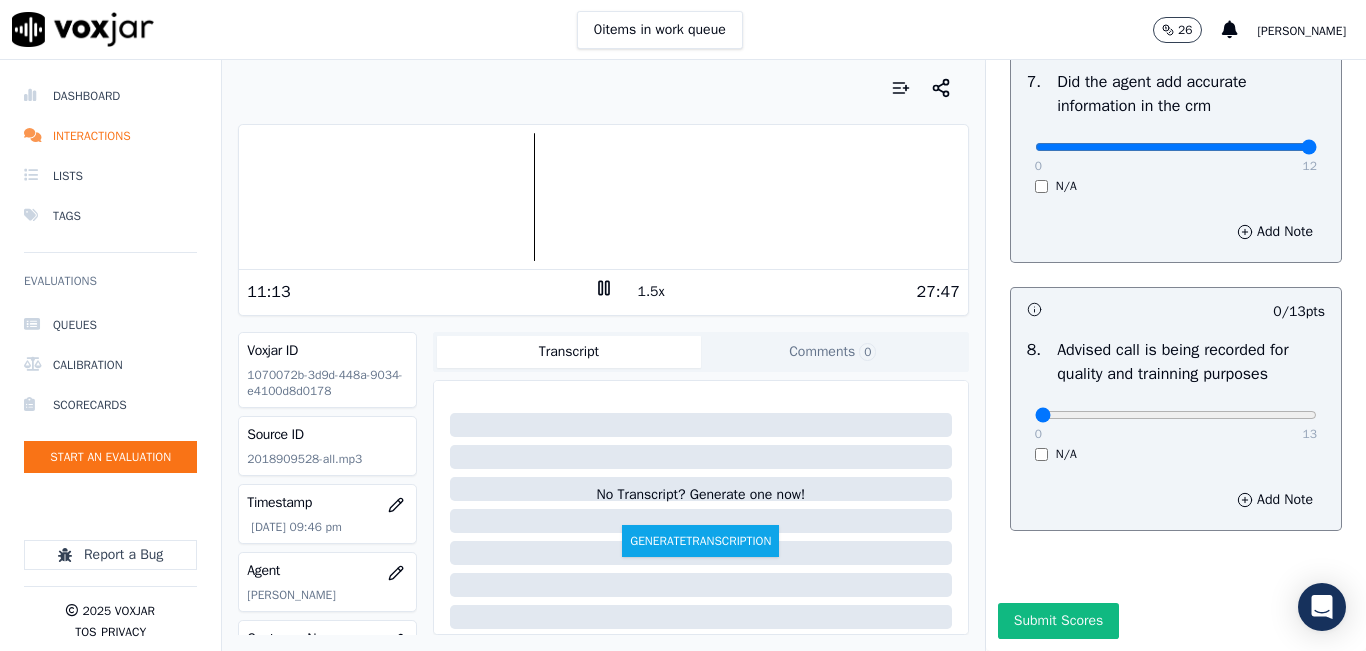 click on "1.5x" at bounding box center (651, 292) 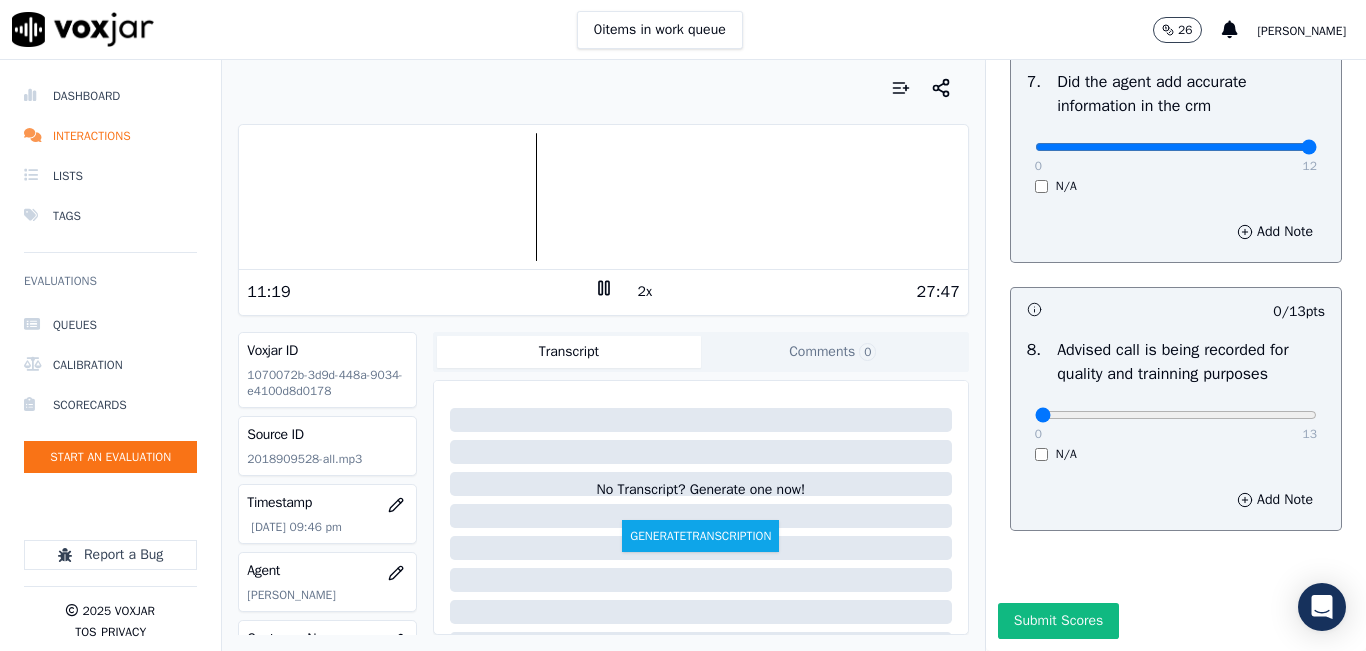 scroll, scrollTop: 0, scrollLeft: 0, axis: both 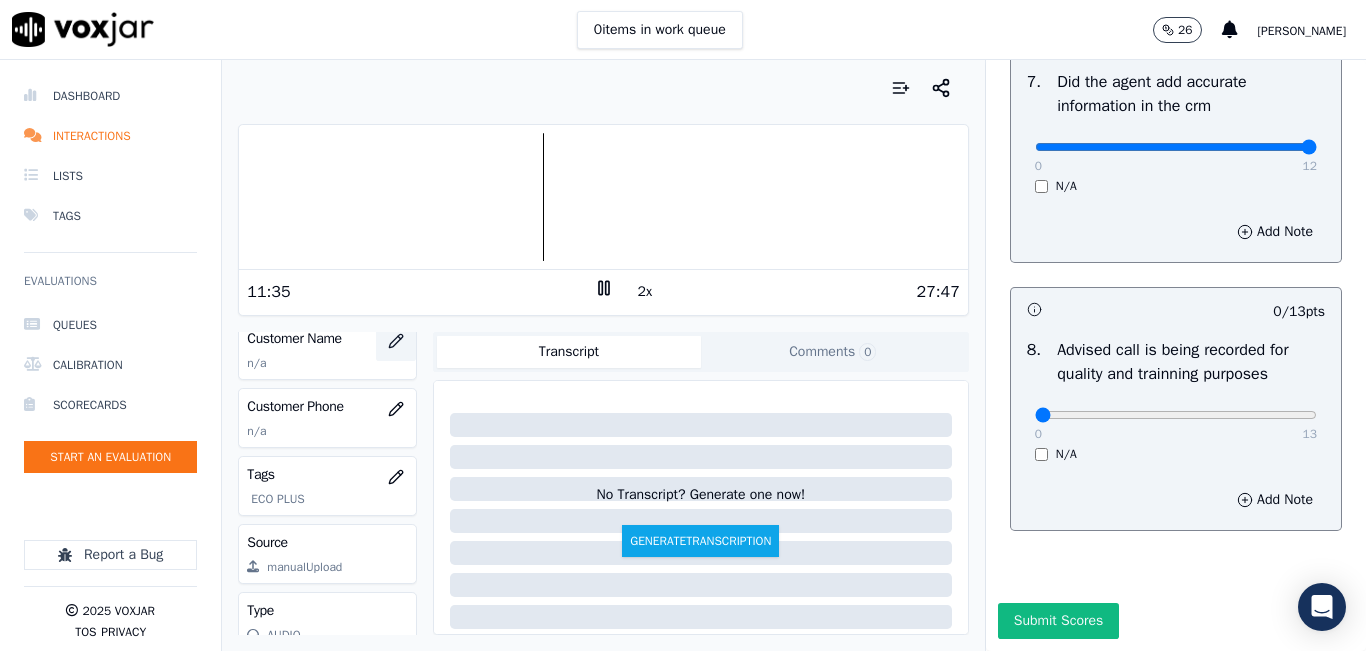 click 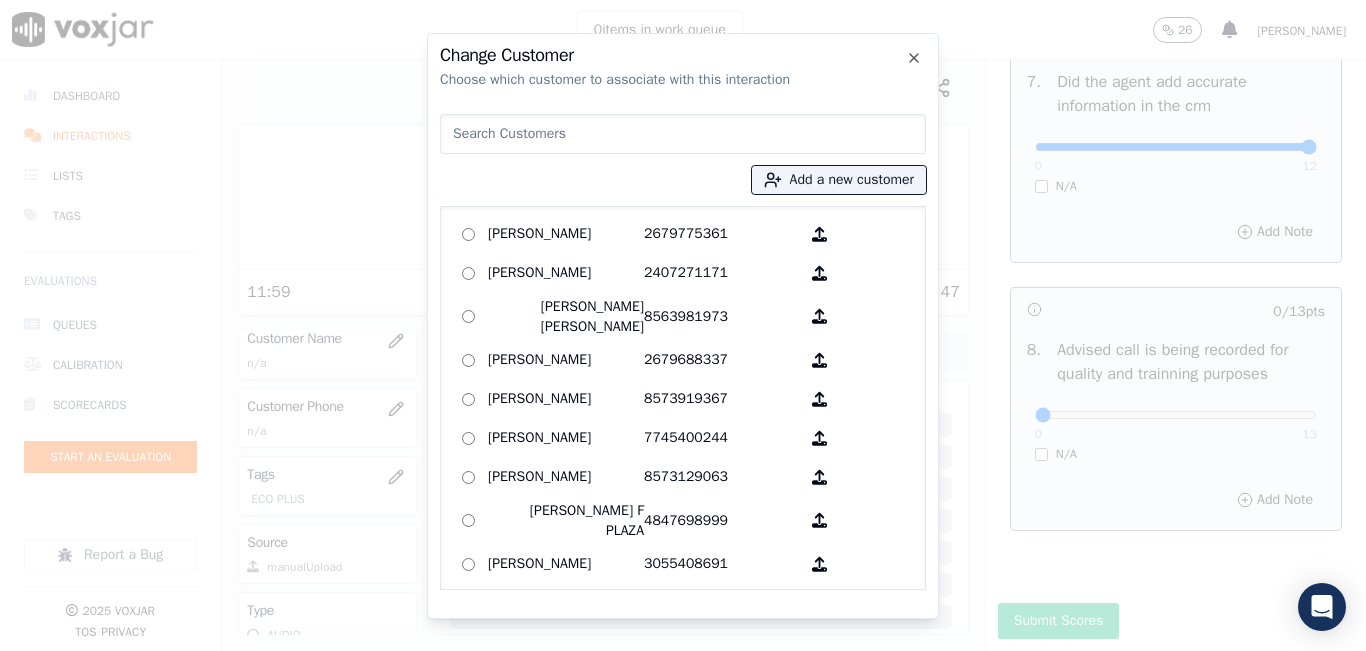 click at bounding box center [683, 134] 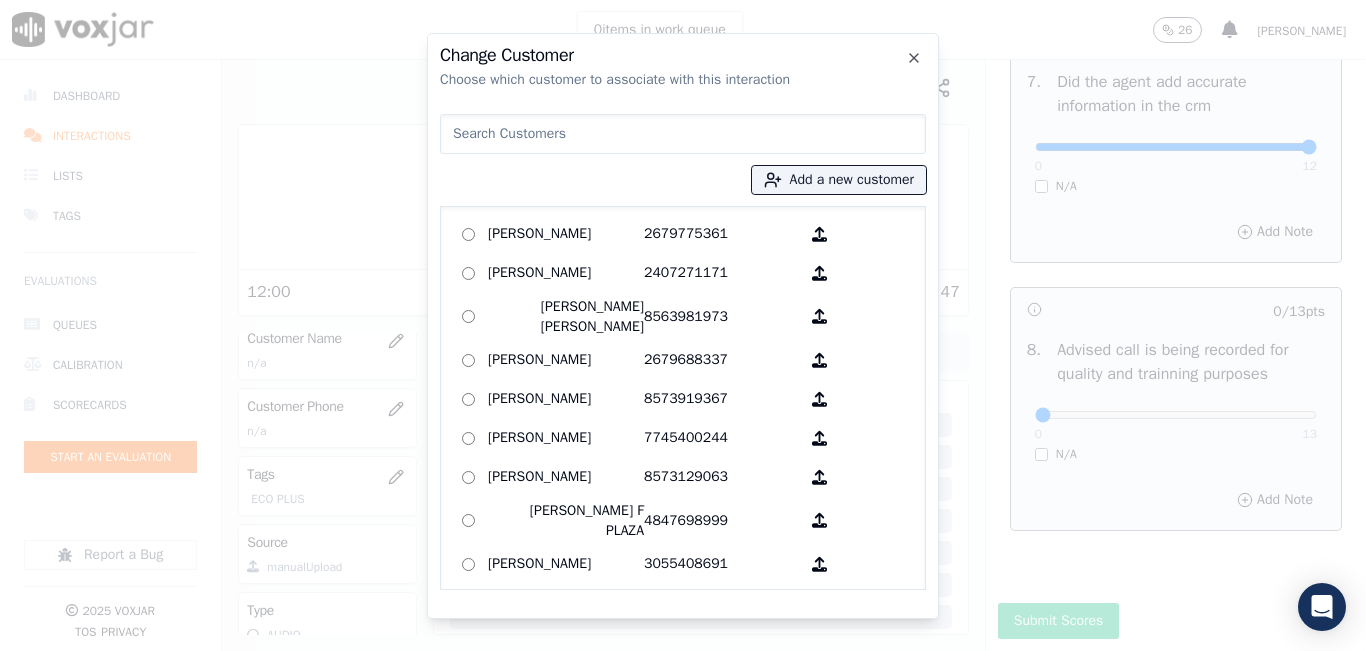 paste on "[PERSON_NAME]" 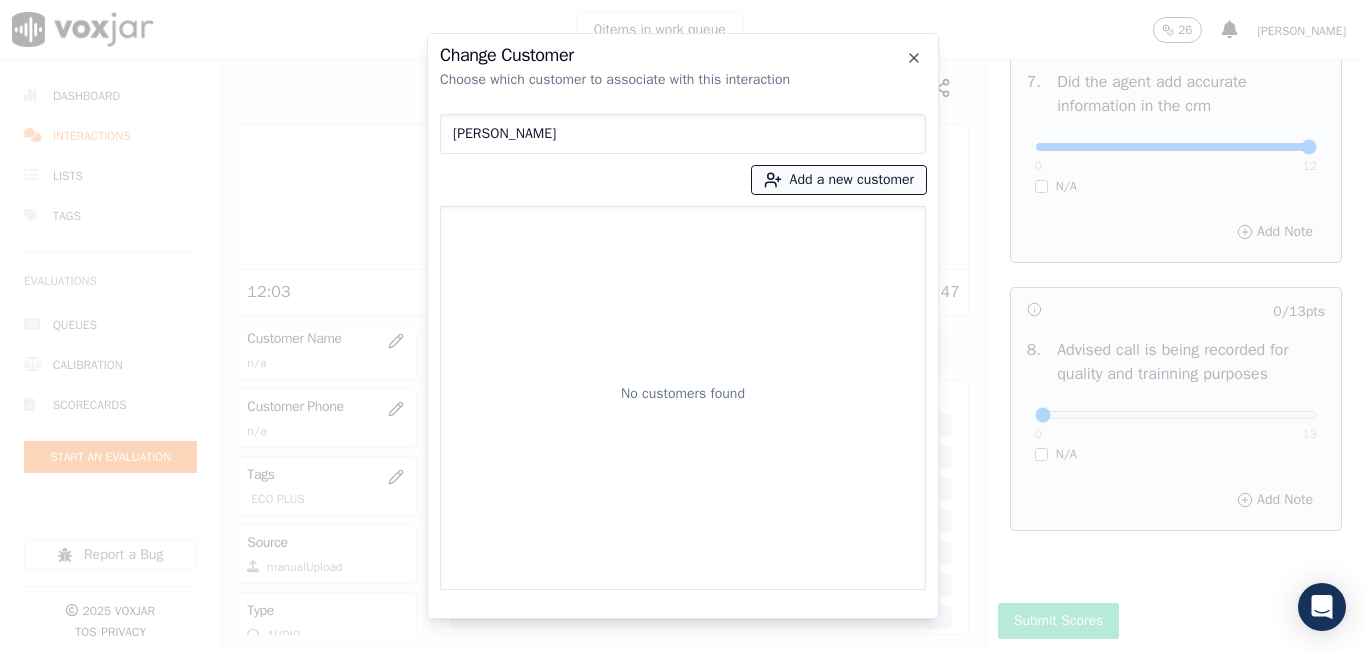 type on "[PERSON_NAME]" 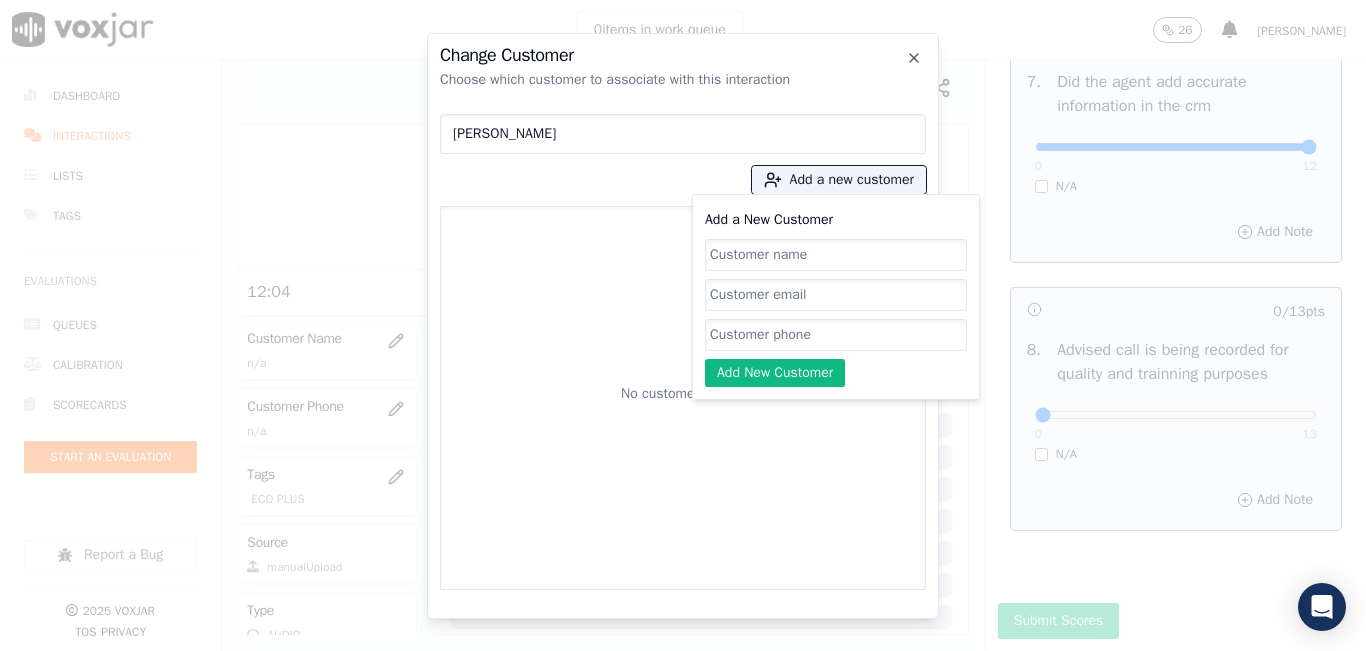 click on "Add a New Customer" 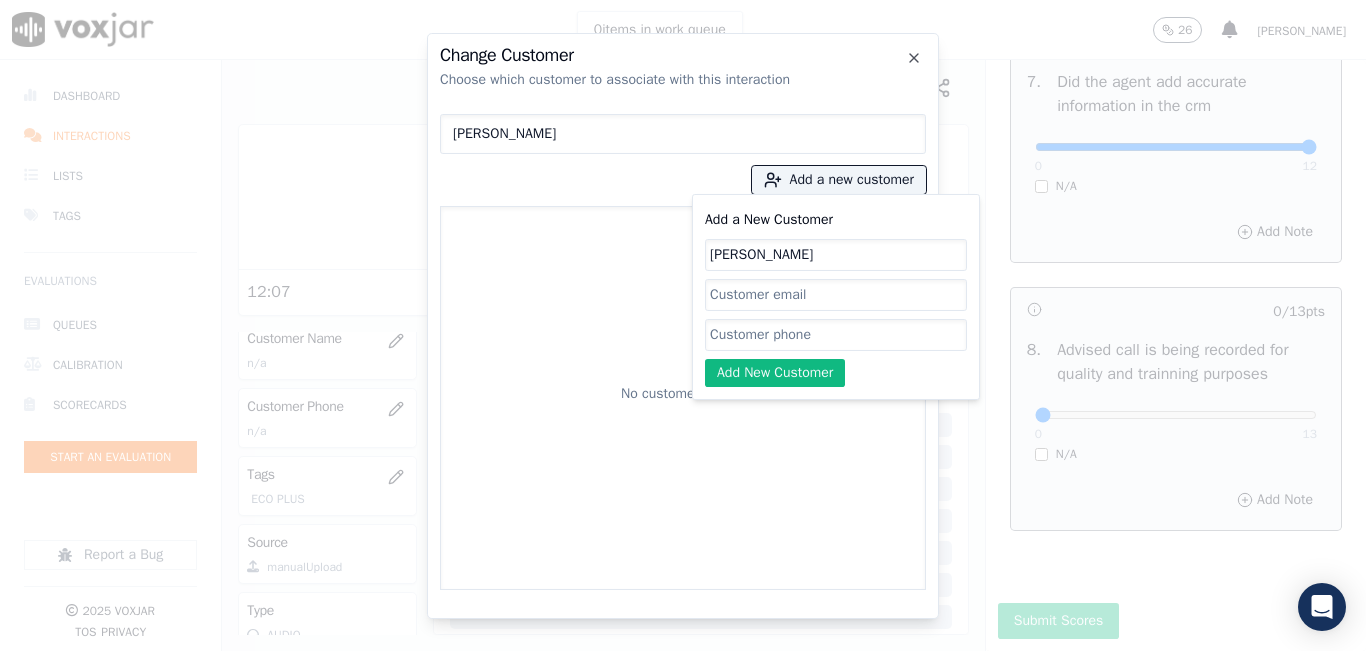 type on "[PERSON_NAME]" 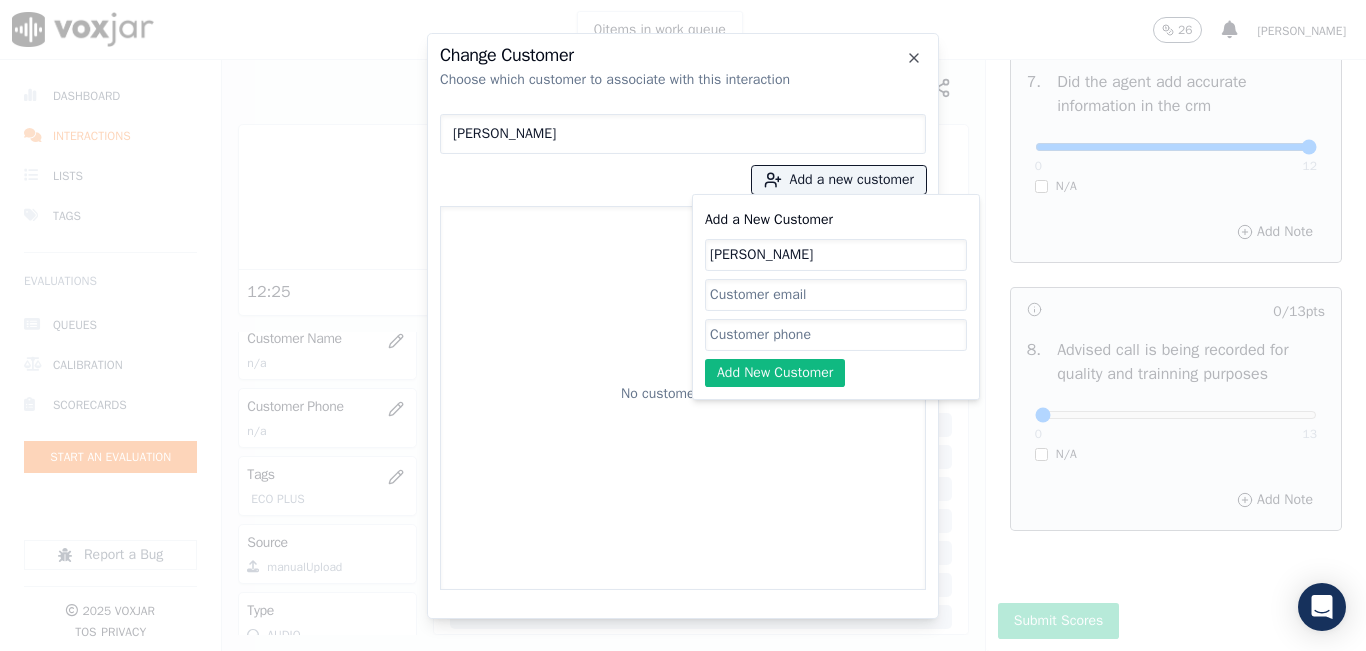 click on "Add a New Customer" 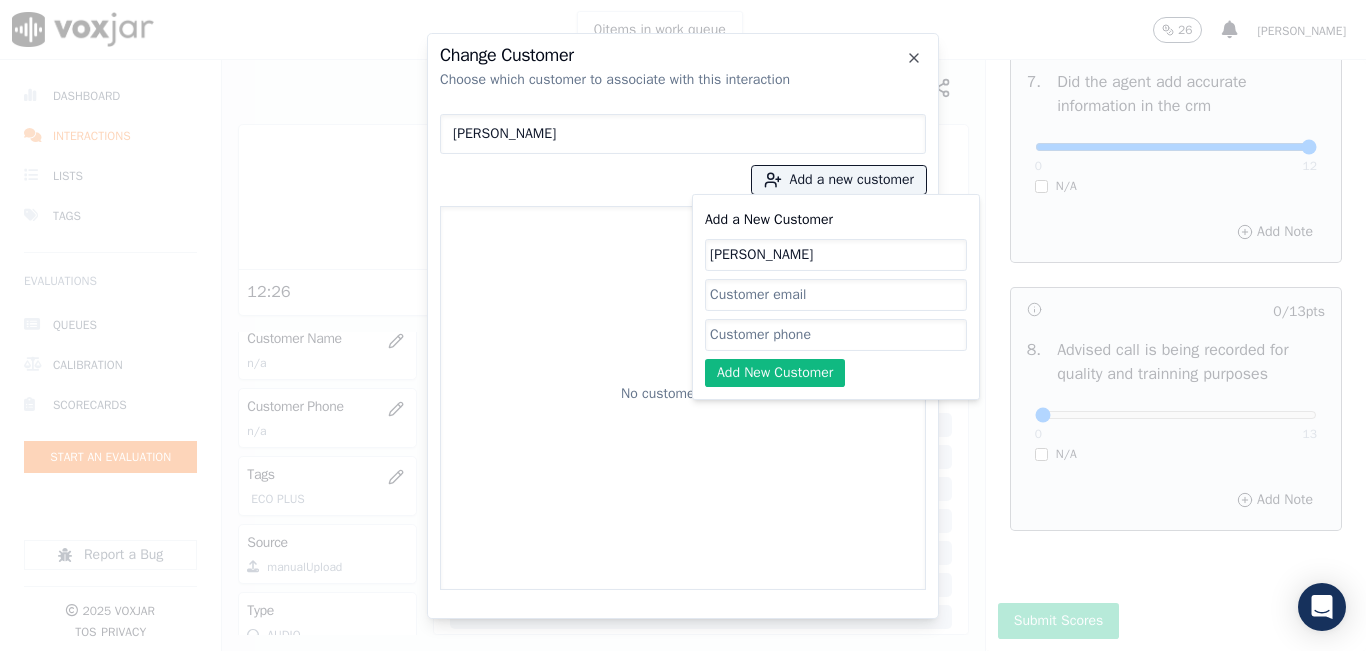 paste on "2018909528" 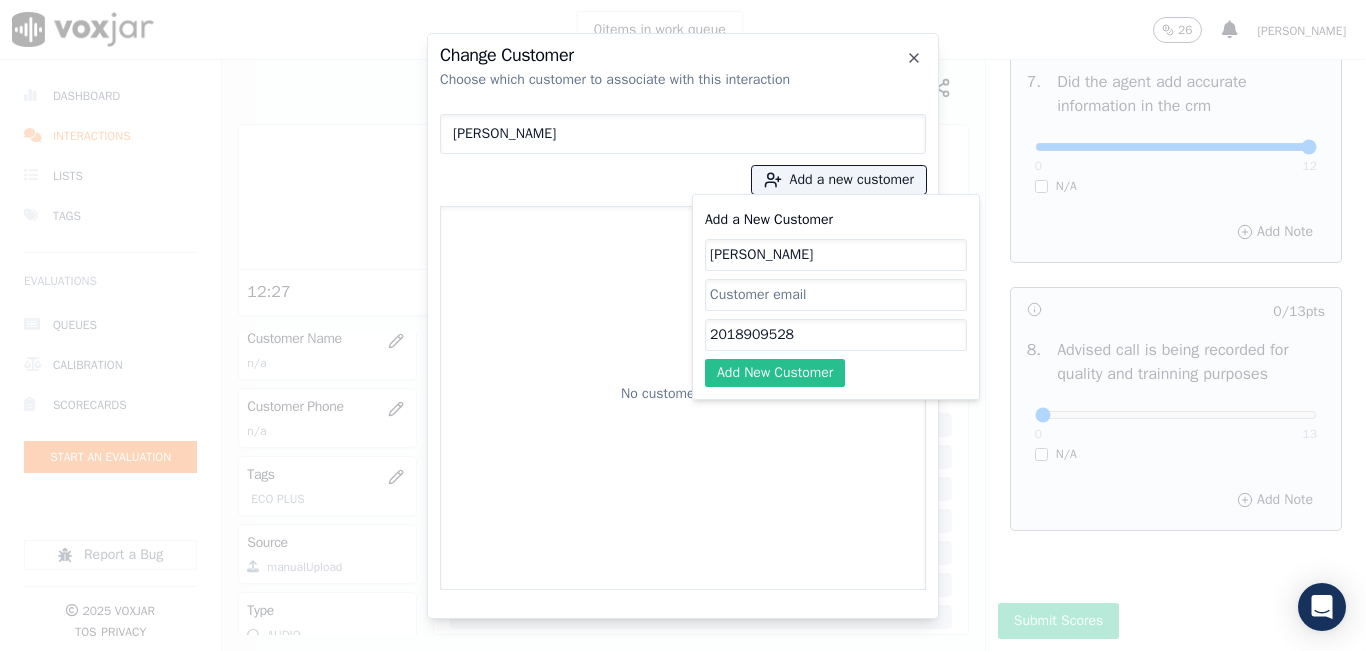 type on "2018909528" 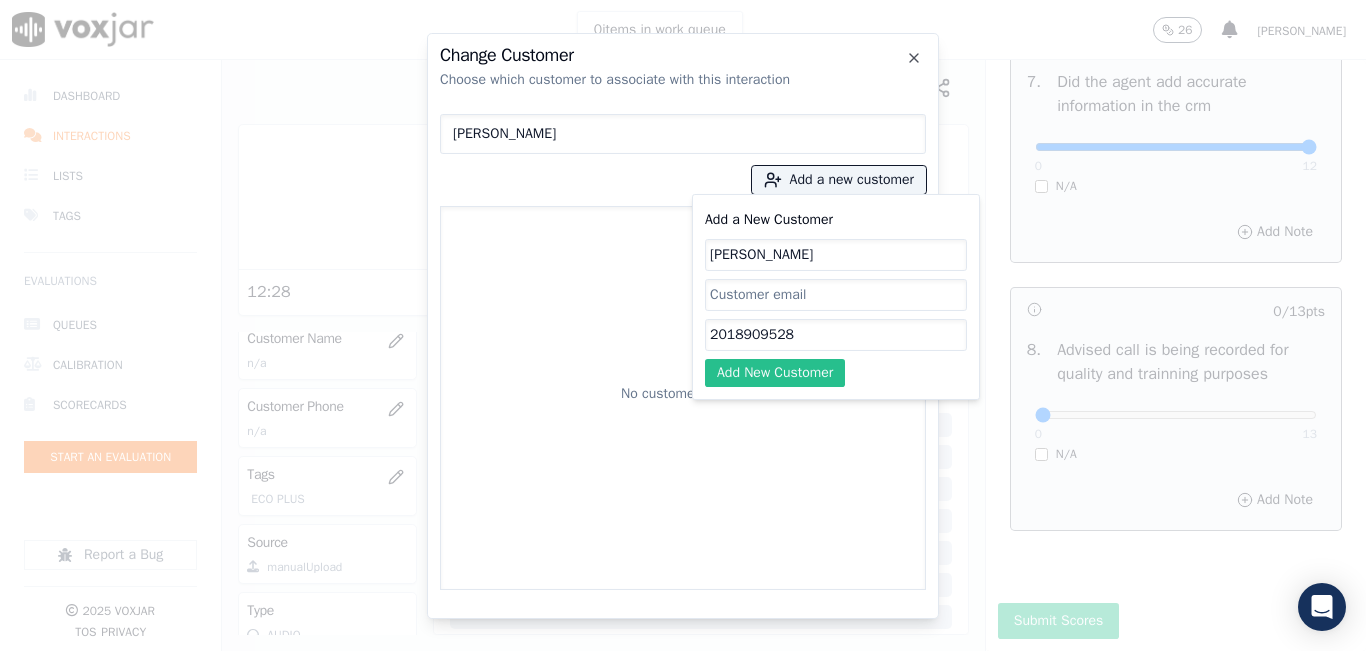 click on "Add New Customer" 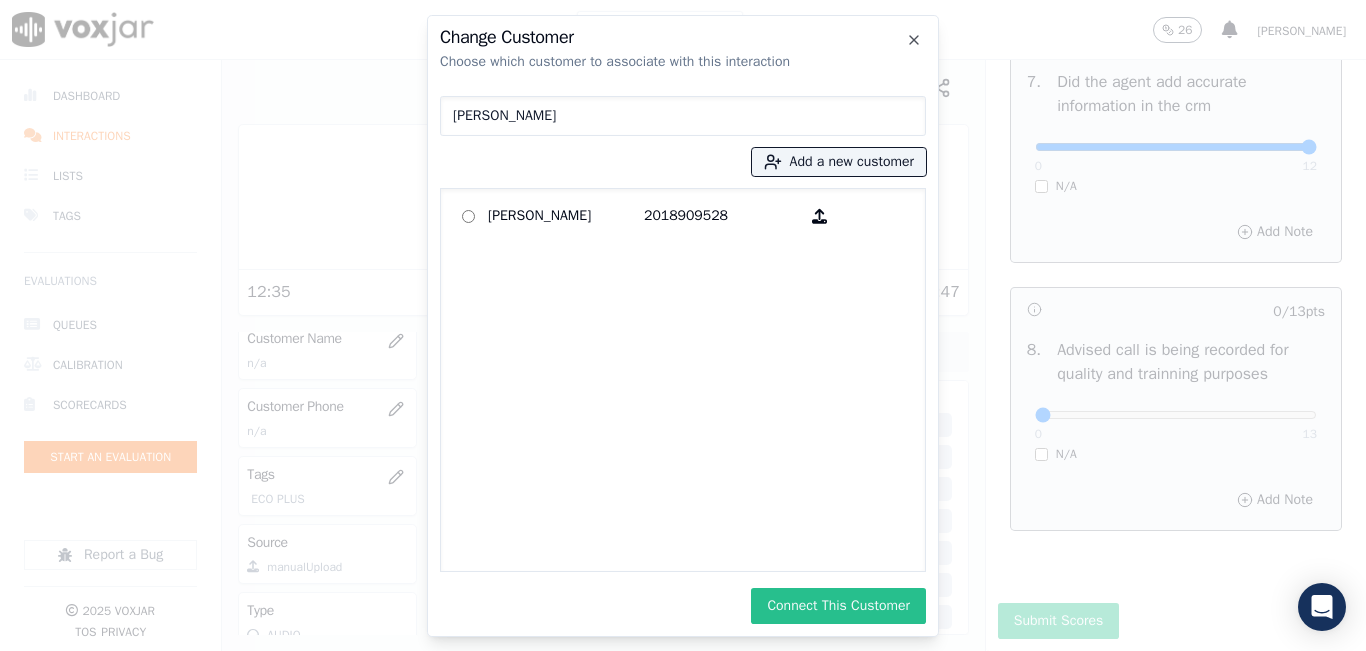 click on "Connect This Customer" at bounding box center [838, 606] 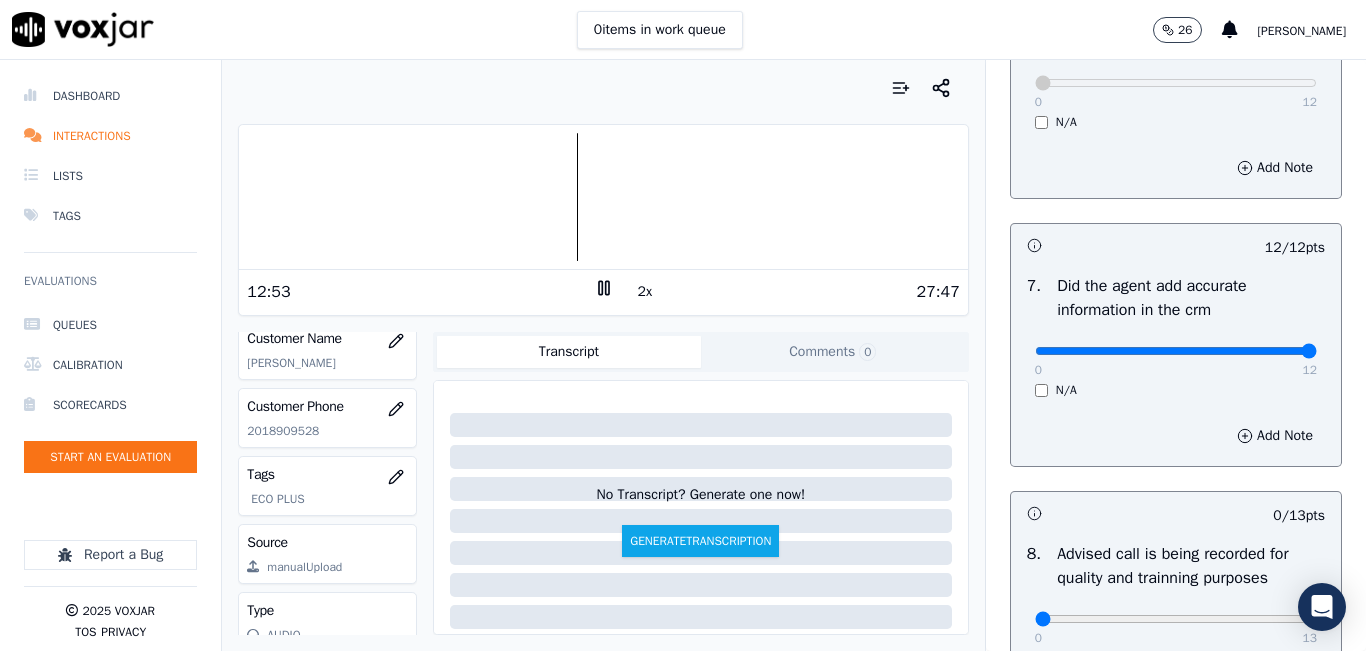 scroll, scrollTop: 1918, scrollLeft: 0, axis: vertical 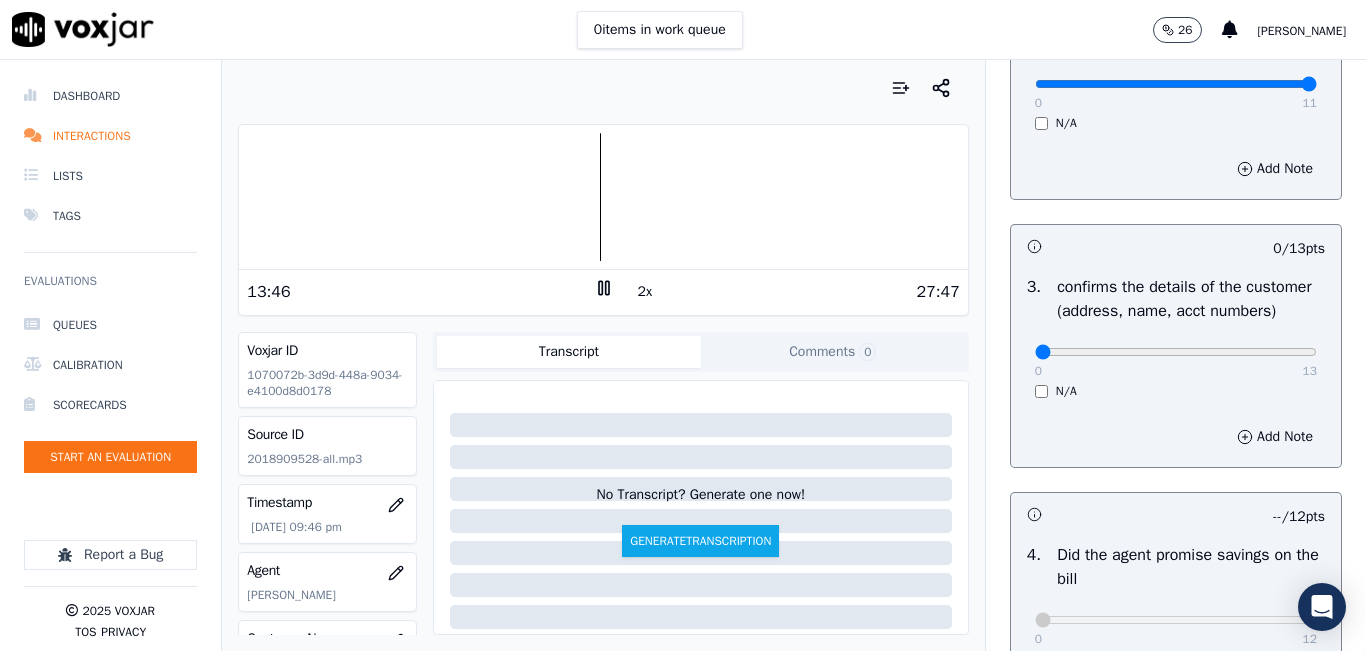 drag, startPoint x: 1036, startPoint y: 367, endPoint x: 1254, endPoint y: 370, distance: 218.02065 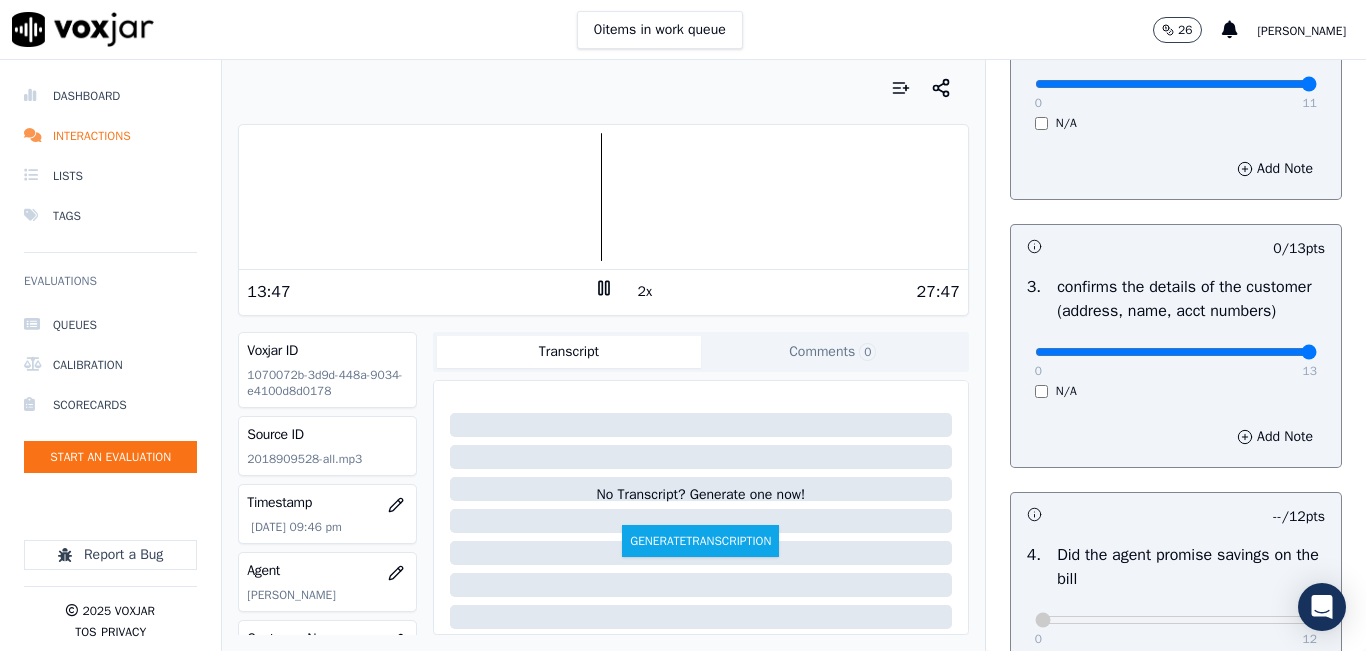 drag, startPoint x: 1293, startPoint y: 361, endPoint x: 1313, endPoint y: 363, distance: 20.09975 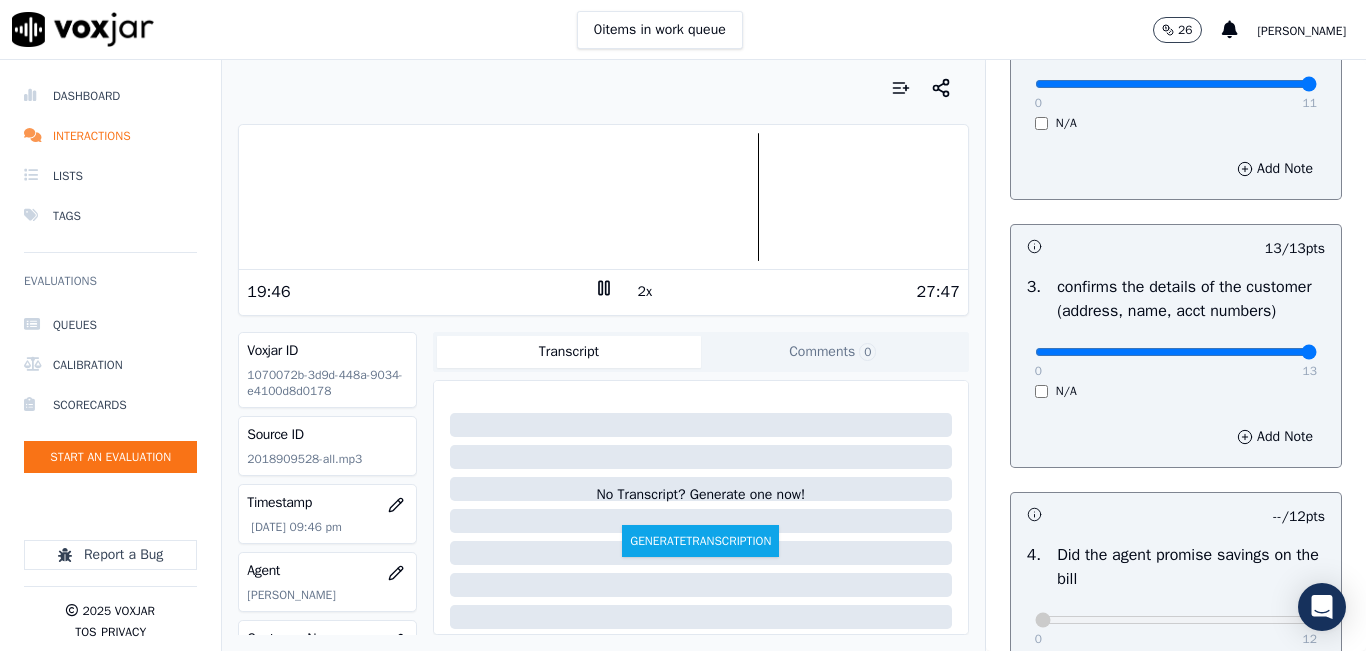 click on "27:47" at bounding box center [787, 292] 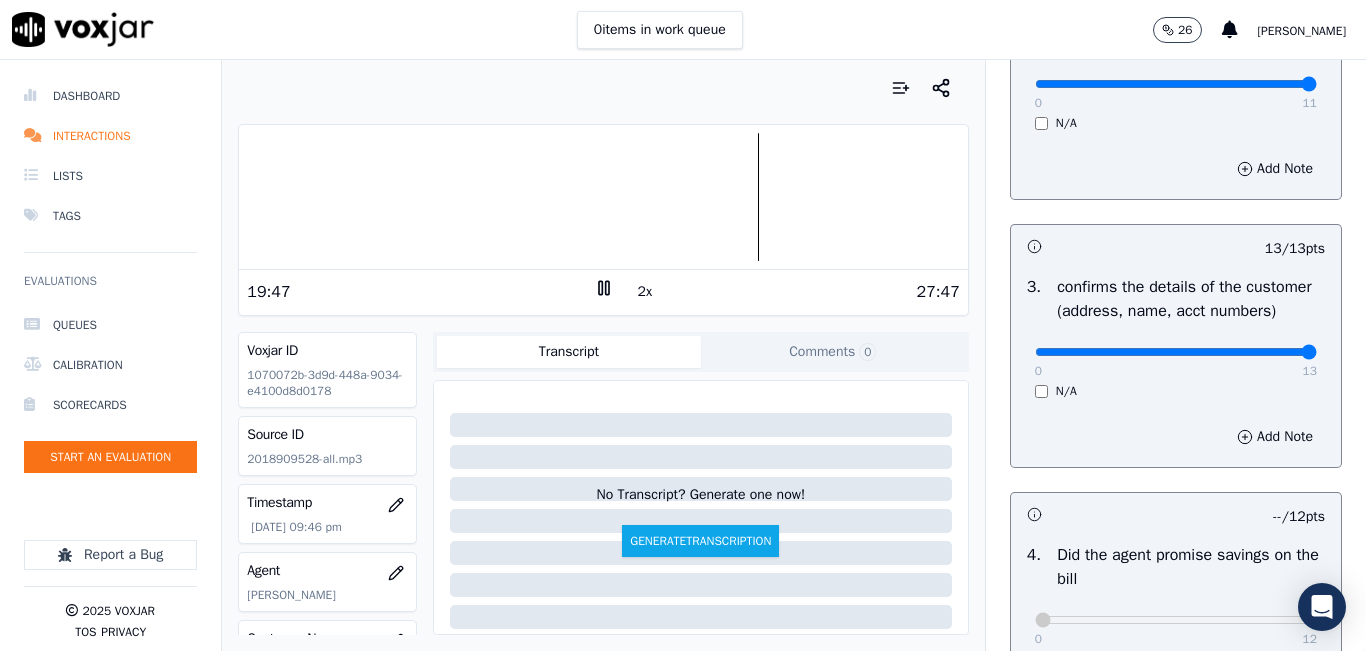 click on "2x" at bounding box center [645, 292] 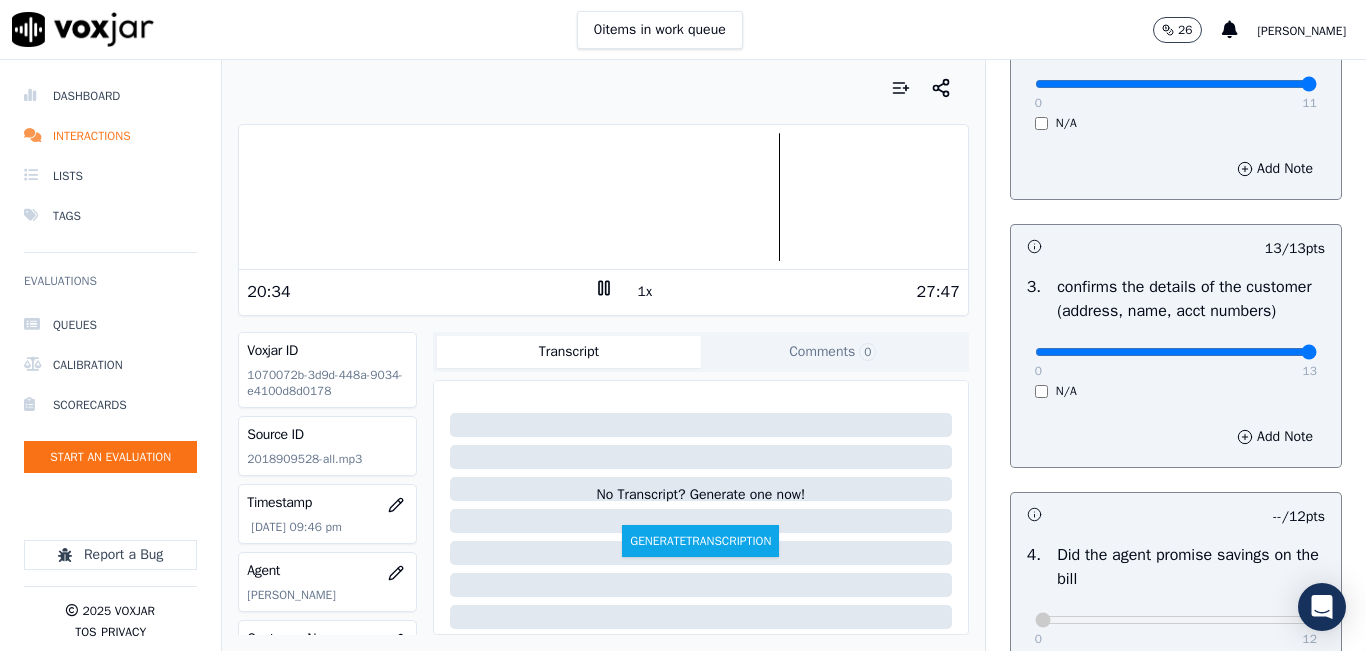 click 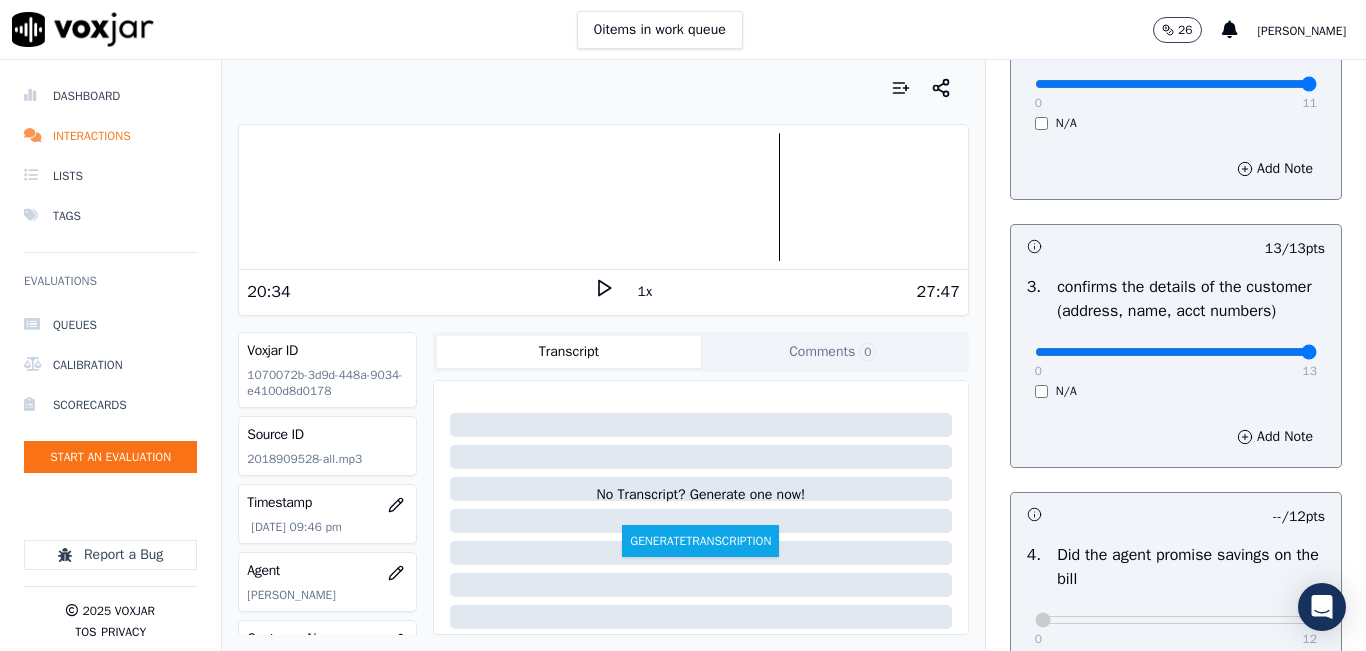 click 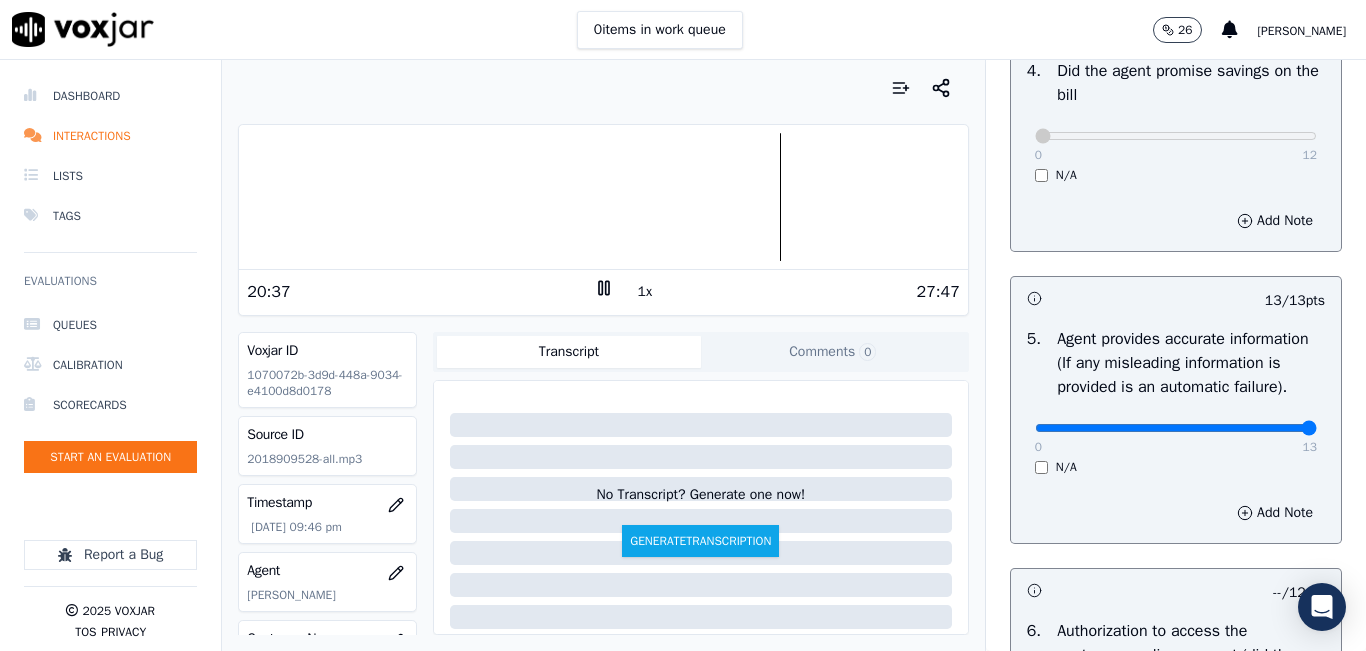 scroll, scrollTop: 1100, scrollLeft: 0, axis: vertical 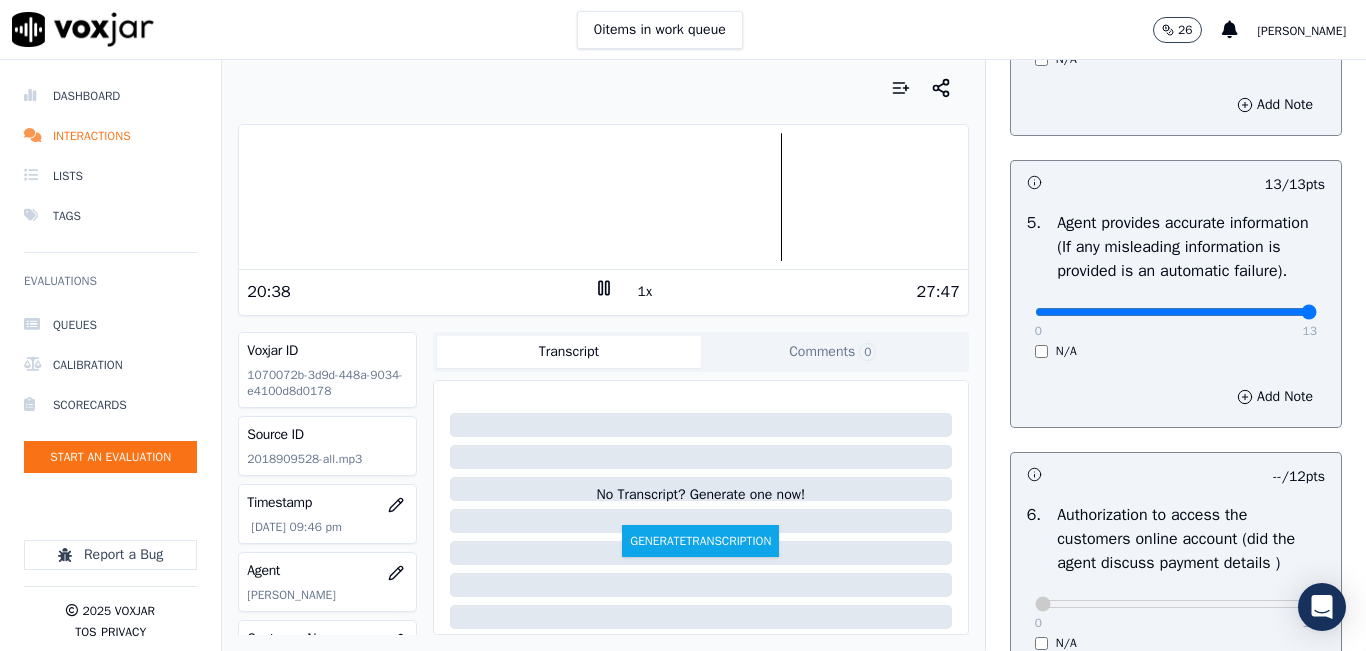 click 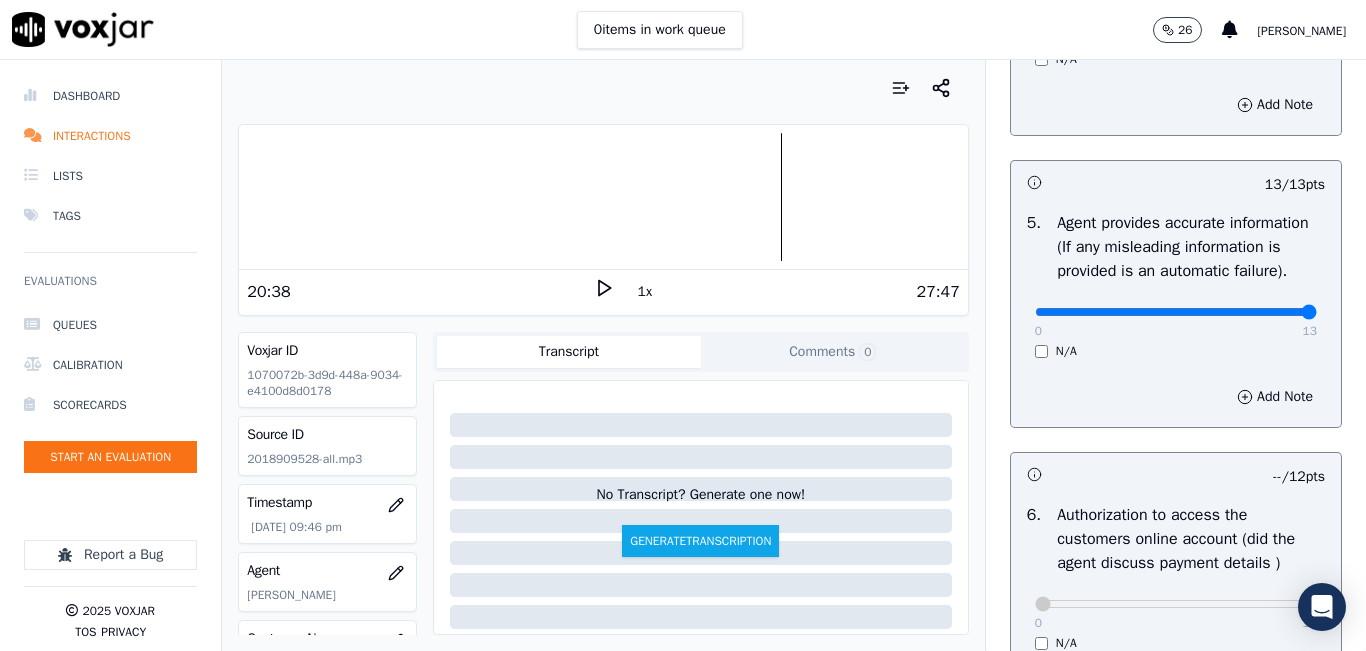 click 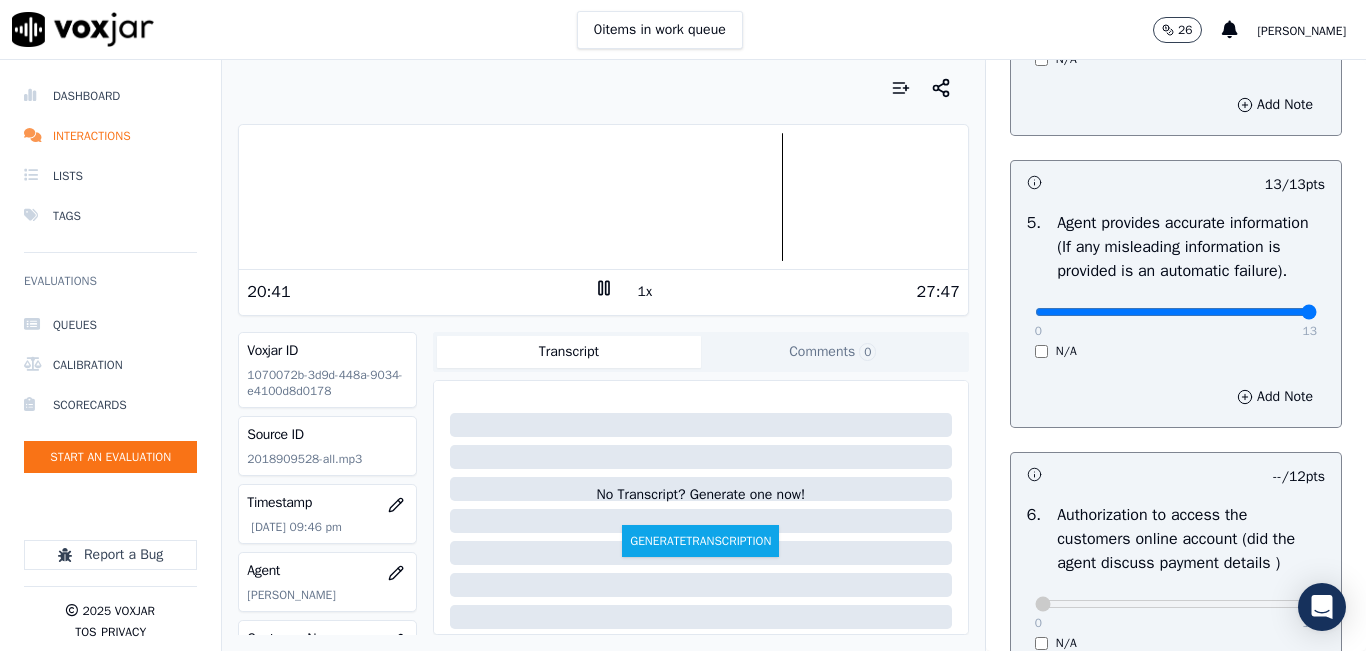 click at bounding box center [603, 197] 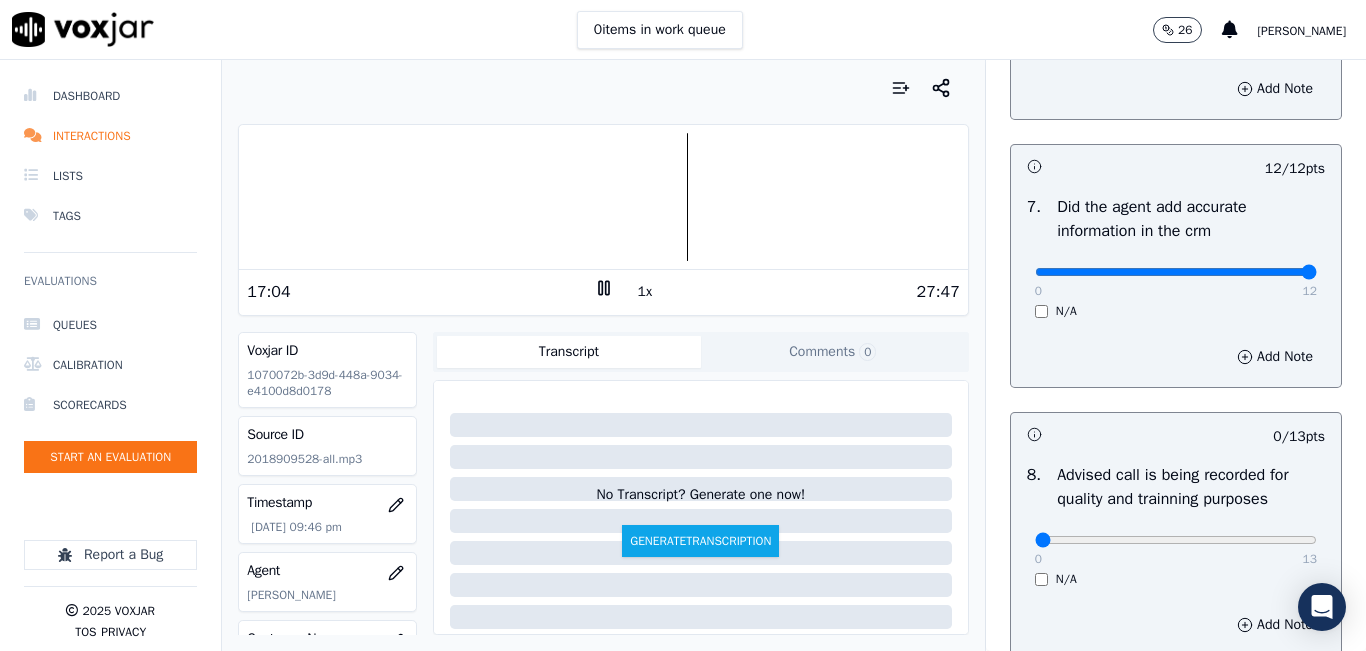 scroll, scrollTop: 1918, scrollLeft: 0, axis: vertical 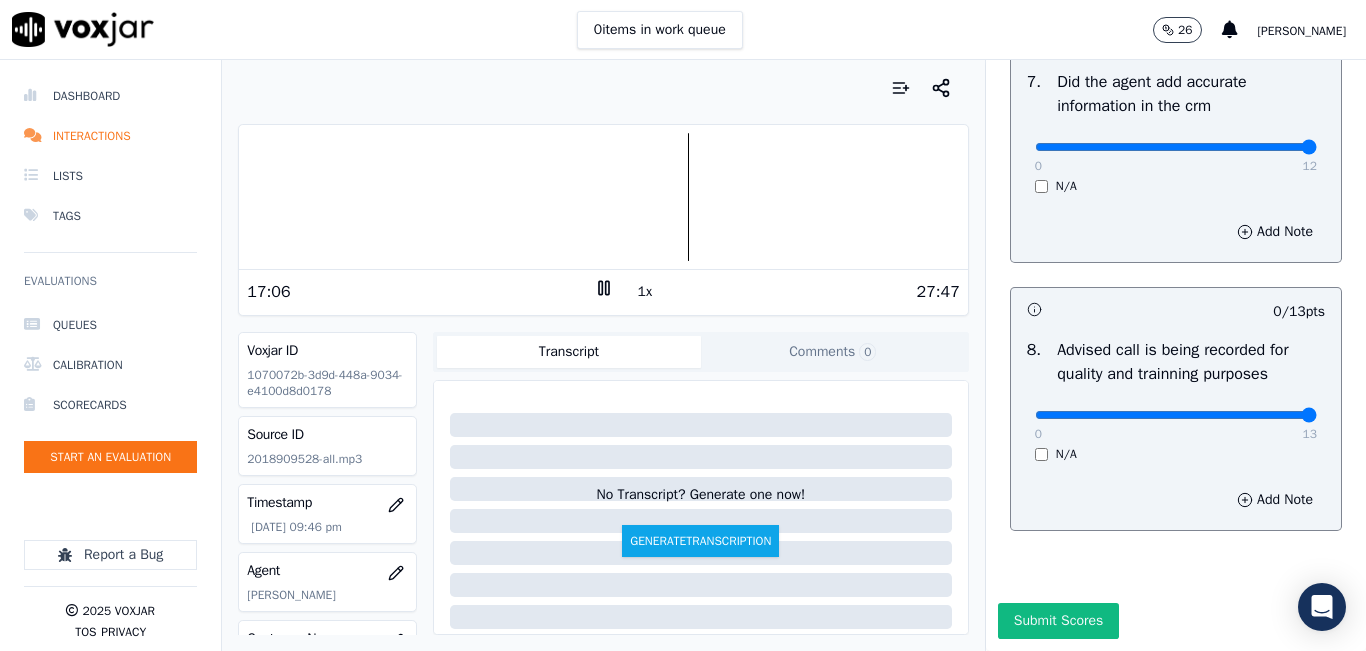 drag, startPoint x: 1030, startPoint y: 366, endPoint x: 1308, endPoint y: 335, distance: 279.72308 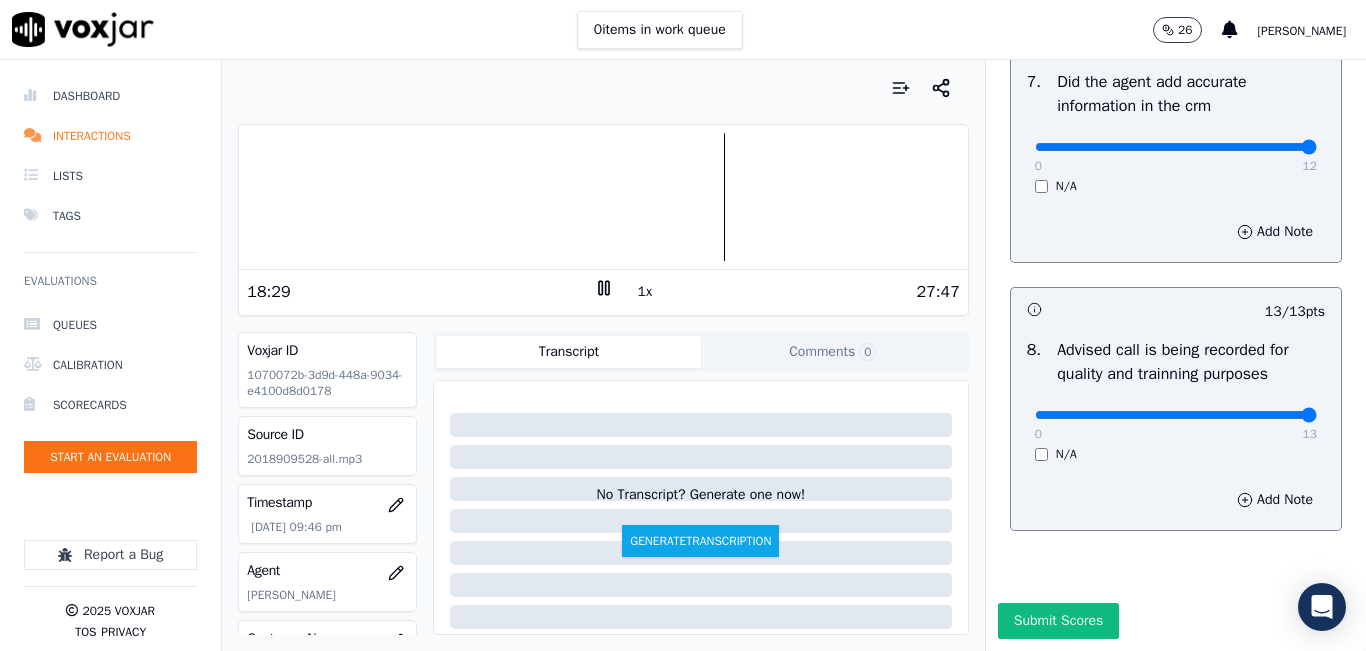 click at bounding box center (603, 197) 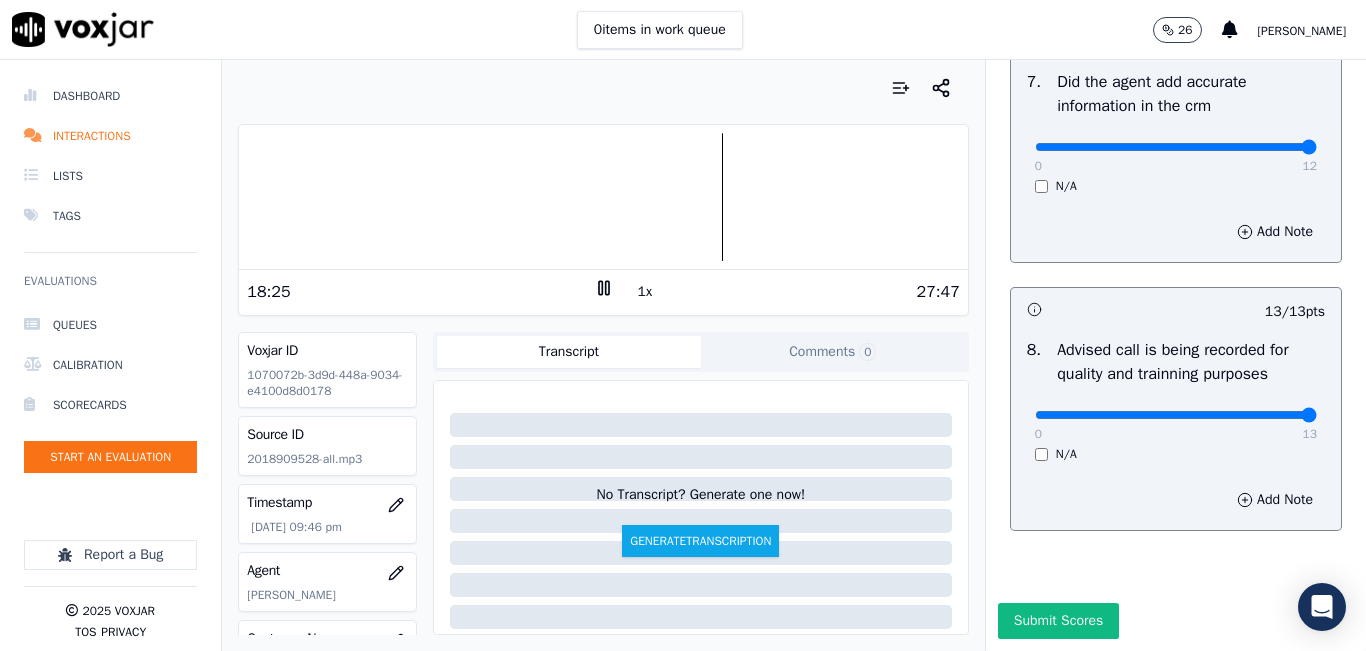 click at bounding box center [603, 197] 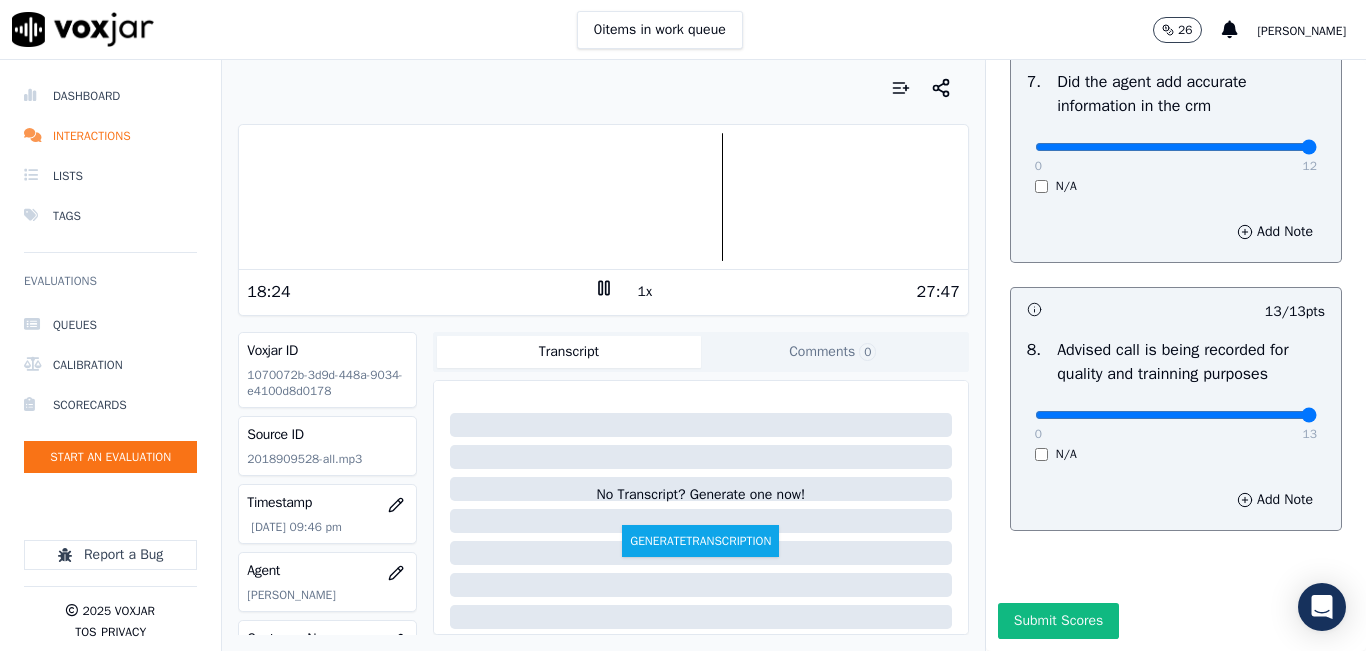click at bounding box center (603, 197) 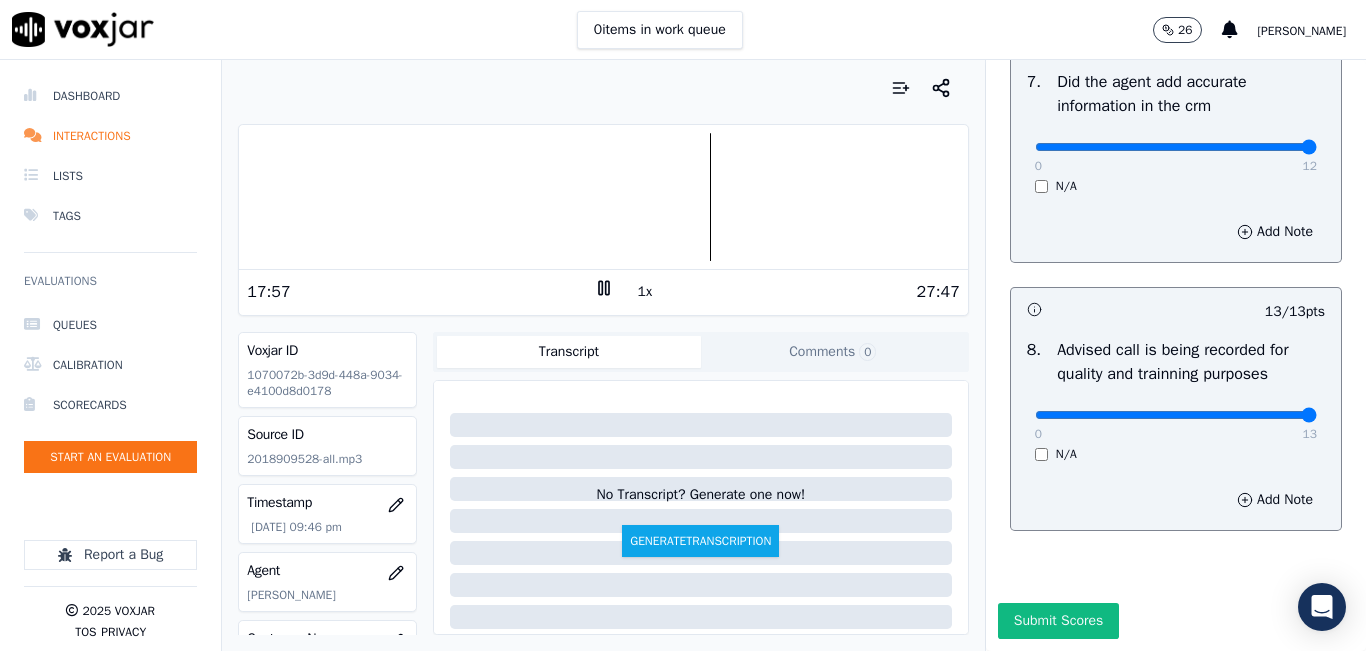 click at bounding box center [603, 197] 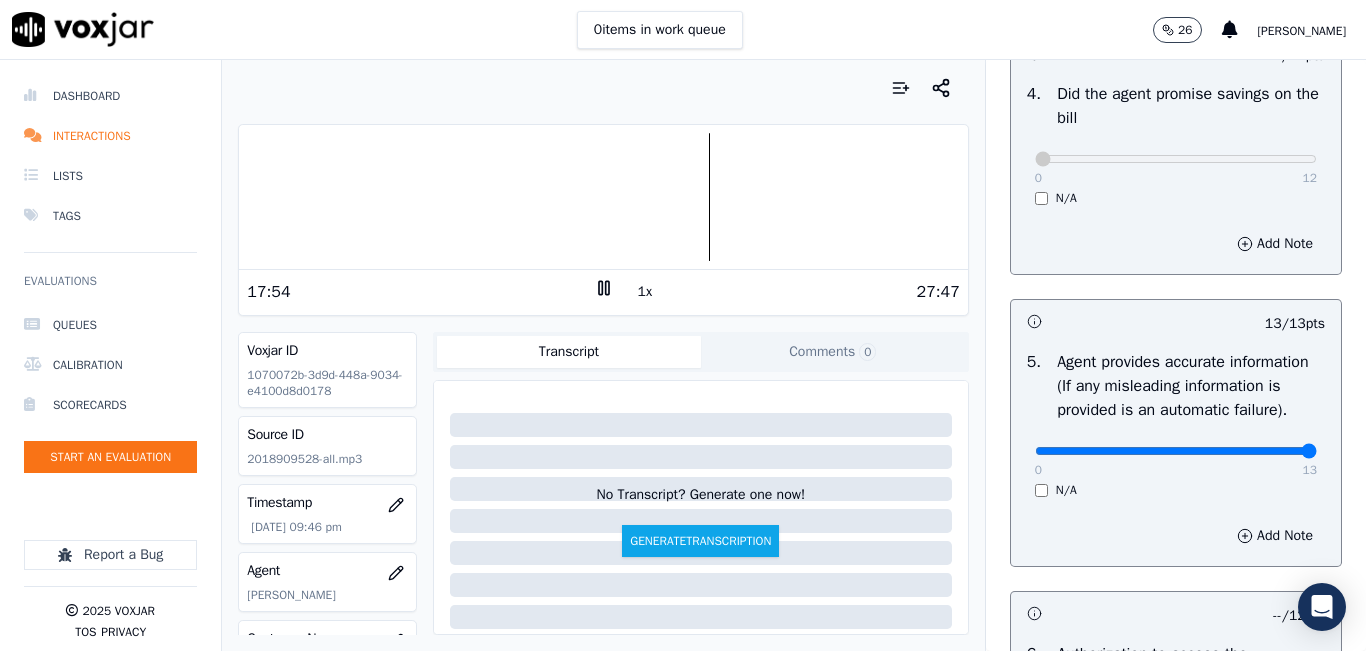 scroll, scrollTop: 1000, scrollLeft: 0, axis: vertical 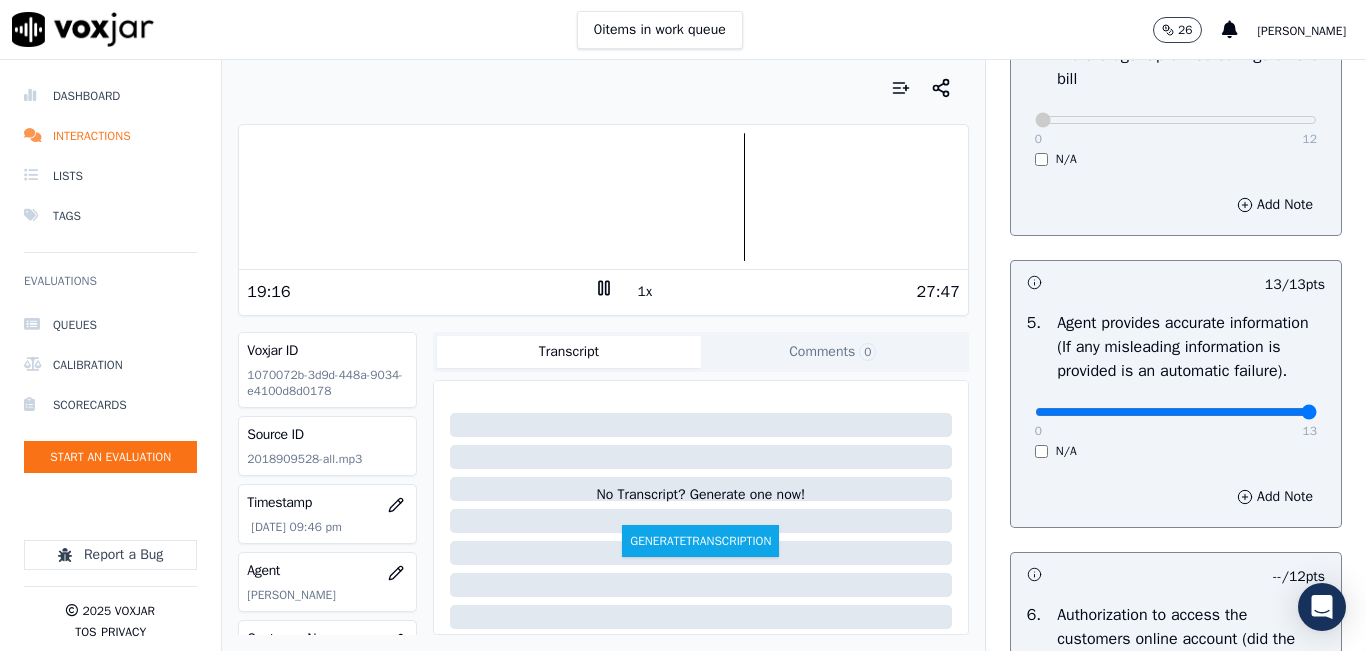 click at bounding box center (603, 197) 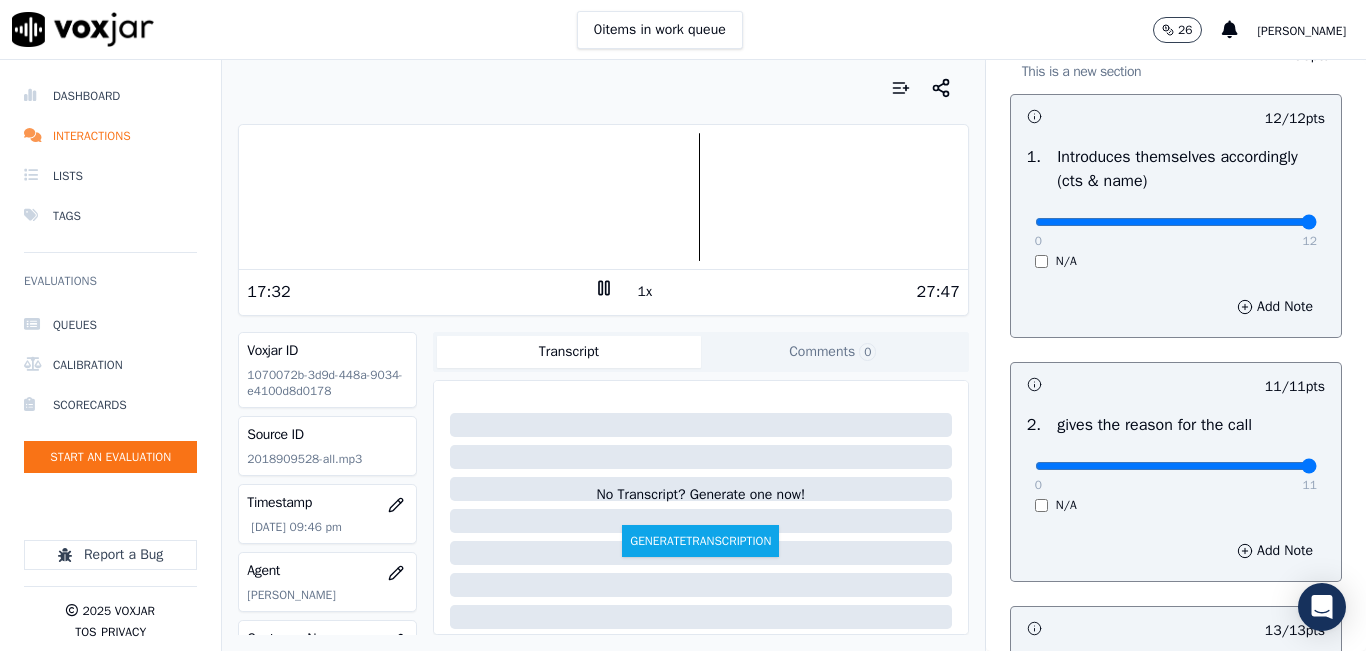 scroll, scrollTop: 0, scrollLeft: 0, axis: both 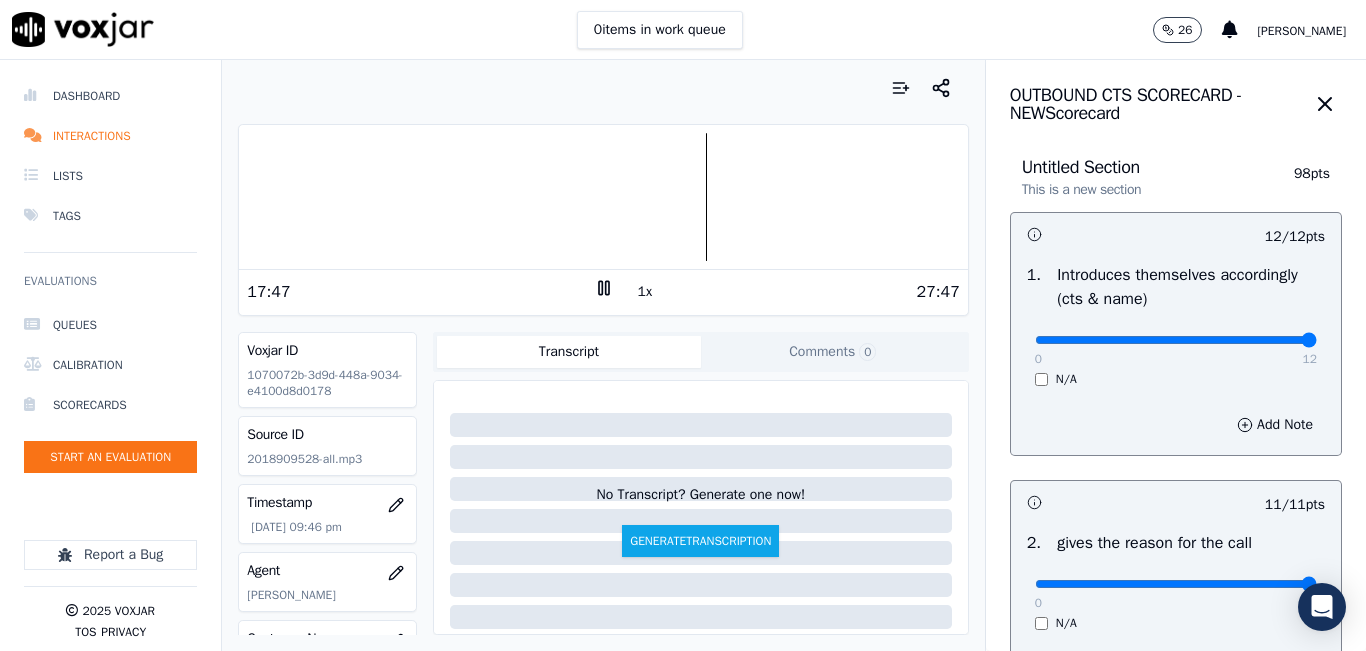 click at bounding box center (603, 197) 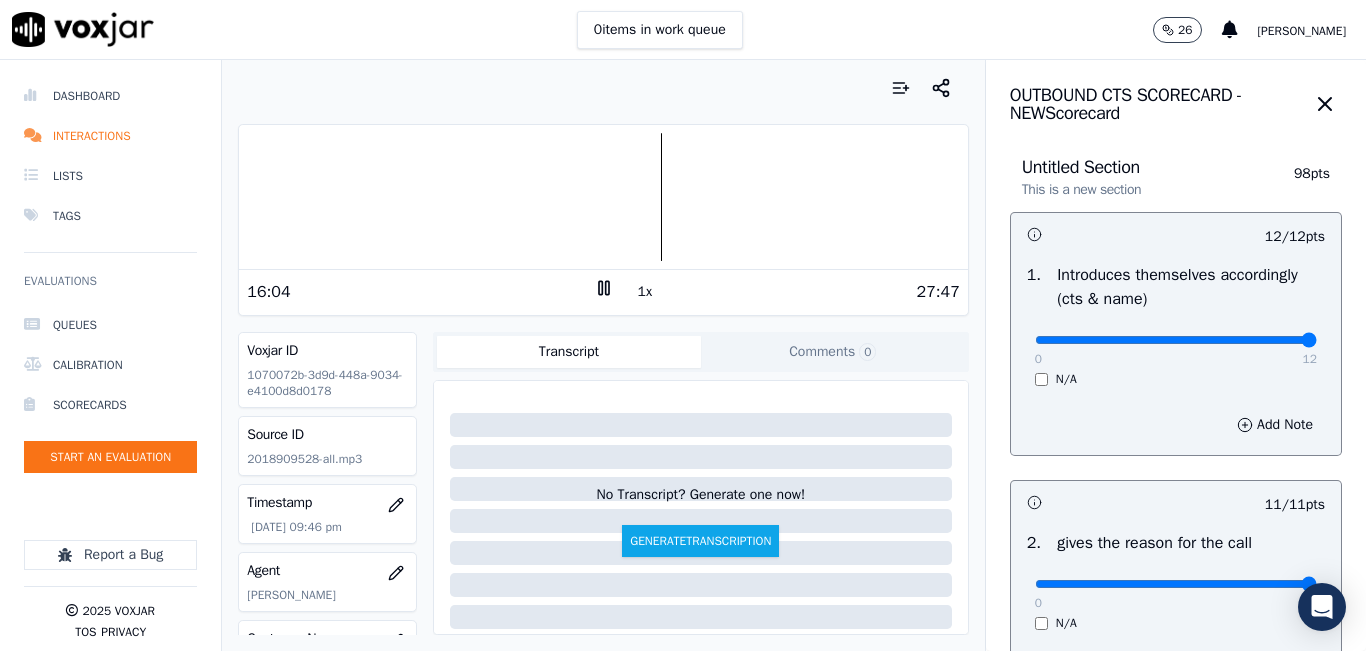click at bounding box center [603, 197] 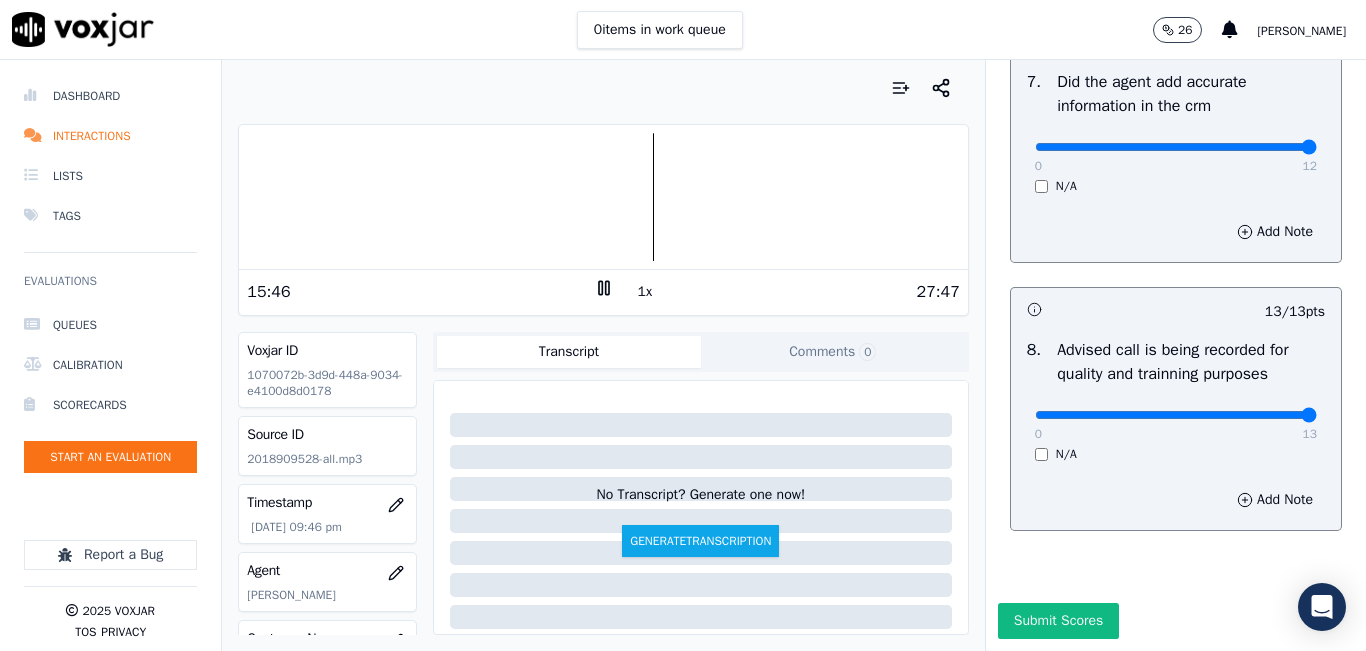 scroll, scrollTop: 1918, scrollLeft: 0, axis: vertical 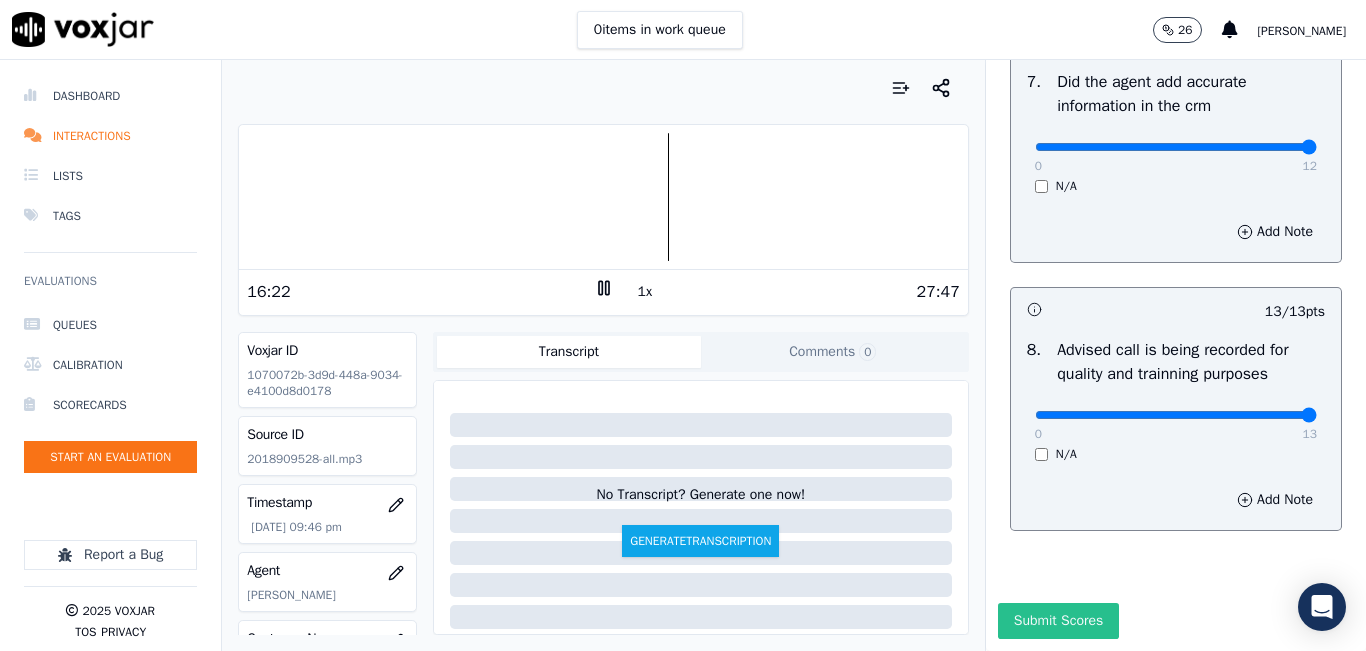 click on "Submit Scores" at bounding box center [1058, 621] 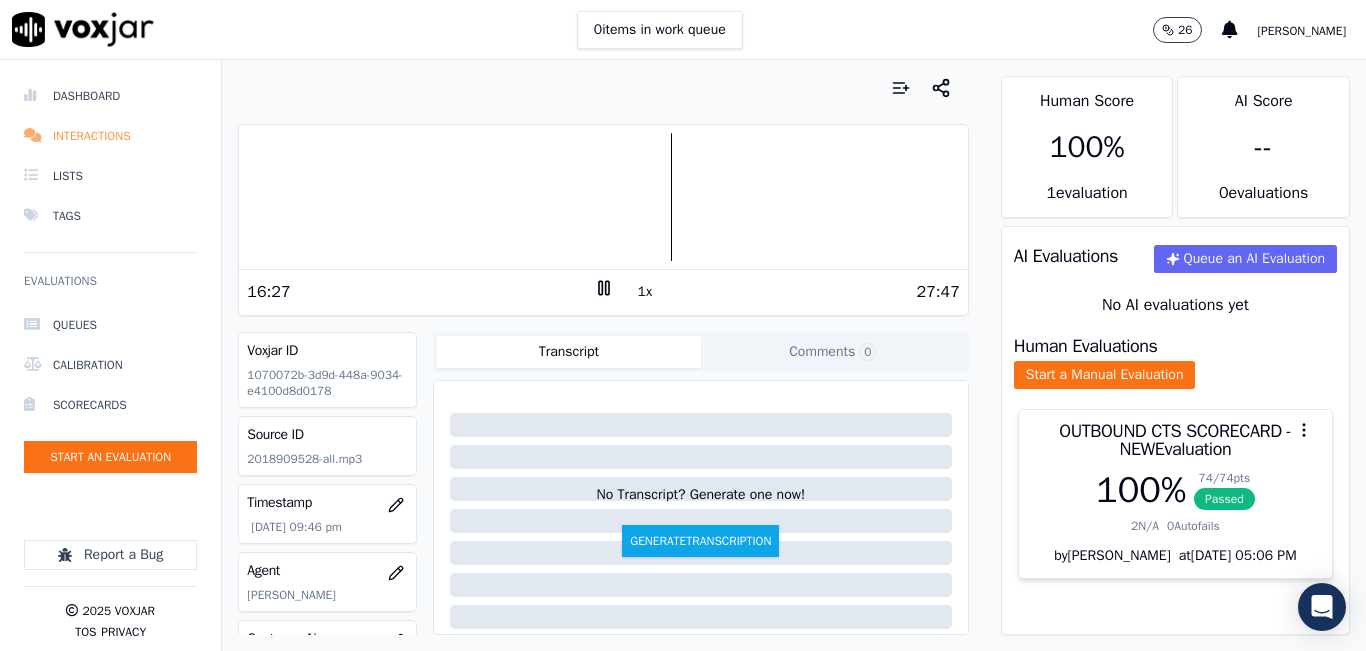 click on "Interactions" at bounding box center (110, 136) 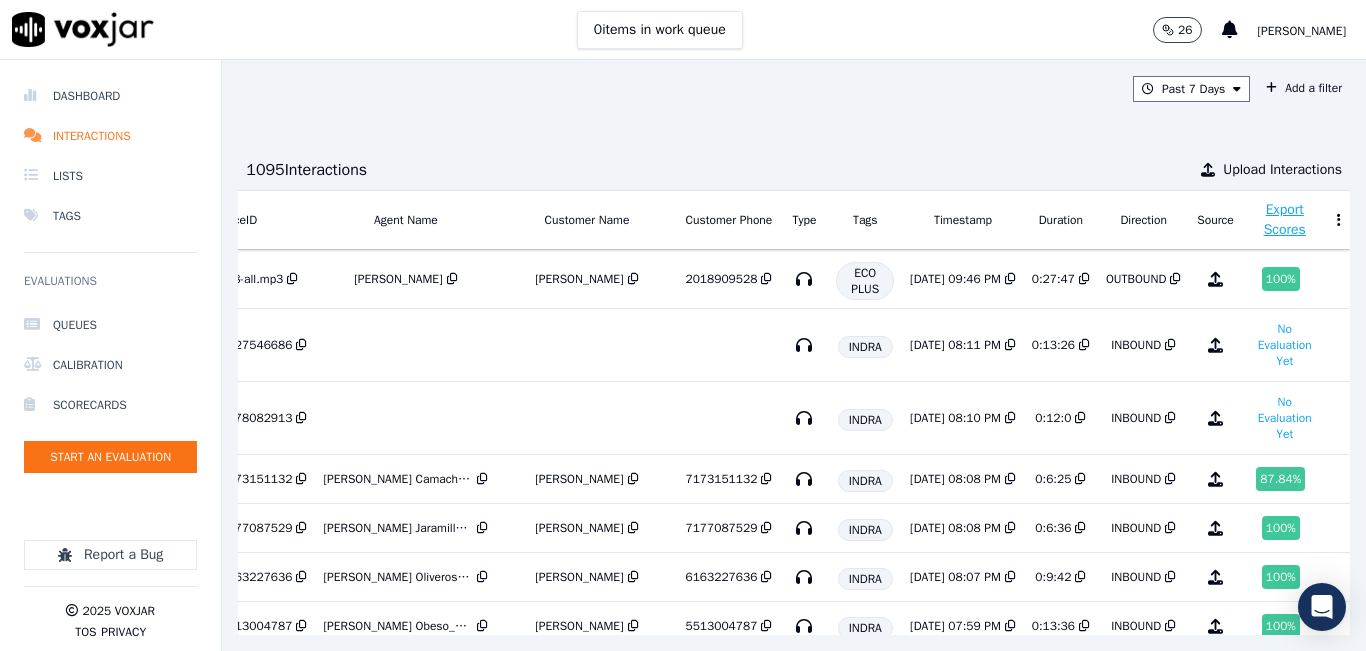 scroll, scrollTop: 0, scrollLeft: 294, axis: horizontal 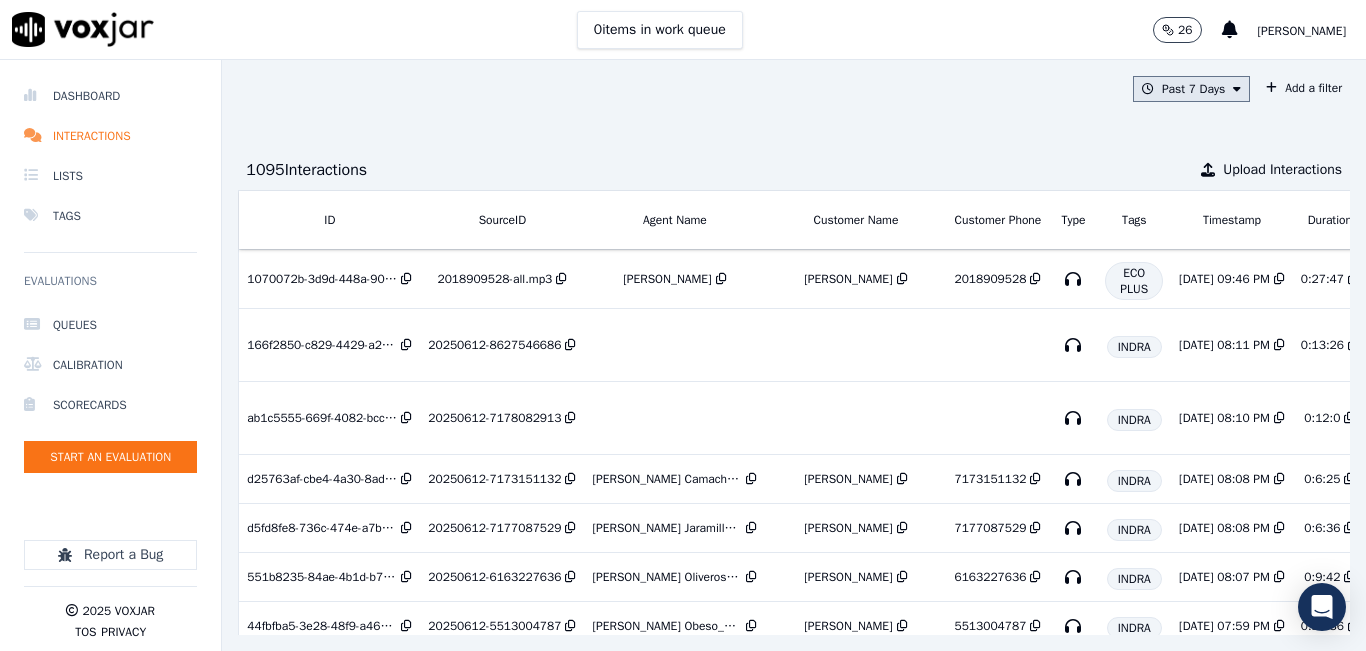 click on "Past 7 Days" at bounding box center [1191, 89] 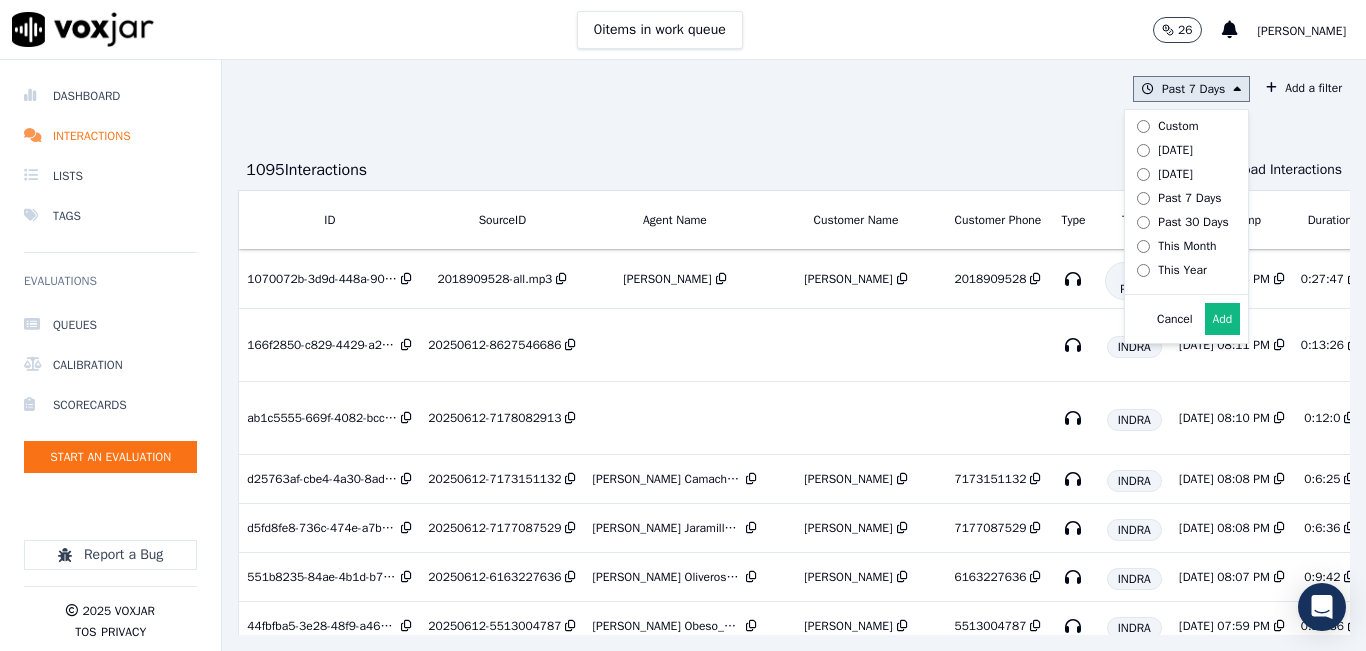 click on "[DATE]" at bounding box center (1175, 150) 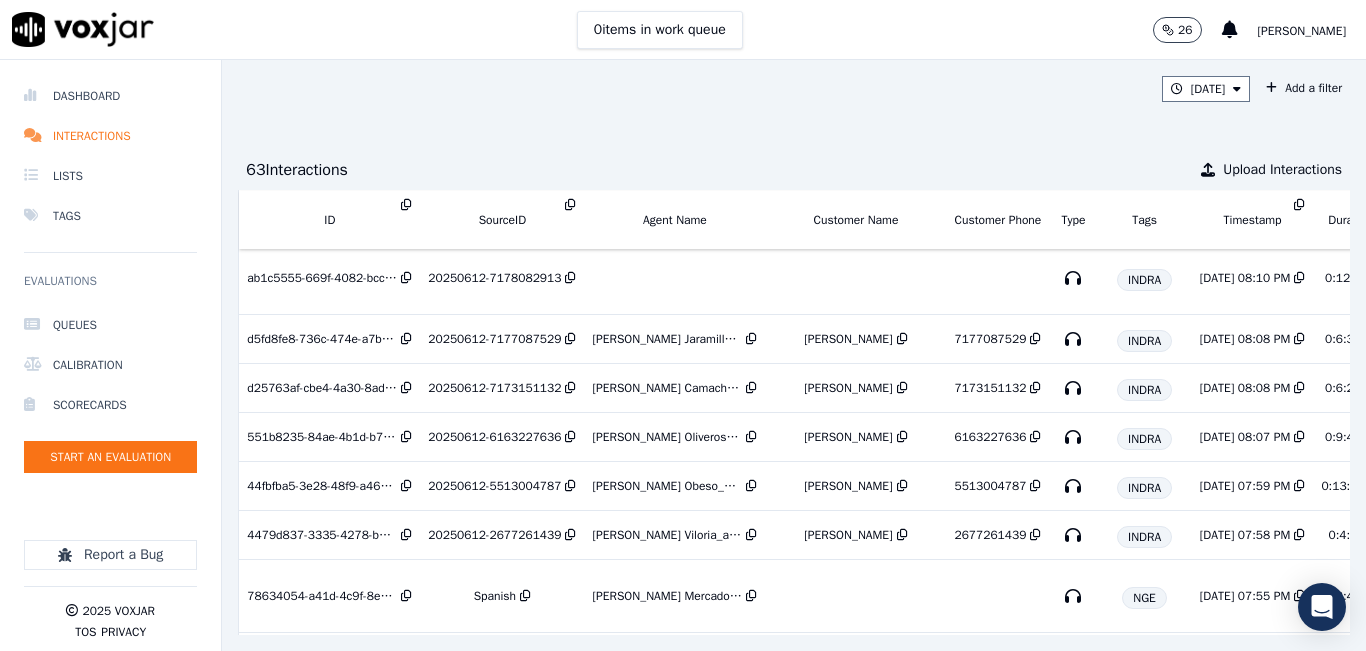 scroll, scrollTop: 0, scrollLeft: 0, axis: both 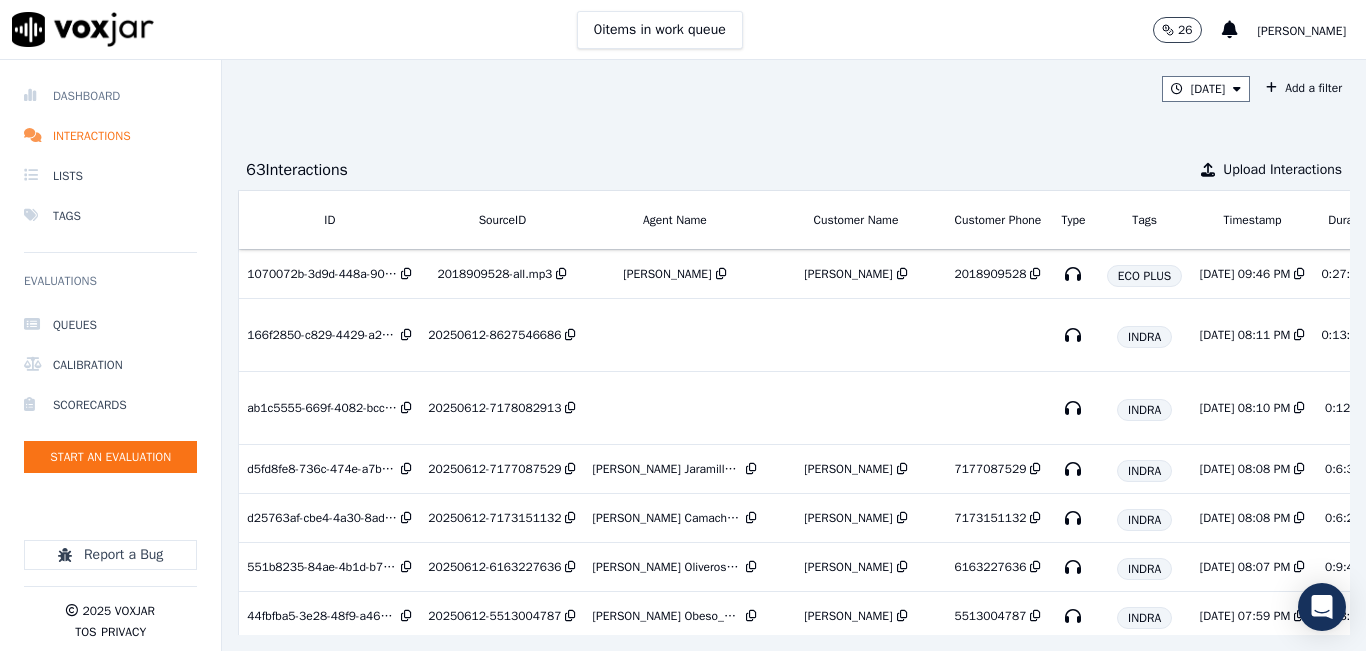 click on "Dashboard" at bounding box center (110, 96) 